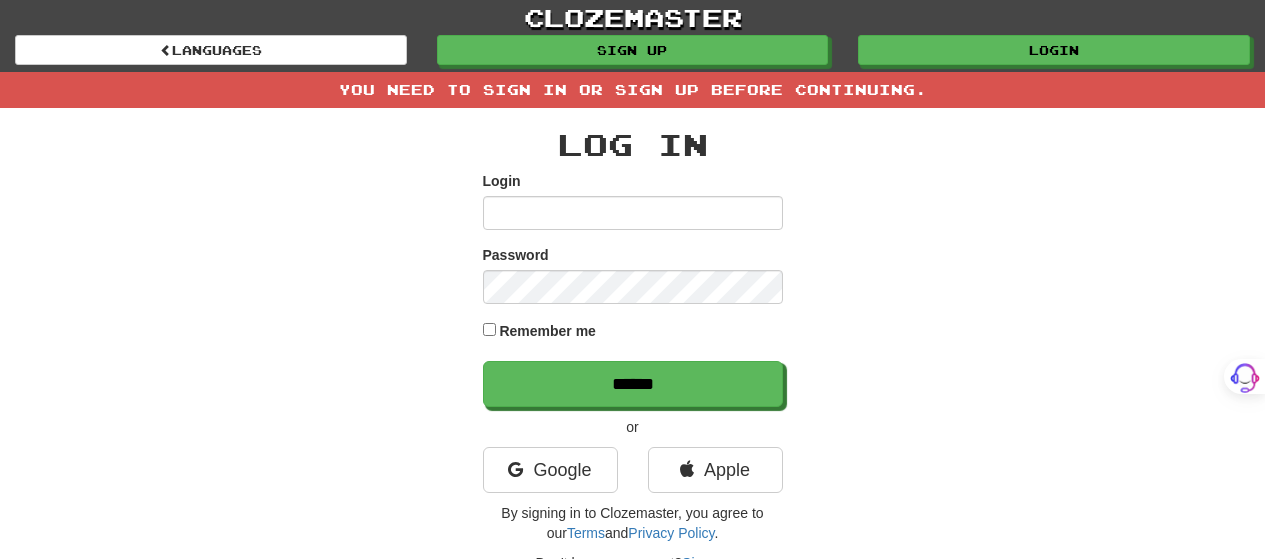 scroll, scrollTop: 0, scrollLeft: 0, axis: both 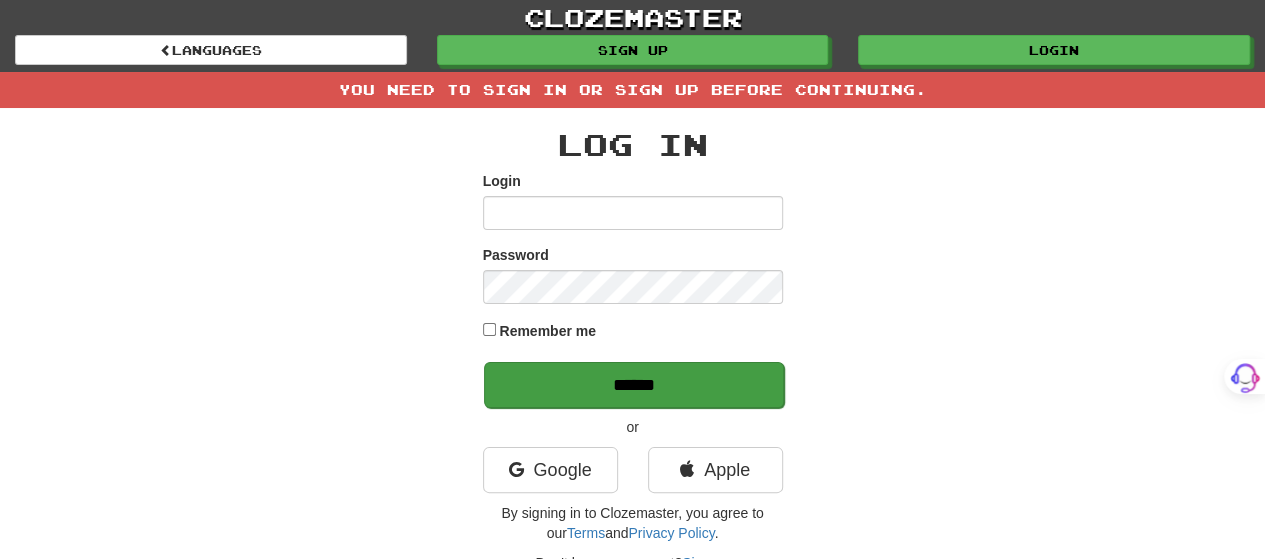 type on "*******" 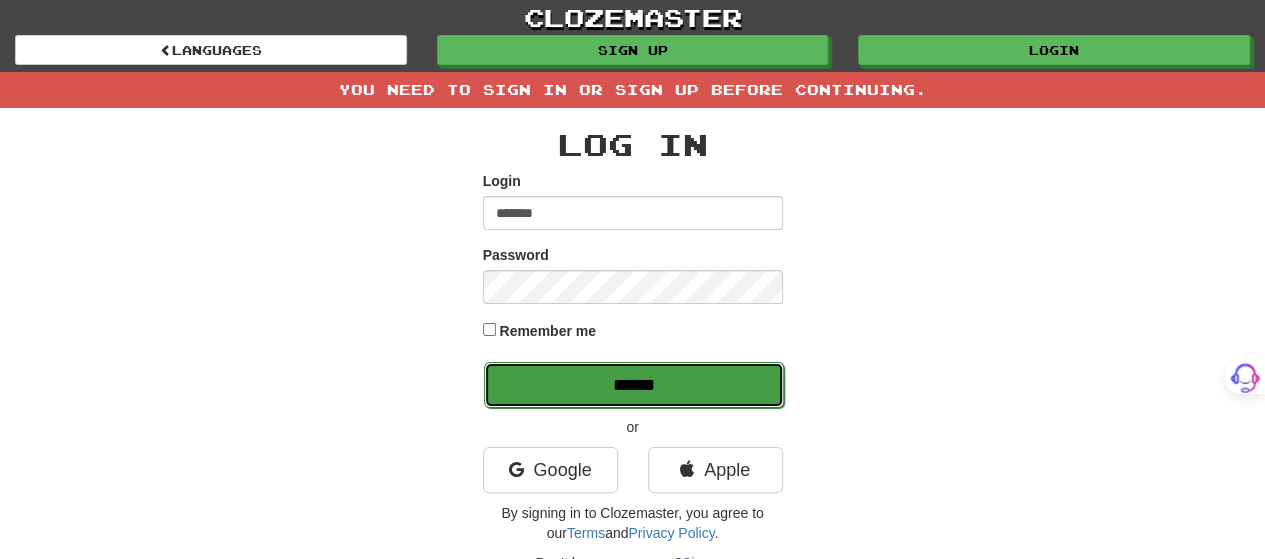click on "******" at bounding box center (634, 385) 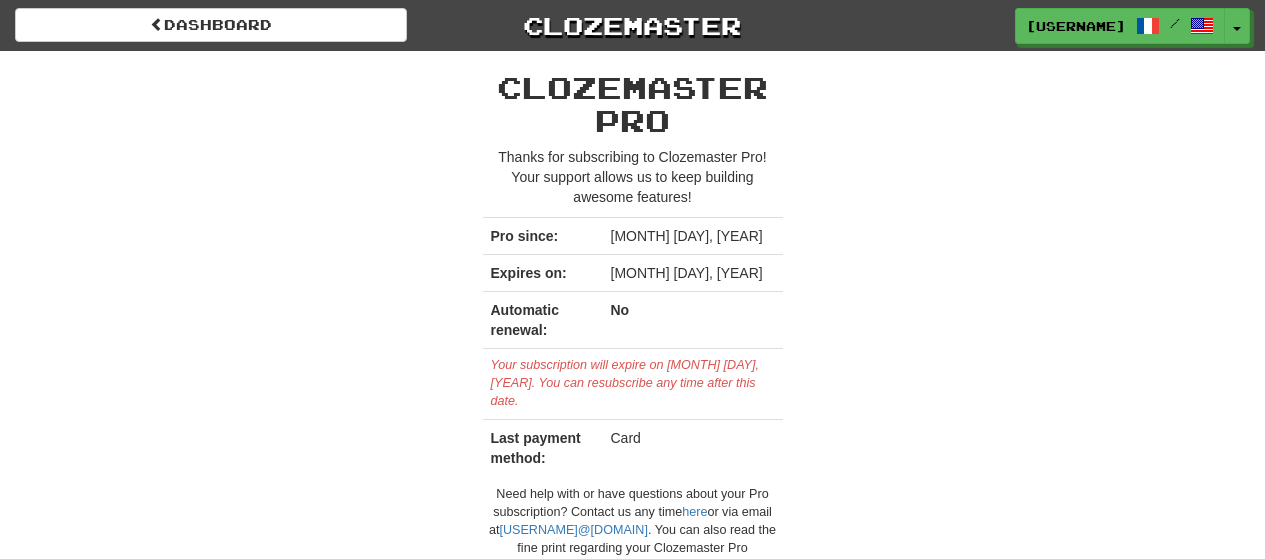 scroll, scrollTop: 0, scrollLeft: 0, axis: both 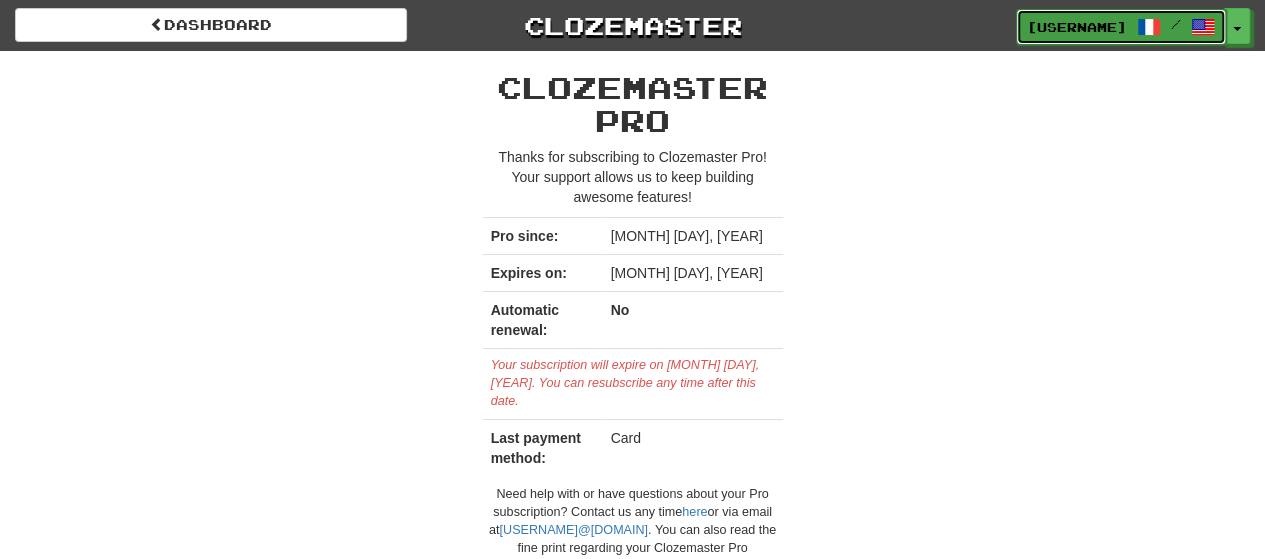 click on "[NAME]J" at bounding box center (1077, 27) 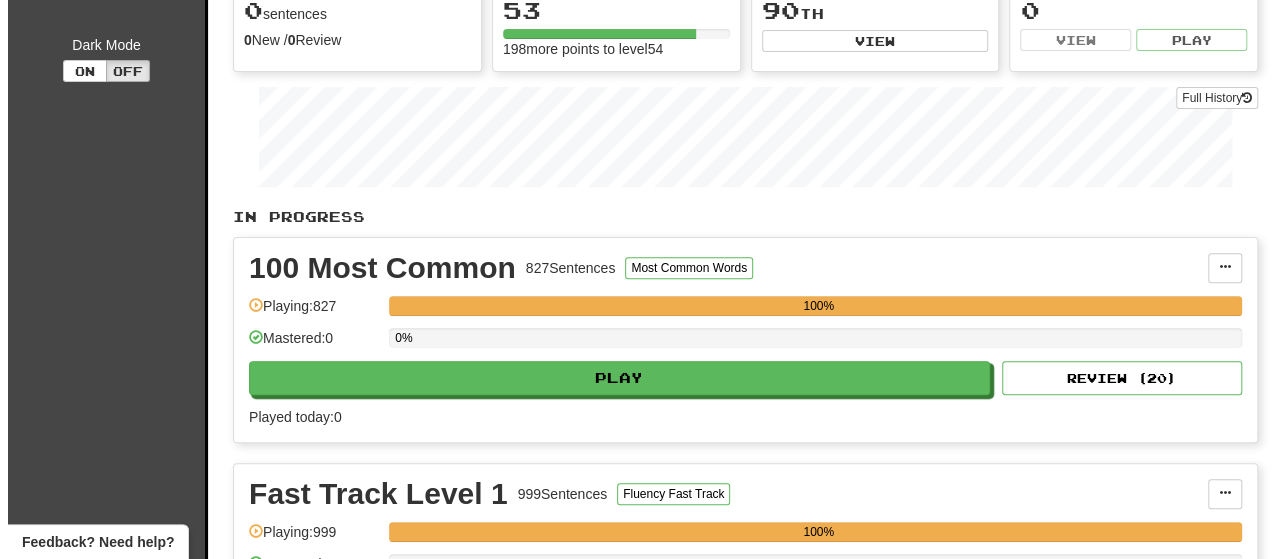 scroll, scrollTop: 300, scrollLeft: 0, axis: vertical 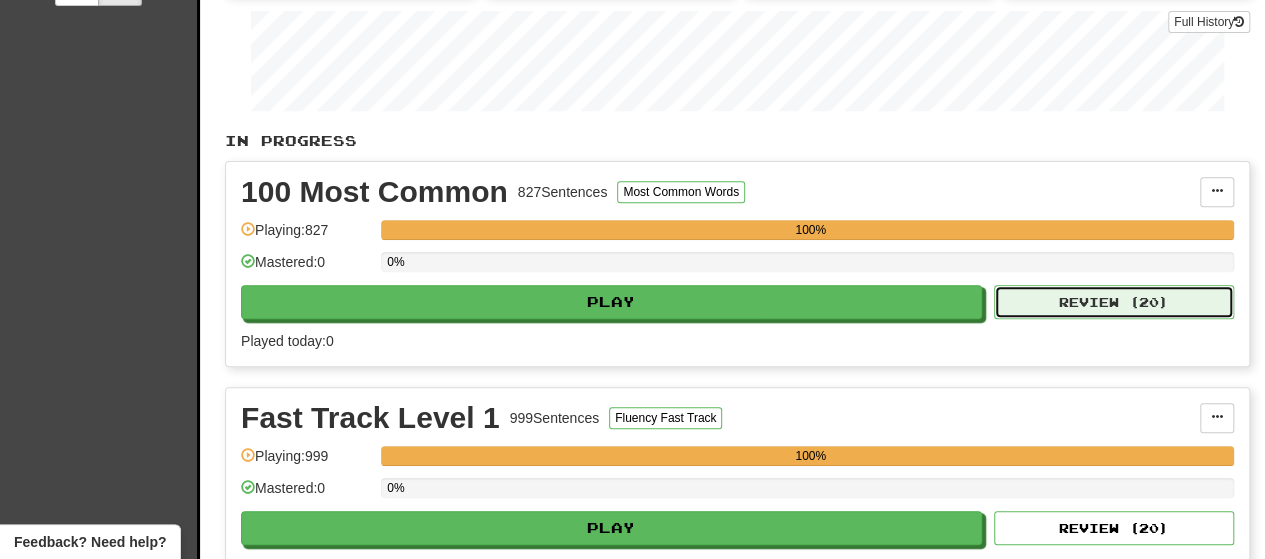 click on "Review ( 20 )" at bounding box center [1114, 302] 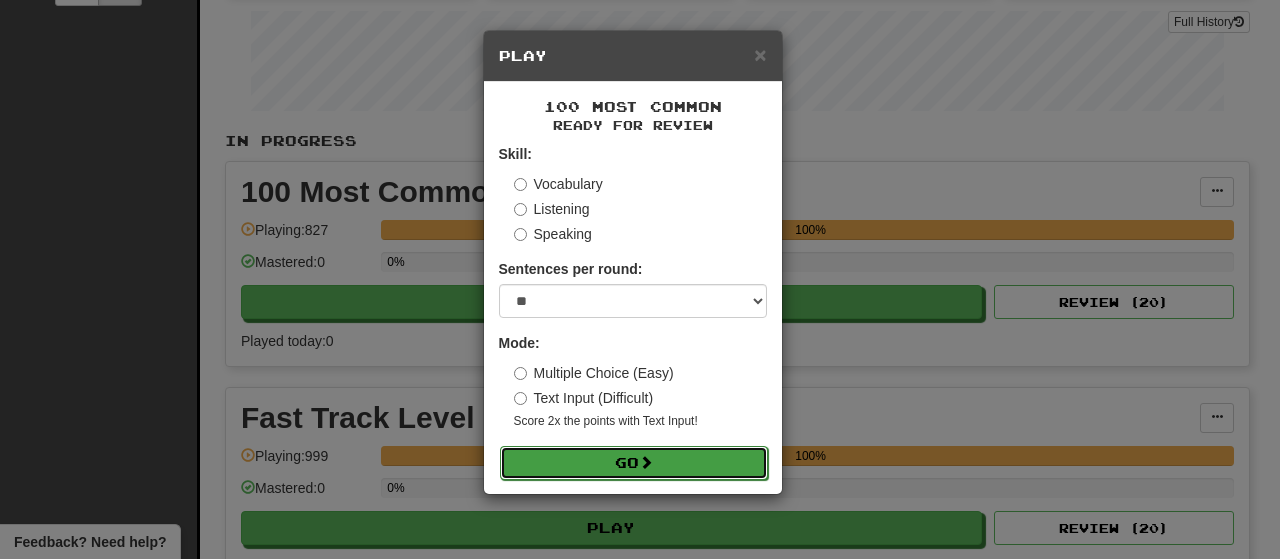 click on "Go" at bounding box center [634, 463] 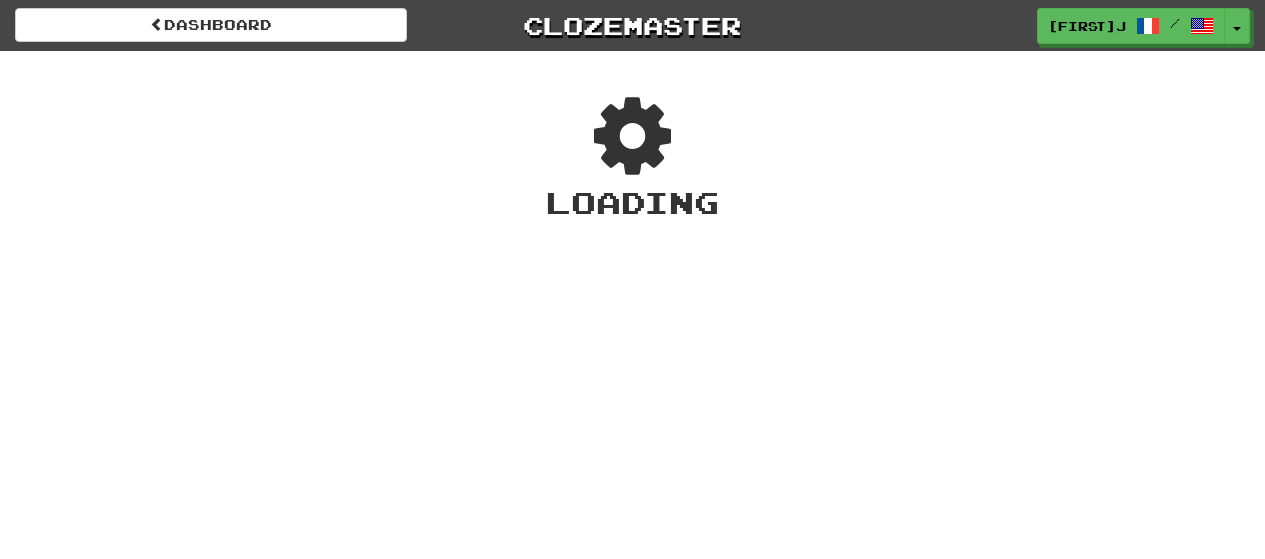 scroll, scrollTop: 0, scrollLeft: 0, axis: both 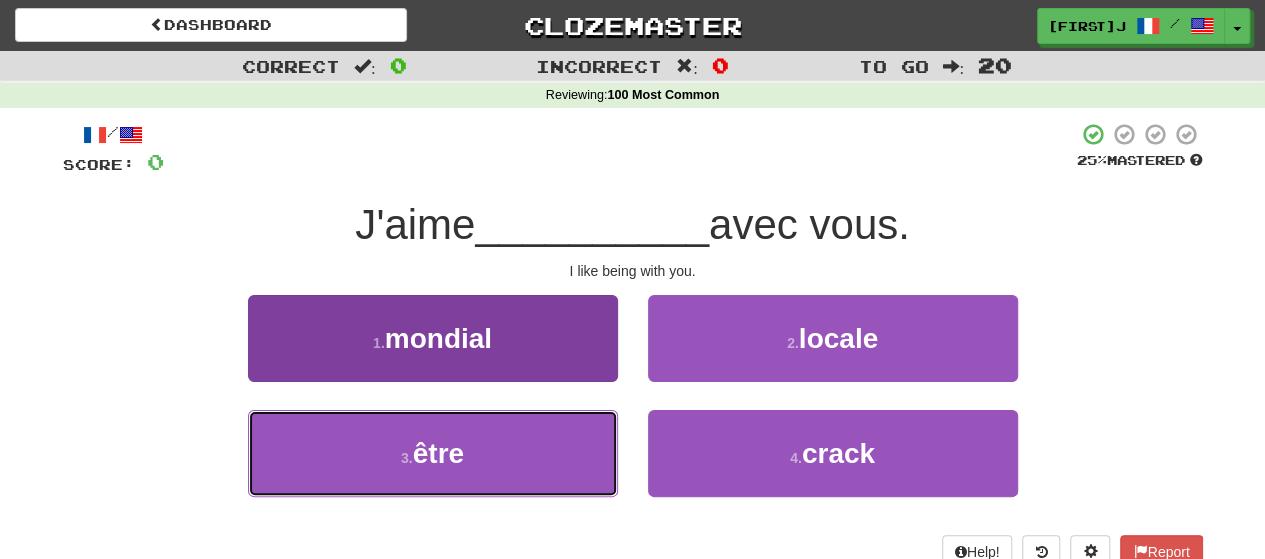 drag, startPoint x: 485, startPoint y: 476, endPoint x: 504, endPoint y: 439, distance: 41.59327 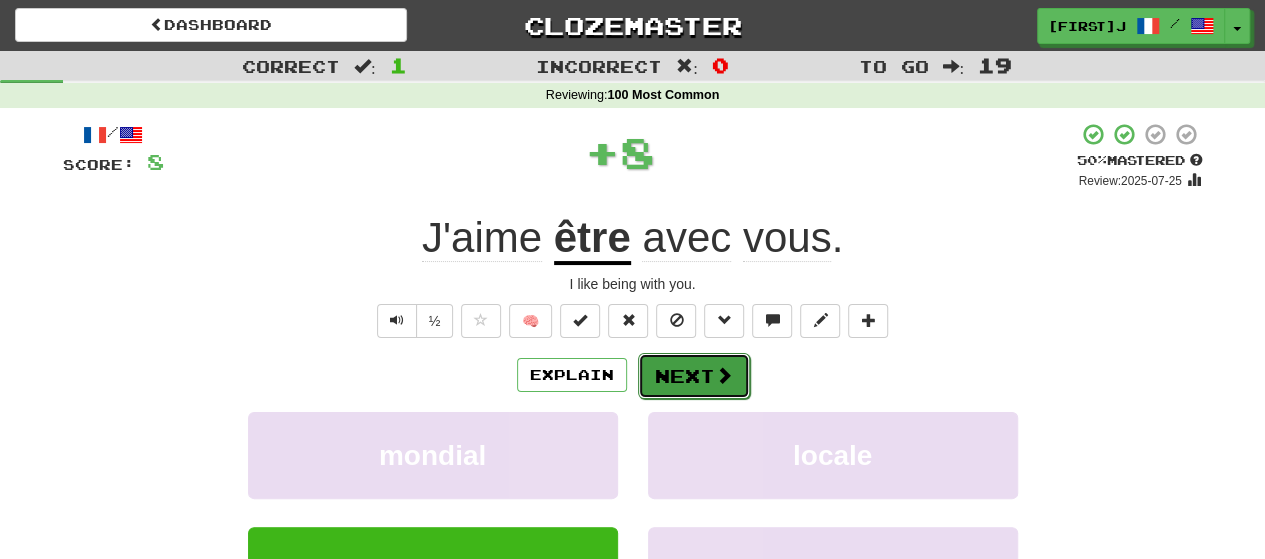 click on "Next" at bounding box center [694, 376] 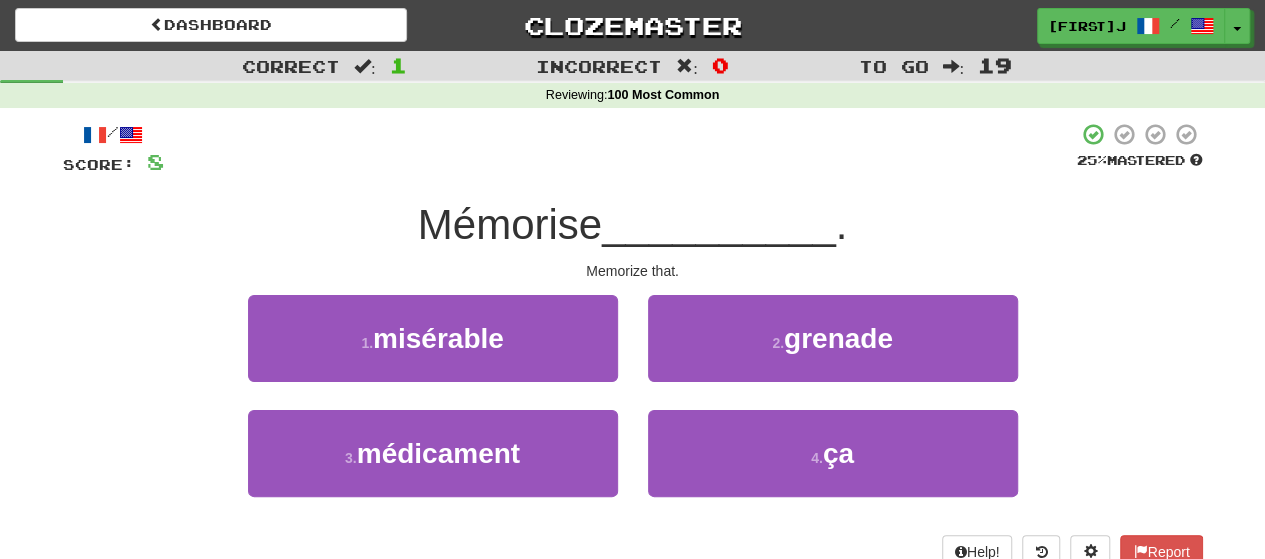 click on "1 .  misérable 2 .  grenade" at bounding box center (633, 352) 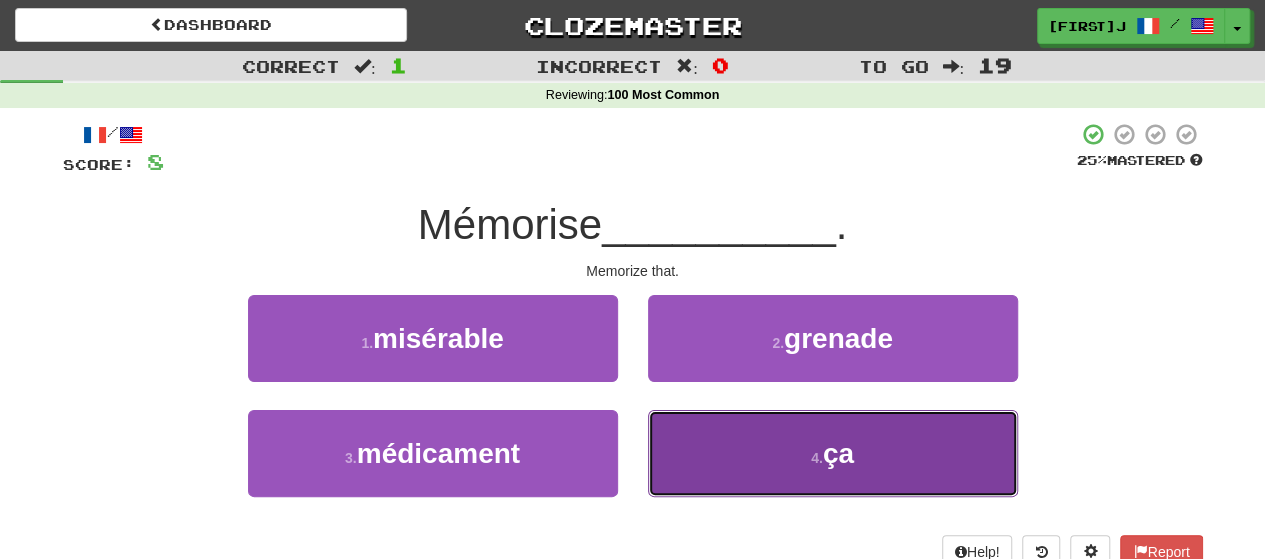 click on "4 .  ça" at bounding box center (833, 453) 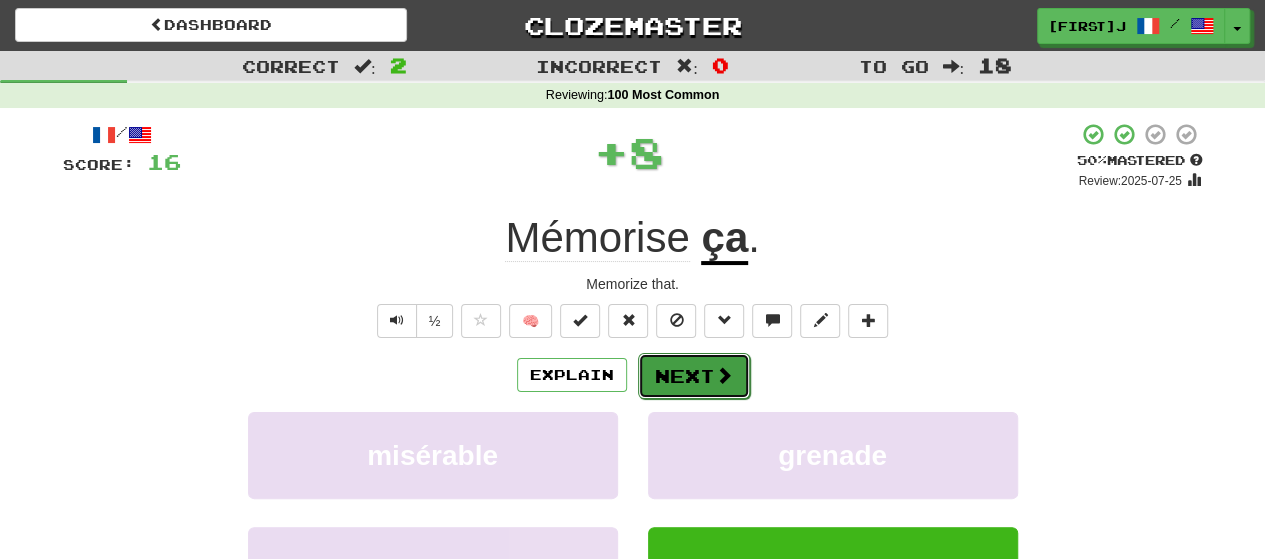click on "Next" at bounding box center (694, 376) 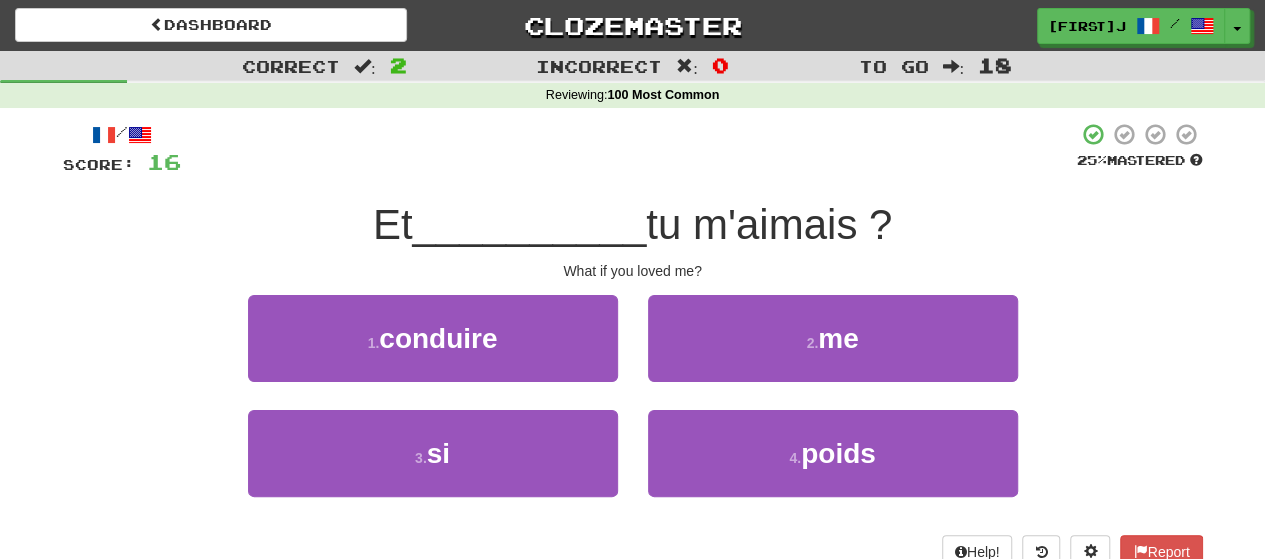 click on "1 .  conduire 2 .  me" at bounding box center [633, 352] 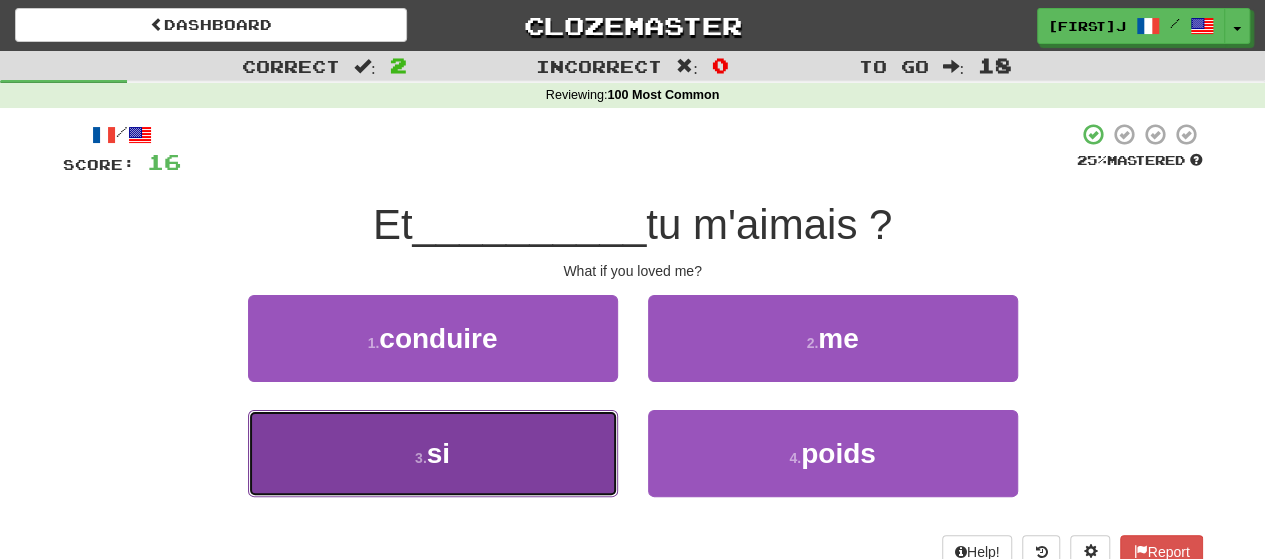 click on "3 .  si" at bounding box center (433, 453) 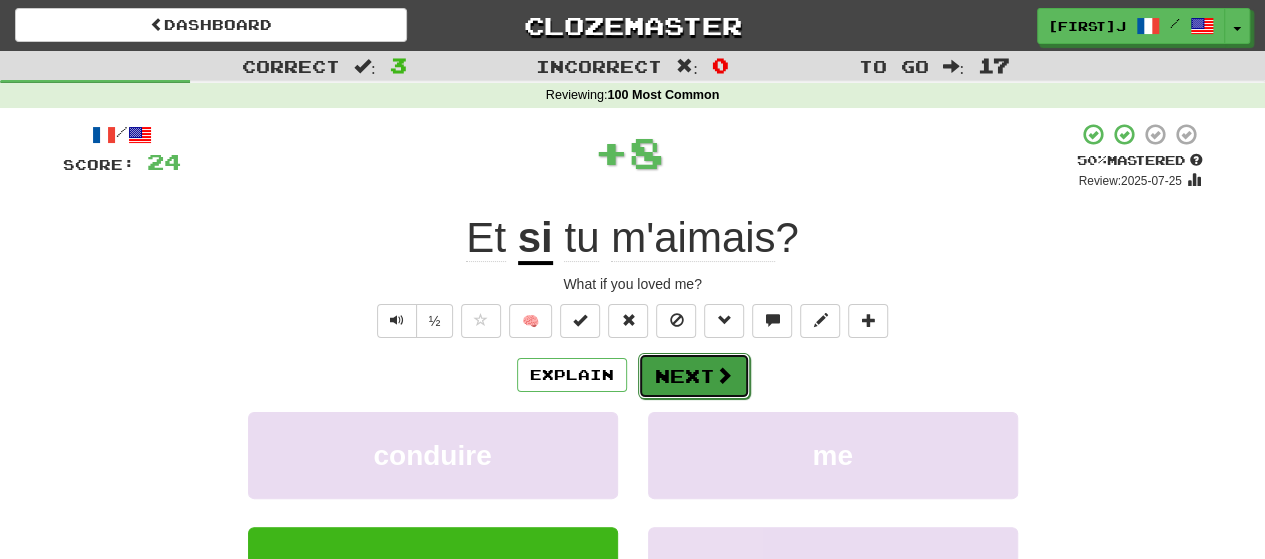 click on "Next" at bounding box center (694, 376) 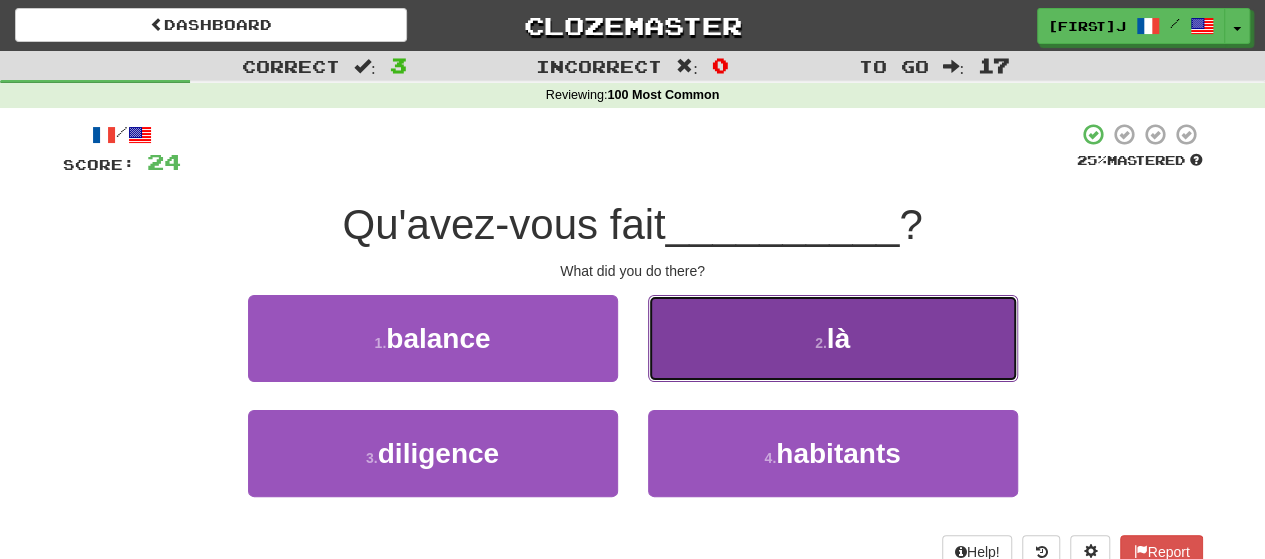 click on "2 .  là" at bounding box center (833, 338) 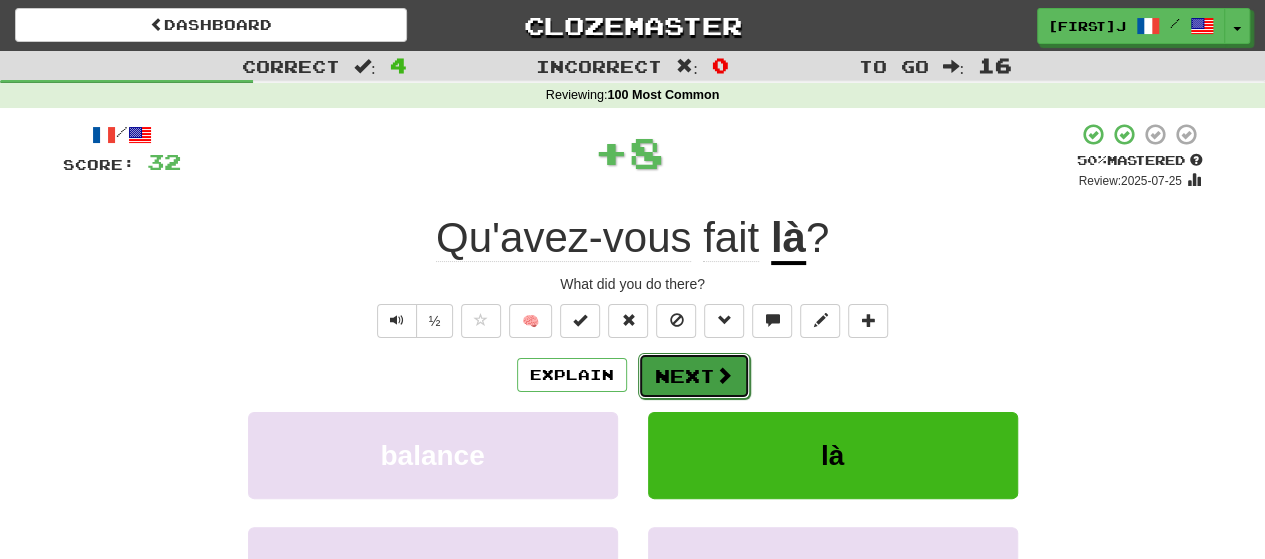 click on "Next" at bounding box center [694, 376] 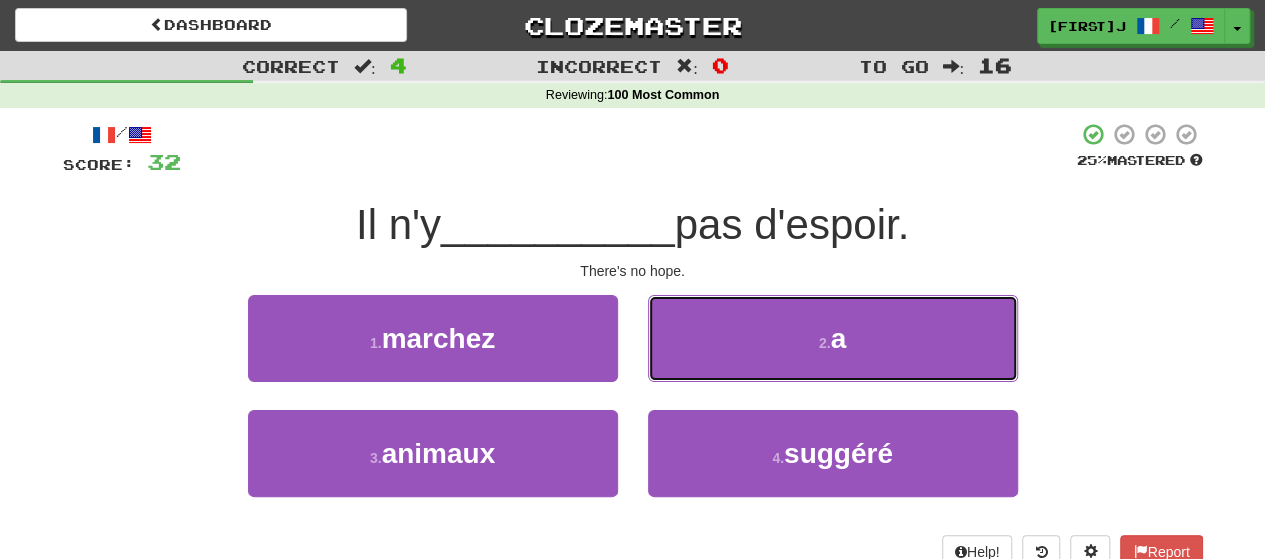 click on "2 .  a" at bounding box center [833, 338] 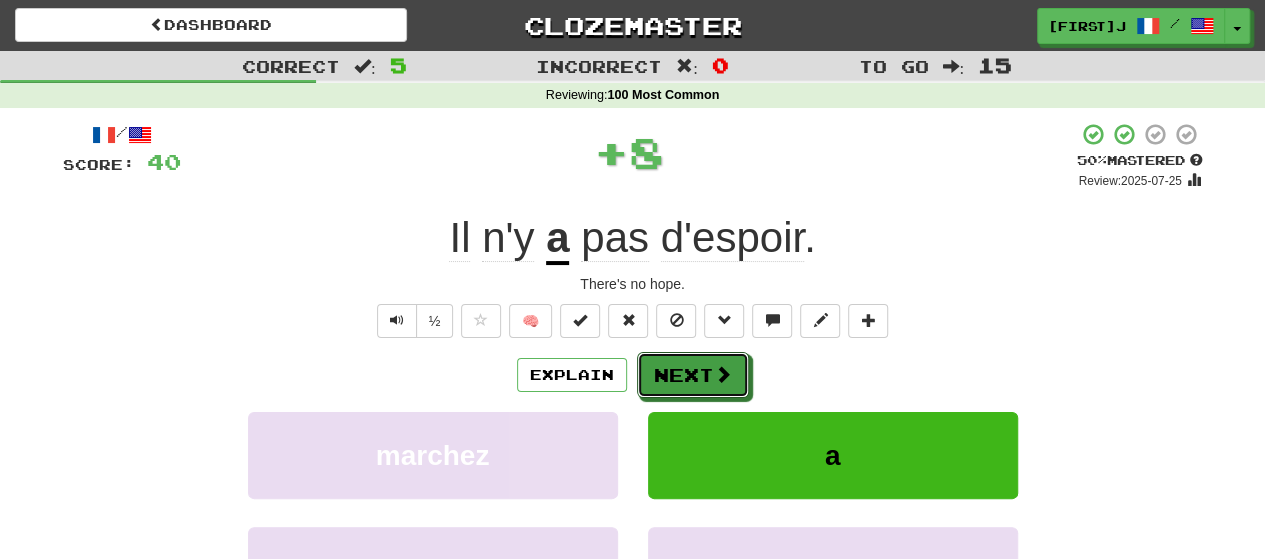 click on "Next" at bounding box center [693, 375] 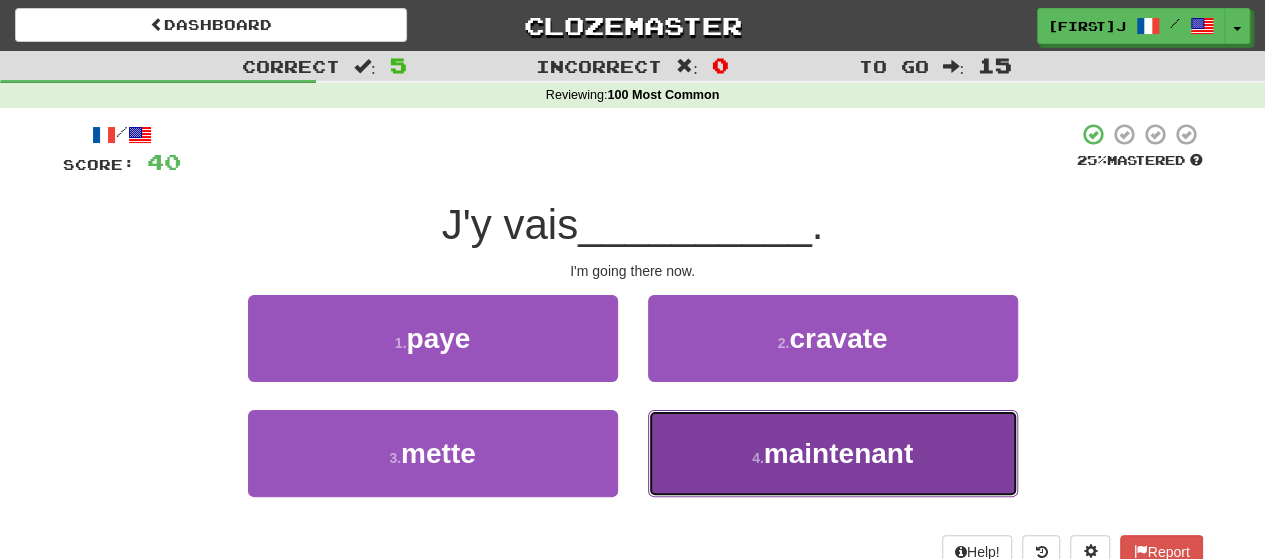 click on "4 .  maintenant" at bounding box center [833, 453] 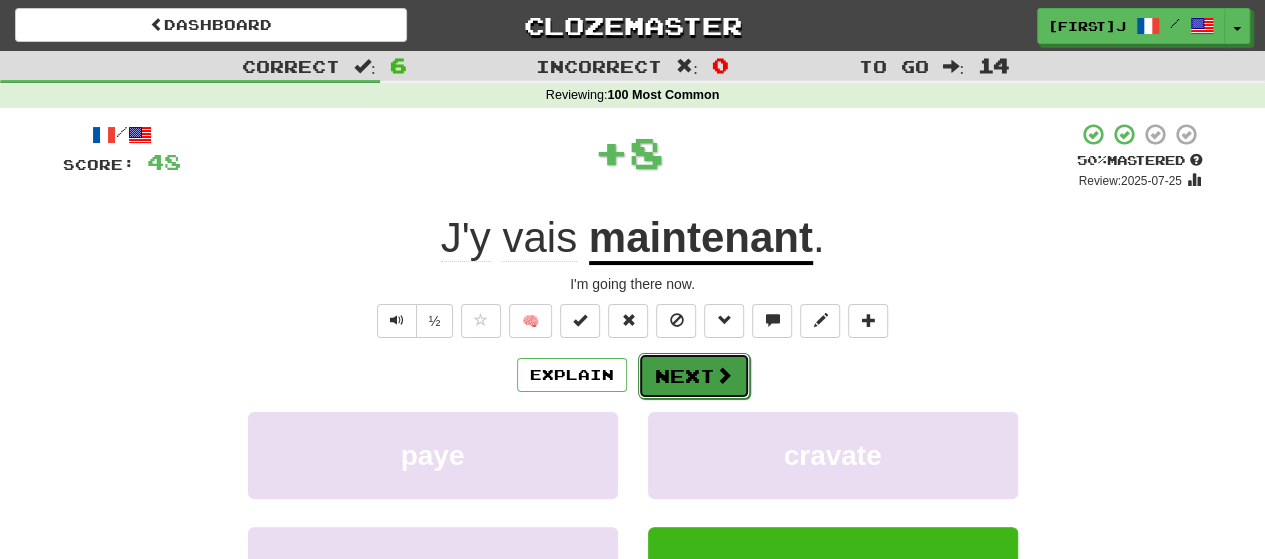 click on "Next" at bounding box center (694, 376) 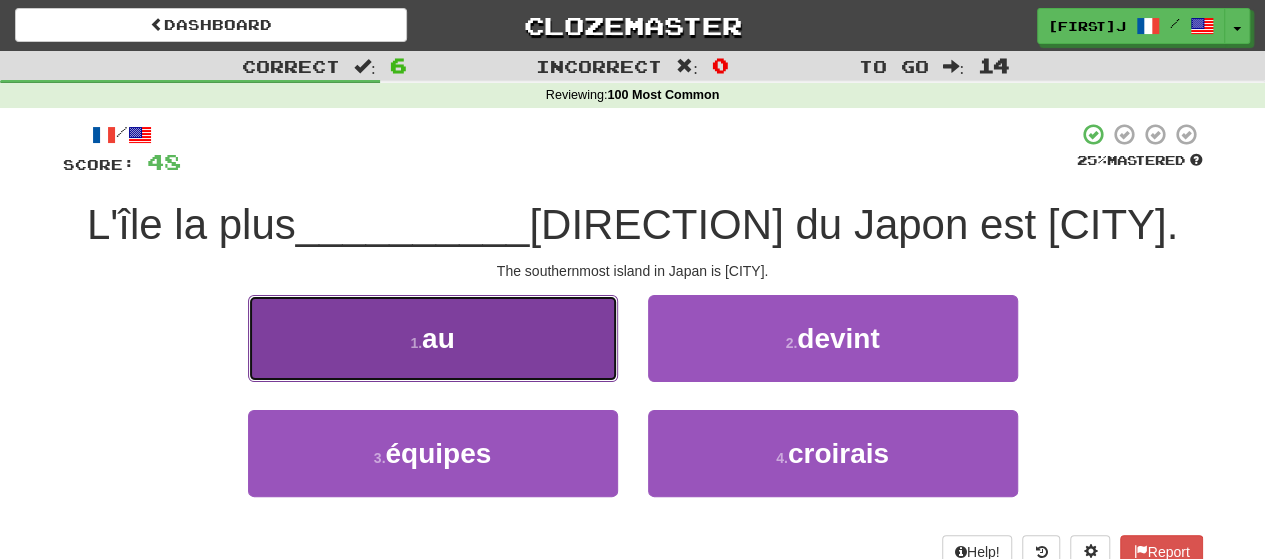 click on "1 .  au" at bounding box center [433, 338] 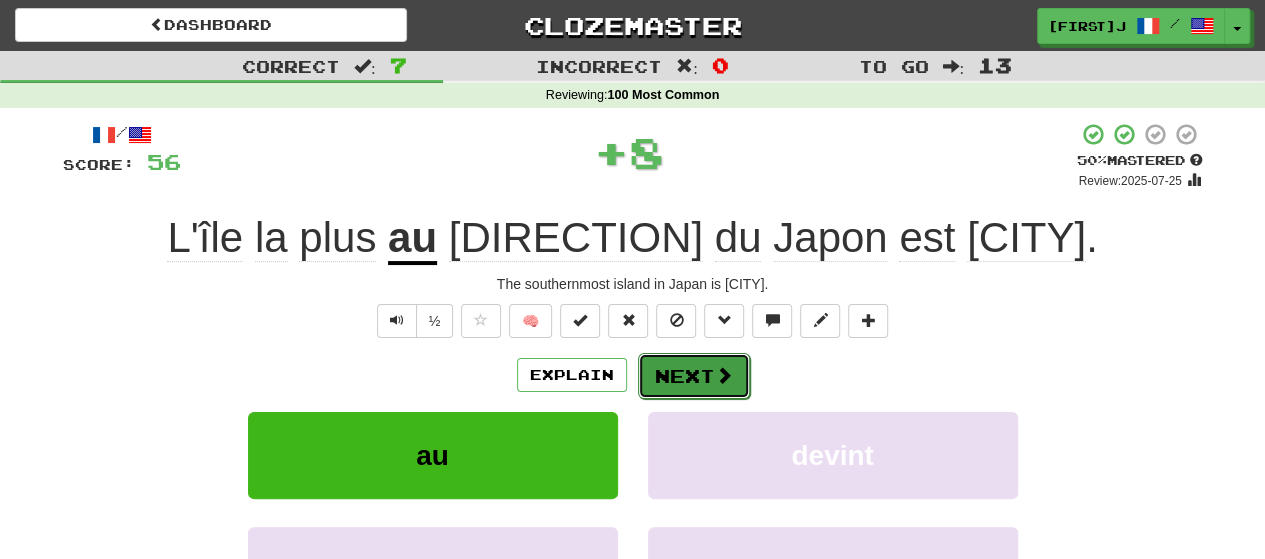 click on "Next" at bounding box center [694, 376] 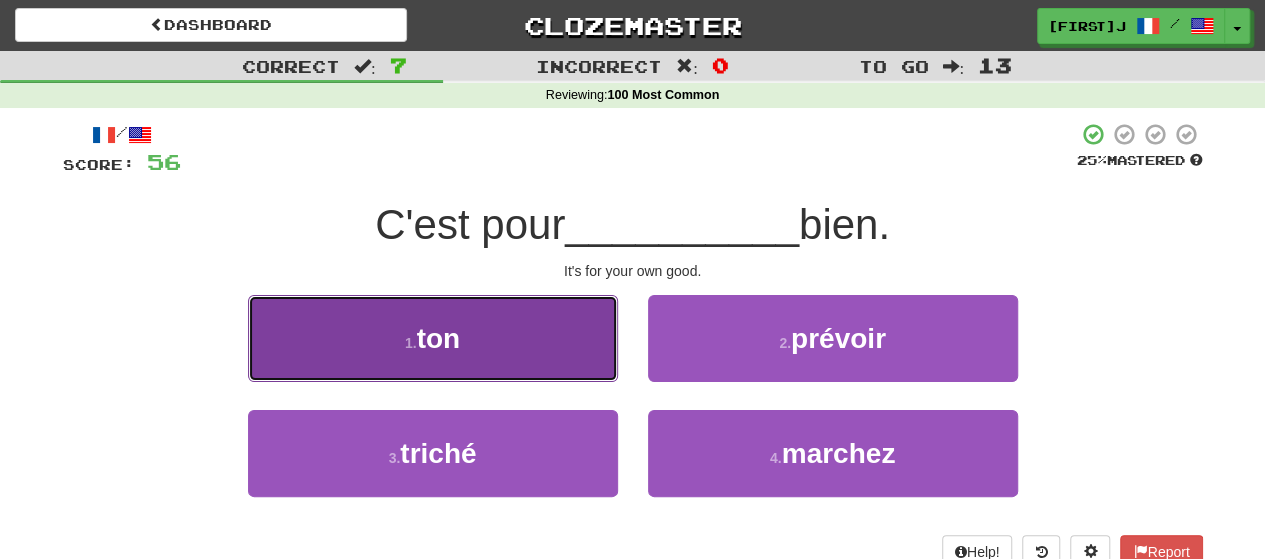 click on "1 .  ton" at bounding box center (433, 338) 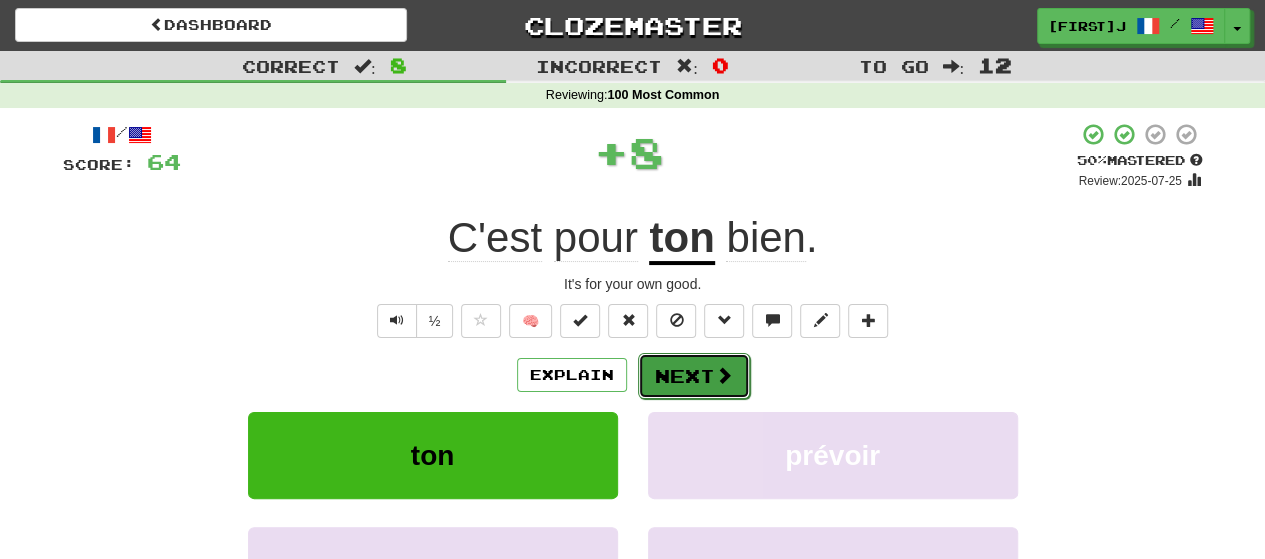 drag, startPoint x: 674, startPoint y: 368, endPoint x: 684, endPoint y: 371, distance: 10.440307 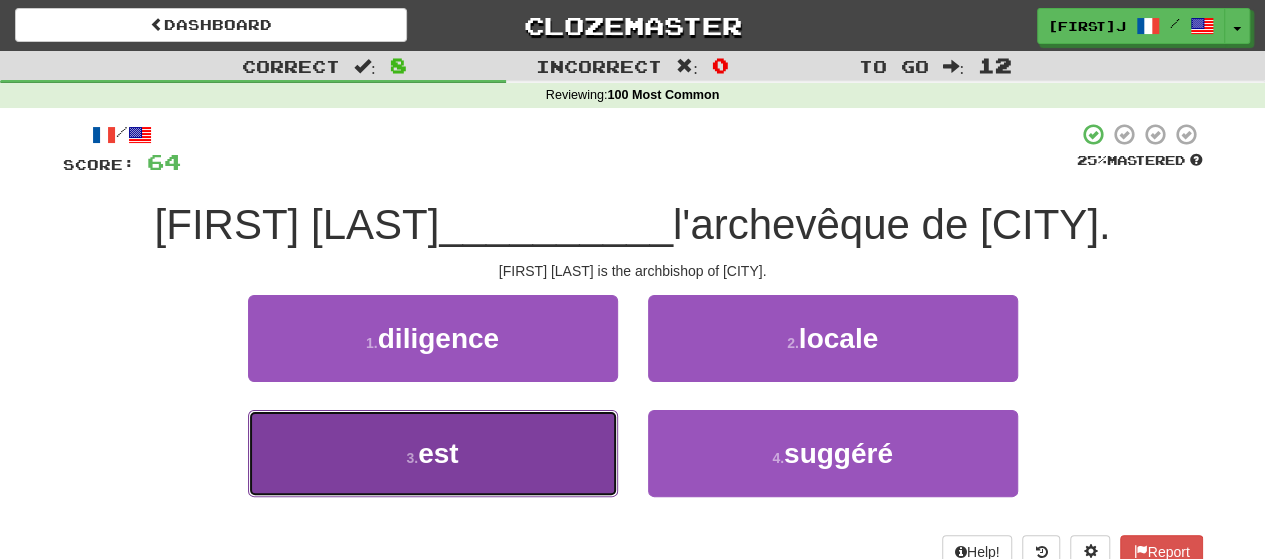 click on "est" at bounding box center [438, 453] 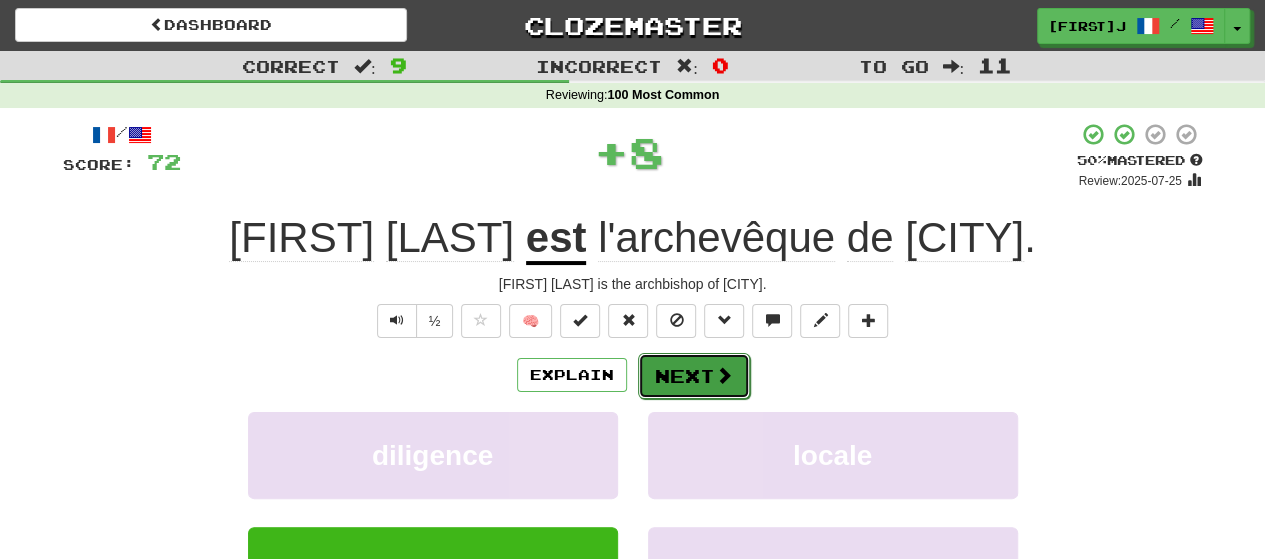 click on "Next" at bounding box center (694, 376) 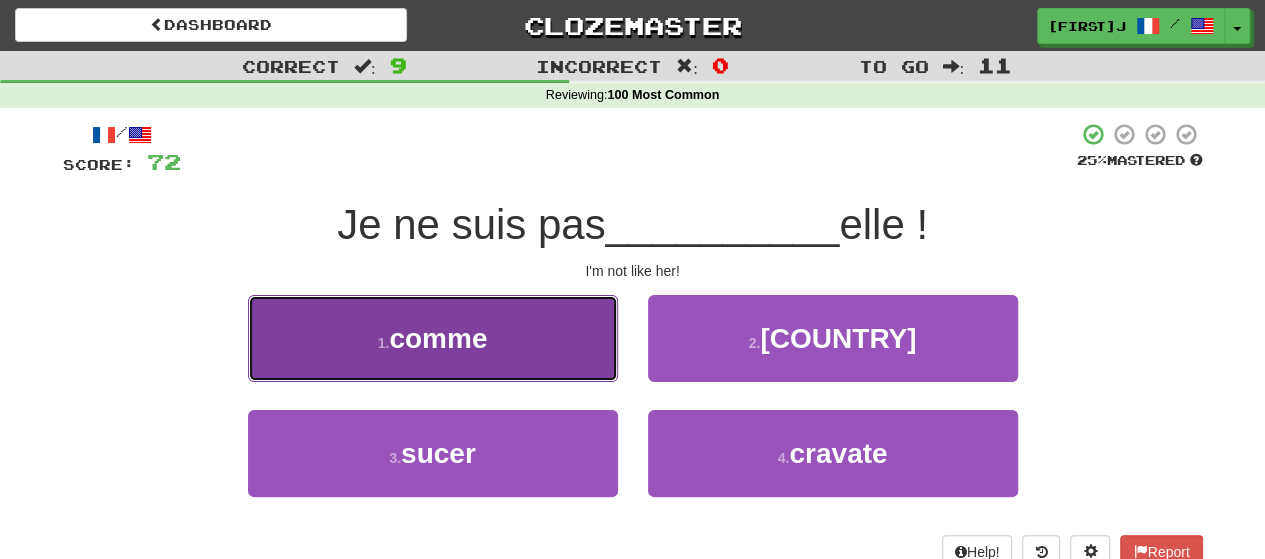 click on "1 .  comme" at bounding box center [433, 338] 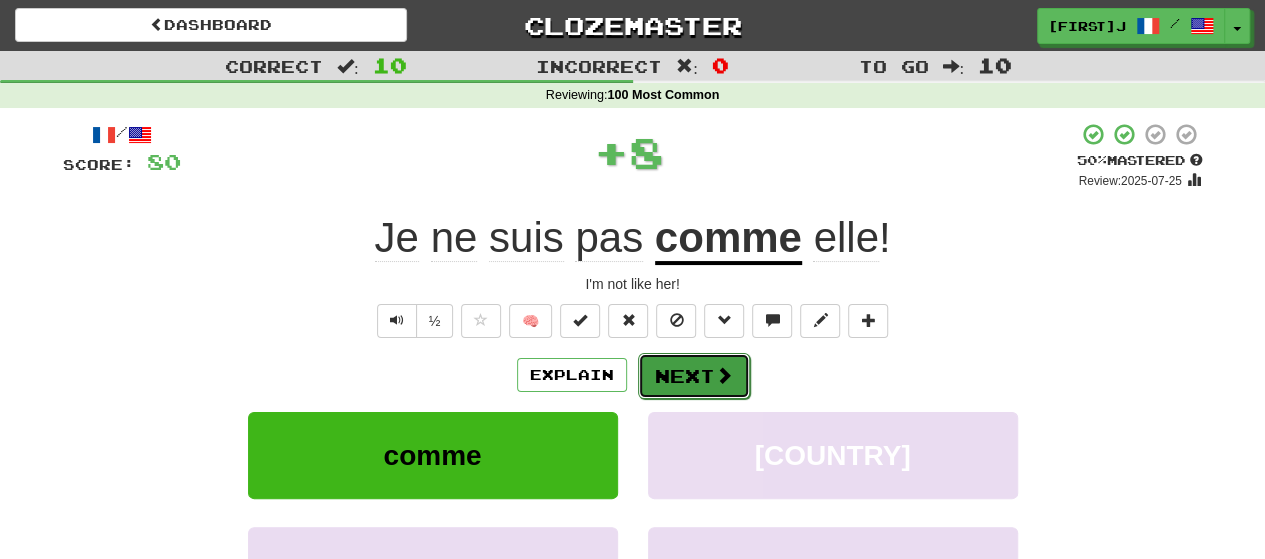 click at bounding box center (724, 375) 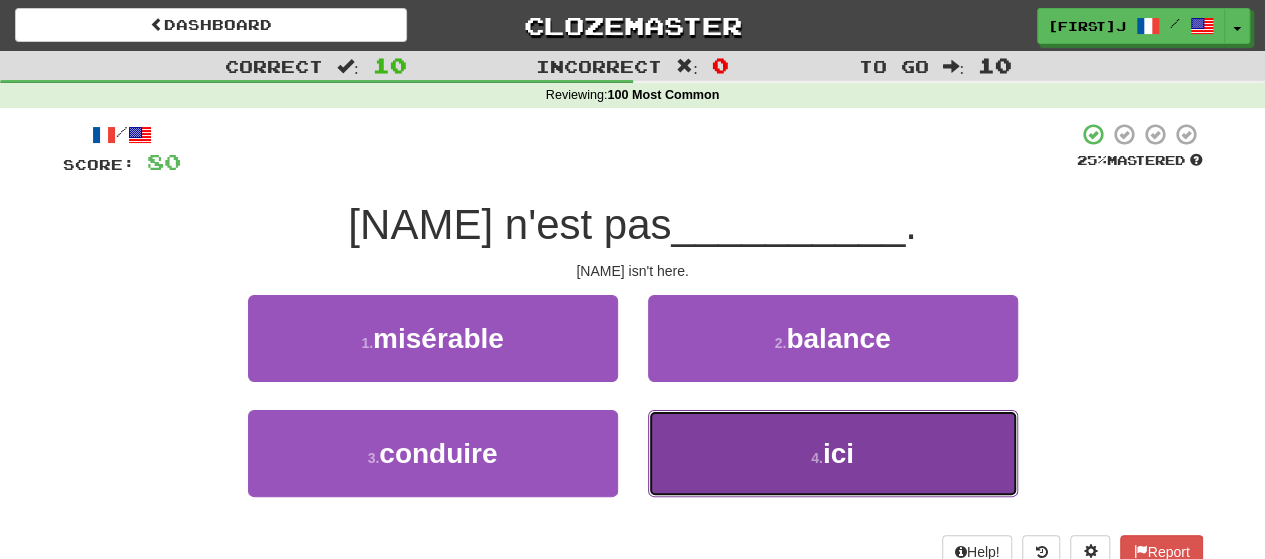 click on "4 .  ici" at bounding box center [833, 453] 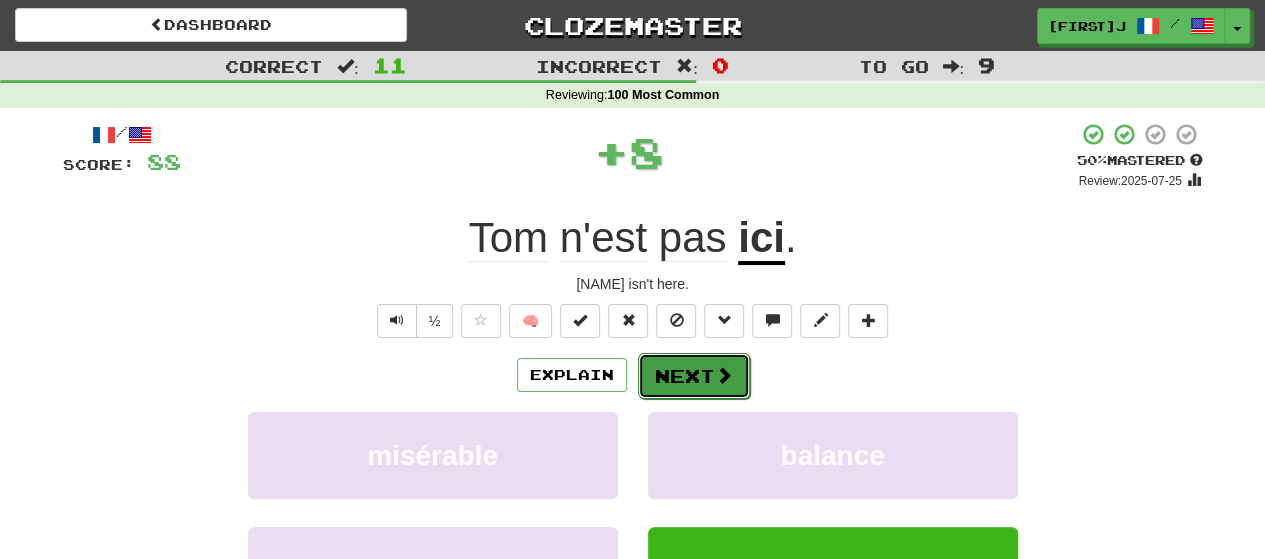 click on "Next" at bounding box center (694, 376) 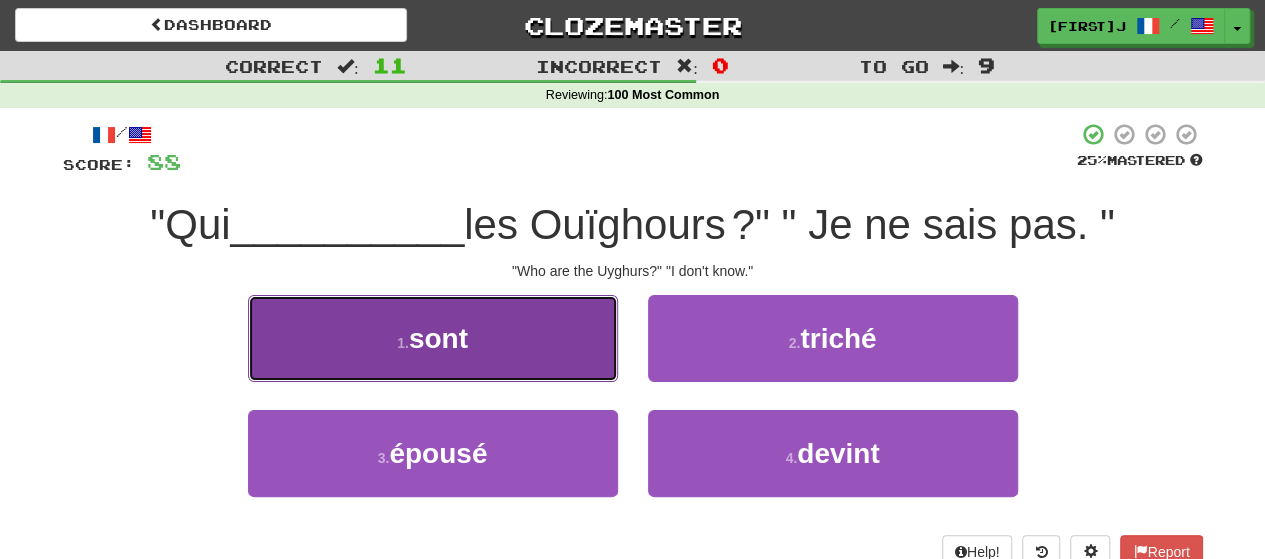 click on "1 .  sont" at bounding box center (433, 338) 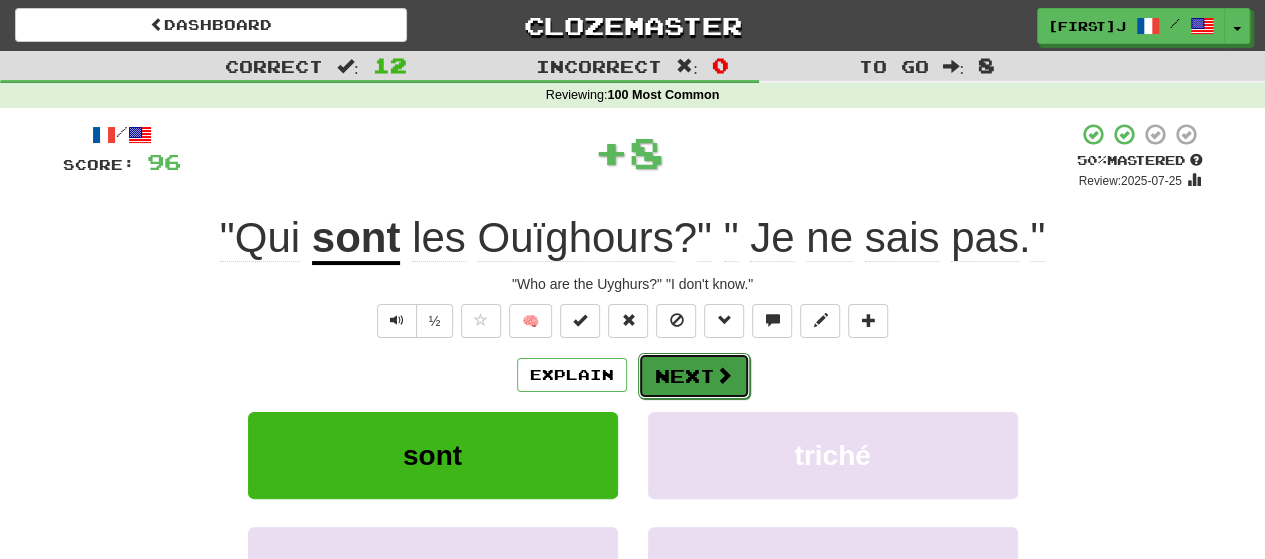 click on "Next" at bounding box center (694, 376) 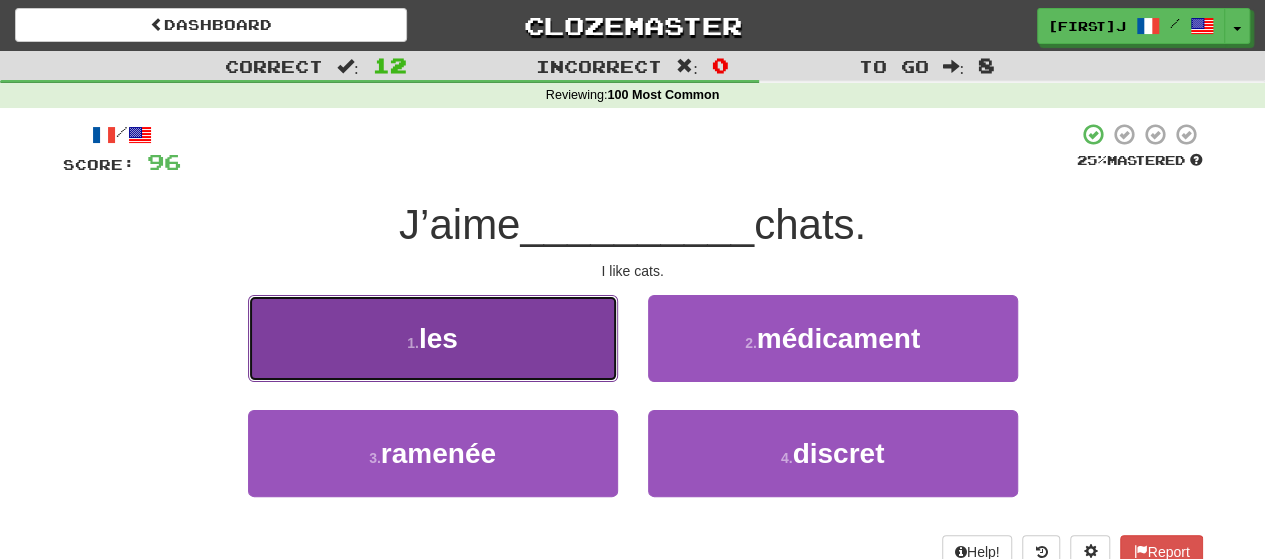 click on "1 .  les" at bounding box center [433, 338] 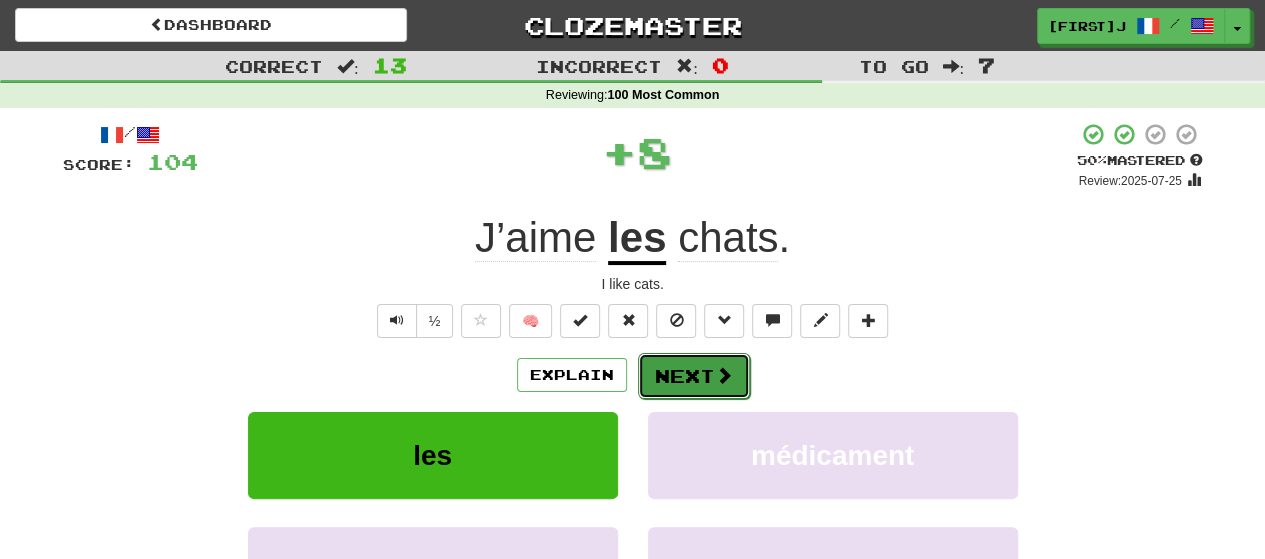 click on "Next" at bounding box center [694, 376] 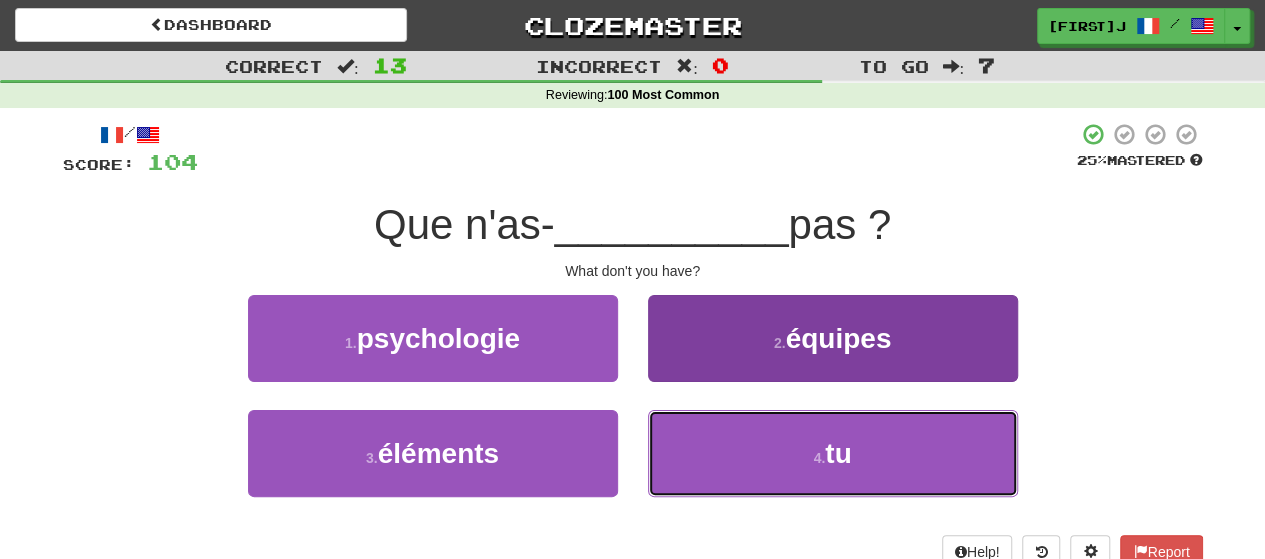 click on "4 .  tu" at bounding box center [833, 453] 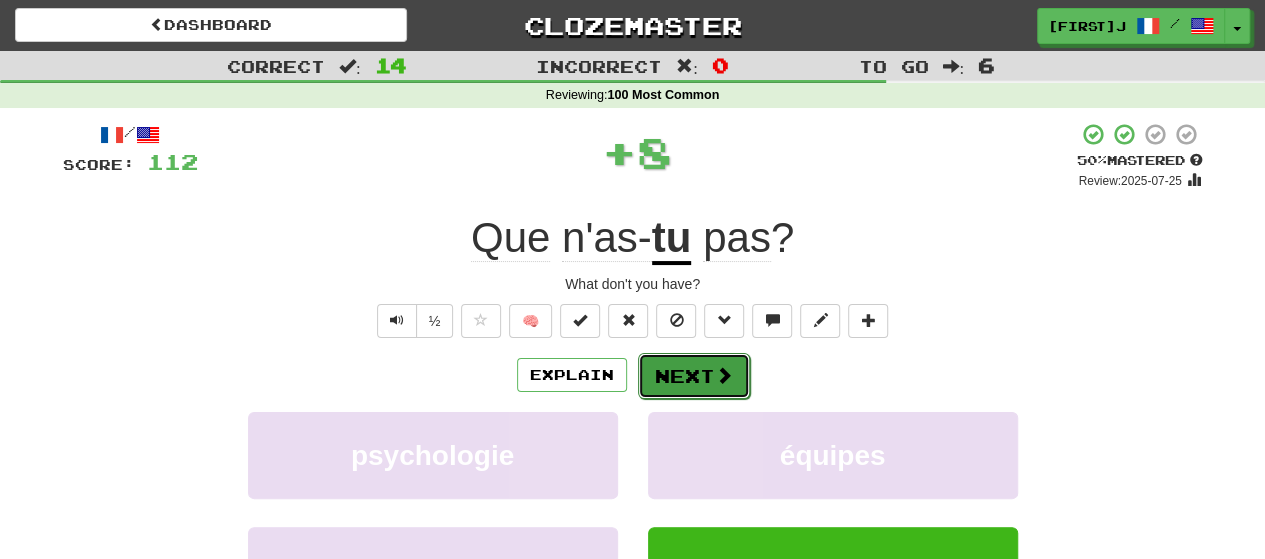 click at bounding box center (724, 375) 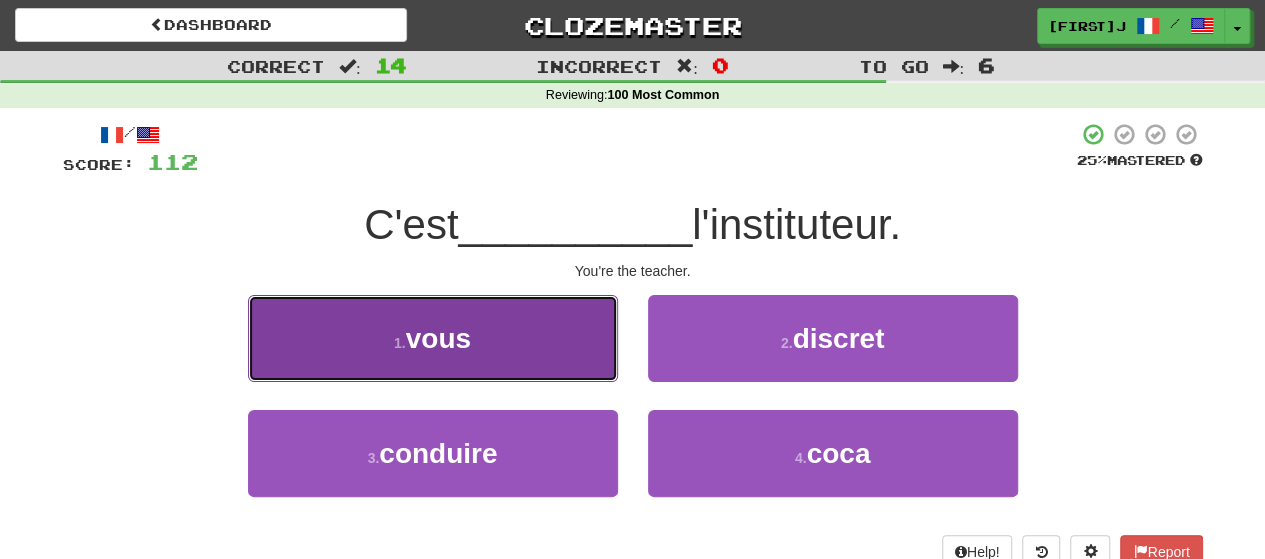 click on "1 .  vous" at bounding box center (433, 338) 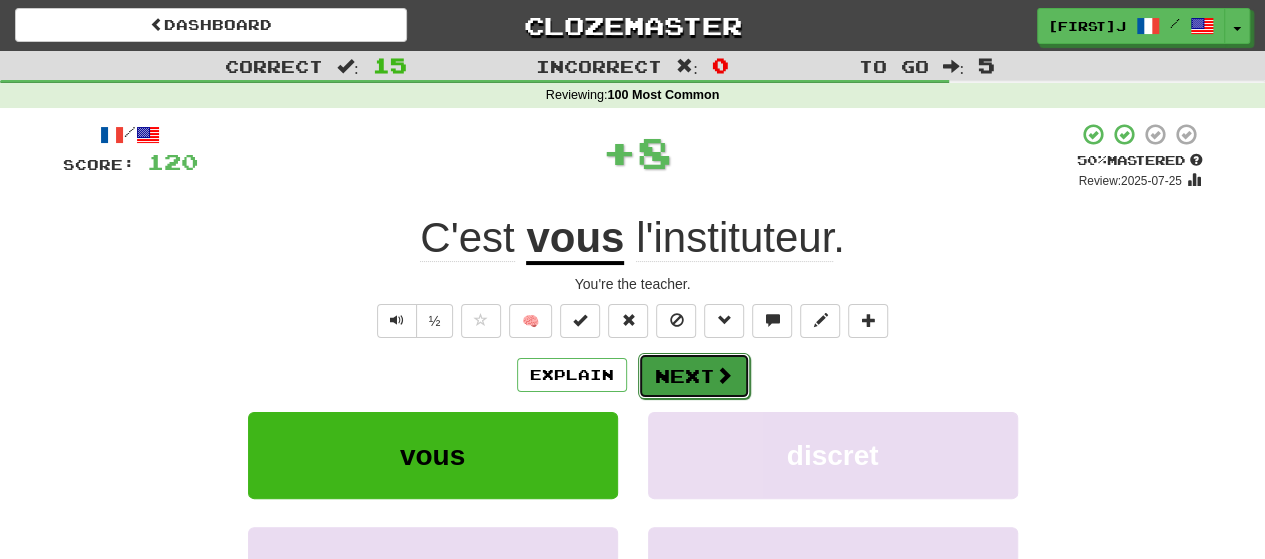 click on "Next" at bounding box center [694, 376] 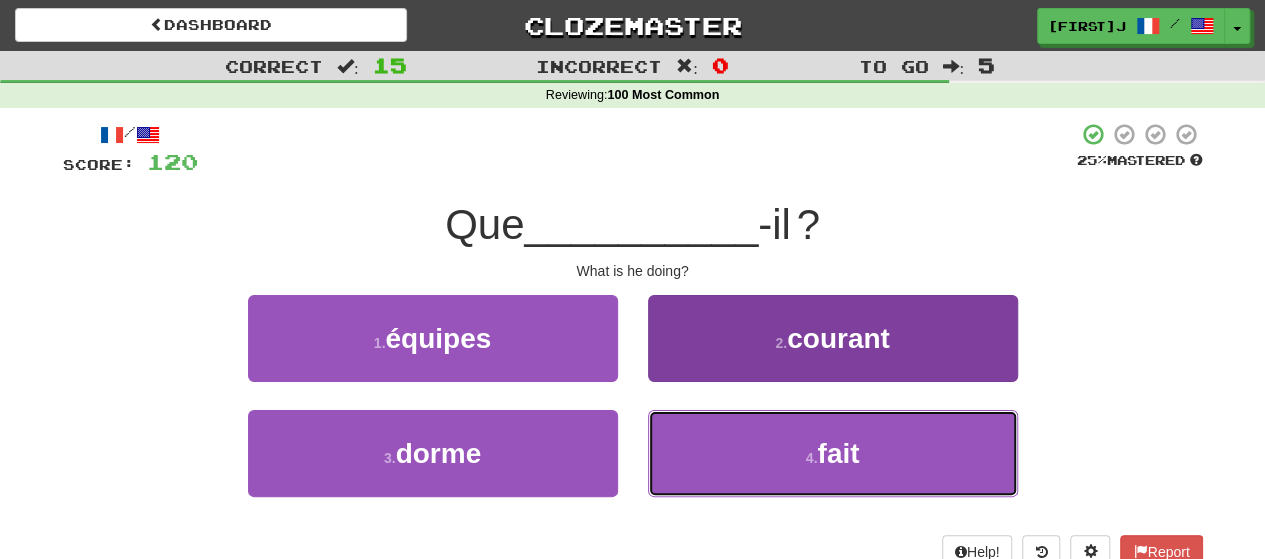 click on "4 .  fait" at bounding box center (833, 453) 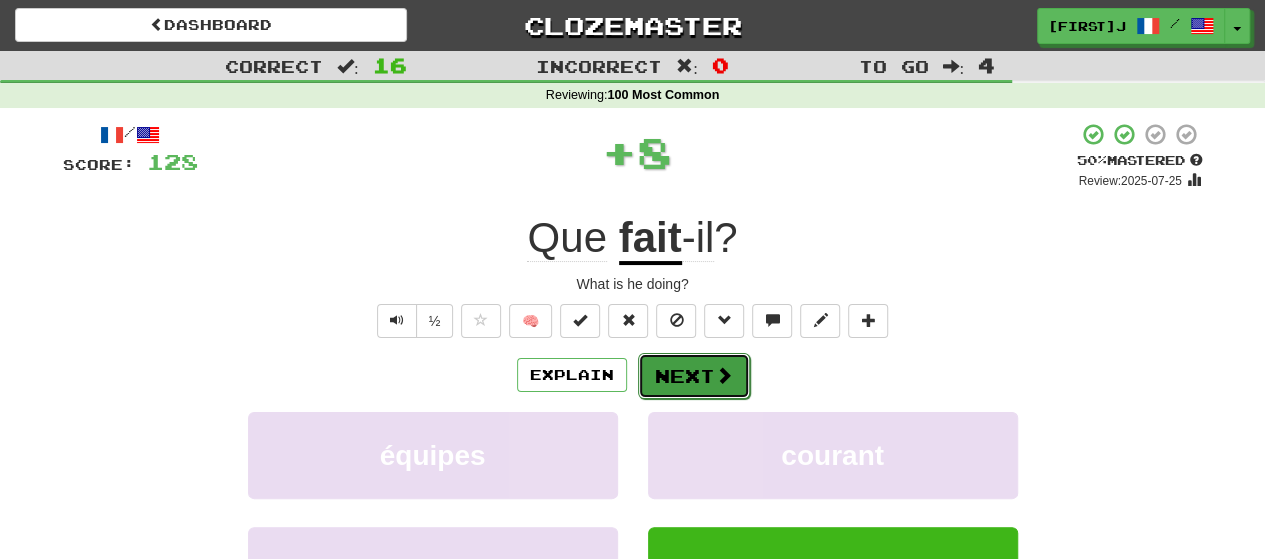 click on "Next" at bounding box center [694, 376] 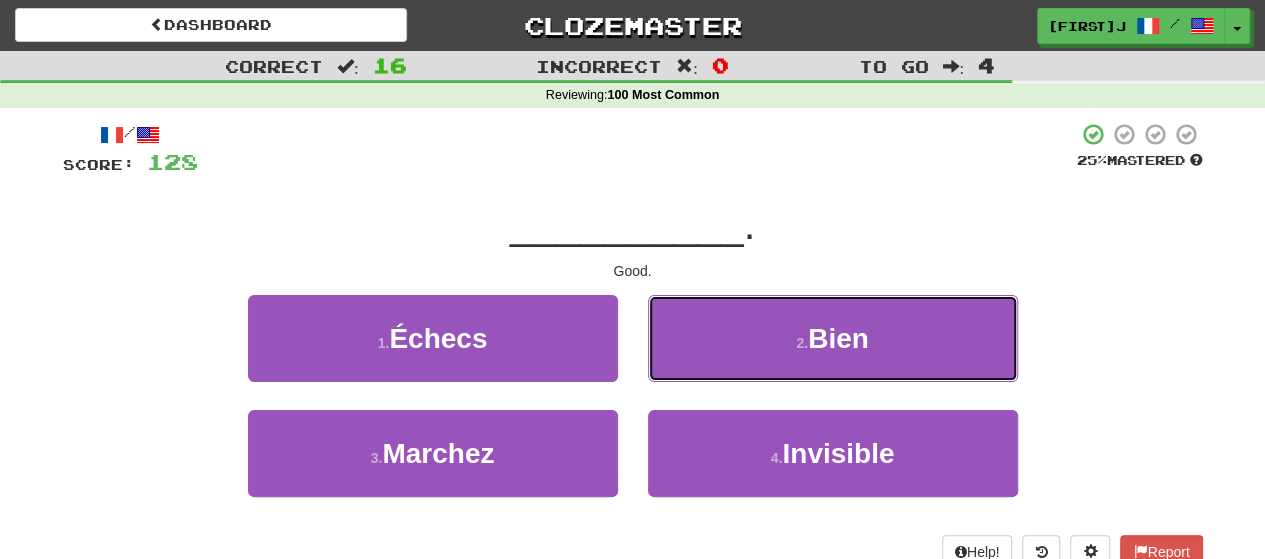click on "2 .  Bien" at bounding box center (833, 338) 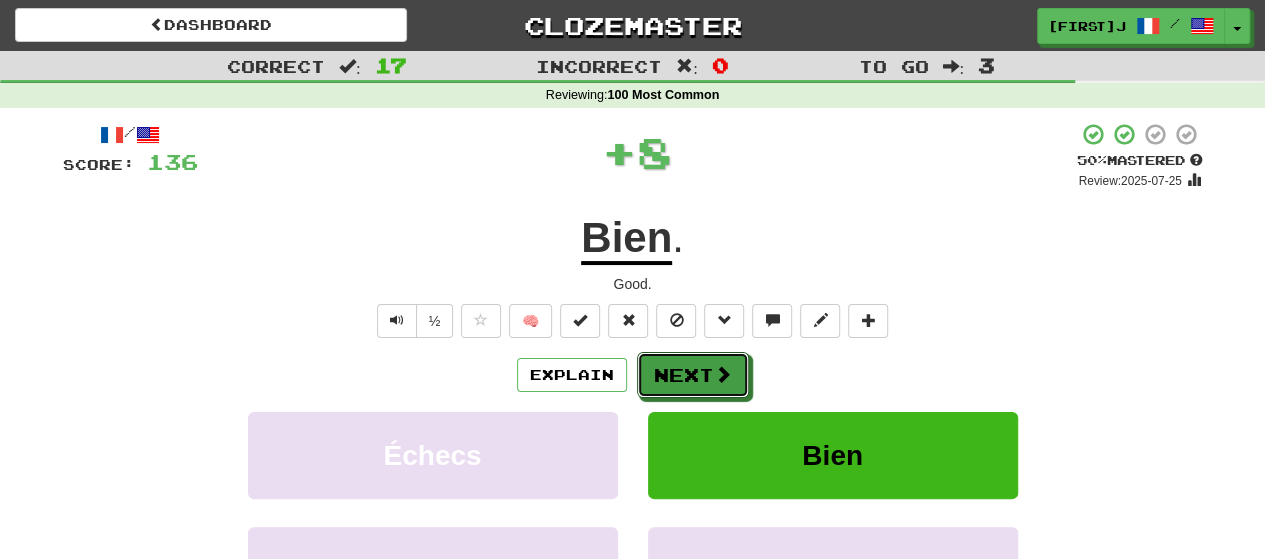 click on "Next" at bounding box center [693, 375] 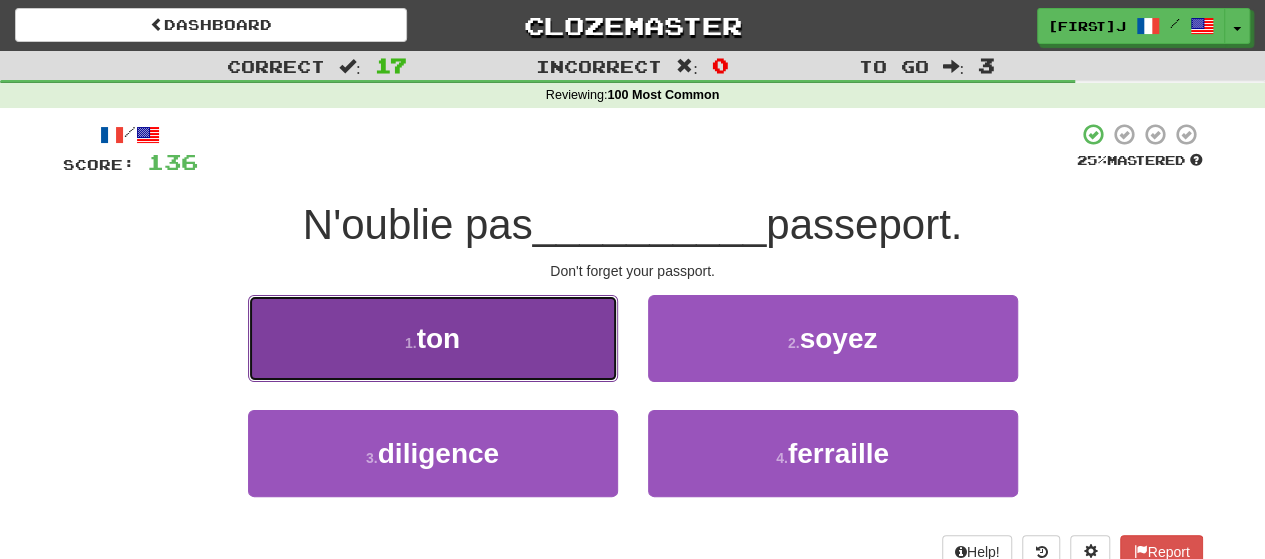 click on "1 .  ton" at bounding box center (433, 338) 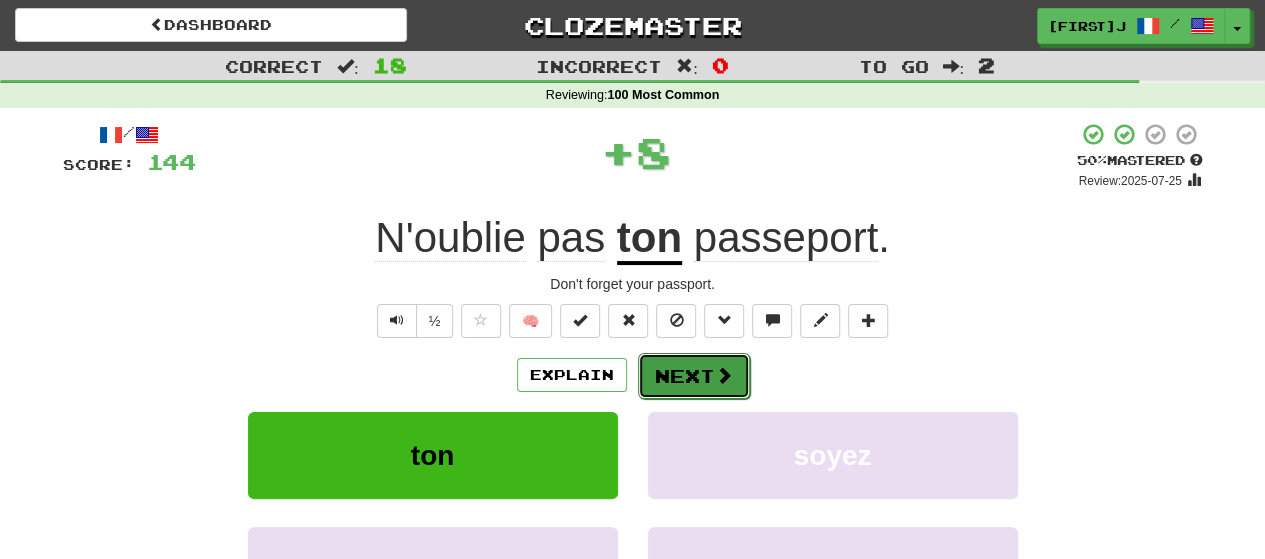 click on "Next" at bounding box center (694, 376) 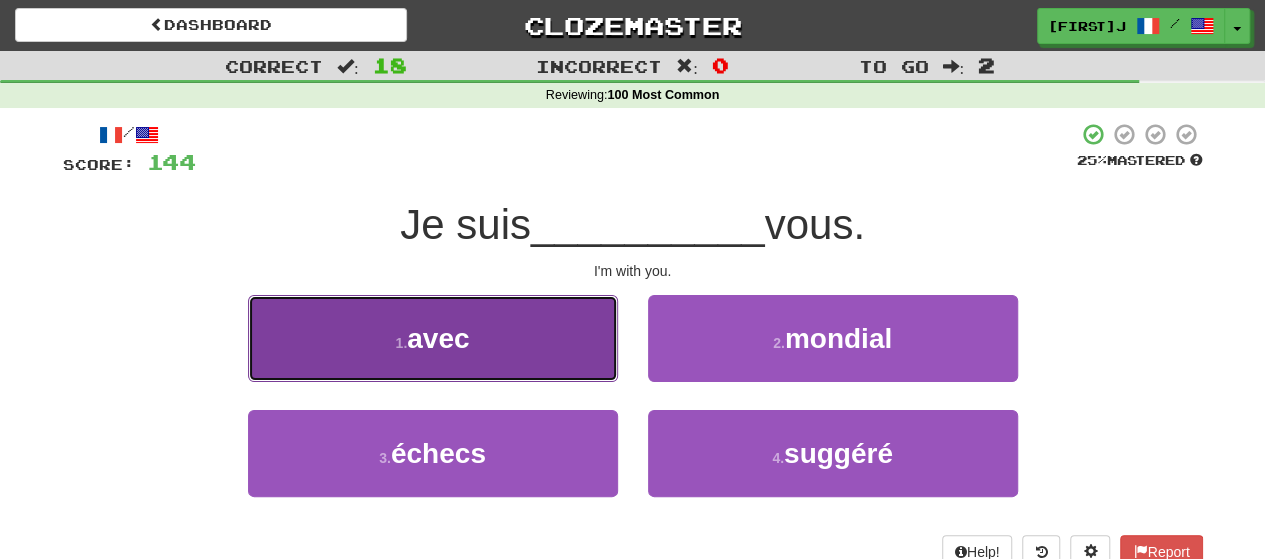click on "1 .  avec" at bounding box center (433, 338) 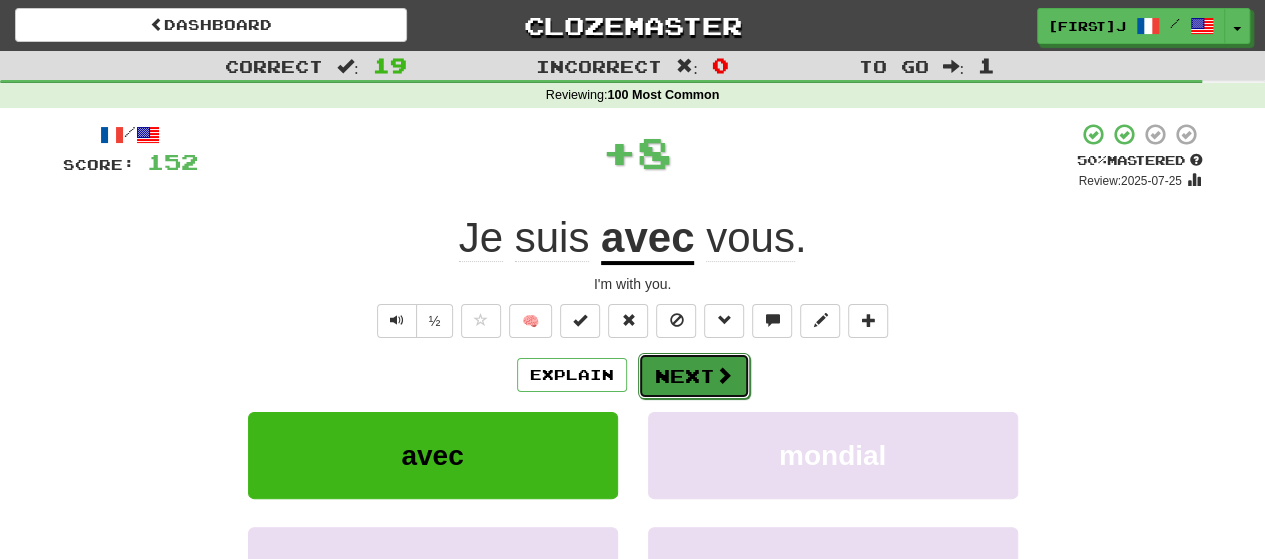 click on "Next" at bounding box center (694, 376) 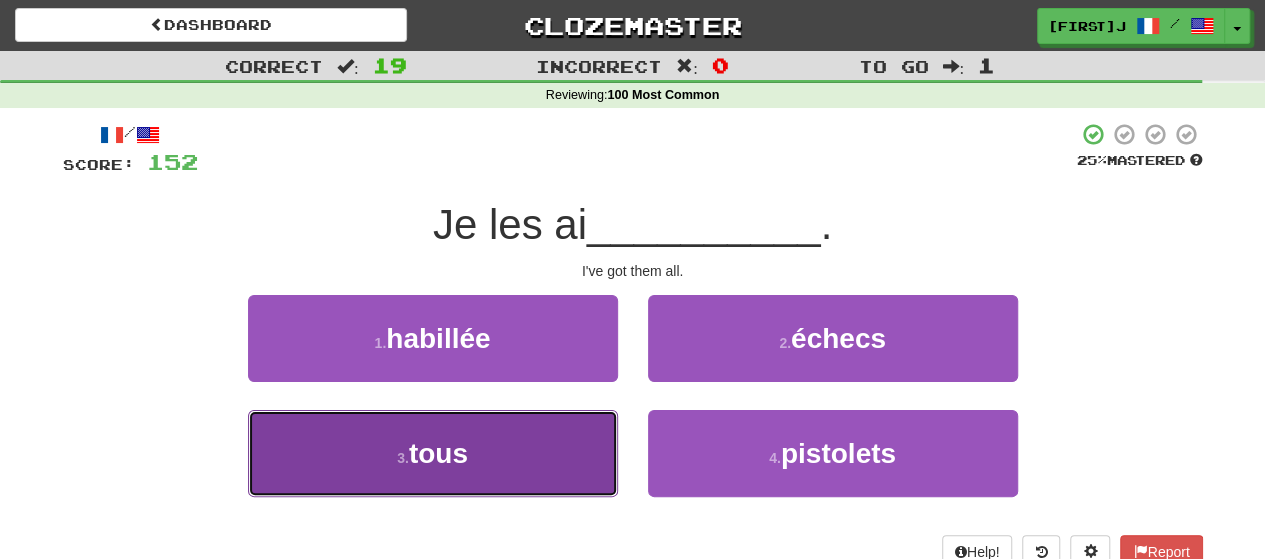 click on "3 .  tous" at bounding box center [433, 453] 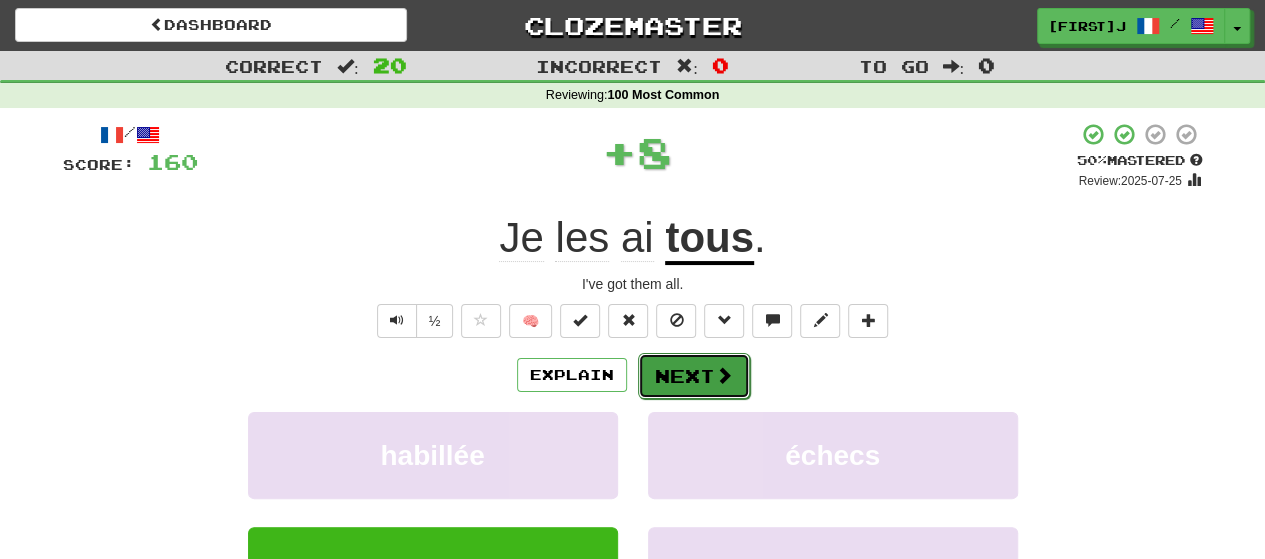 click on "Next" at bounding box center [694, 376] 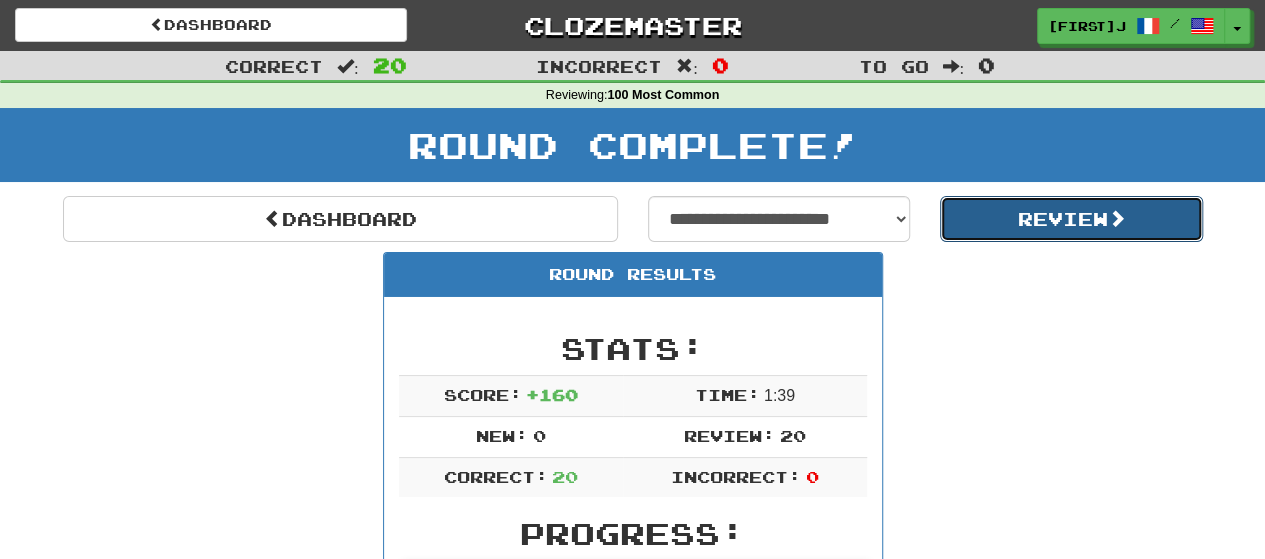 click on "Review" at bounding box center [1071, 219] 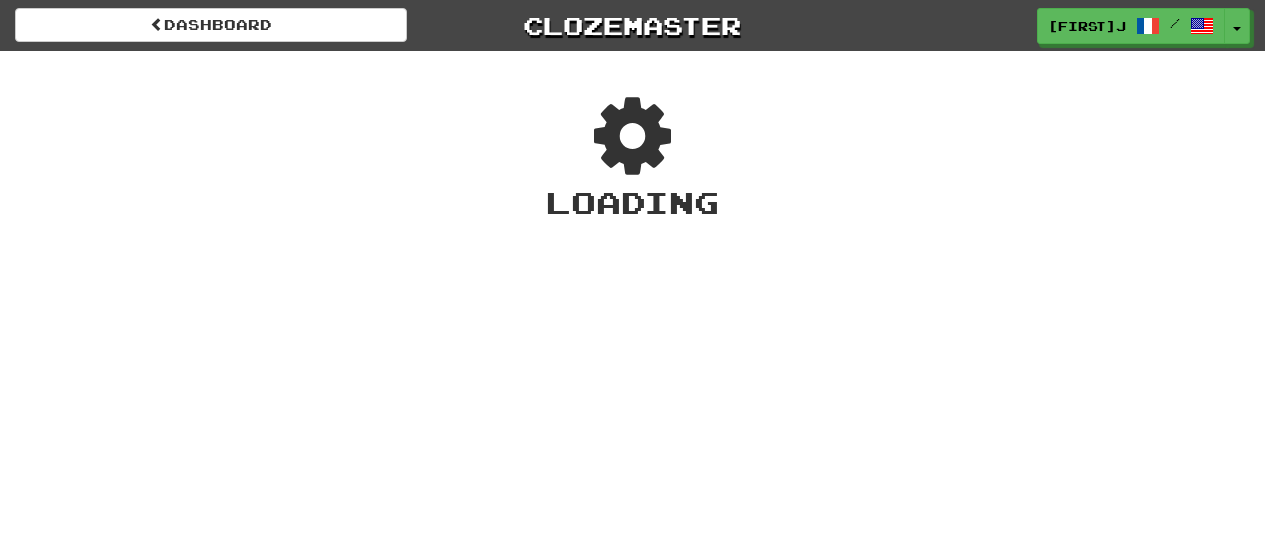 scroll, scrollTop: 0, scrollLeft: 0, axis: both 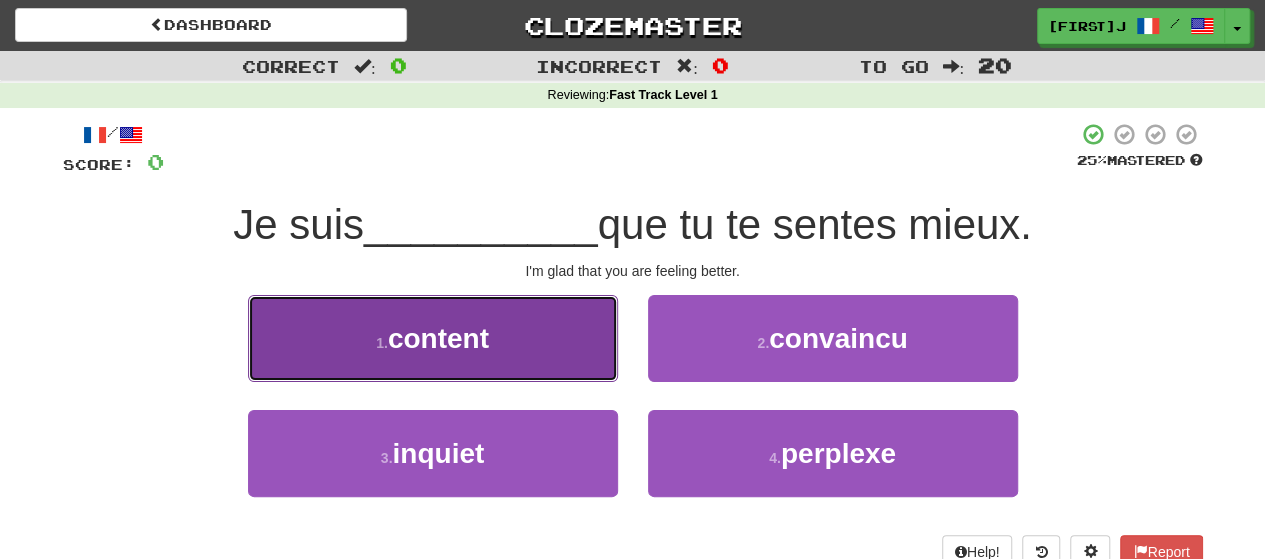 click on "1 .  content" at bounding box center (433, 338) 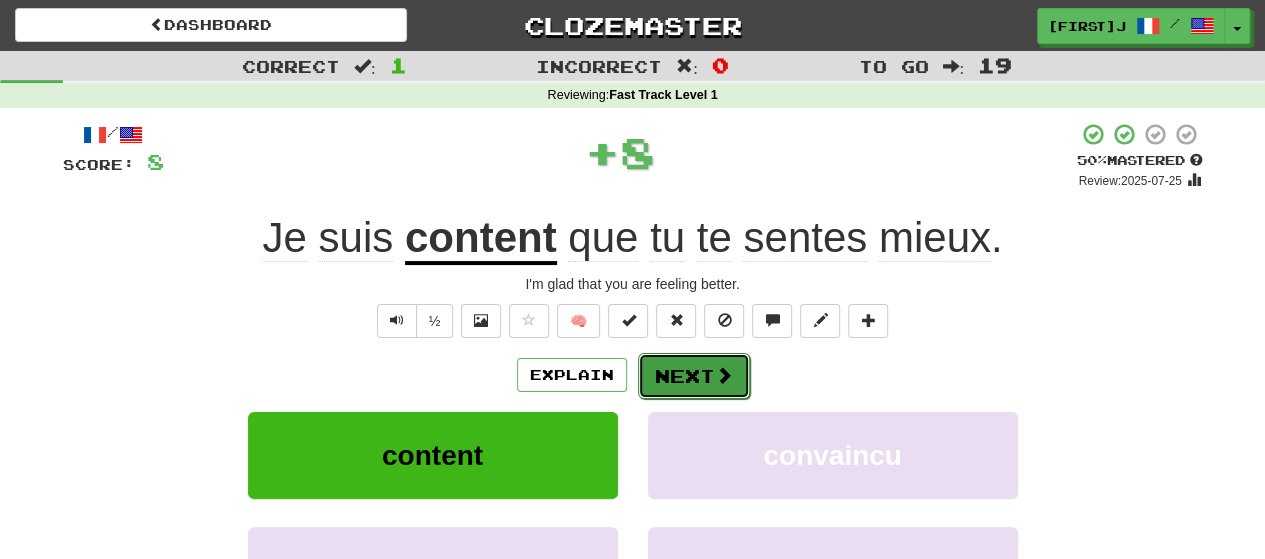 click on "Next" at bounding box center [694, 376] 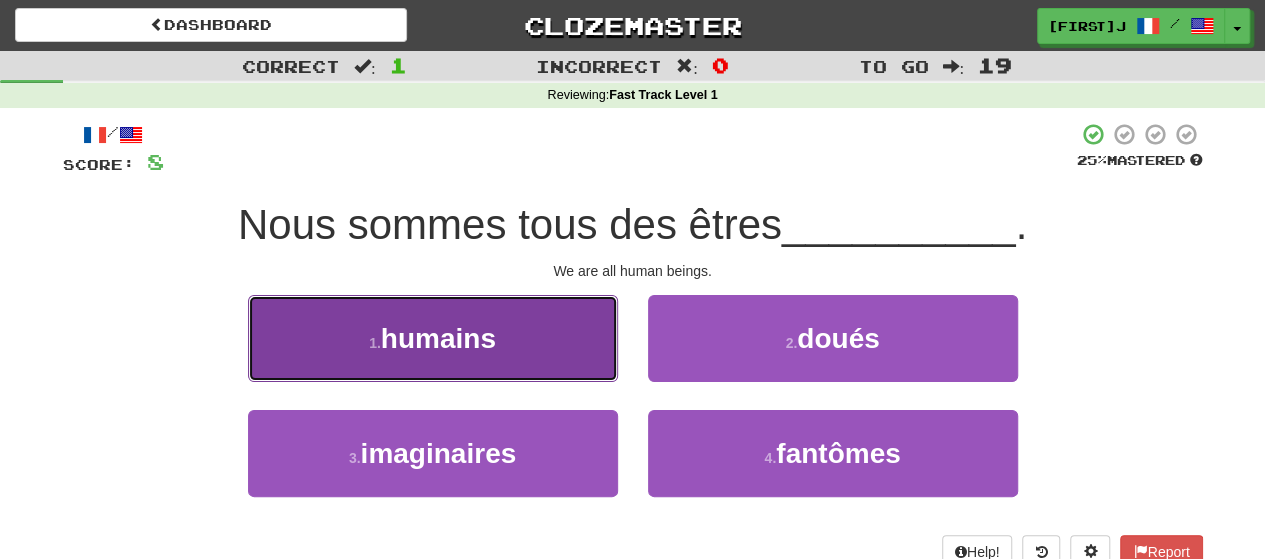 click on "1 .  humains" at bounding box center (433, 338) 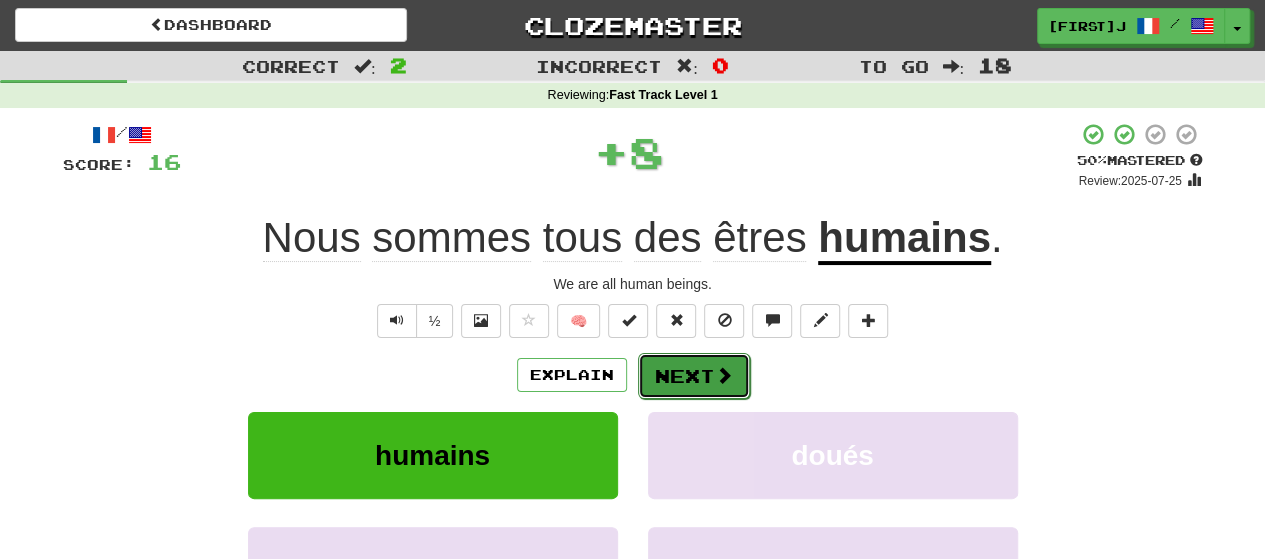 click at bounding box center (724, 375) 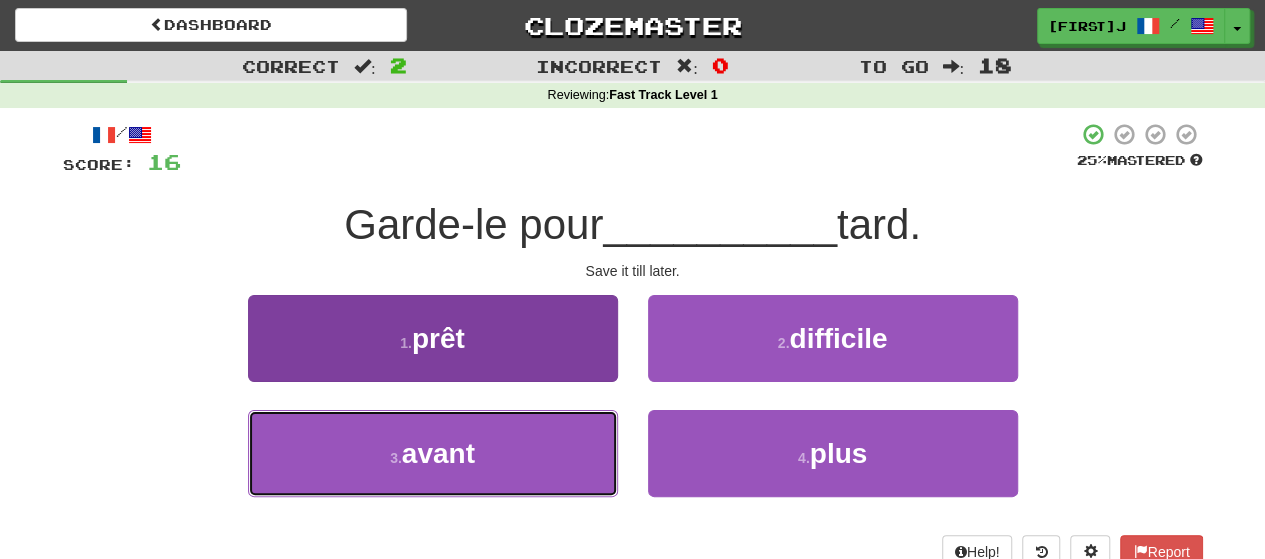 click on "3 .  avant" at bounding box center (433, 453) 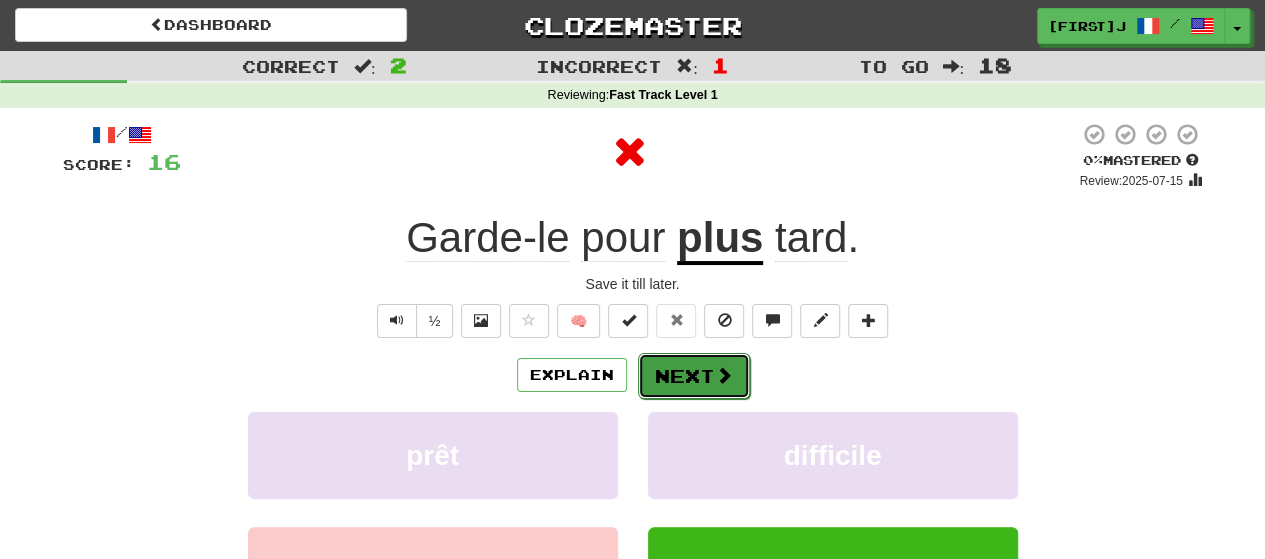 click on "Next" at bounding box center [694, 376] 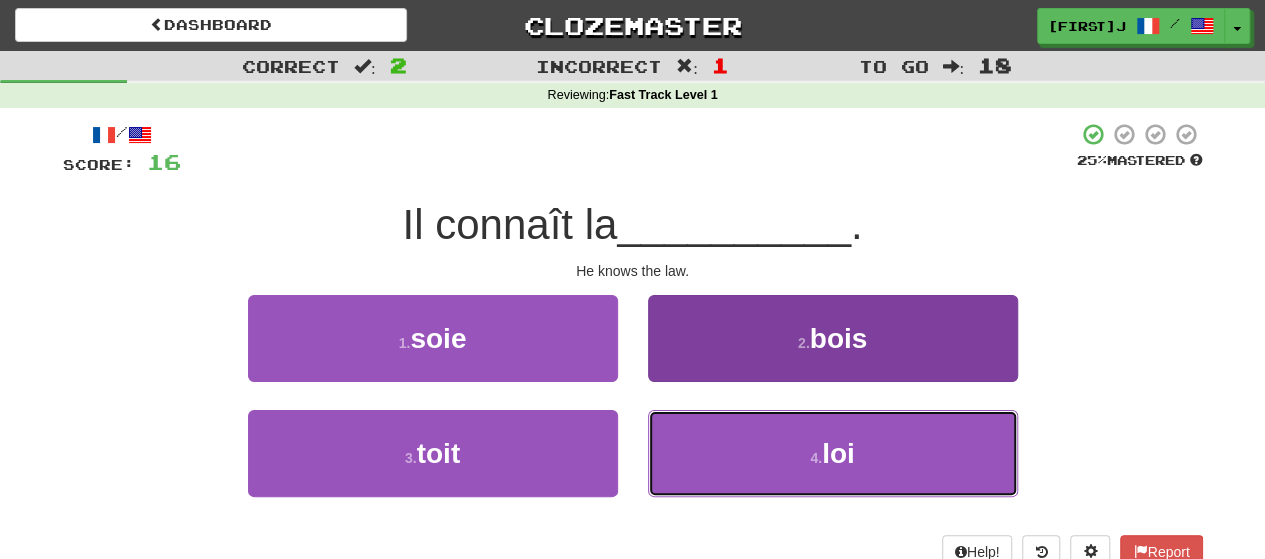 drag, startPoint x: 684, startPoint y: 463, endPoint x: 682, endPoint y: 434, distance: 29.068884 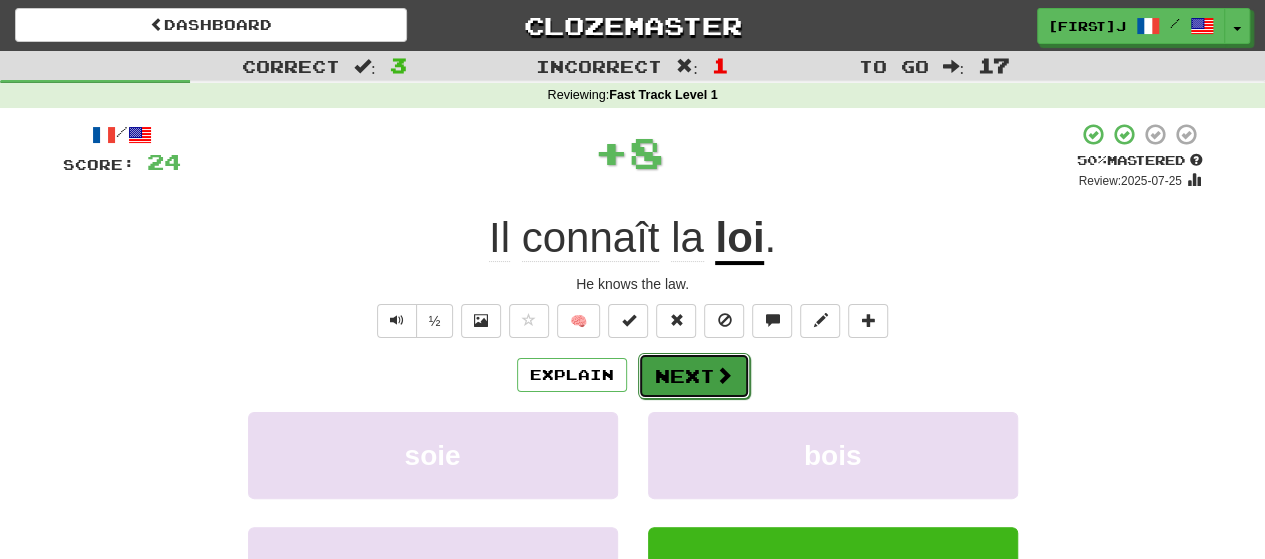 click on "Next" at bounding box center [694, 376] 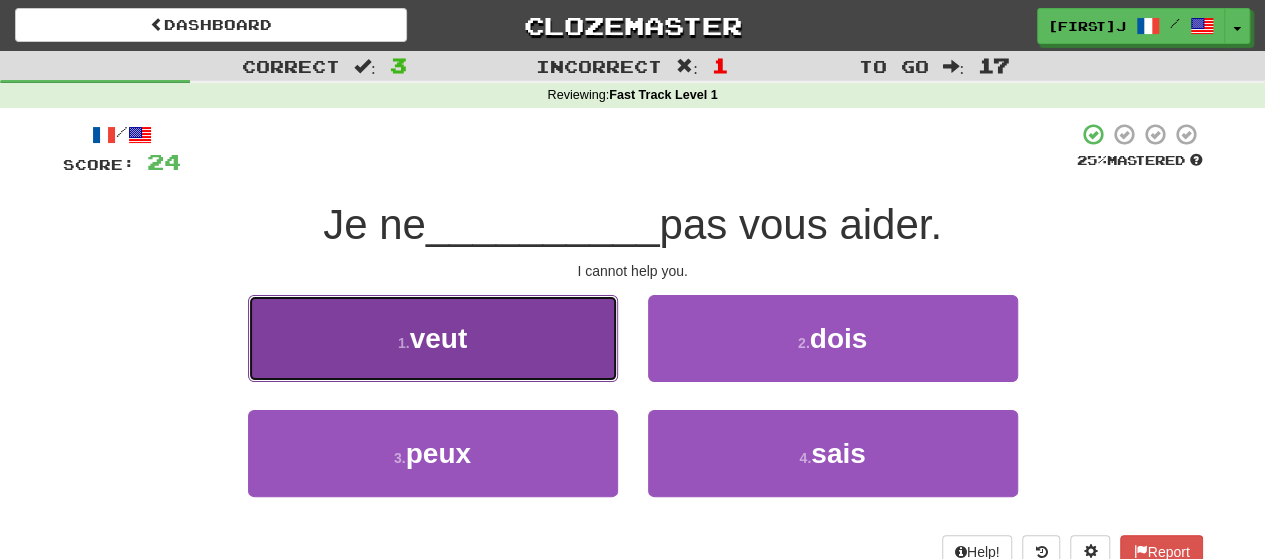 click on "1 .  veut" at bounding box center (433, 338) 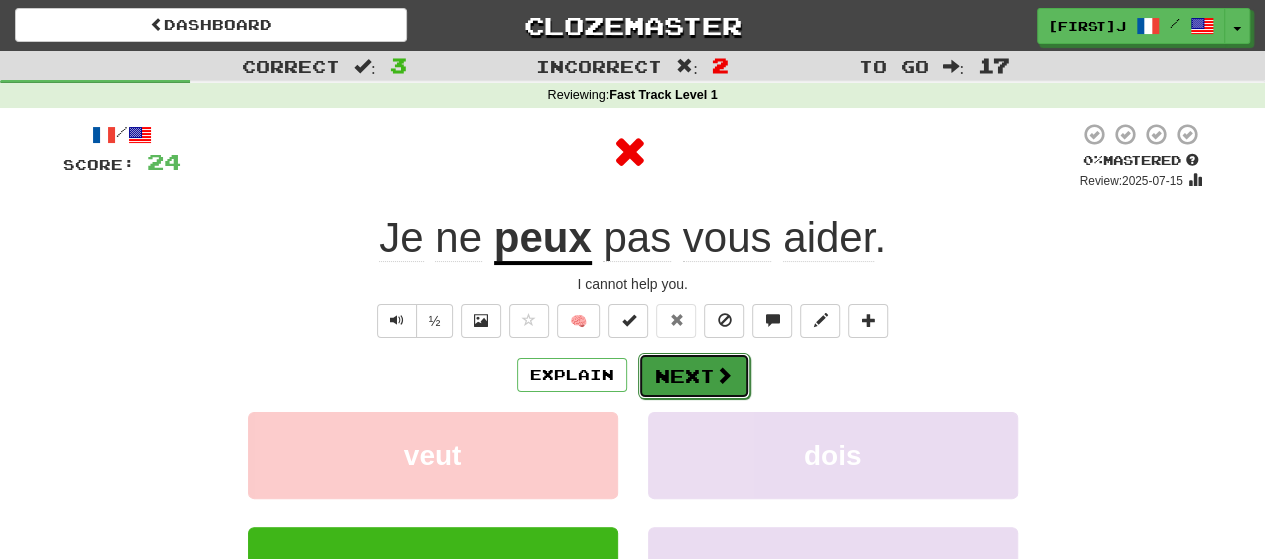 click on "Next" at bounding box center (694, 376) 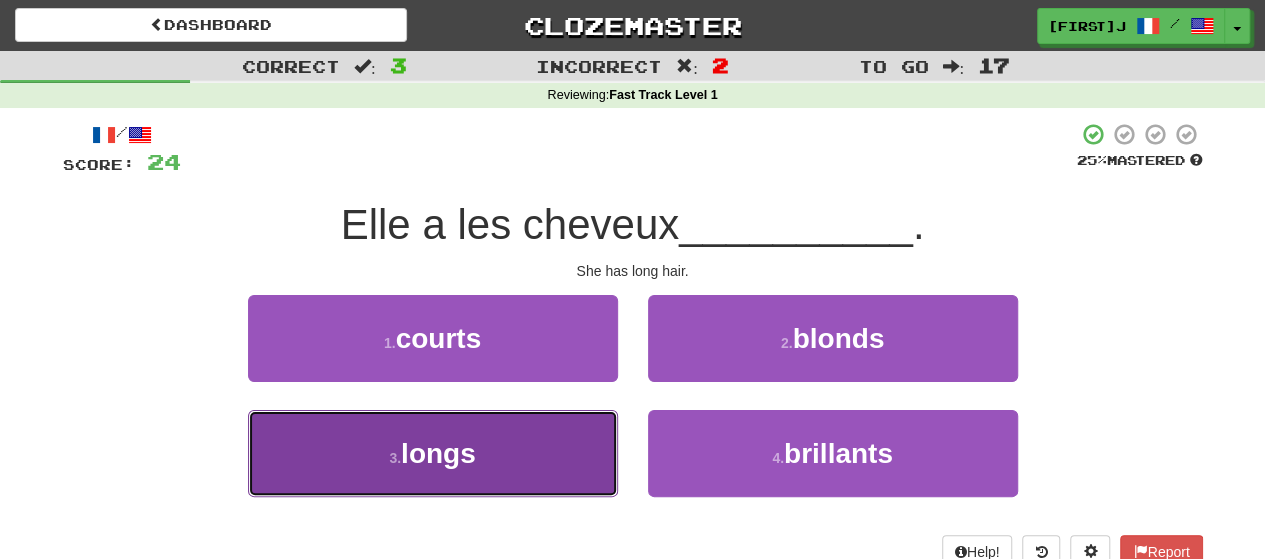 click on "3 .  longs" at bounding box center (433, 453) 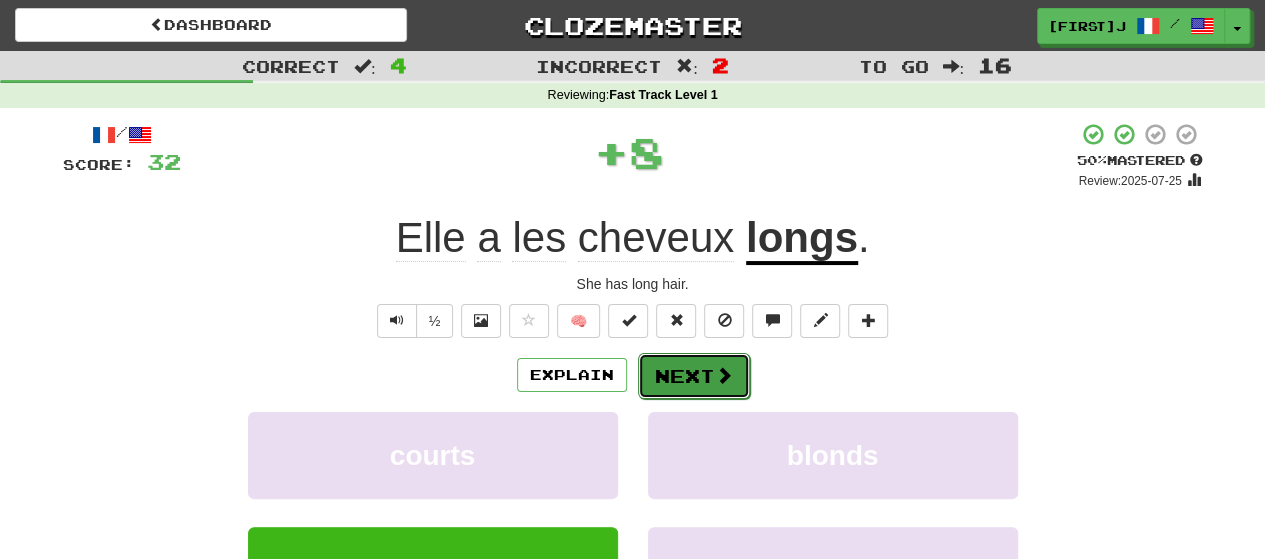 click on "Next" at bounding box center [694, 376] 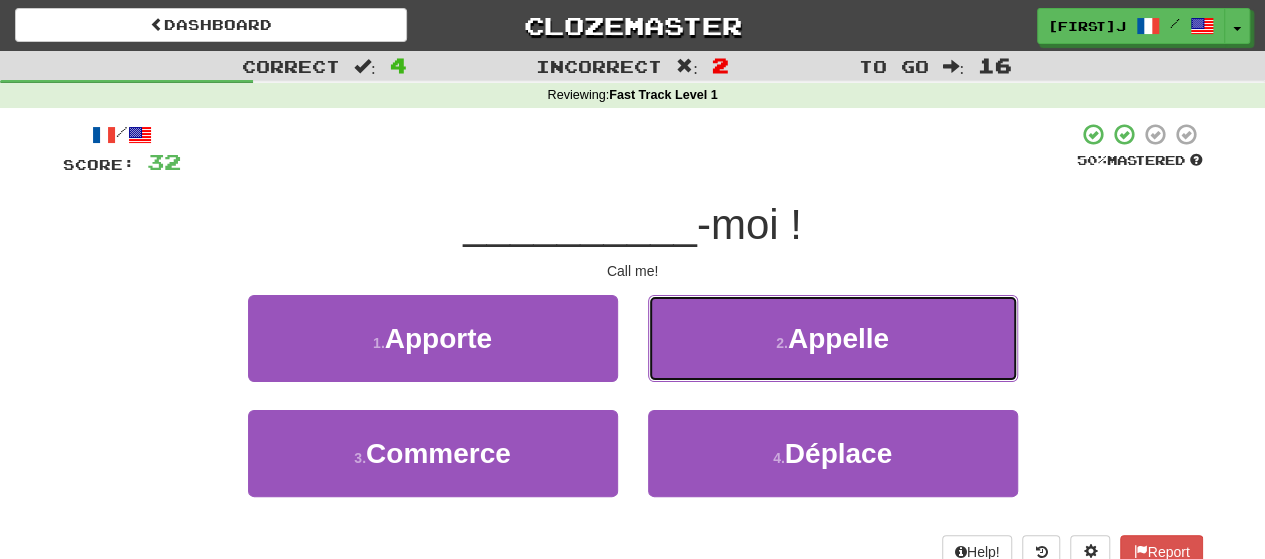 click on "2 .  Appelle" at bounding box center [833, 338] 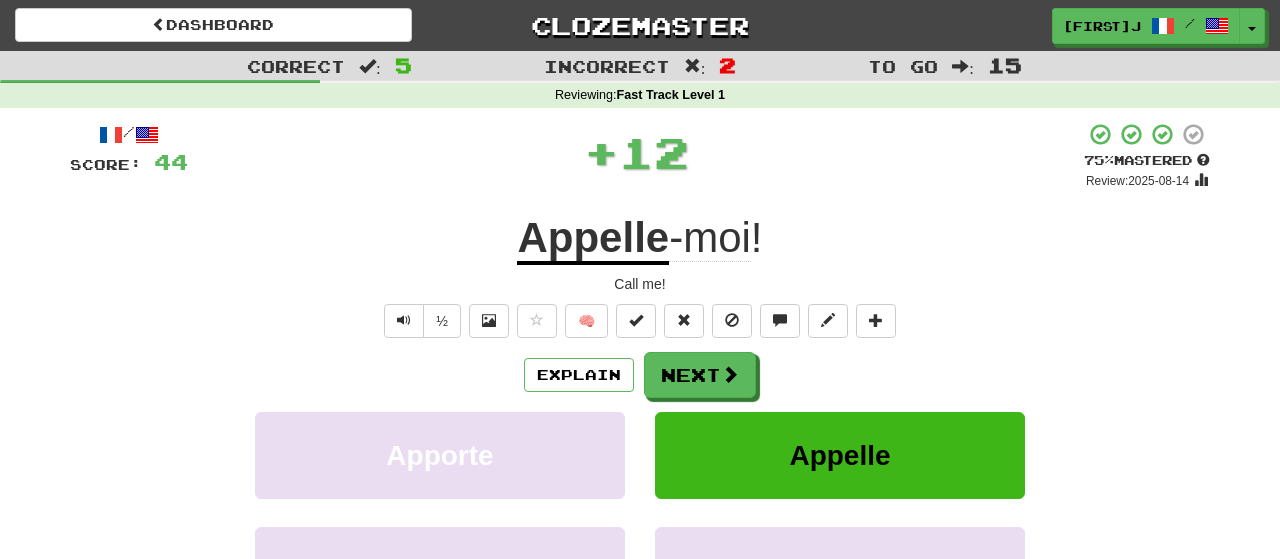 click on "Dashboard
Clozemaster
AlisonJ
/
Toggle Dropdown
Dashboard
Leaderboard
Activity Feed
Notifications
Profile
Discussions
Français
/
English
Streak:
24
Review:
80
Points Today: 160
Languages
Account
Logout
AlisonJ
/
Toggle Dropdown
Dashboard
Leaderboard
Activity Feed
Notifications
Profile
Discussions
Français
/
English
Streak:
24
Review:
80
Points Today: 160
Languages
Account
Logout
clozemaster
Correct   :   5 Incorrect   :   2 To go   :   15 Reviewing :  Fast Track Level 1  /  Score:   44 + 12 75 %  Mastered Review:  2025-08-14 Appelle -moi  ! Call me! ½ 🧠 Explain Next Apporte Appelle Commerce Déplace Learn more:" at bounding box center [640, 727] 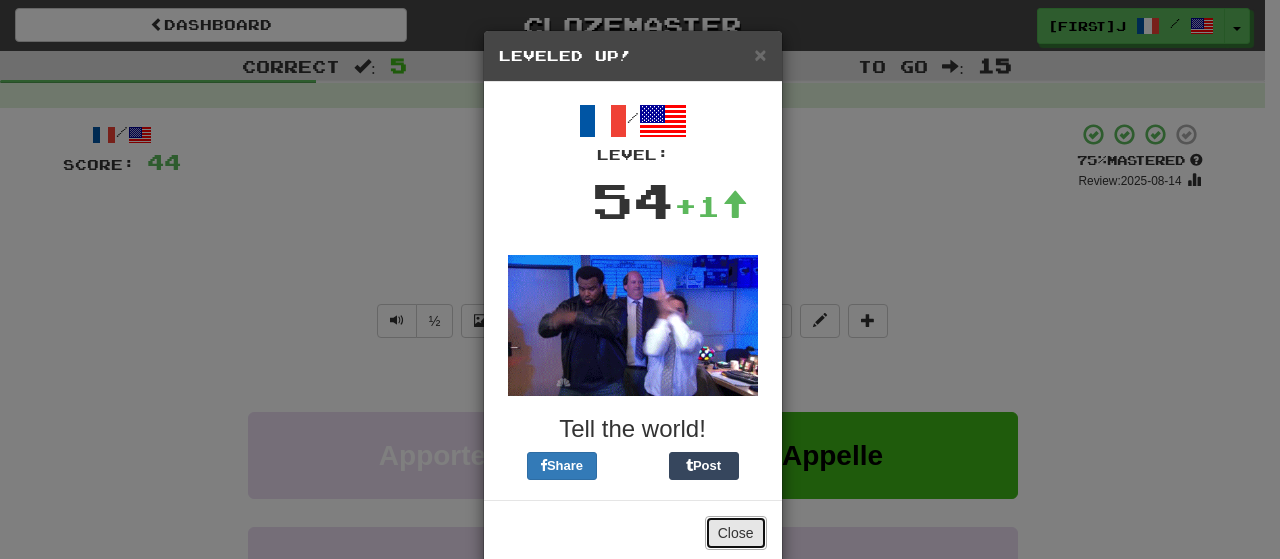 click on "Close" at bounding box center [736, 533] 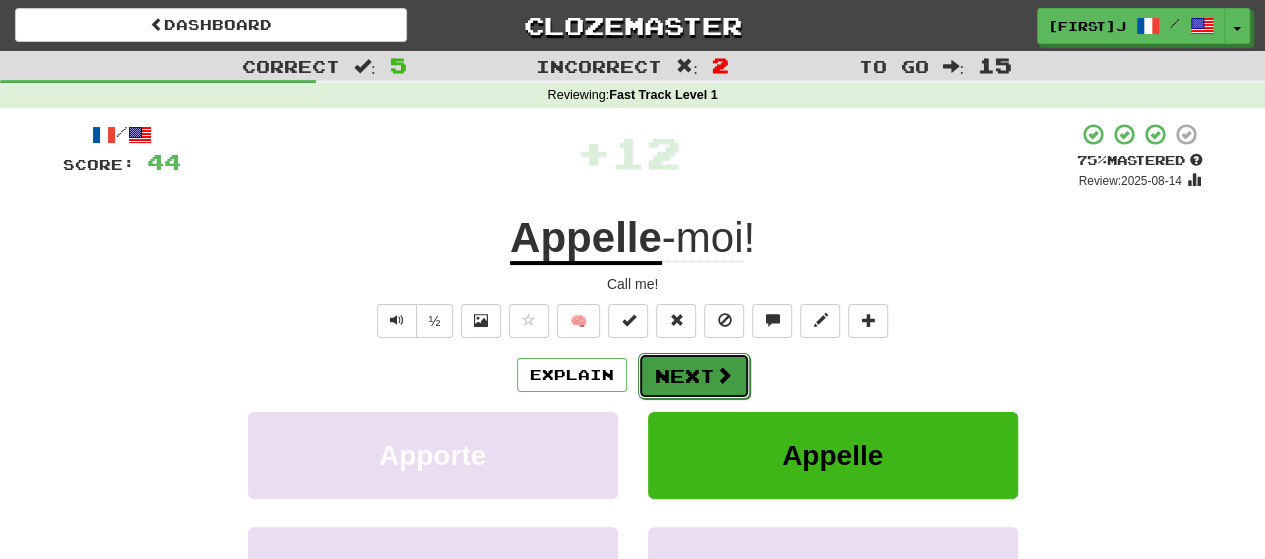 click on "Next" at bounding box center (694, 376) 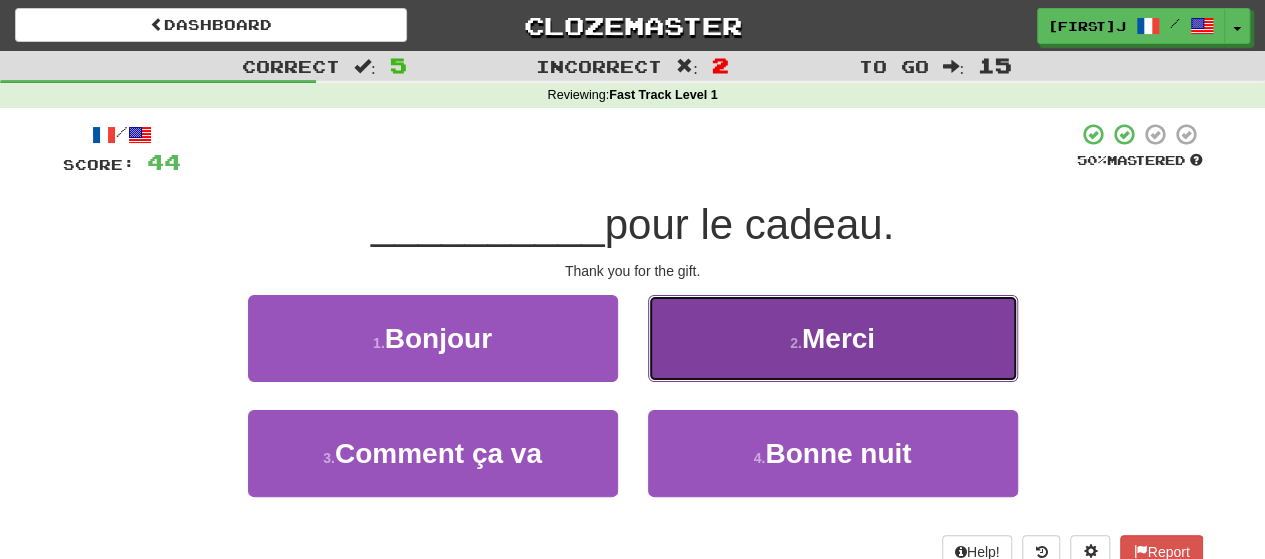 click on "2 .  Merci" at bounding box center [833, 338] 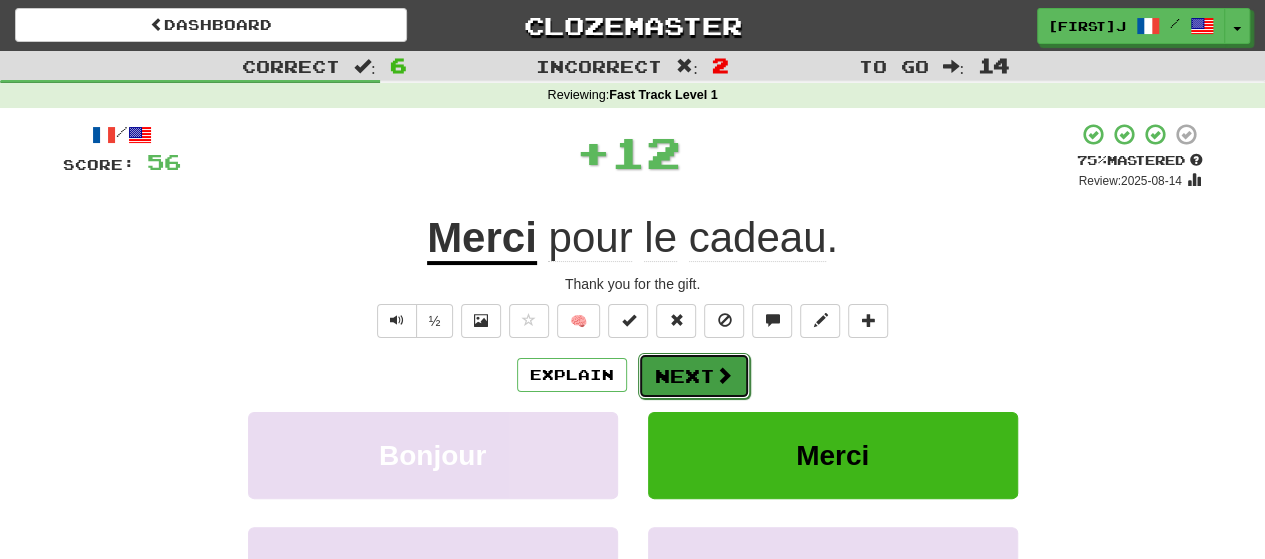 click at bounding box center [724, 375] 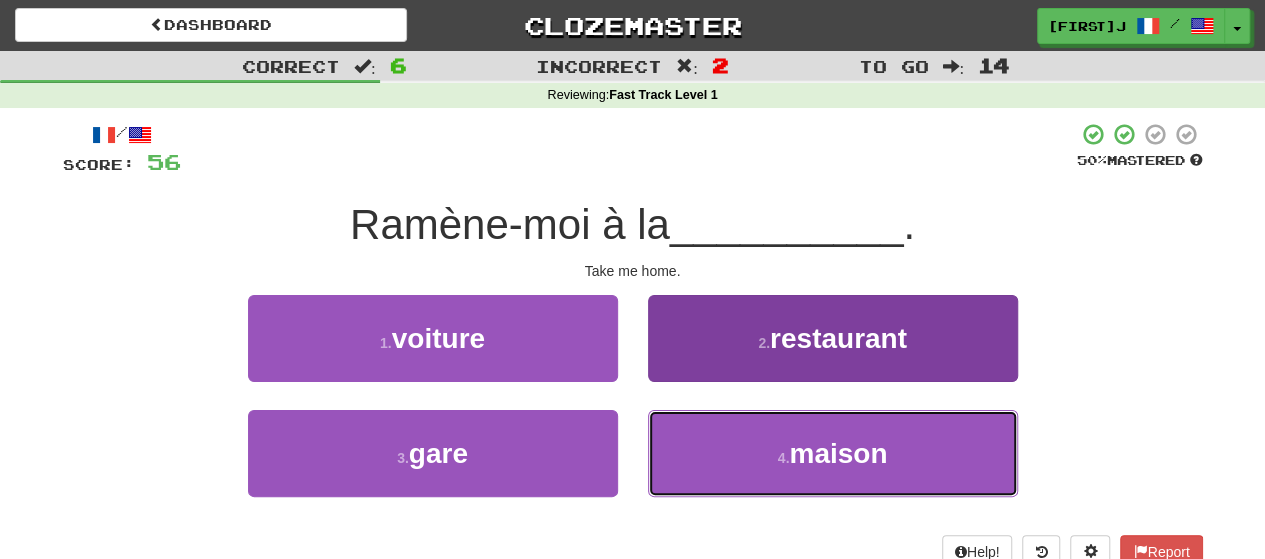 click on "4 .  maison" at bounding box center (833, 453) 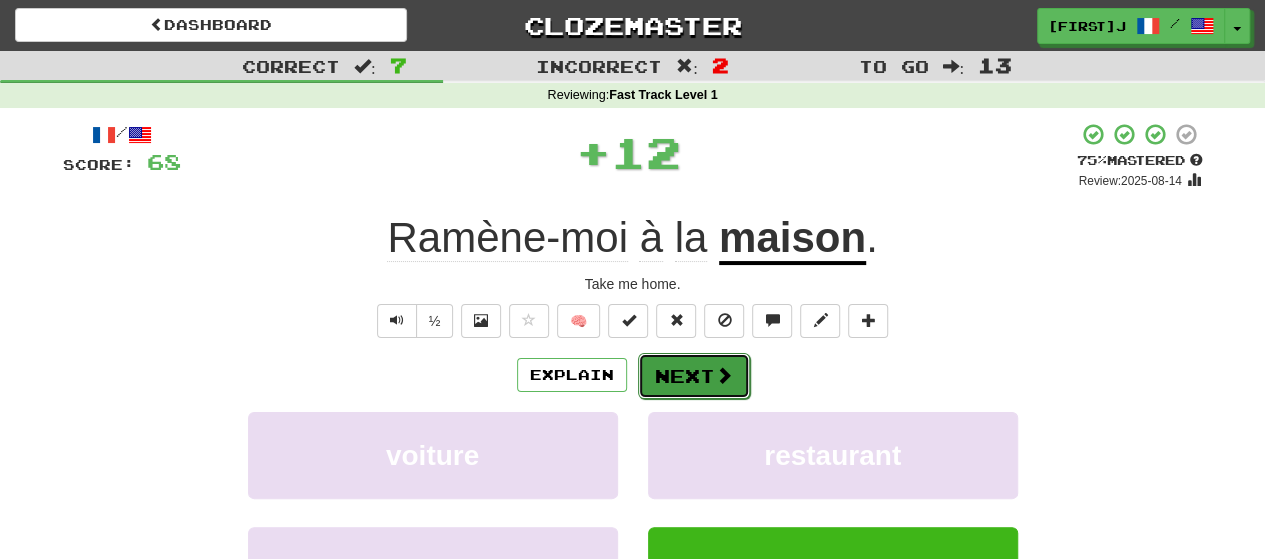 click on "Next" at bounding box center [694, 376] 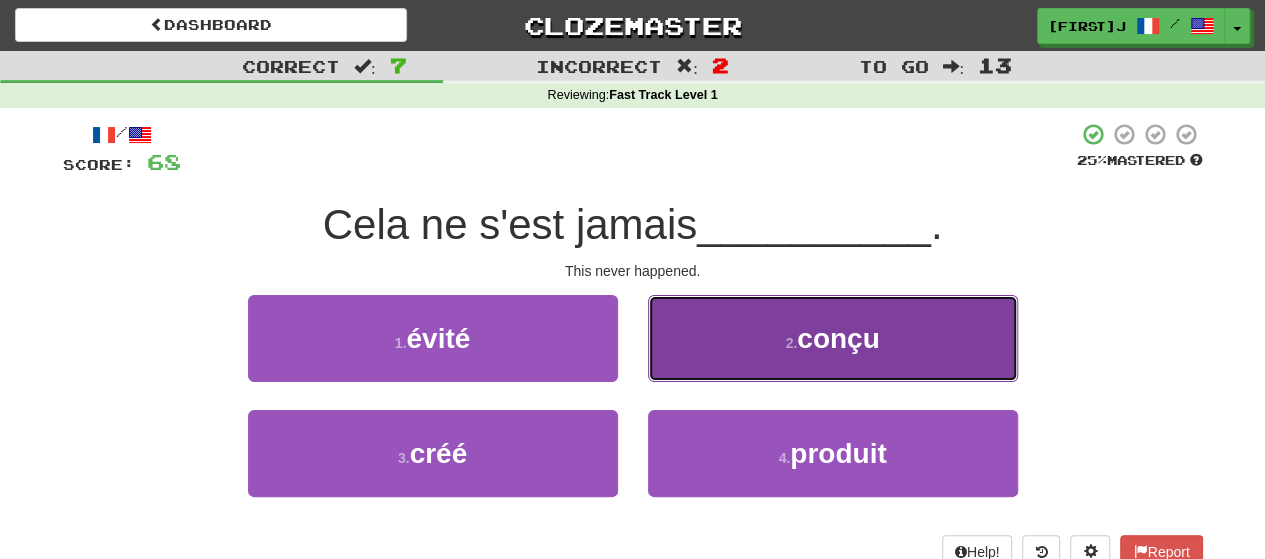 click on "conçu" at bounding box center (838, 338) 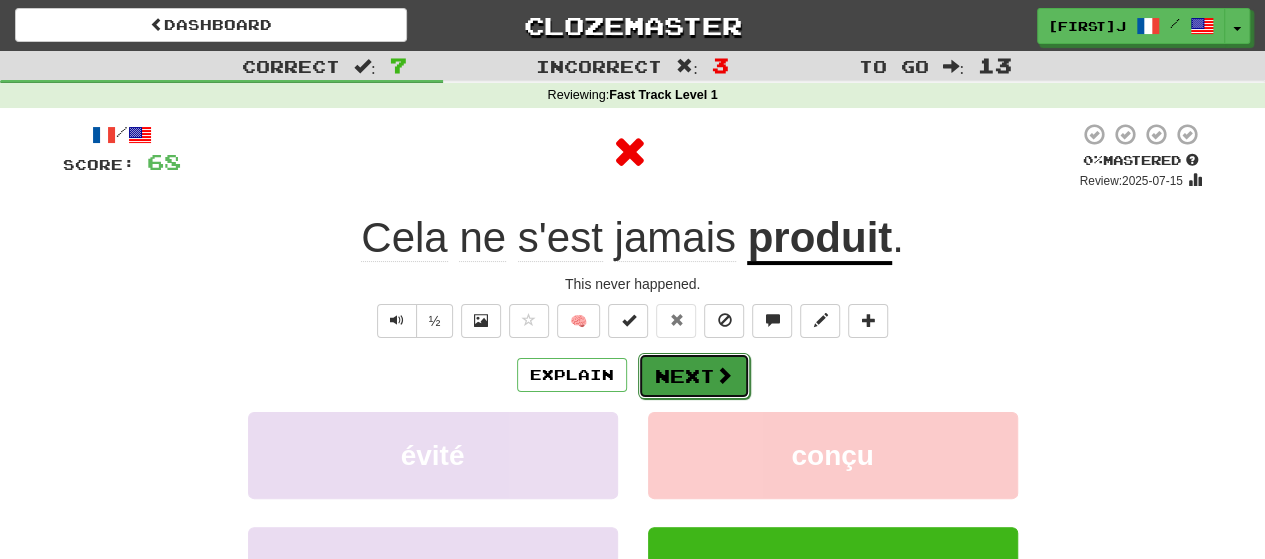 click on "Next" at bounding box center [694, 376] 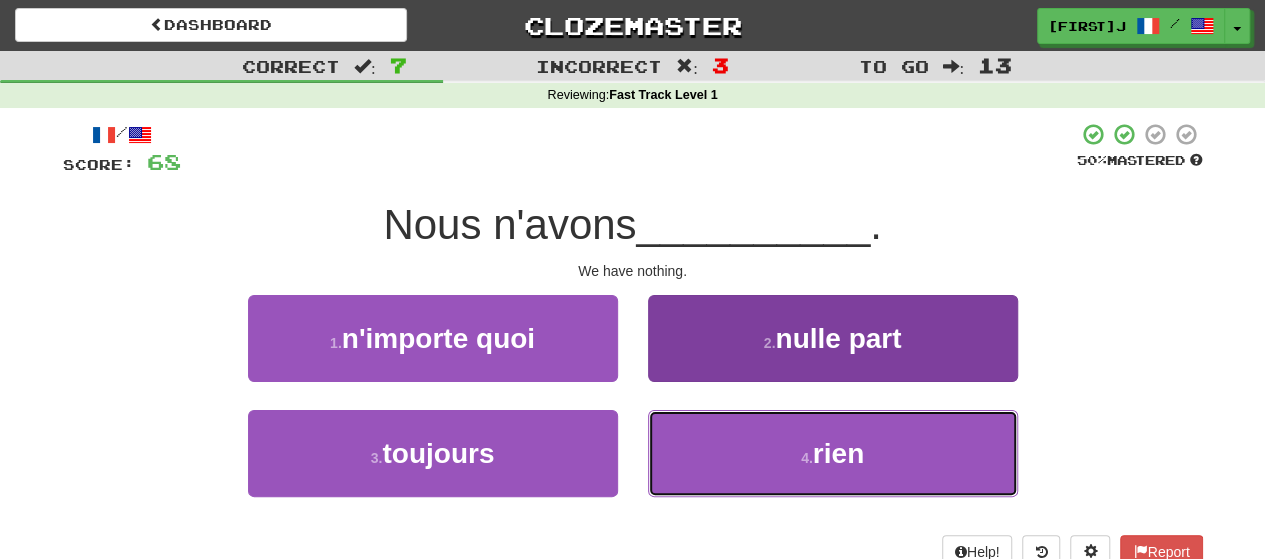 drag, startPoint x: 784, startPoint y: 467, endPoint x: 784, endPoint y: 453, distance: 14 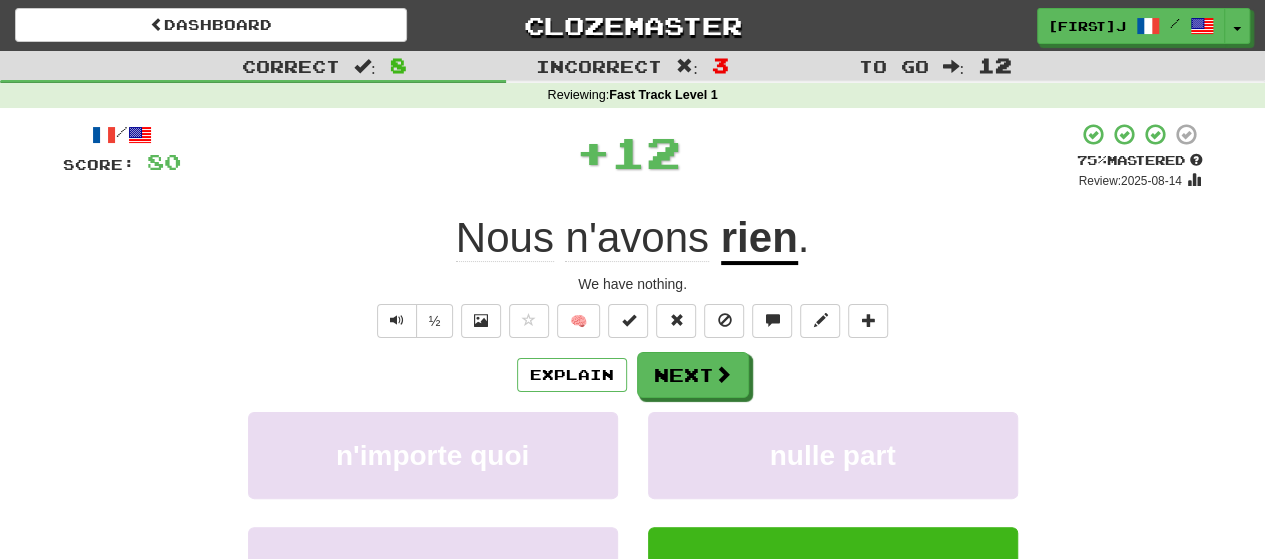 click on "Explain Next" at bounding box center [633, 375] 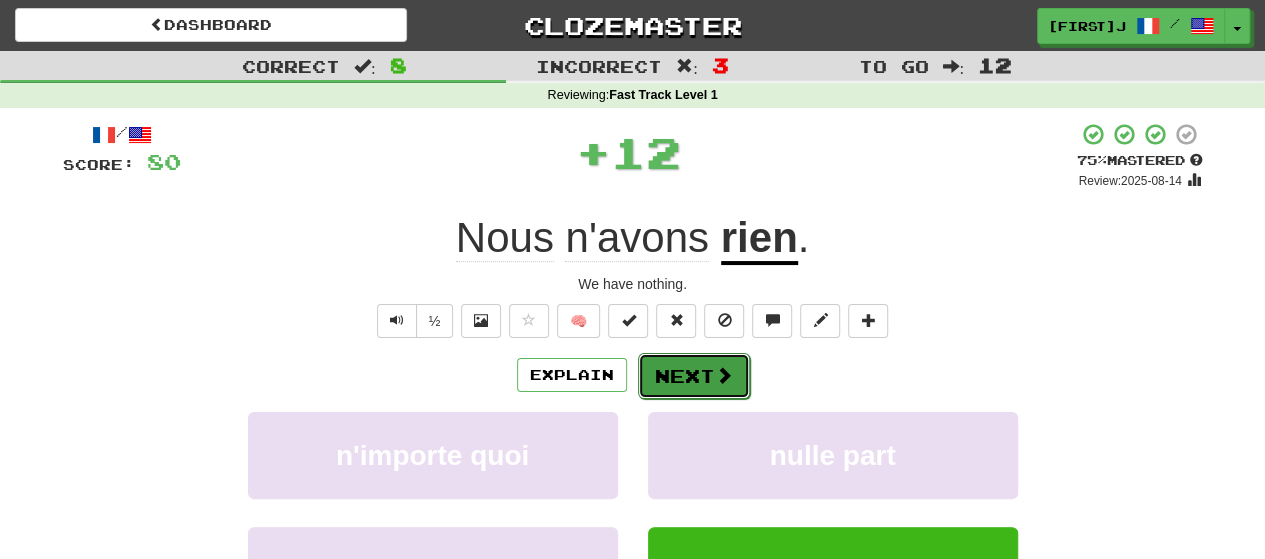 click on "Explain Next" at bounding box center (633, 375) 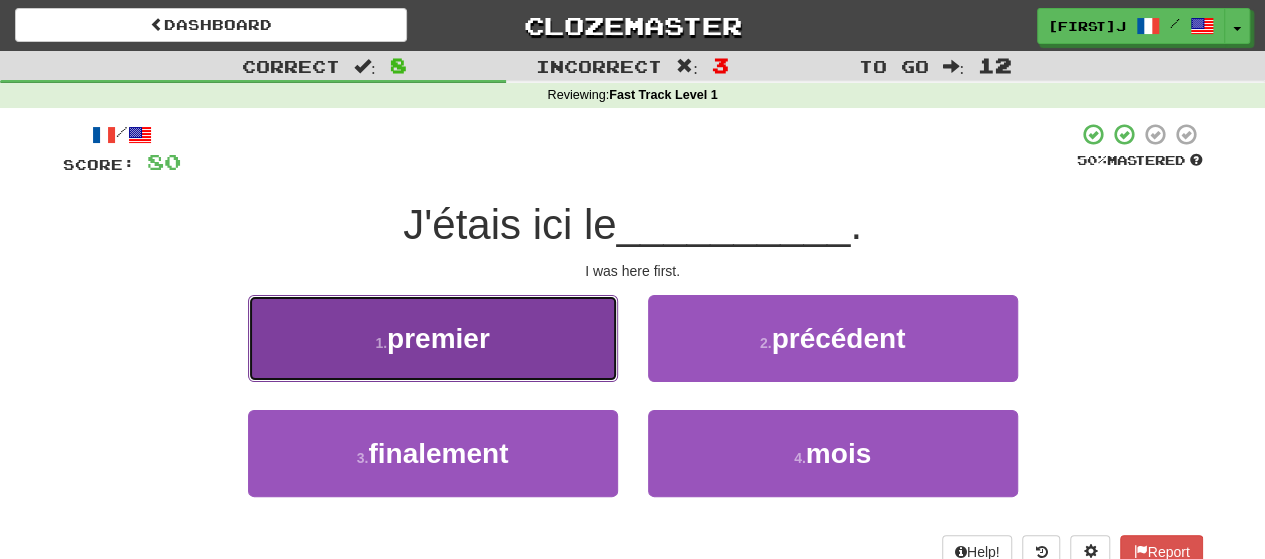 click on "1 .  premier" at bounding box center (433, 338) 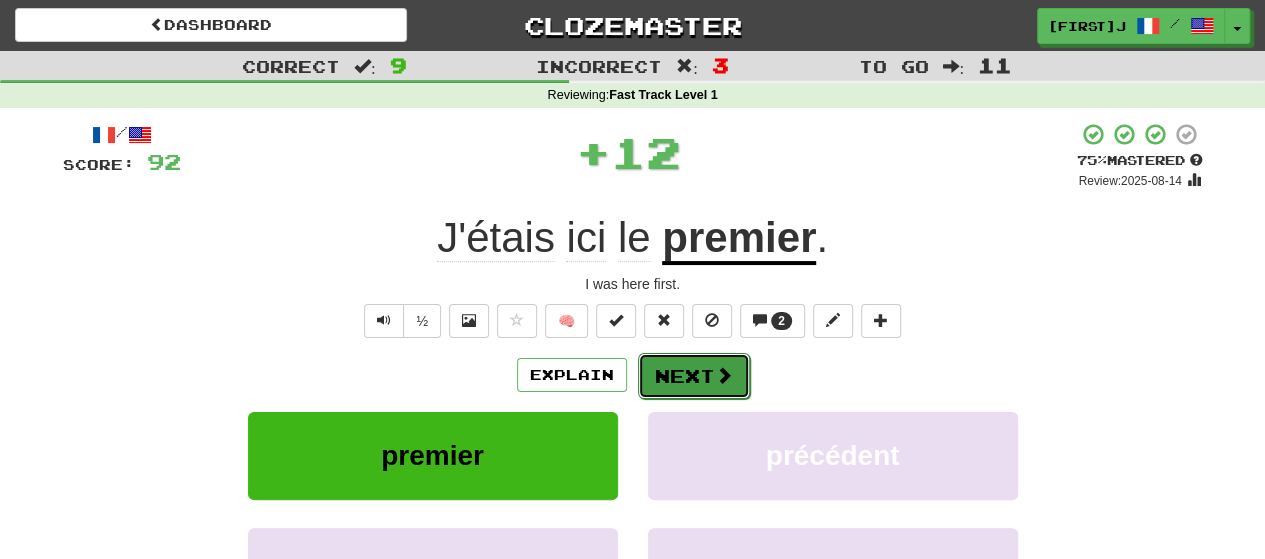 click on "Next" at bounding box center [694, 376] 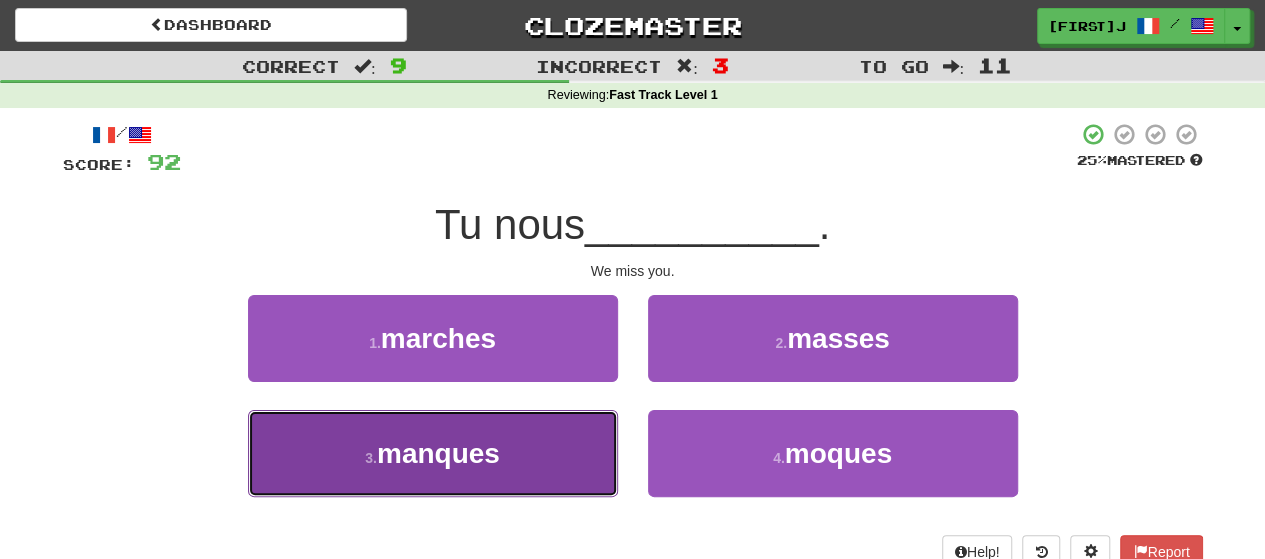 click on "manques" at bounding box center (438, 453) 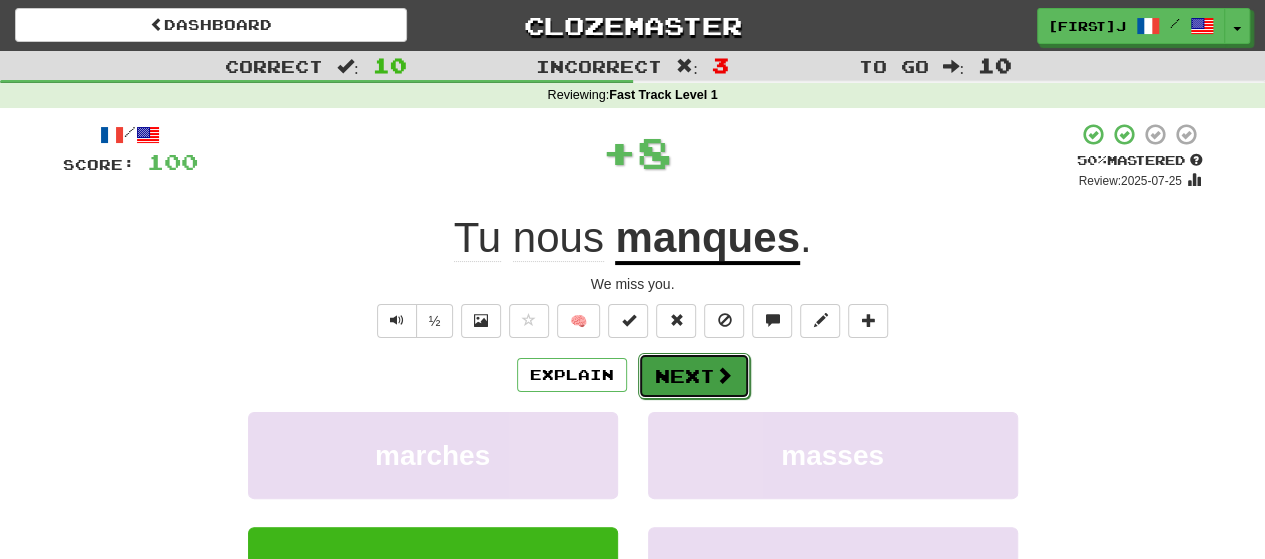 click on "Next" at bounding box center (694, 376) 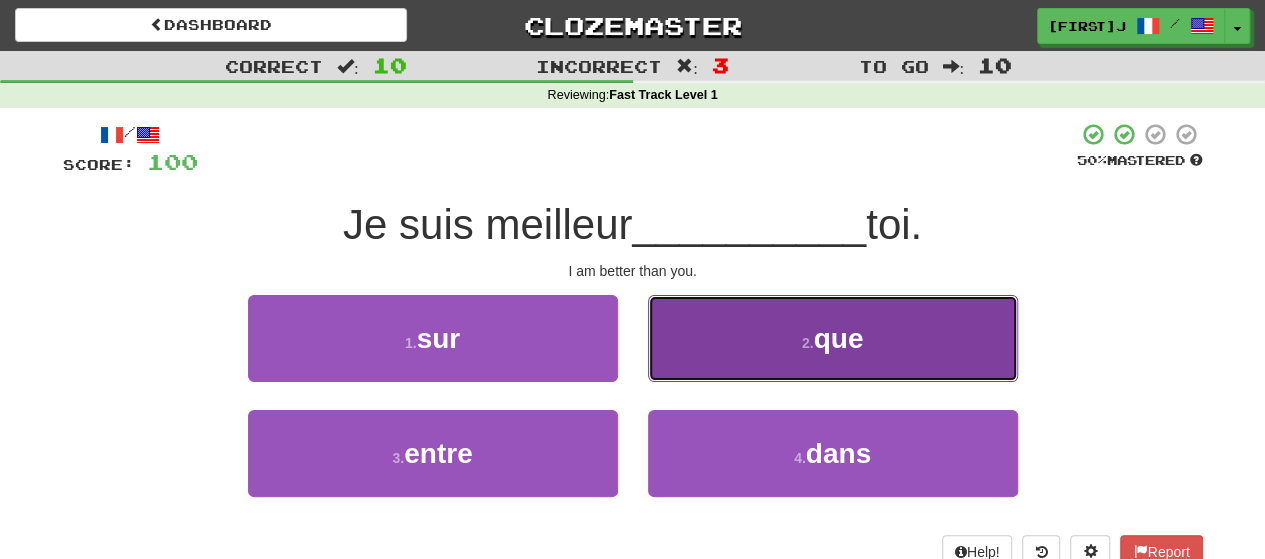 click on "2 .  que" at bounding box center [833, 338] 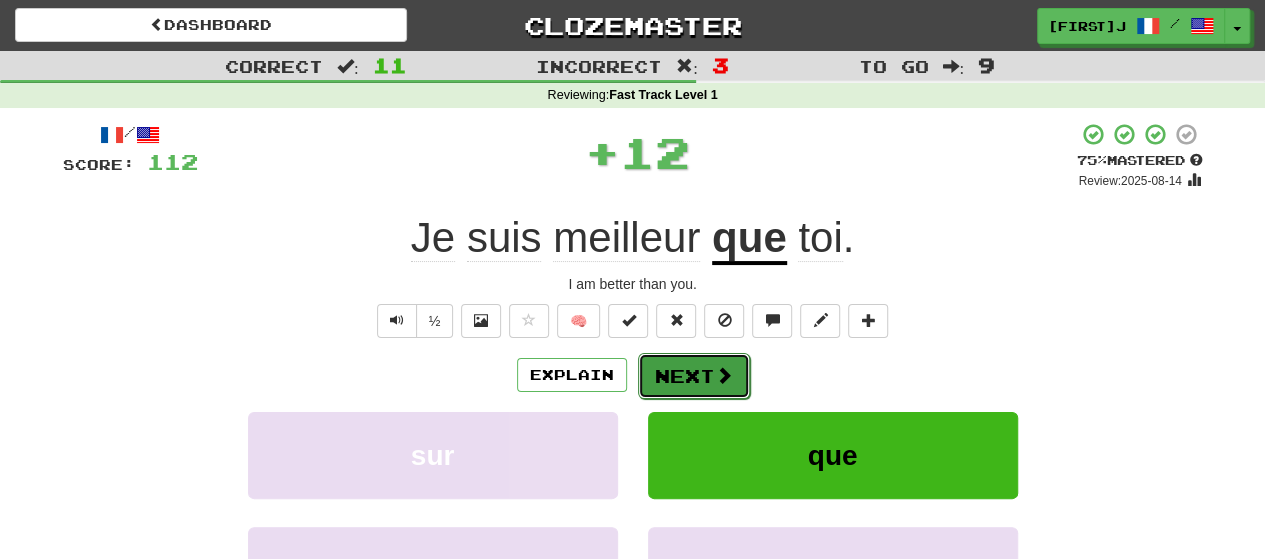 click on "Next" at bounding box center [694, 376] 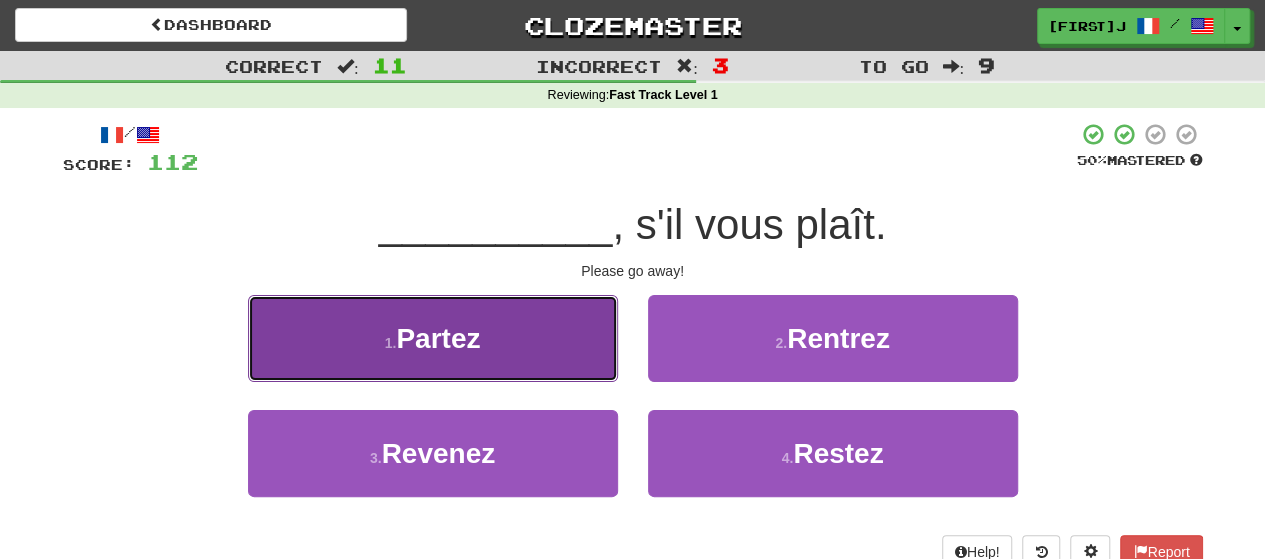 click on "1 .  Partez" at bounding box center [433, 338] 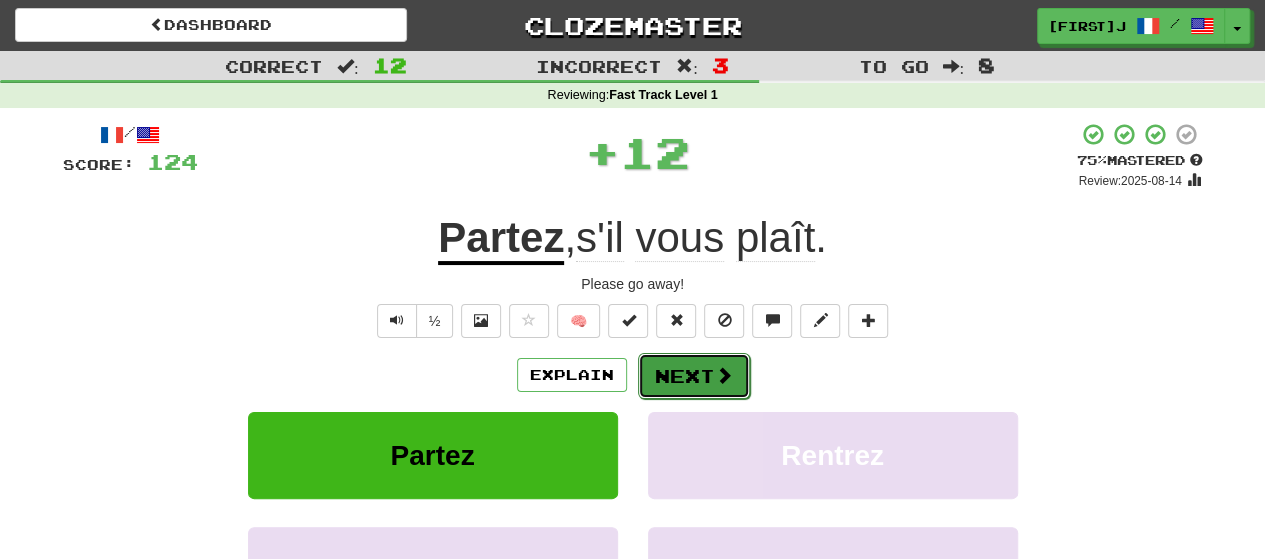 click at bounding box center [724, 375] 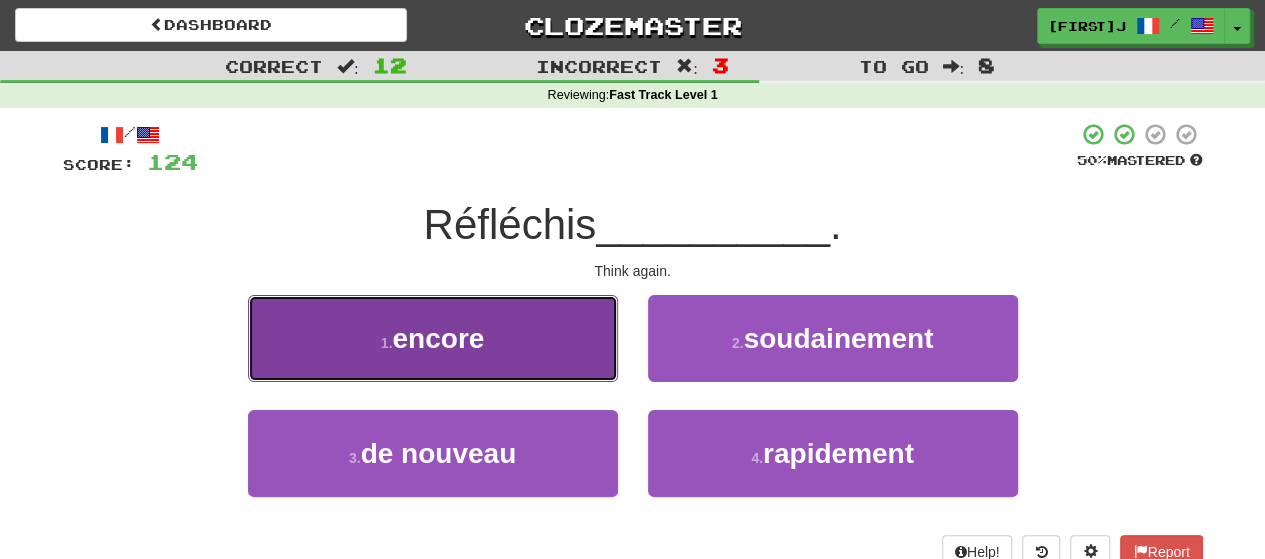 click on "1 .  encore" at bounding box center [433, 338] 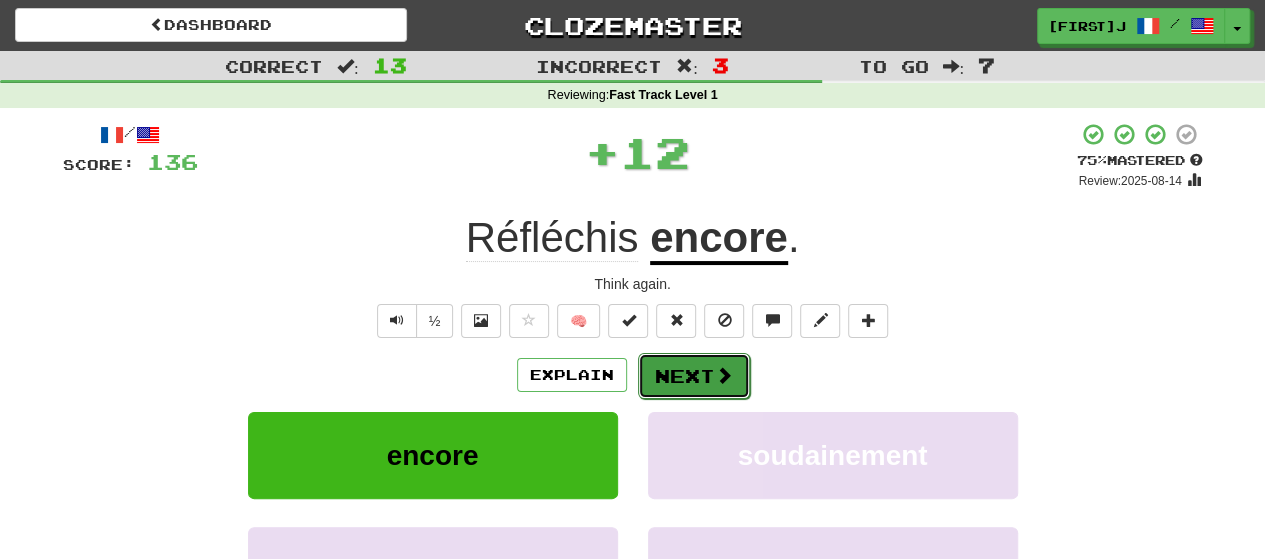 click at bounding box center (724, 375) 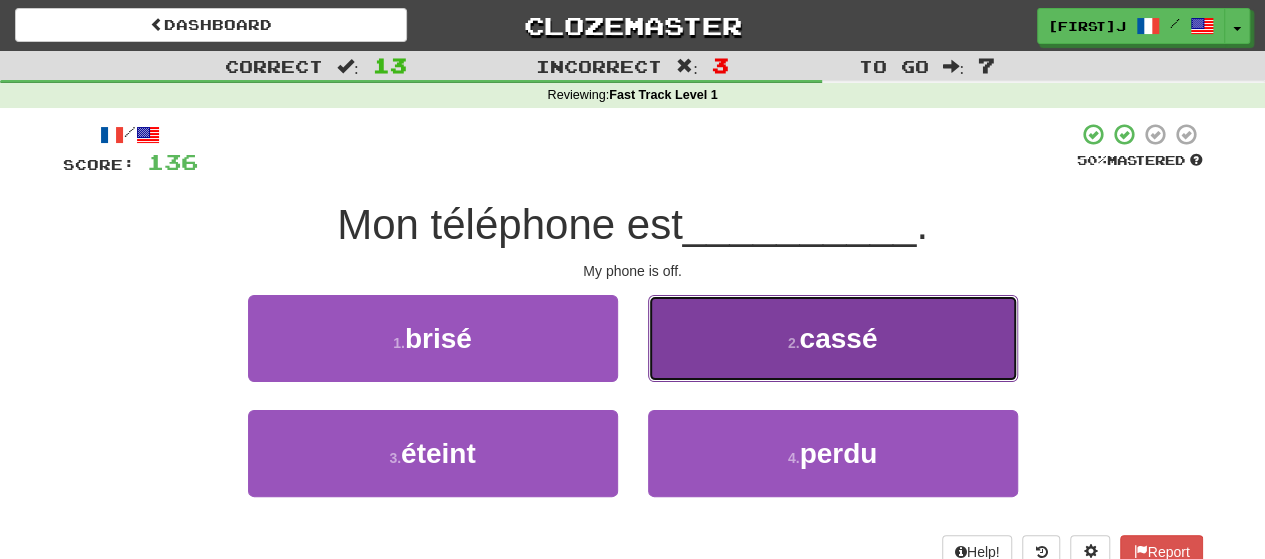 click on "2 .  cassé" at bounding box center [833, 338] 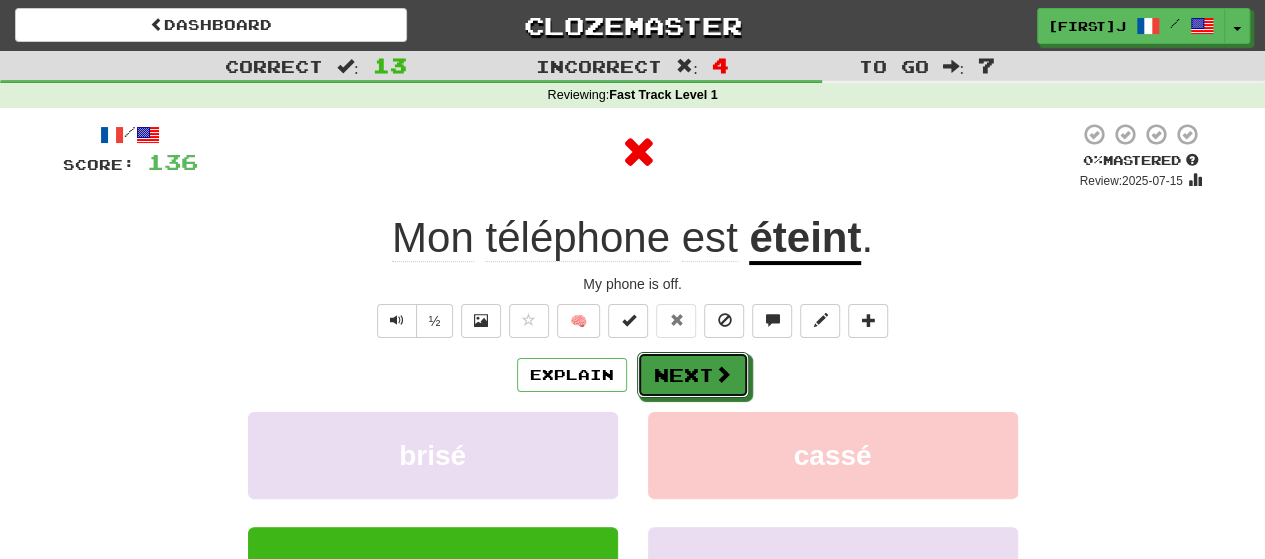 click at bounding box center [723, 374] 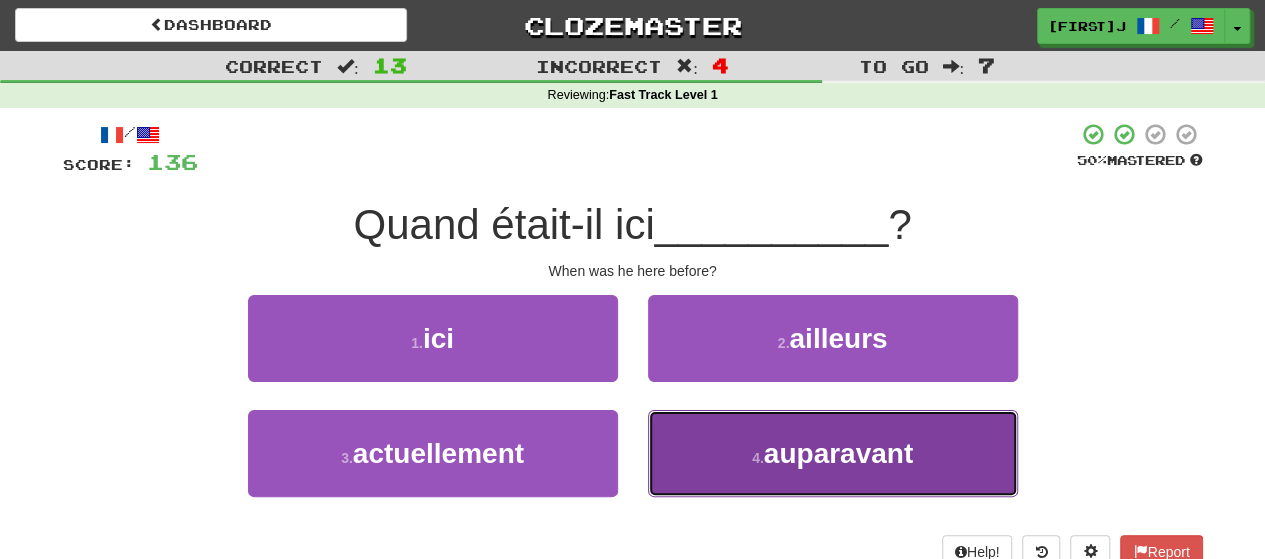 click on "4 .  auparavant" at bounding box center (833, 453) 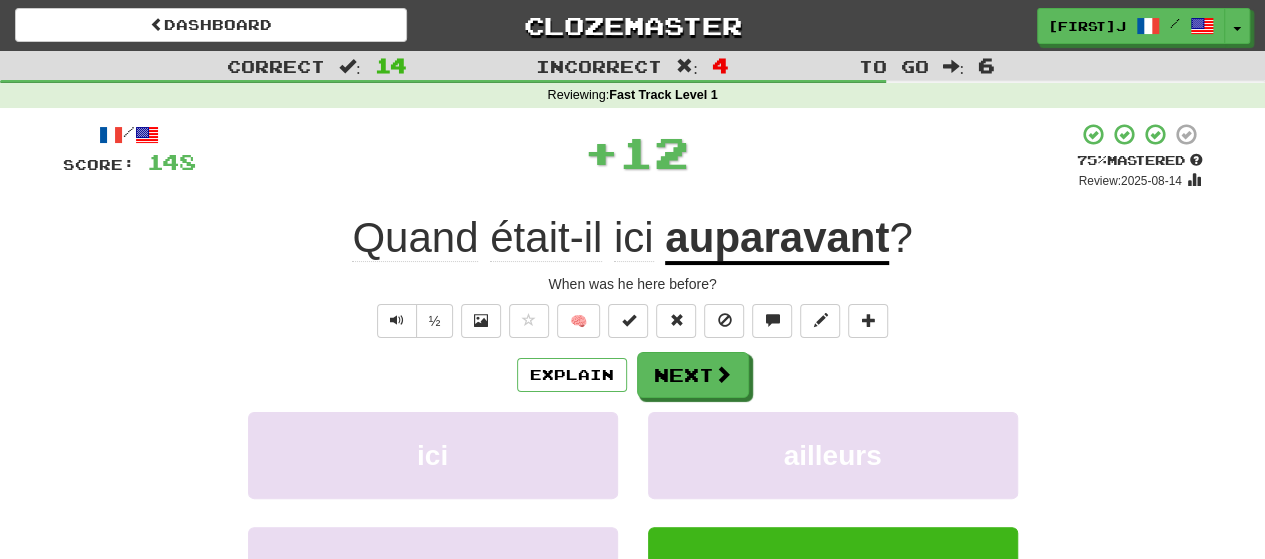 click on "Explain Next ici ailleurs actuellement auparavant Learn more: ici ailleurs actuellement auparavant" at bounding box center (633, 512) 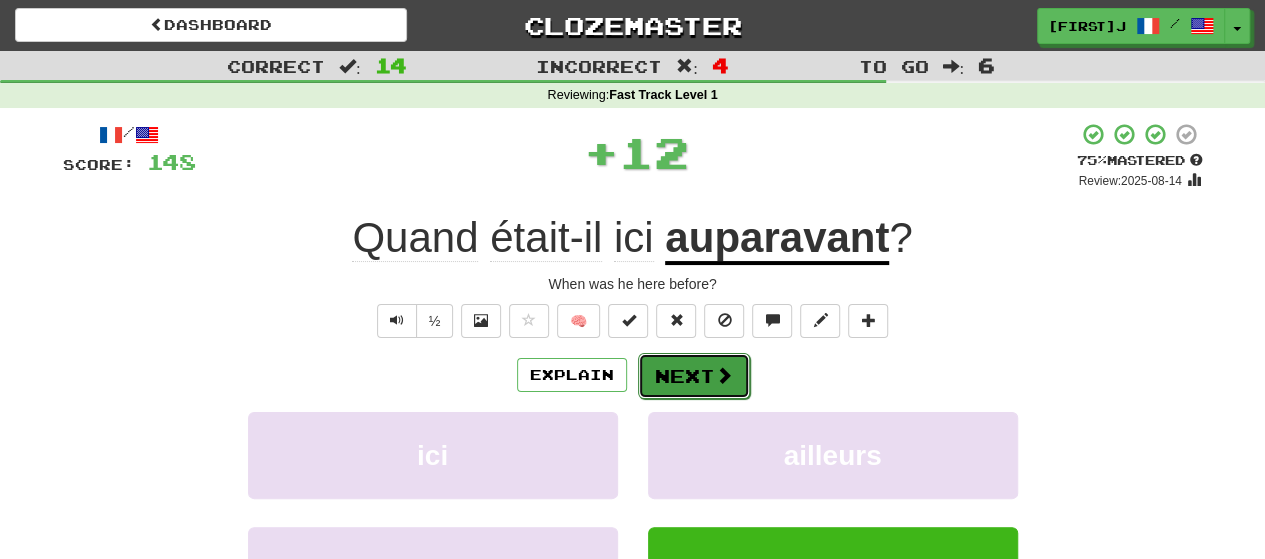 click at bounding box center (724, 375) 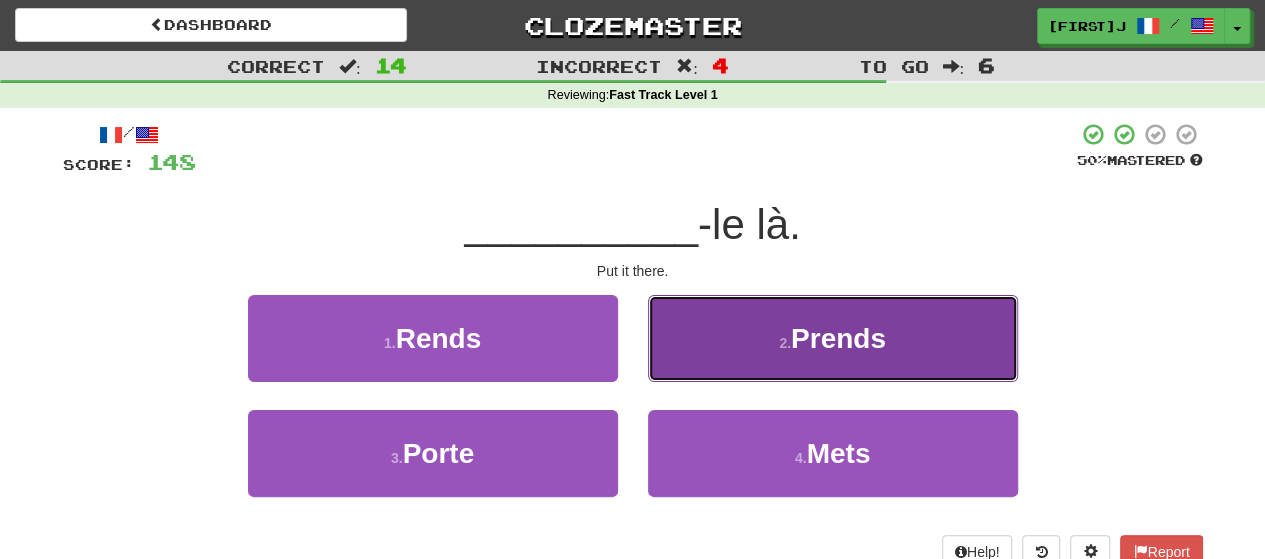 click on "2 .  Prends" at bounding box center (833, 338) 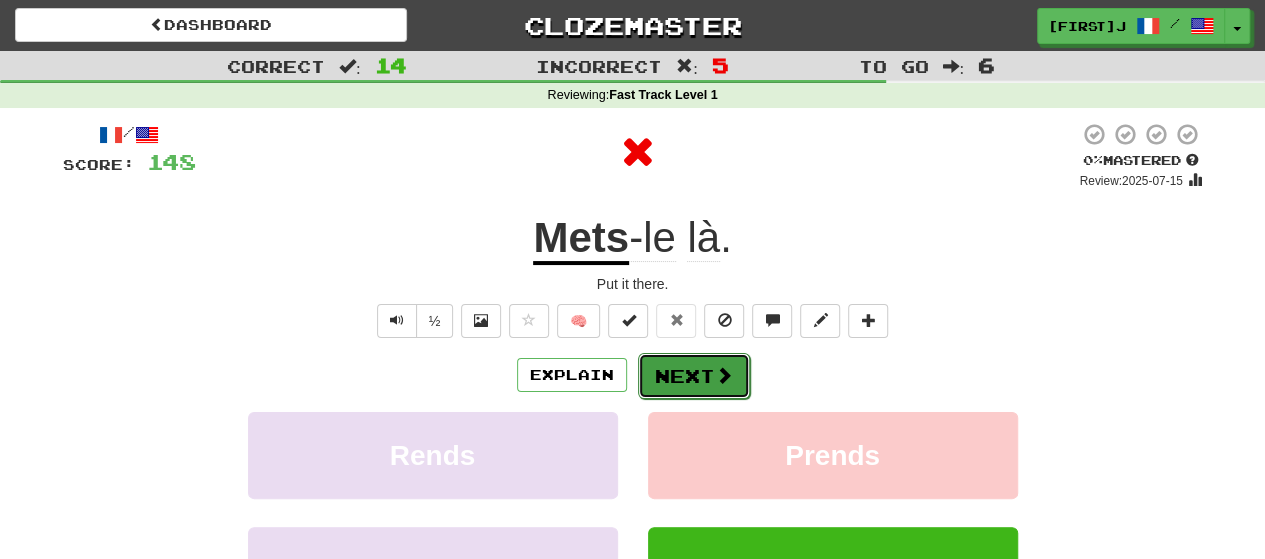 click at bounding box center [724, 375] 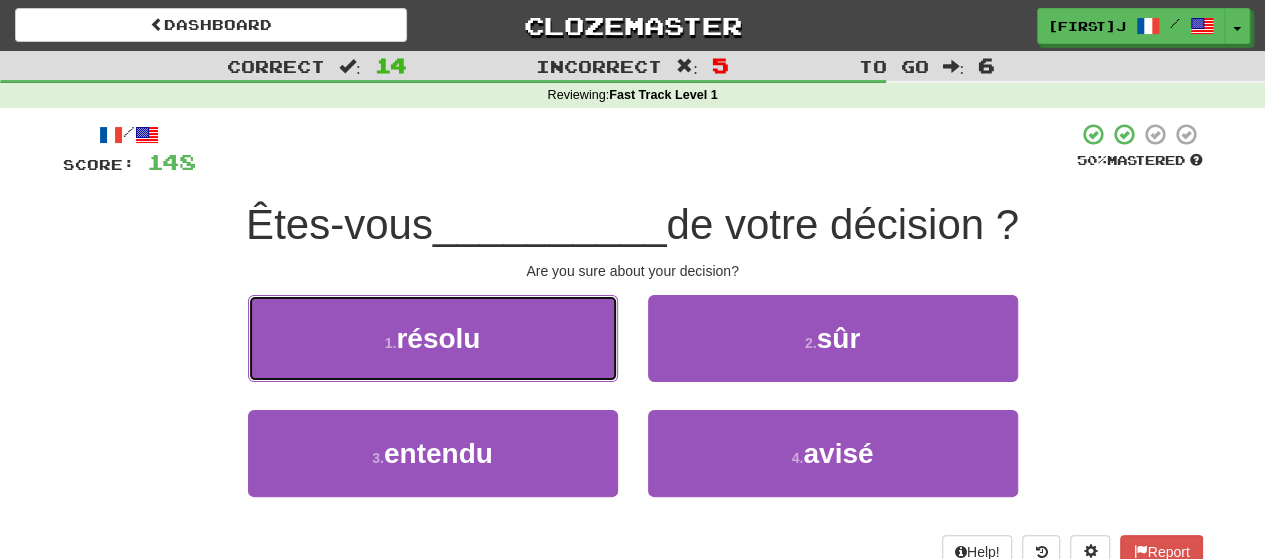 drag, startPoint x: 442, startPoint y: 354, endPoint x: 460, endPoint y: 320, distance: 38.470768 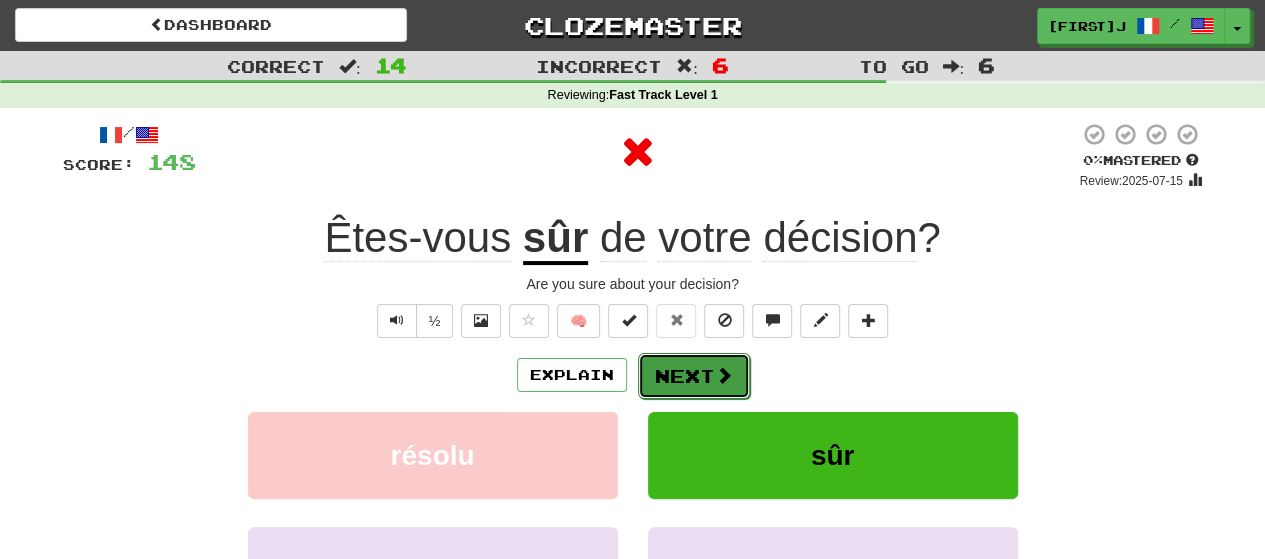 click on "Next" at bounding box center (694, 376) 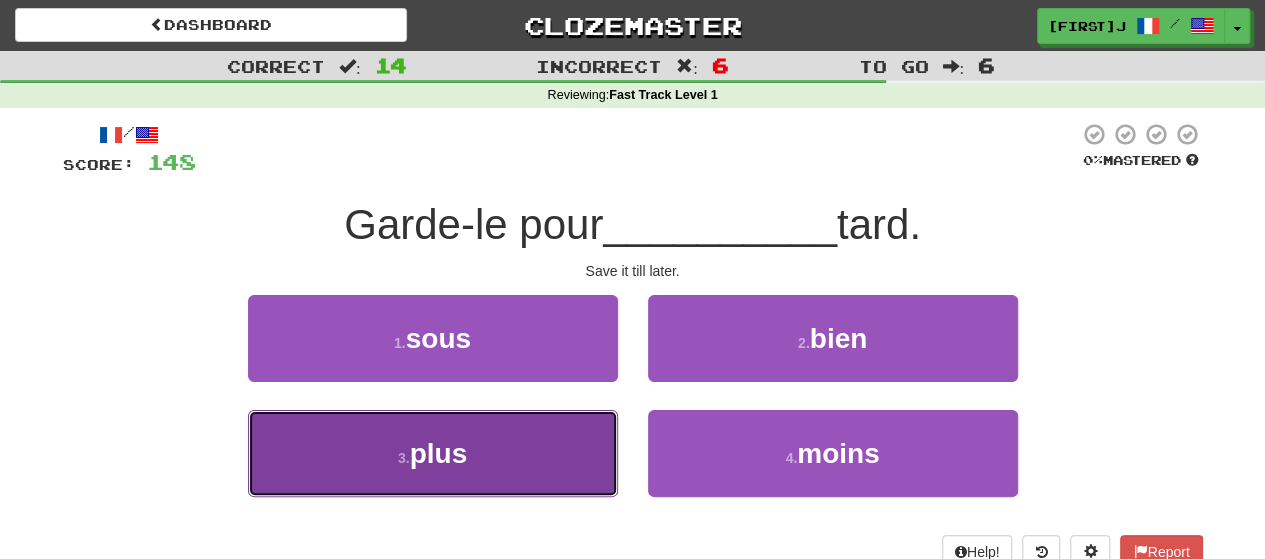 click on "3 .  plus" at bounding box center (433, 453) 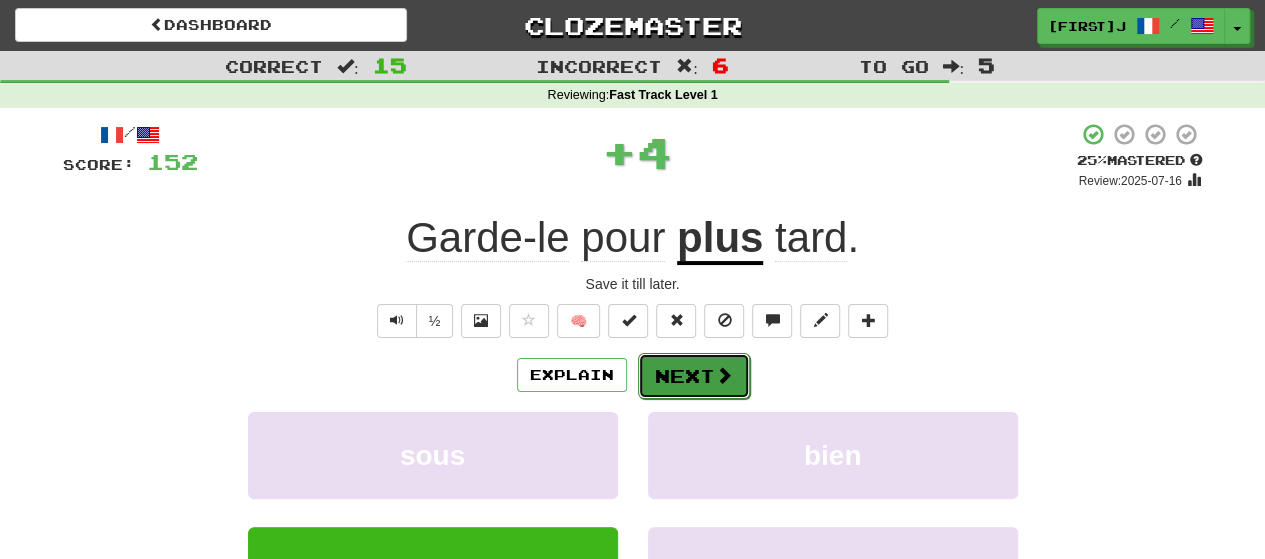 click on "Next" at bounding box center (694, 376) 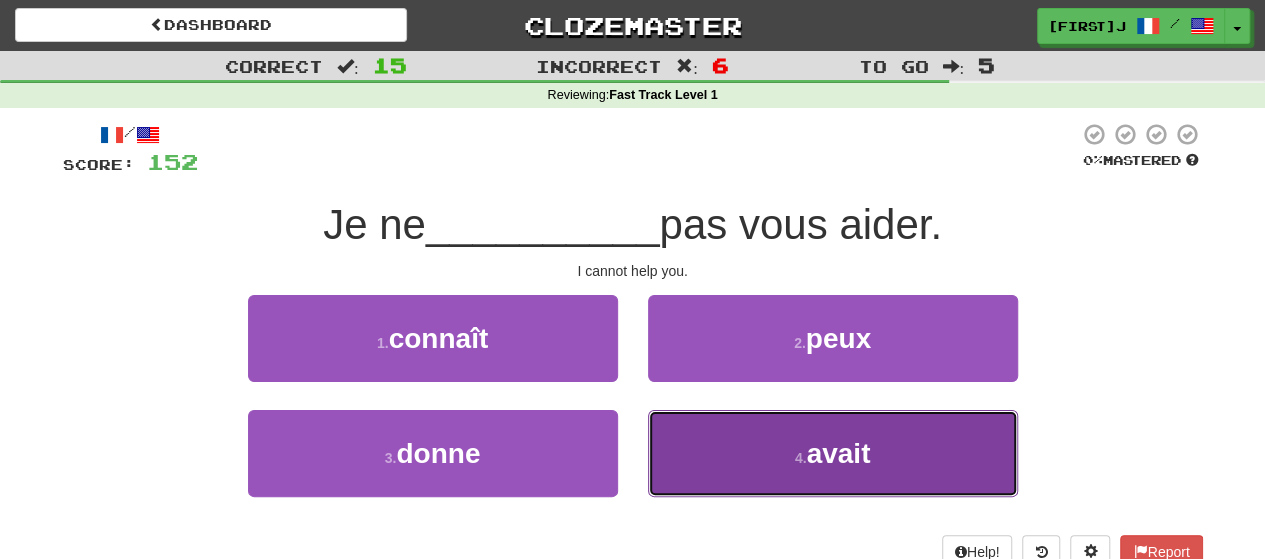 click on "4 .  avait" at bounding box center (833, 453) 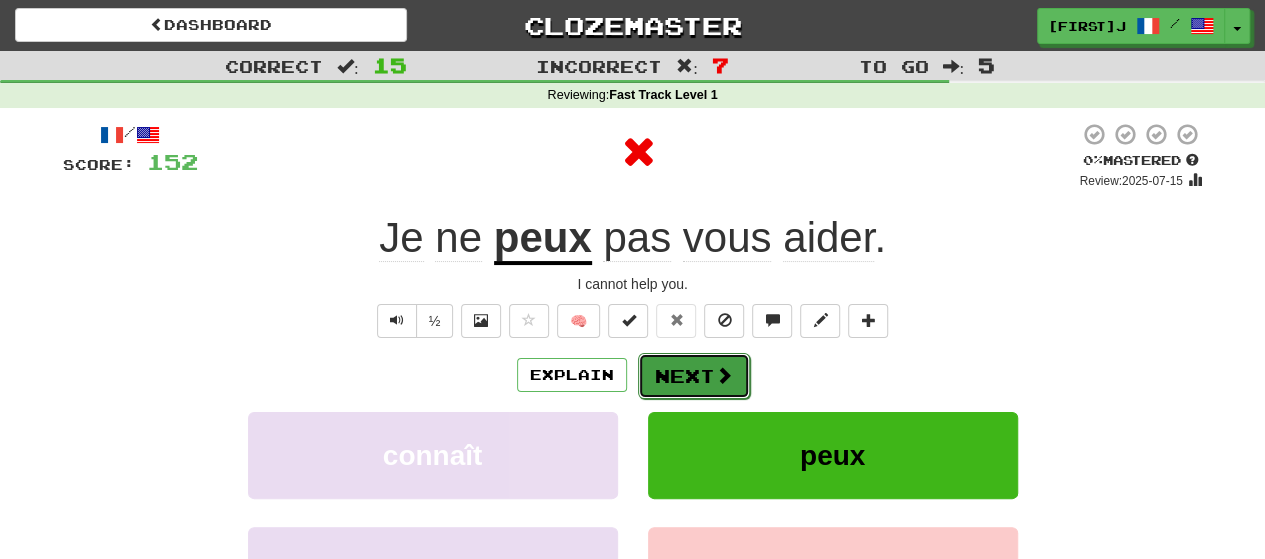 click on "Next" at bounding box center [694, 376] 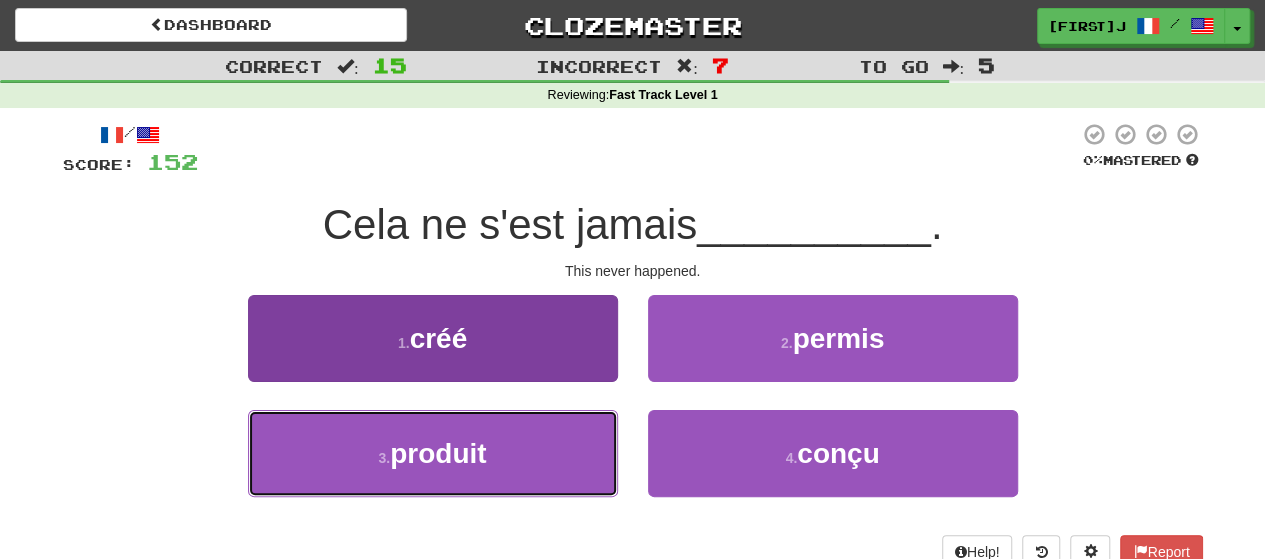 click on "3 .  produit" at bounding box center (433, 453) 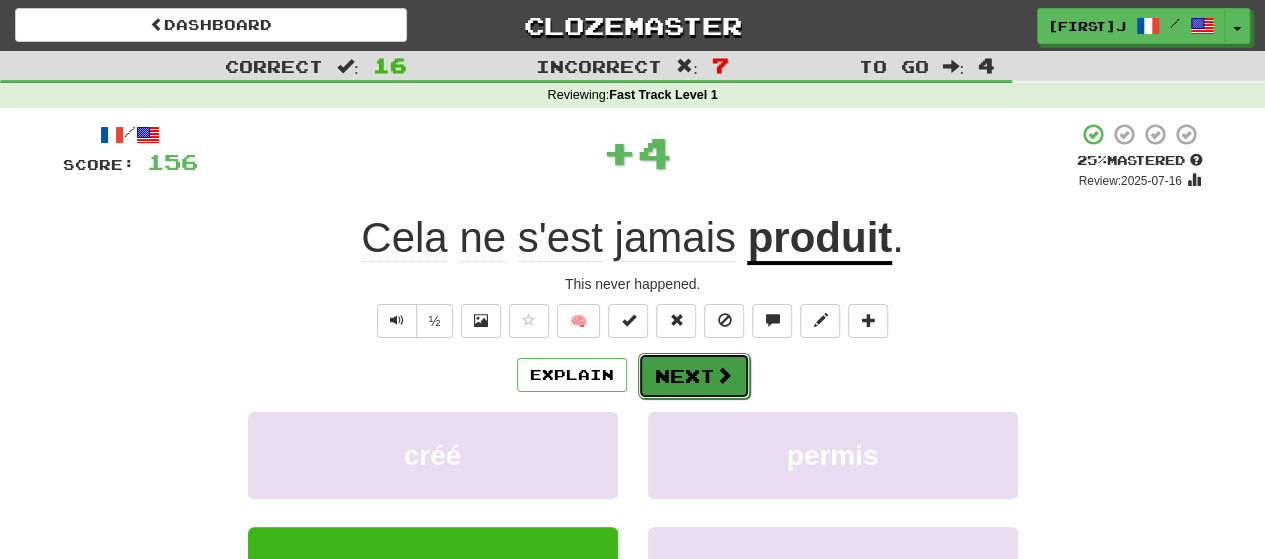 click on "Next" at bounding box center (694, 376) 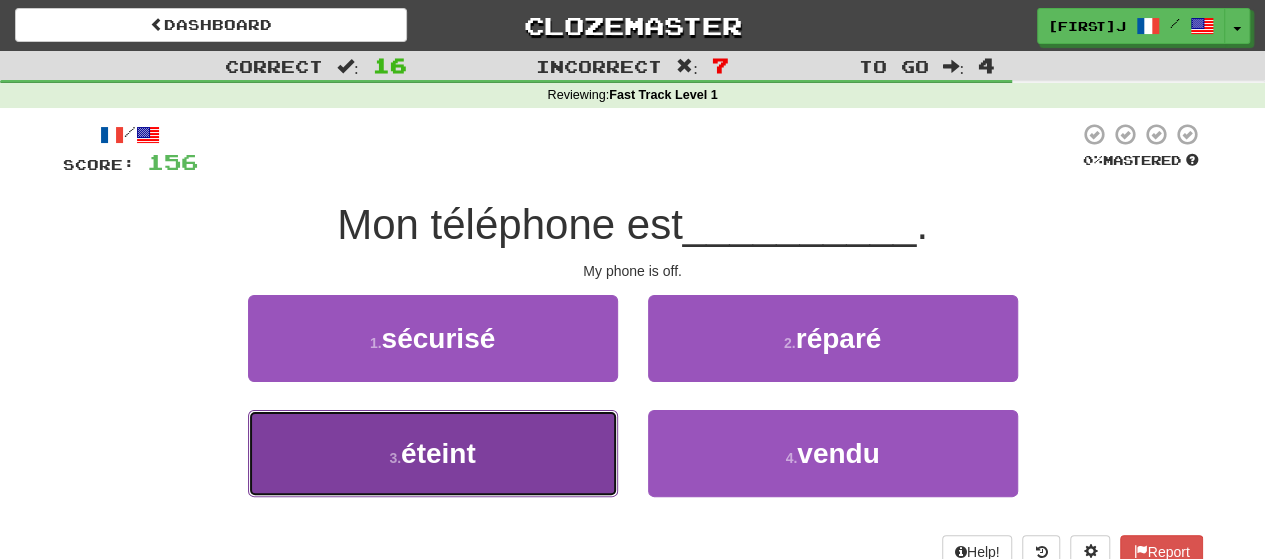 click on "éteint" at bounding box center [438, 453] 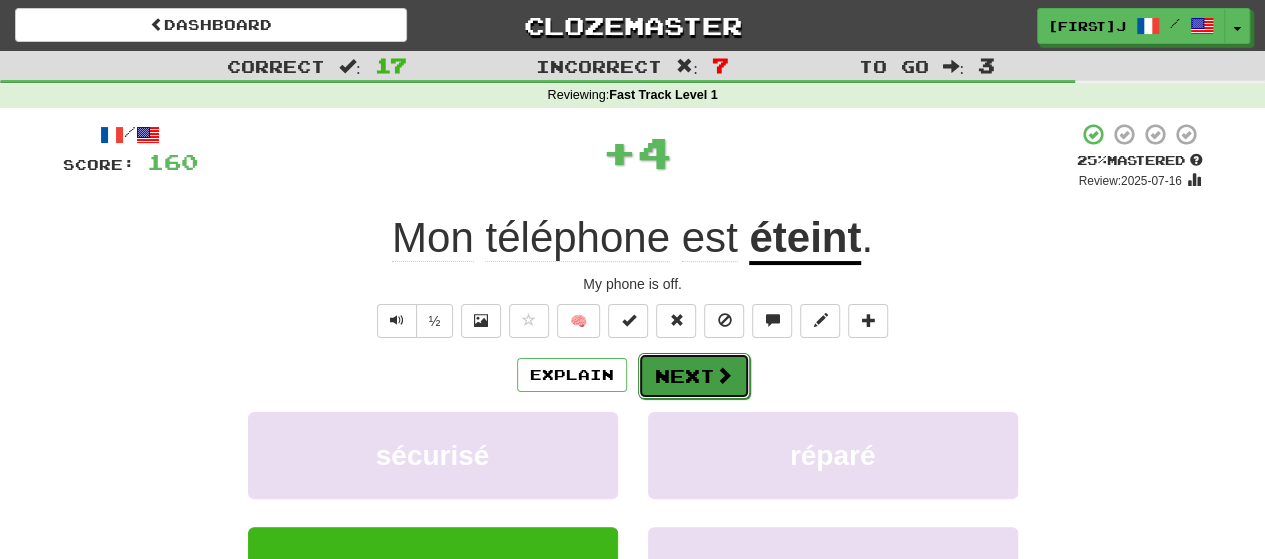 click at bounding box center [724, 375] 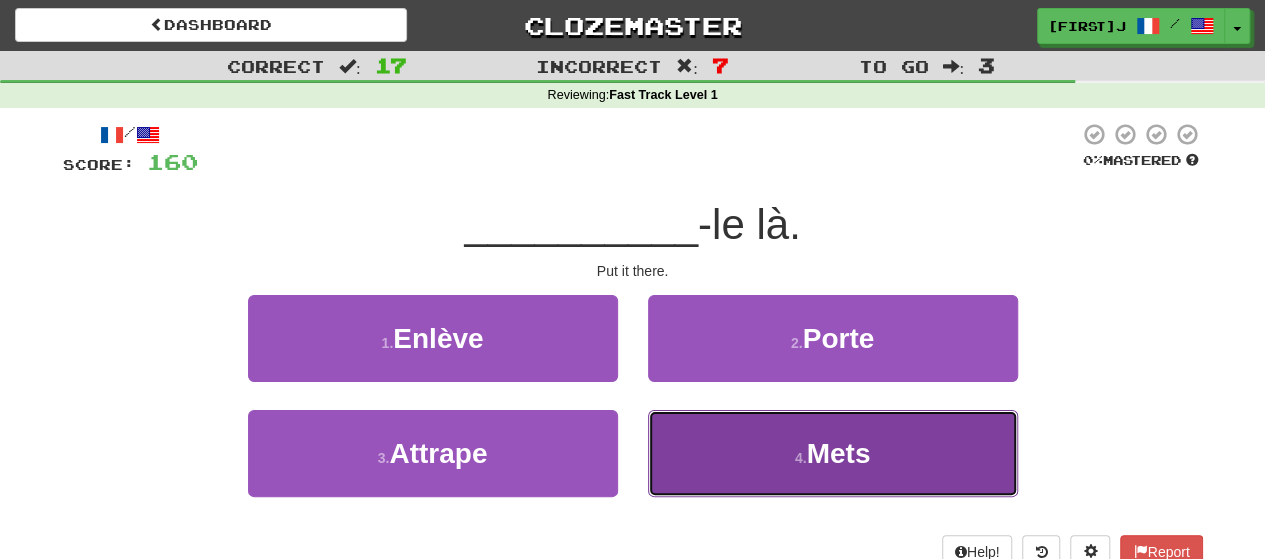 click on "4 .  Mets" at bounding box center [833, 453] 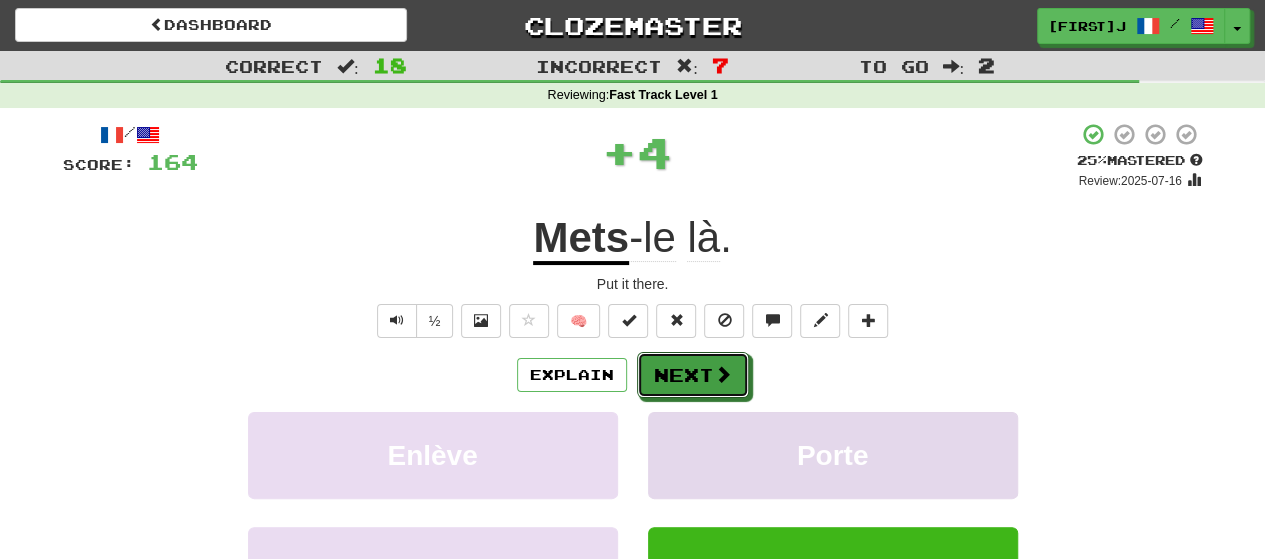 click on "Next" at bounding box center (693, 375) 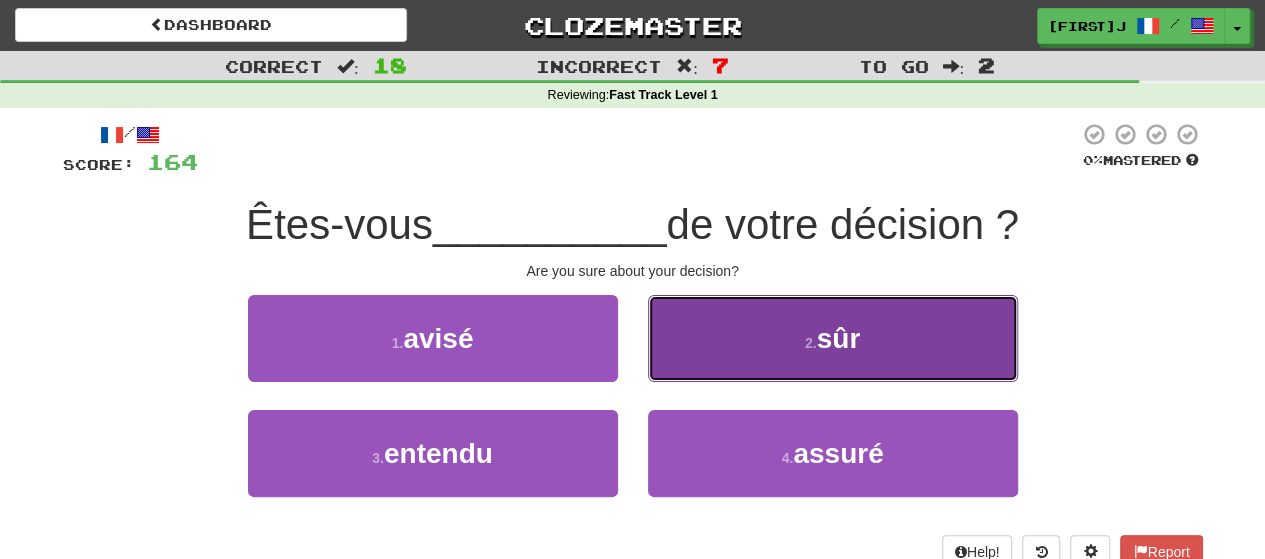 click on "2 .  sûr" at bounding box center [833, 338] 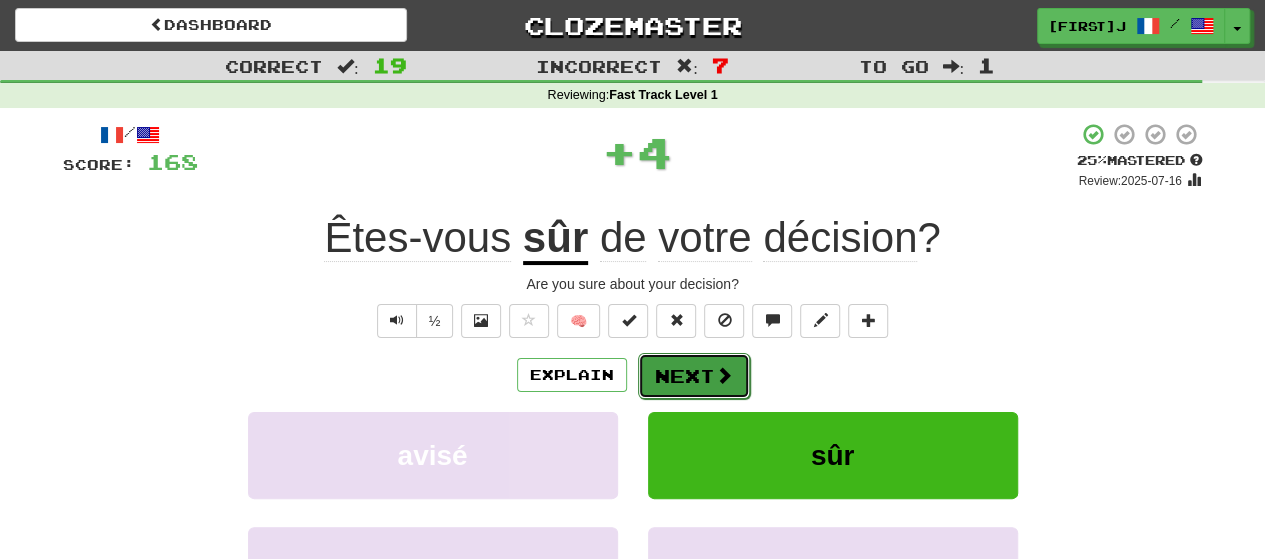 click on "Next" at bounding box center (694, 376) 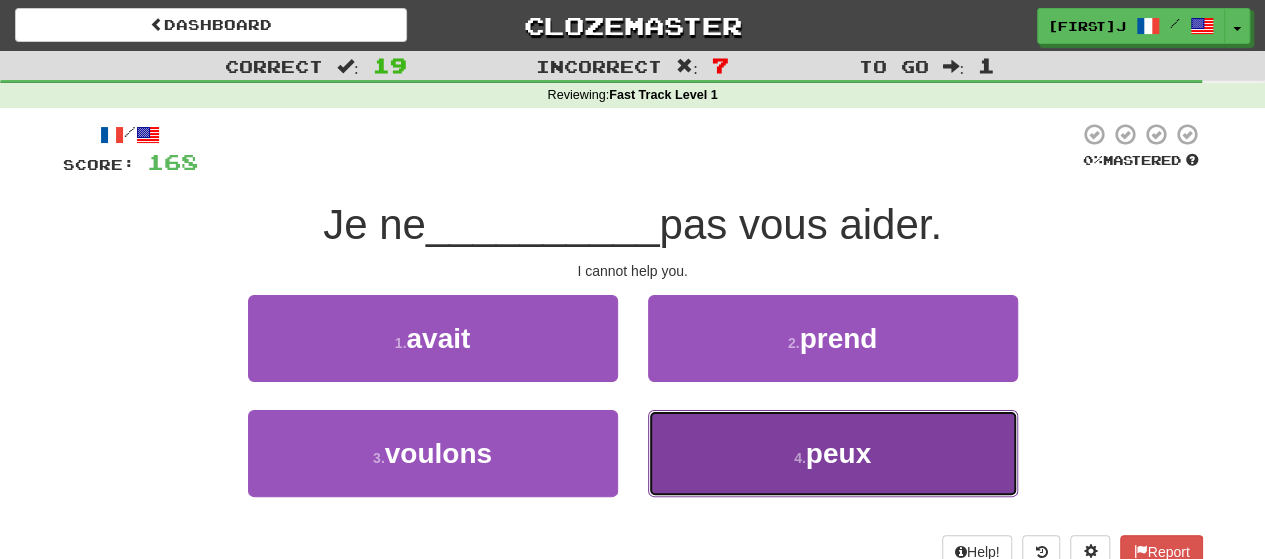 click on "4 .  peux" at bounding box center (833, 453) 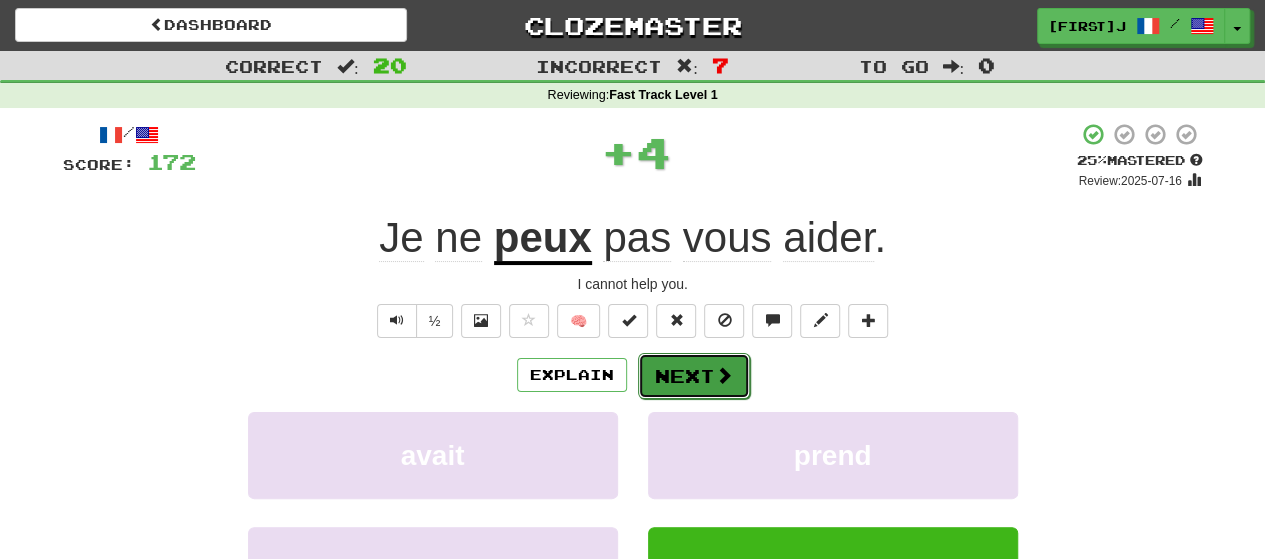 click on "Next" at bounding box center [694, 376] 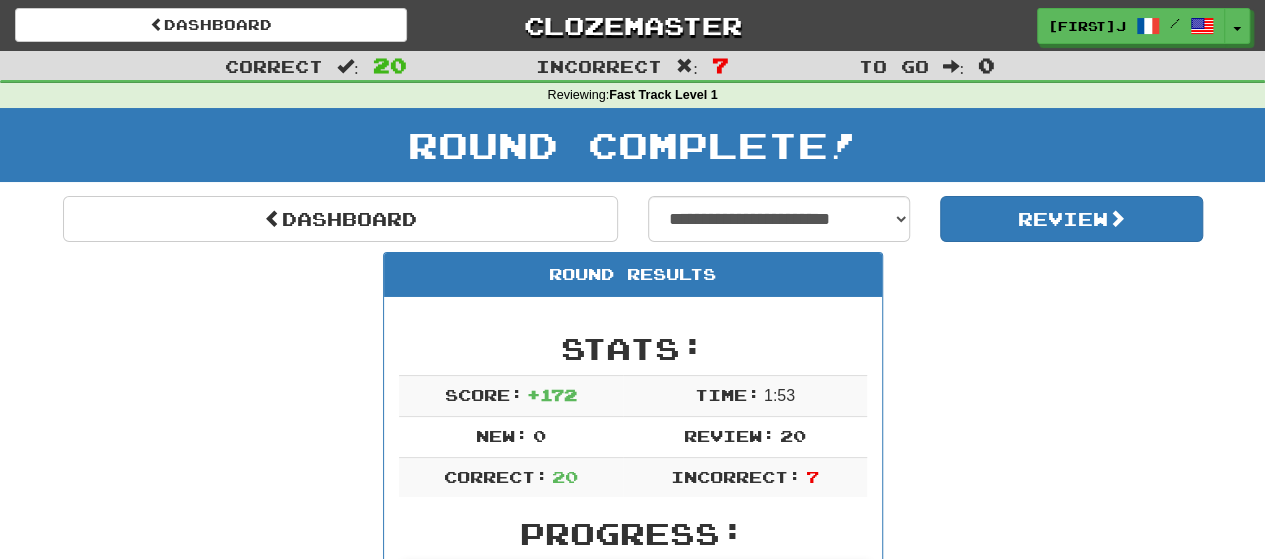 click on "**********" at bounding box center (925, 219) 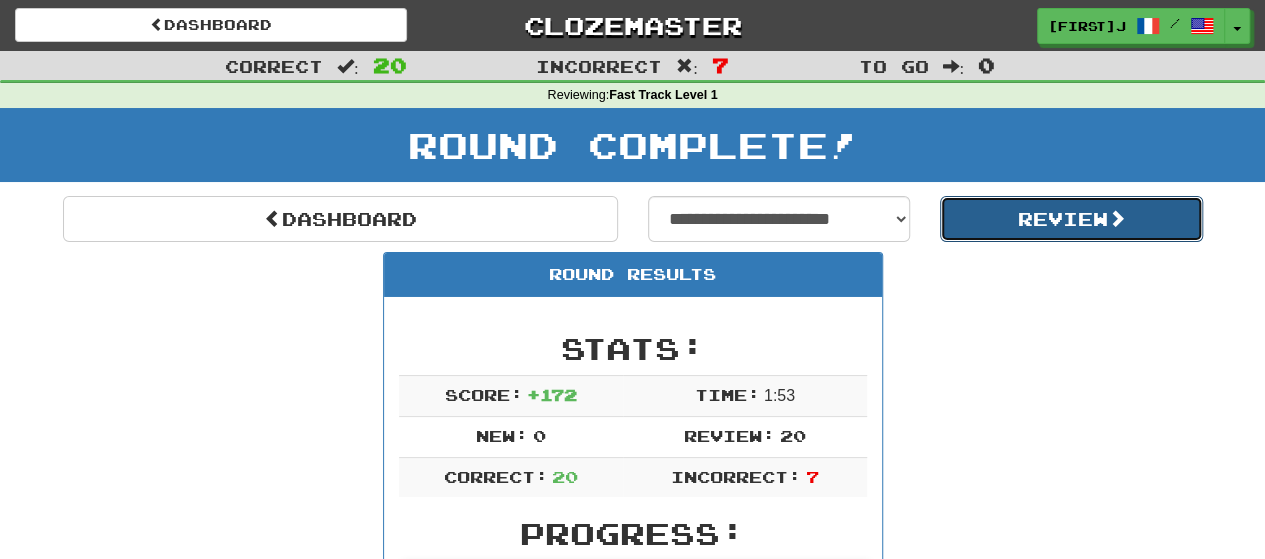 click on "Review" at bounding box center (1071, 219) 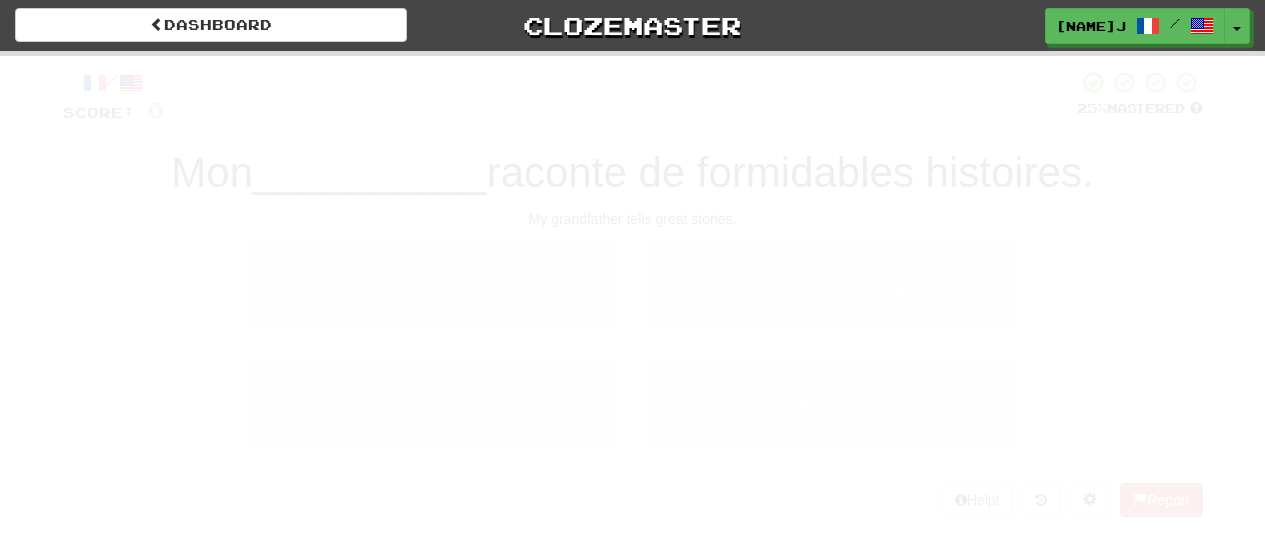 scroll, scrollTop: 0, scrollLeft: 0, axis: both 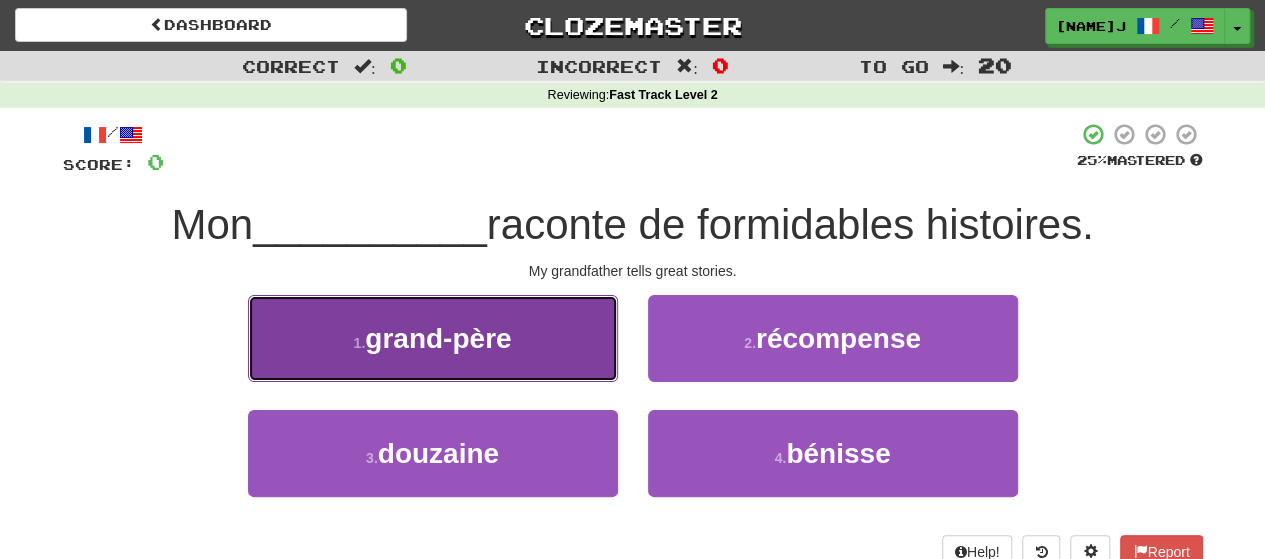 click on "1 .  grand-père" at bounding box center [433, 338] 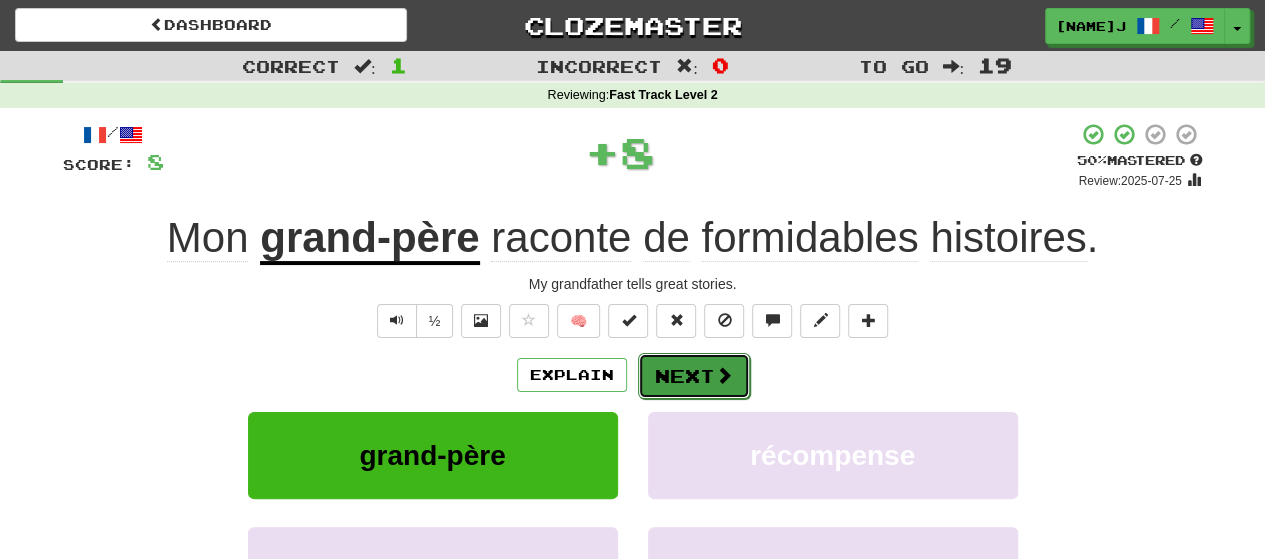 click at bounding box center [724, 375] 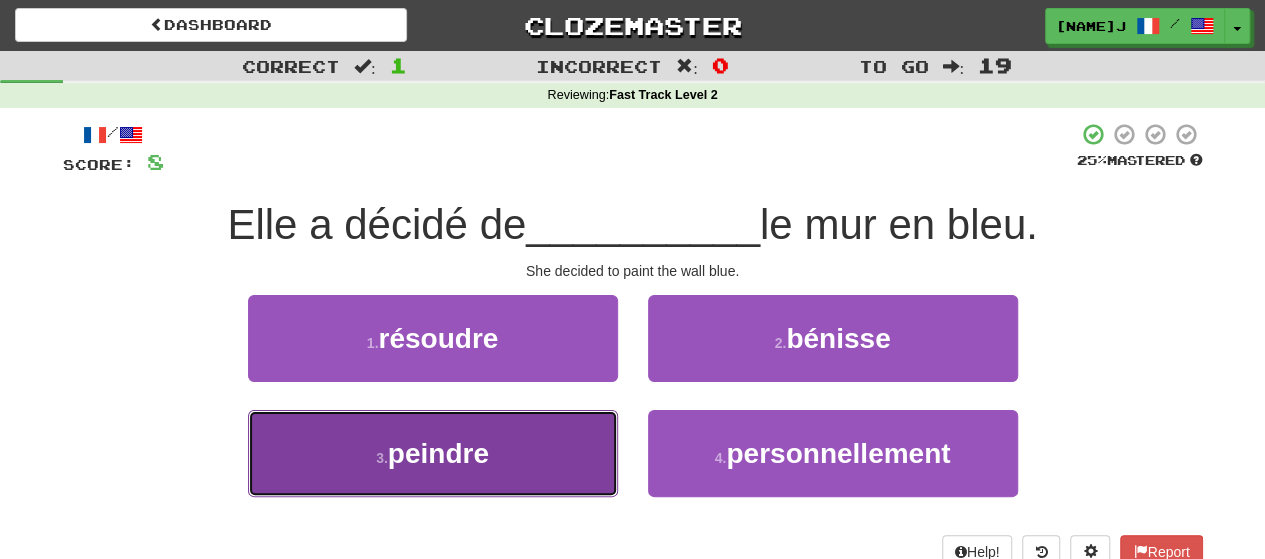 click on "3 .  peindre" at bounding box center (433, 453) 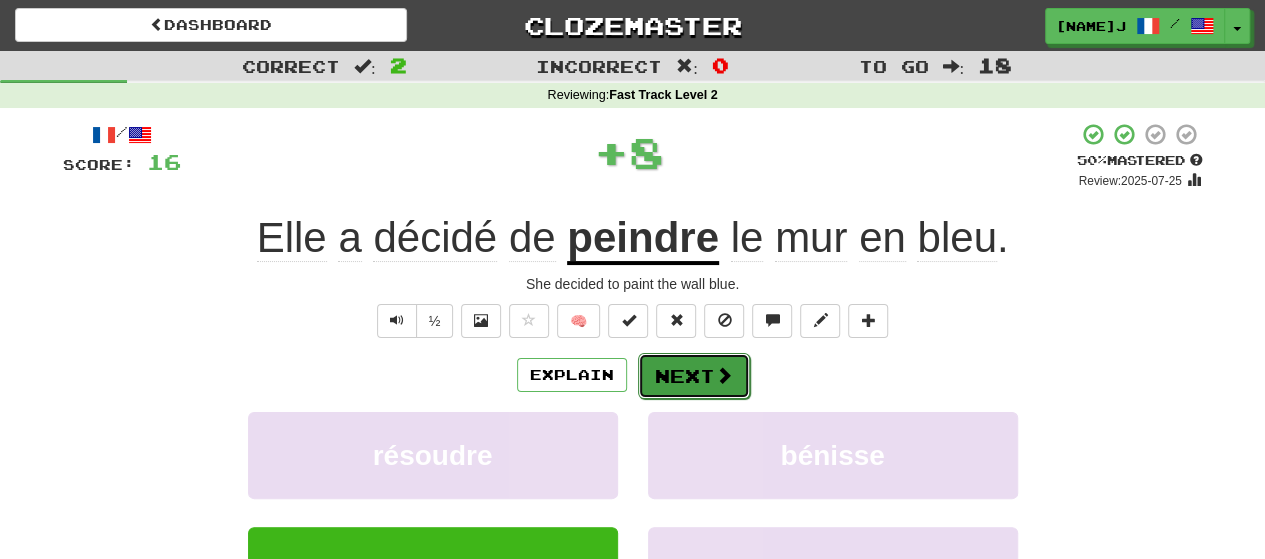 click on "Next" at bounding box center [694, 376] 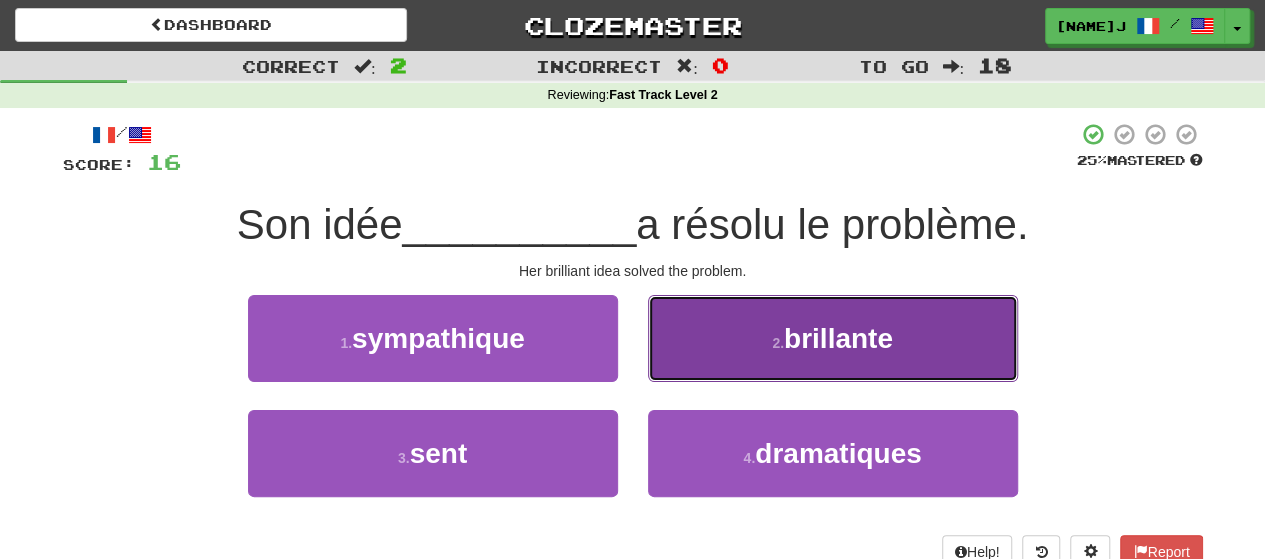 click on "brillante" at bounding box center [838, 338] 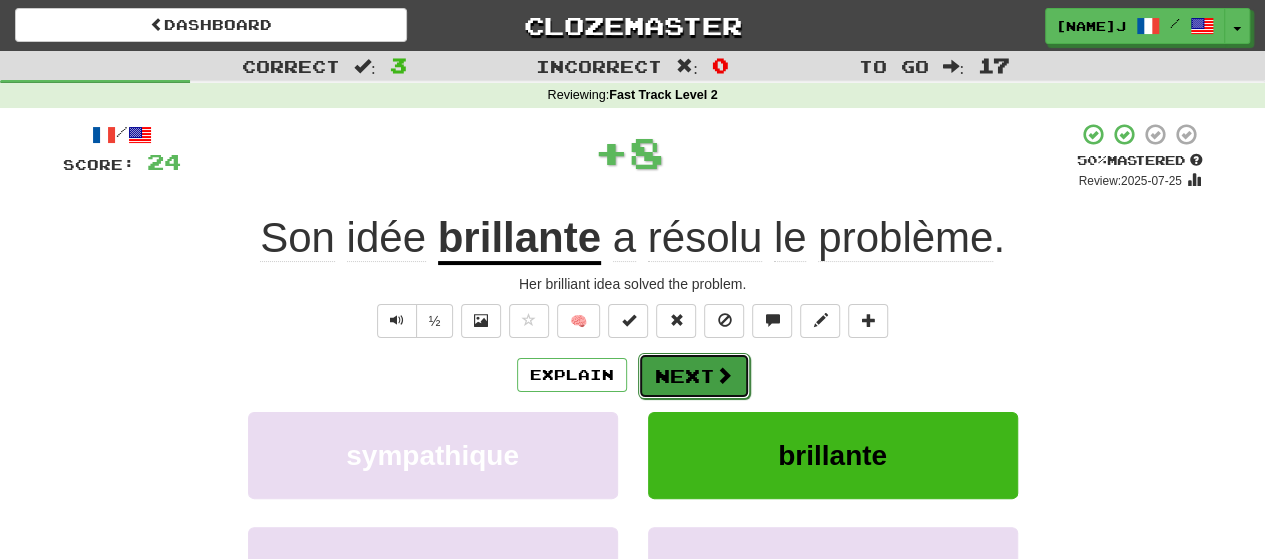 click on "Next" at bounding box center (694, 376) 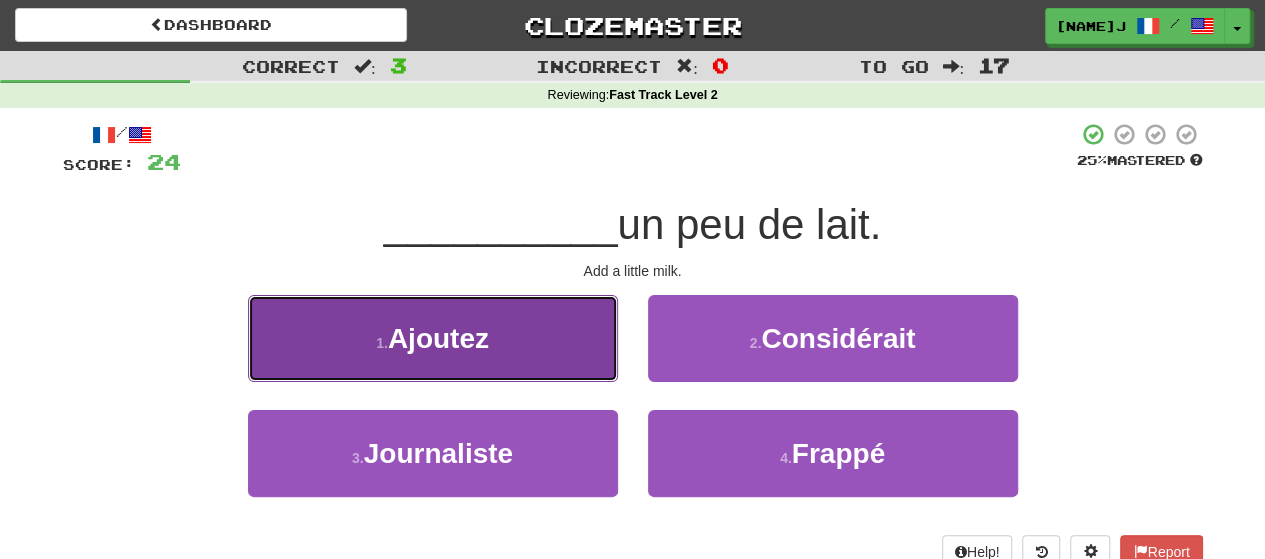 click on "1 .  Ajoutez" at bounding box center [433, 338] 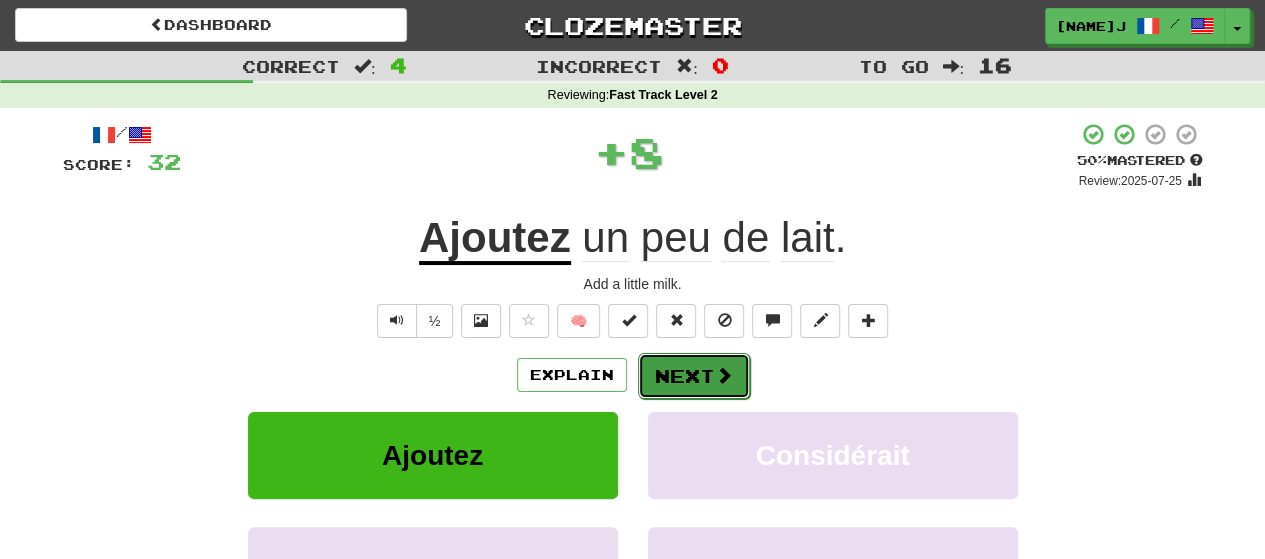 click on "Next" at bounding box center (694, 376) 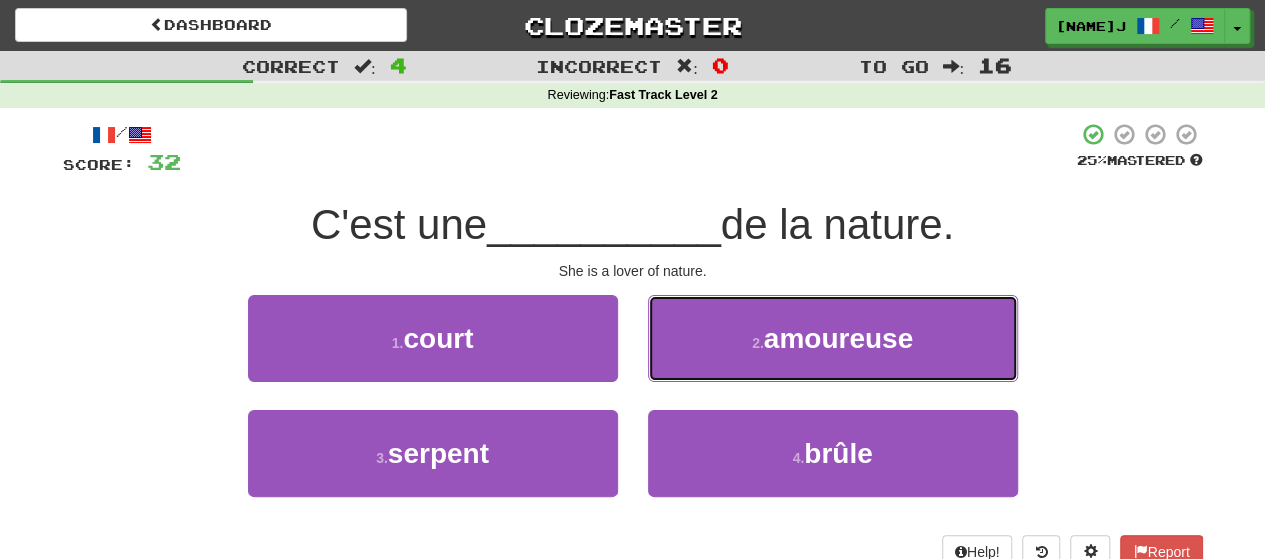 click on "2 .  amoureuse" at bounding box center [833, 338] 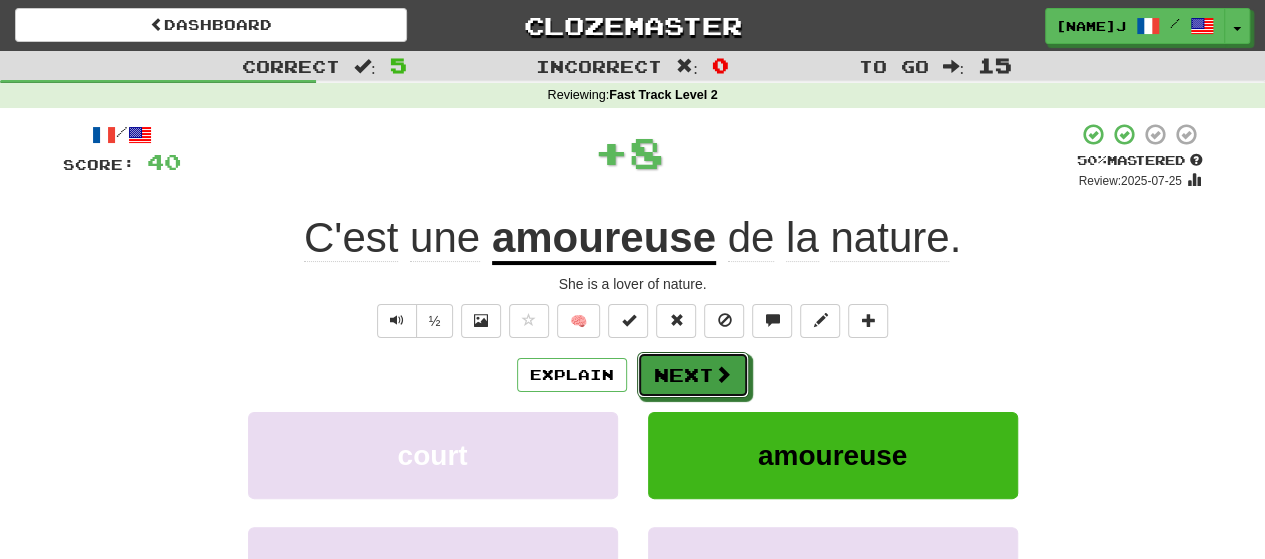 click on "Next" at bounding box center [693, 375] 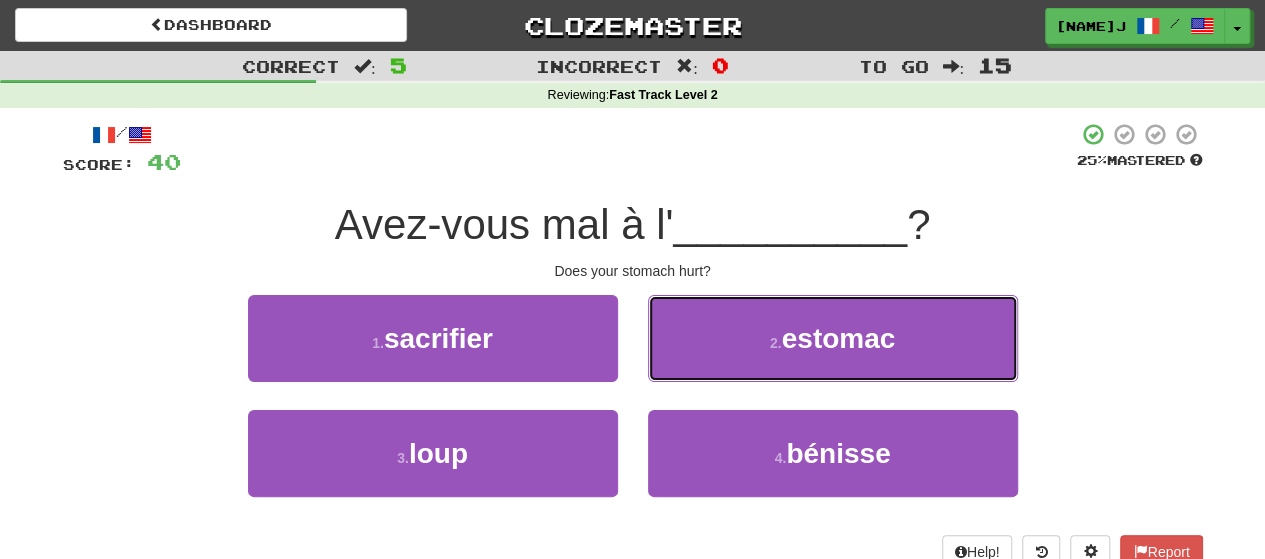 click on "2 .  estomac" at bounding box center (833, 338) 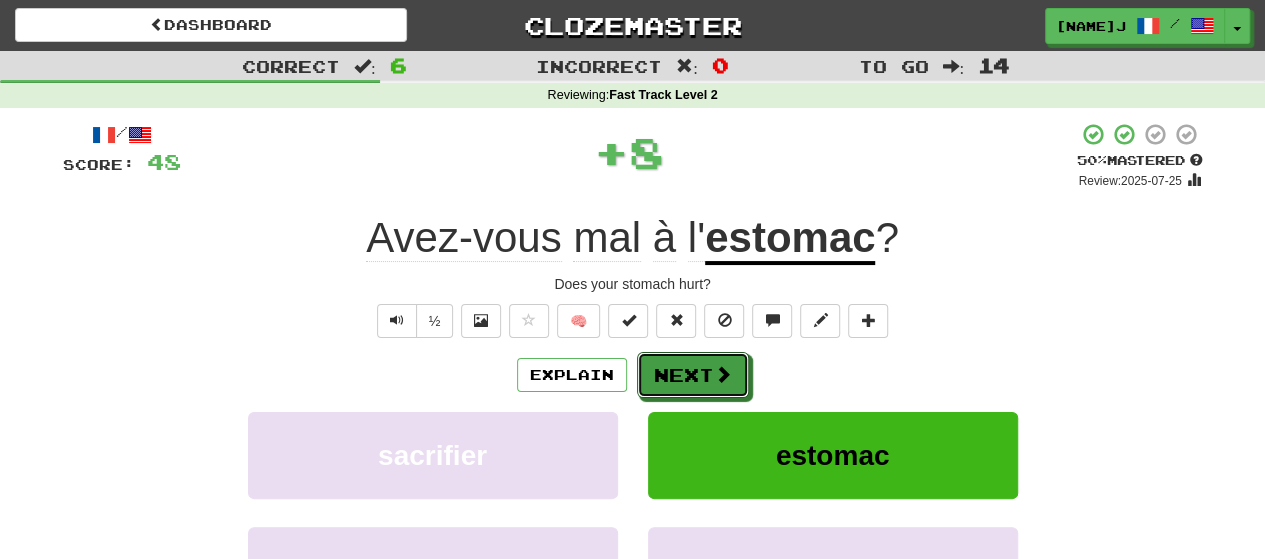 click on "Next" at bounding box center (693, 375) 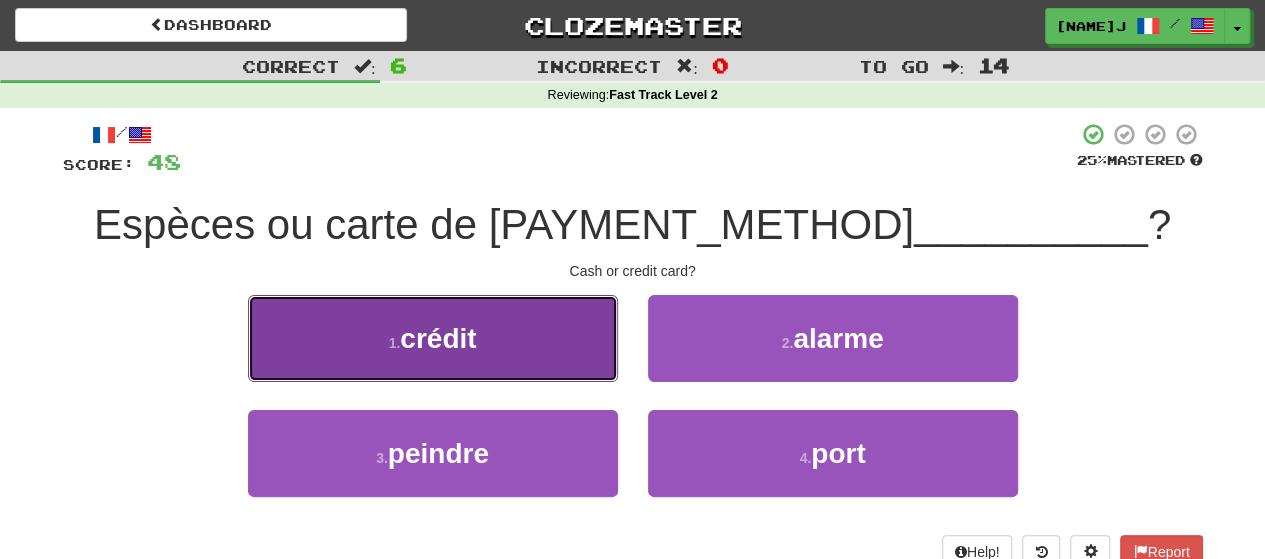 click on "1 .  crédit" at bounding box center (433, 338) 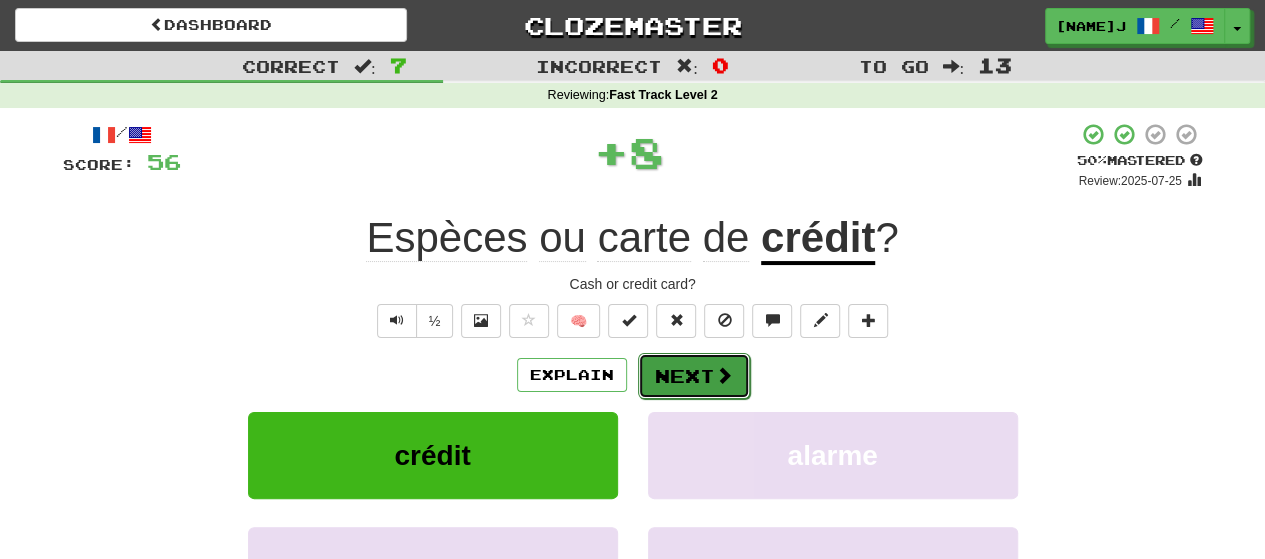 click on "Next" at bounding box center [694, 376] 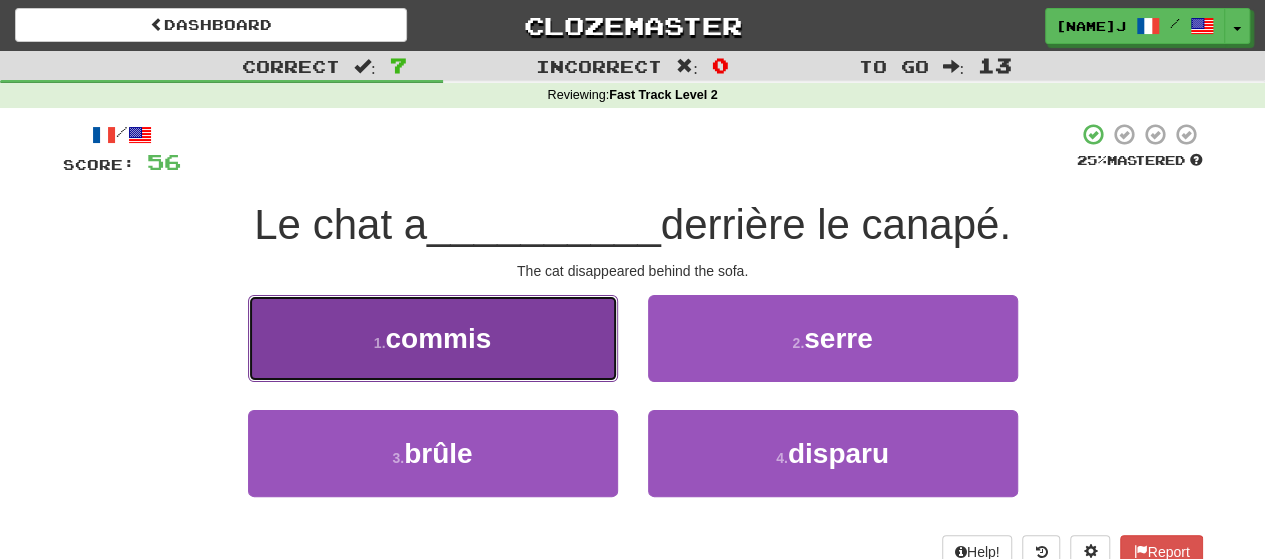 click on "1 .  commis" at bounding box center [433, 338] 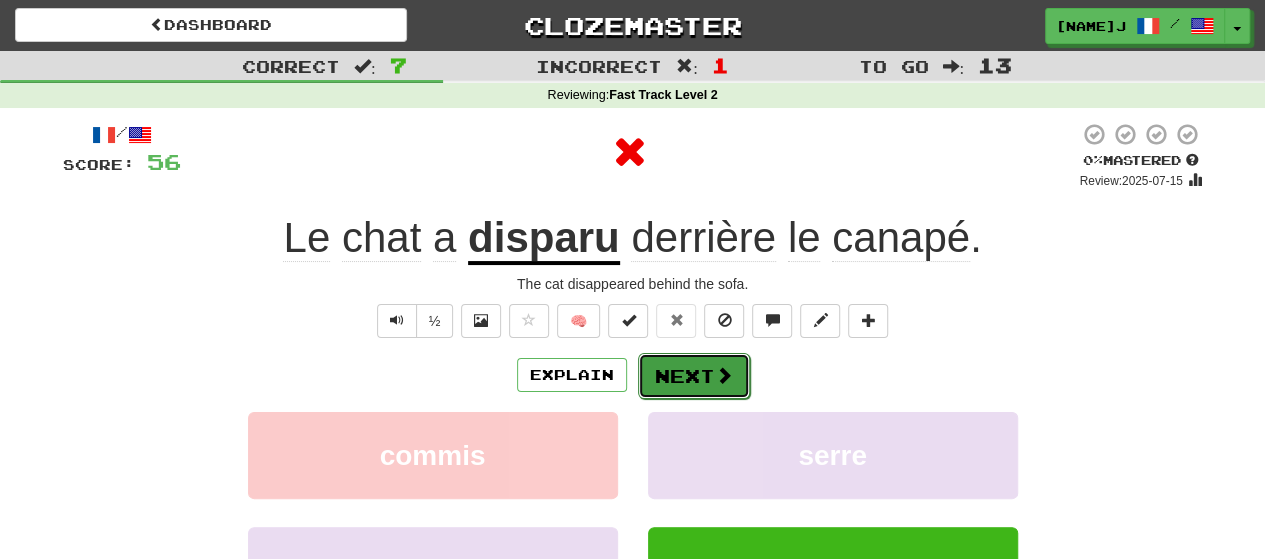 click on "Next" at bounding box center (694, 376) 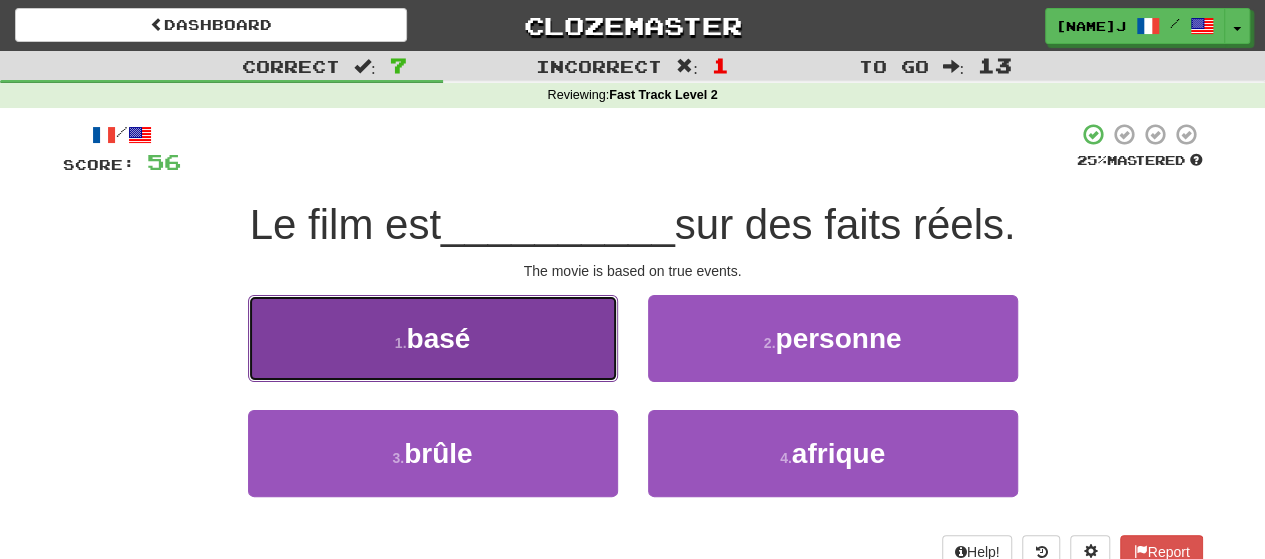 click on "1 .  basé" at bounding box center (433, 338) 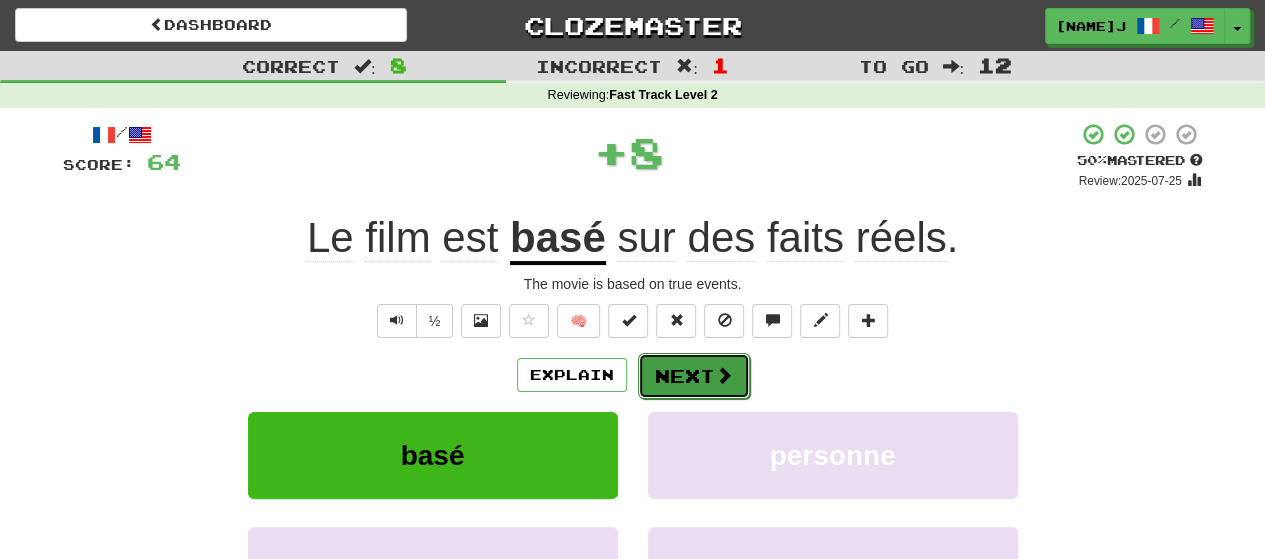 click on "Next" at bounding box center (694, 376) 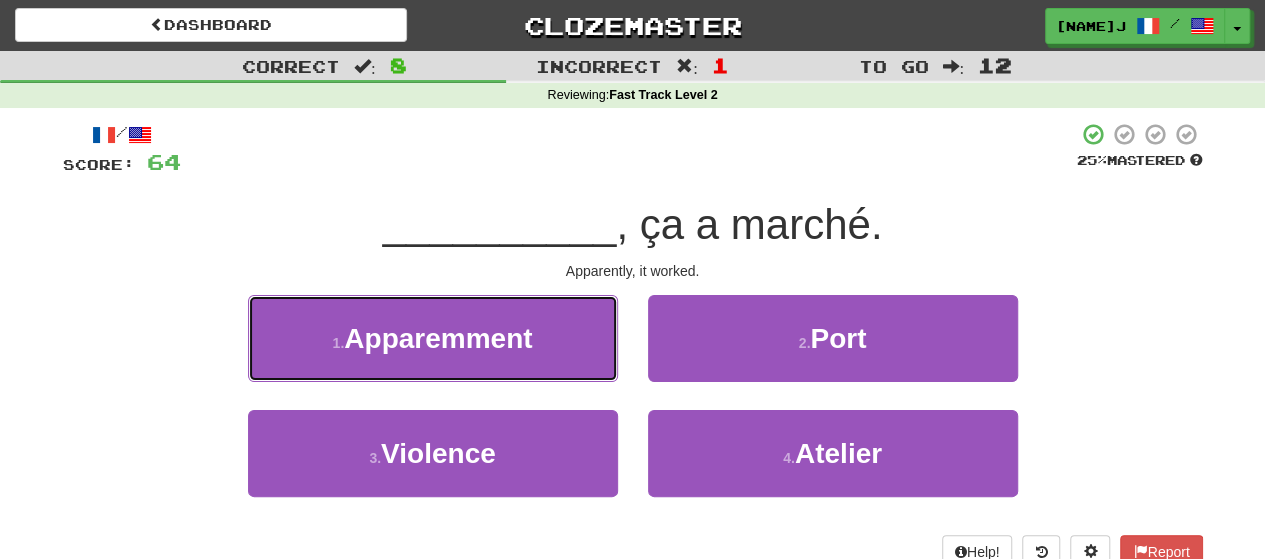 click on "Apparemment" at bounding box center [438, 338] 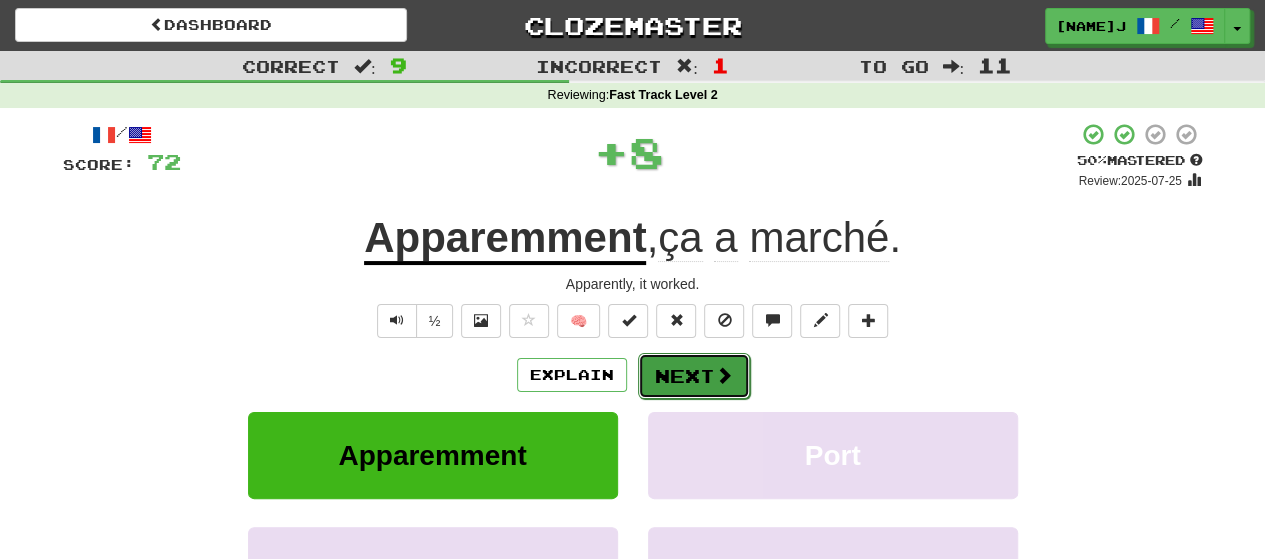 click on "Next" at bounding box center (694, 376) 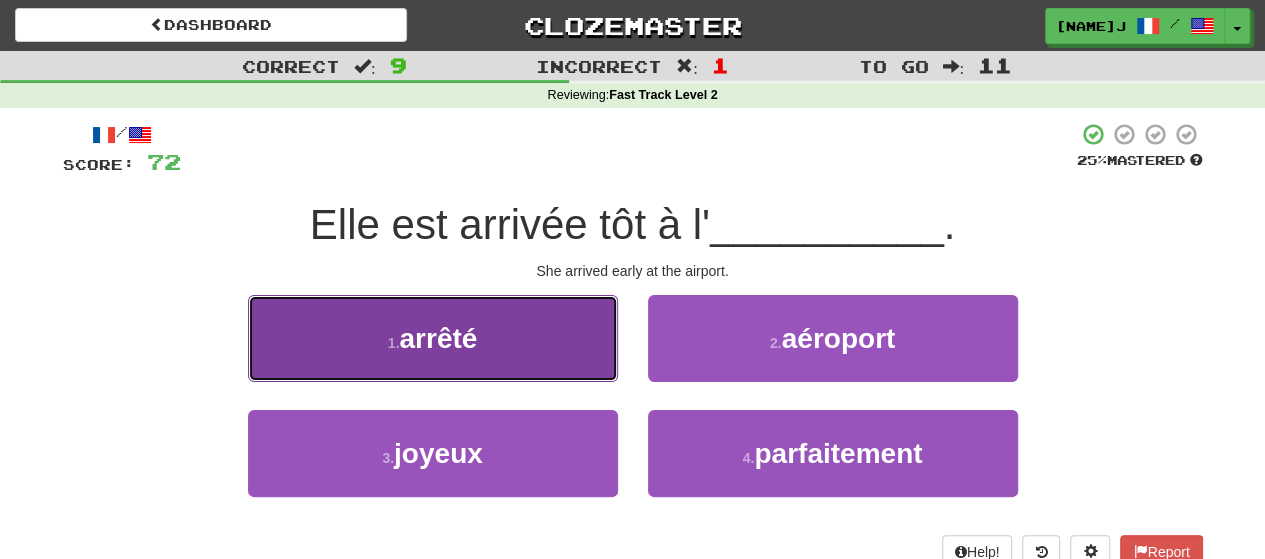 click on "1 .  arrêté" at bounding box center [433, 338] 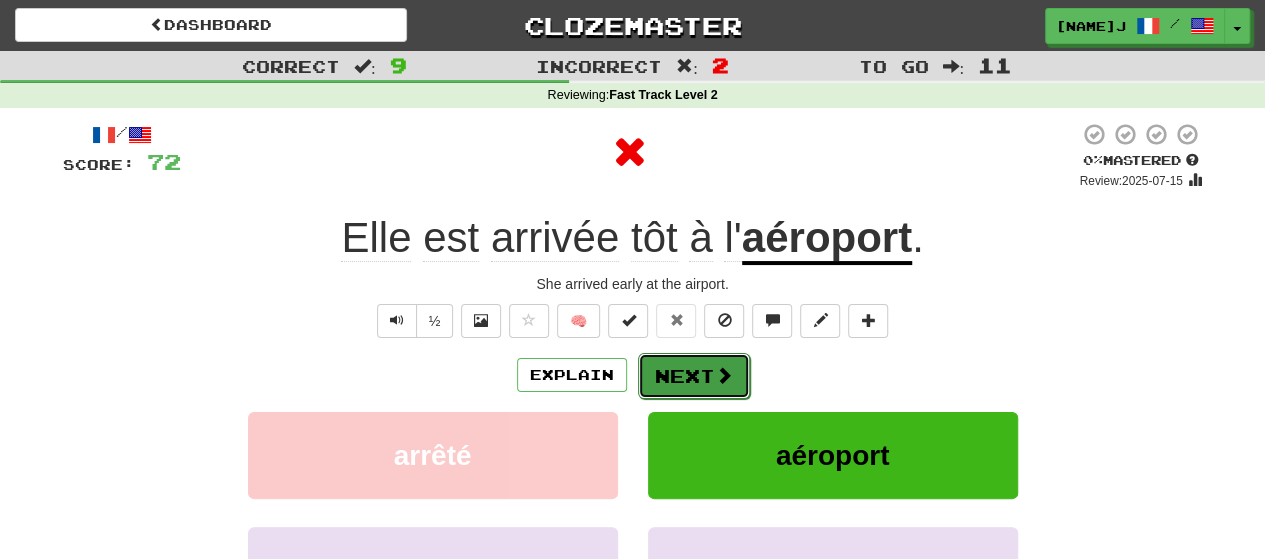 click on "Next" at bounding box center [694, 376] 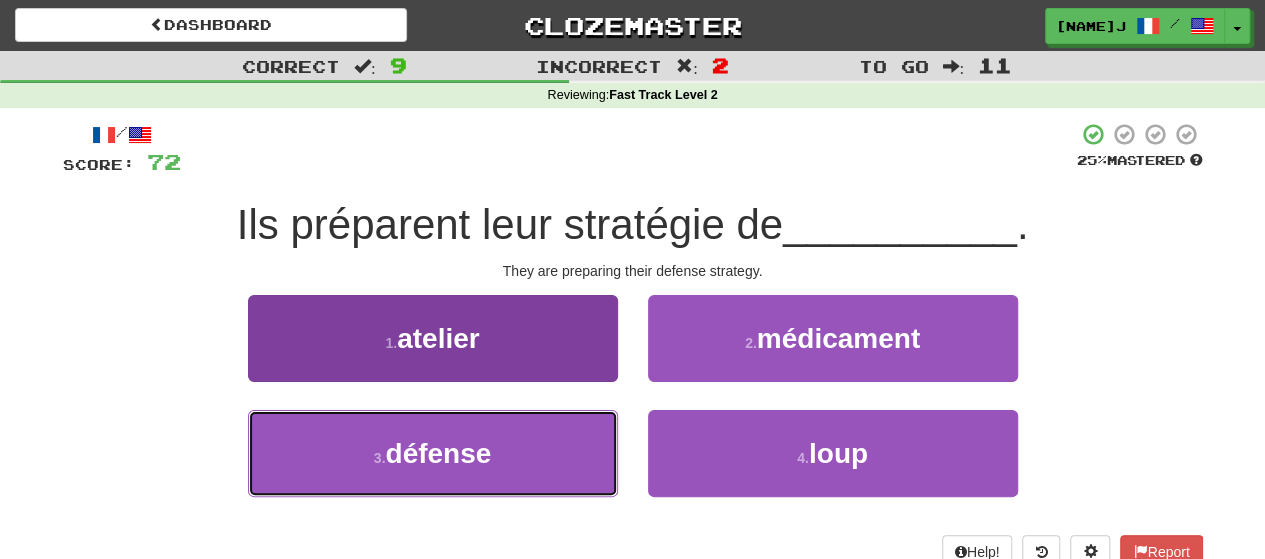 drag, startPoint x: 436, startPoint y: 472, endPoint x: 477, endPoint y: 413, distance: 71.84706 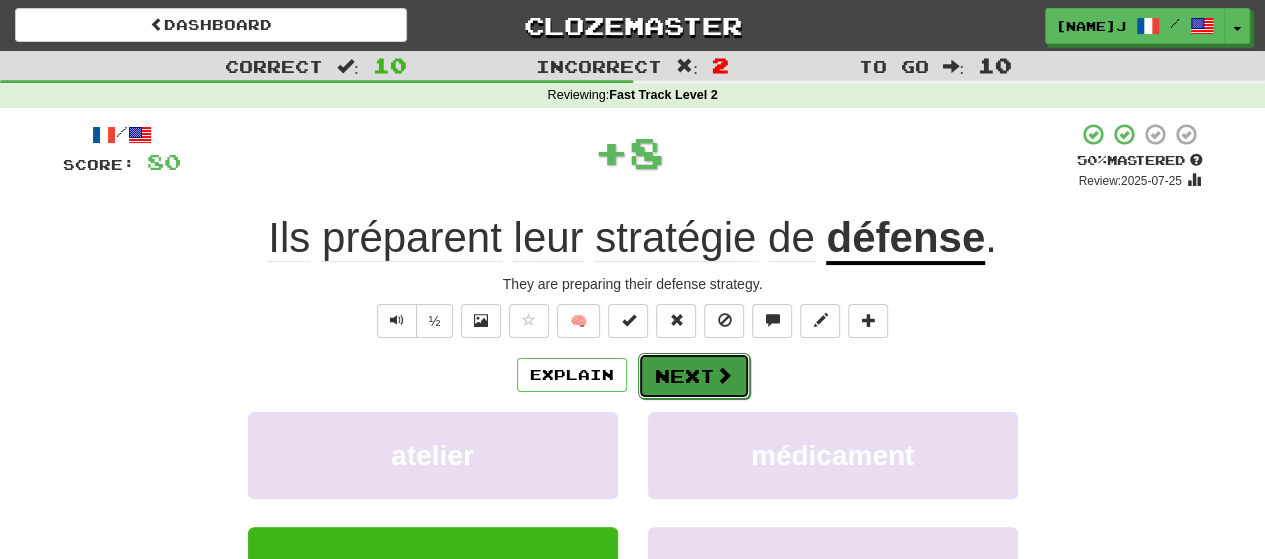 click on "Next" at bounding box center [694, 376] 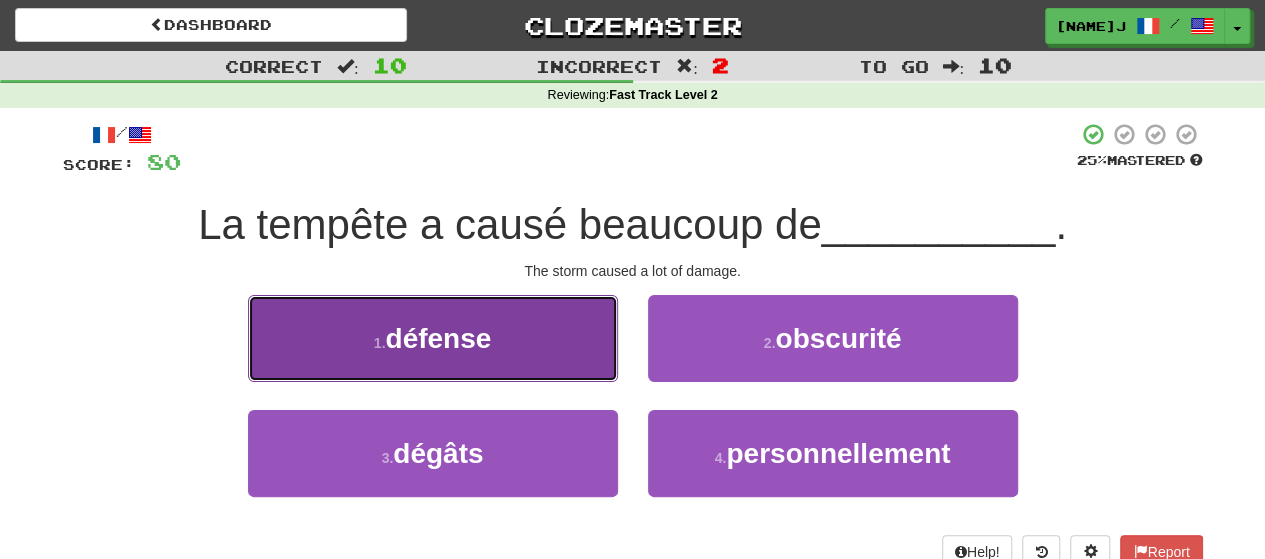 click on "1 .  défense" at bounding box center [433, 338] 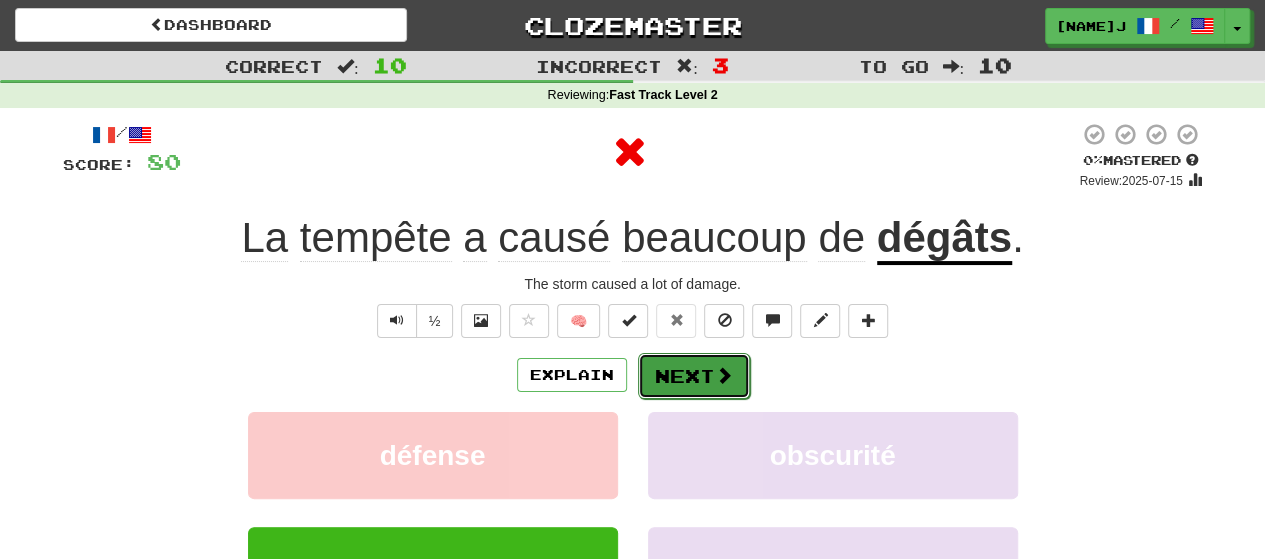 click on "Next" at bounding box center (694, 376) 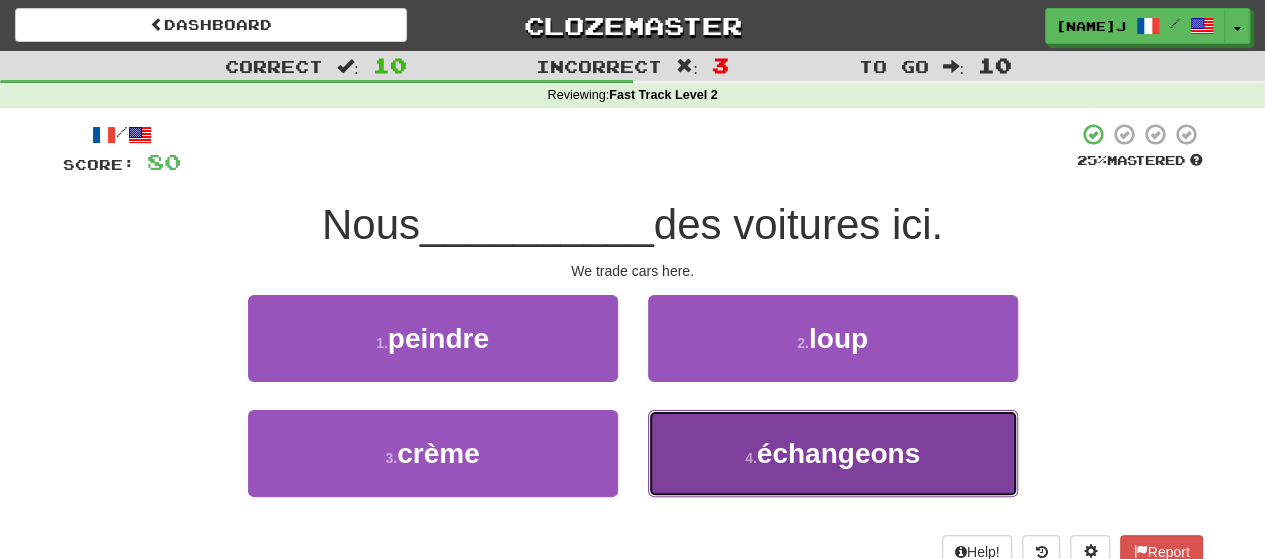 drag, startPoint x: 736, startPoint y: 477, endPoint x: 730, endPoint y: 423, distance: 54.33231 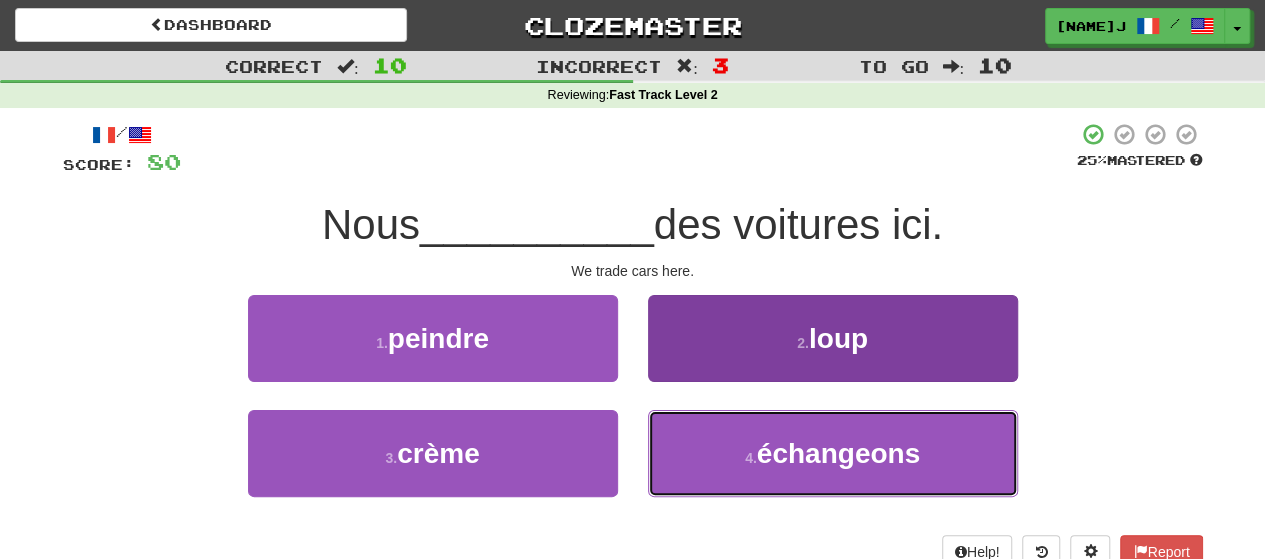 click on "4 .  échangeons" at bounding box center (833, 453) 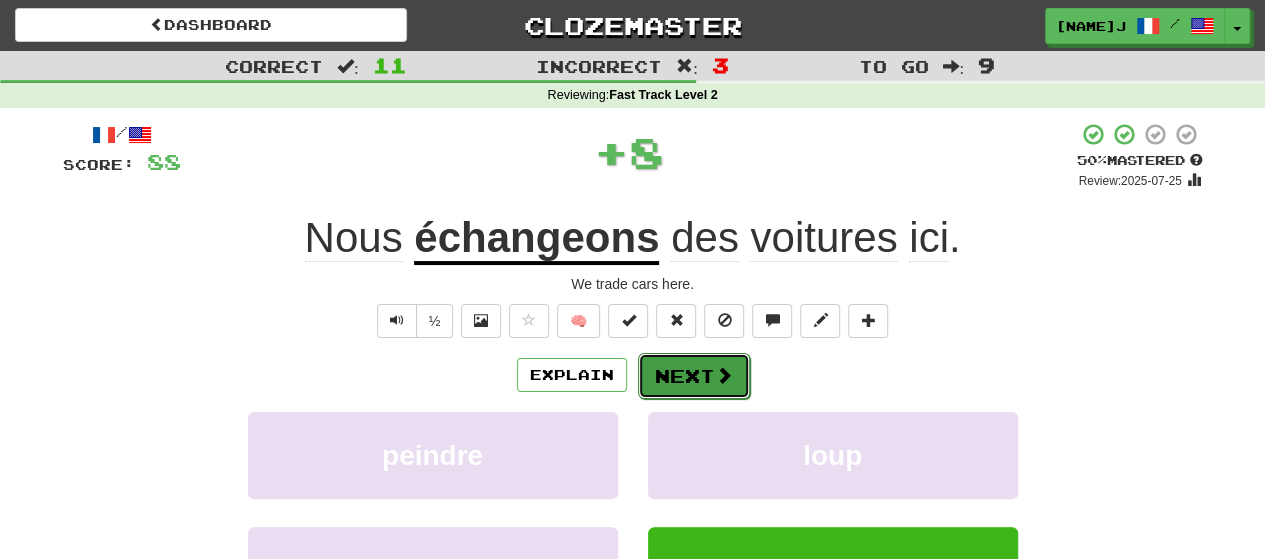click at bounding box center (724, 375) 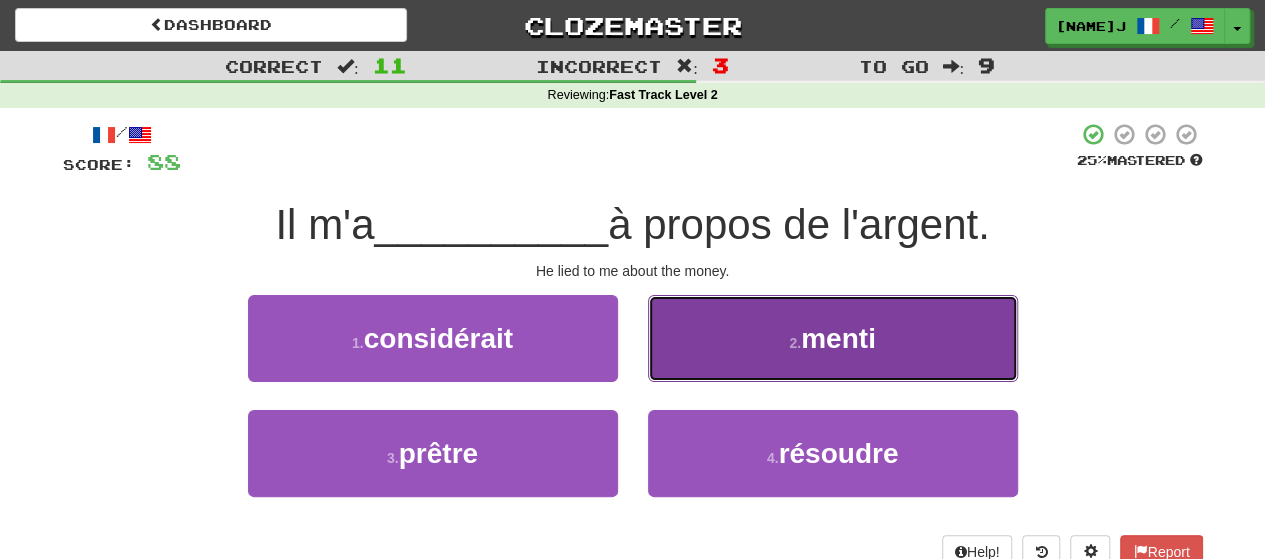 click on "2 .  menti" at bounding box center [833, 338] 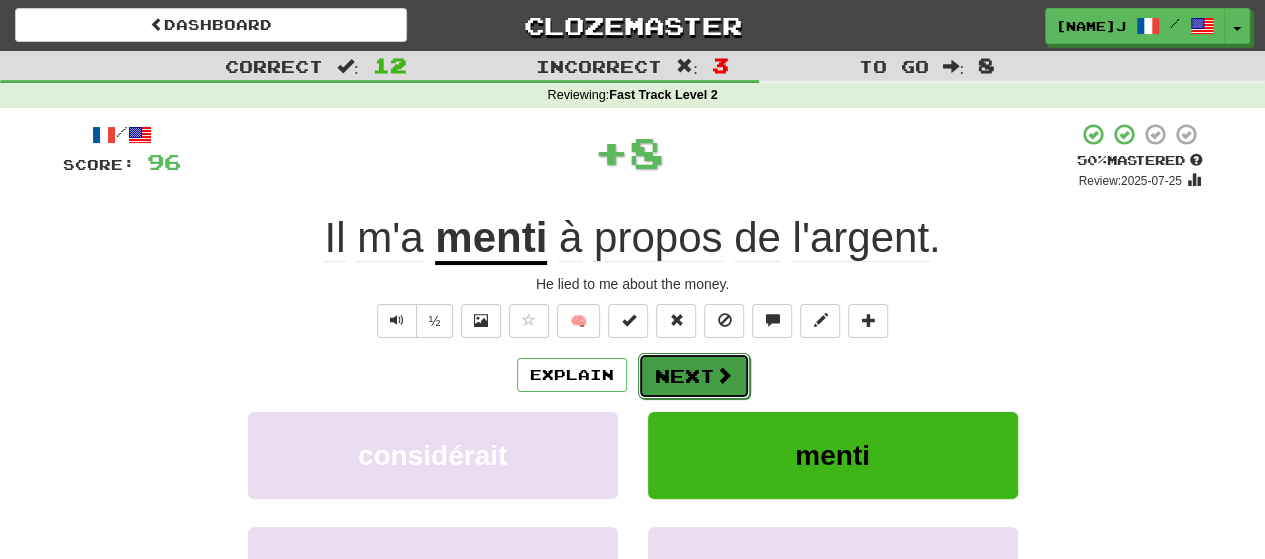 click at bounding box center (724, 375) 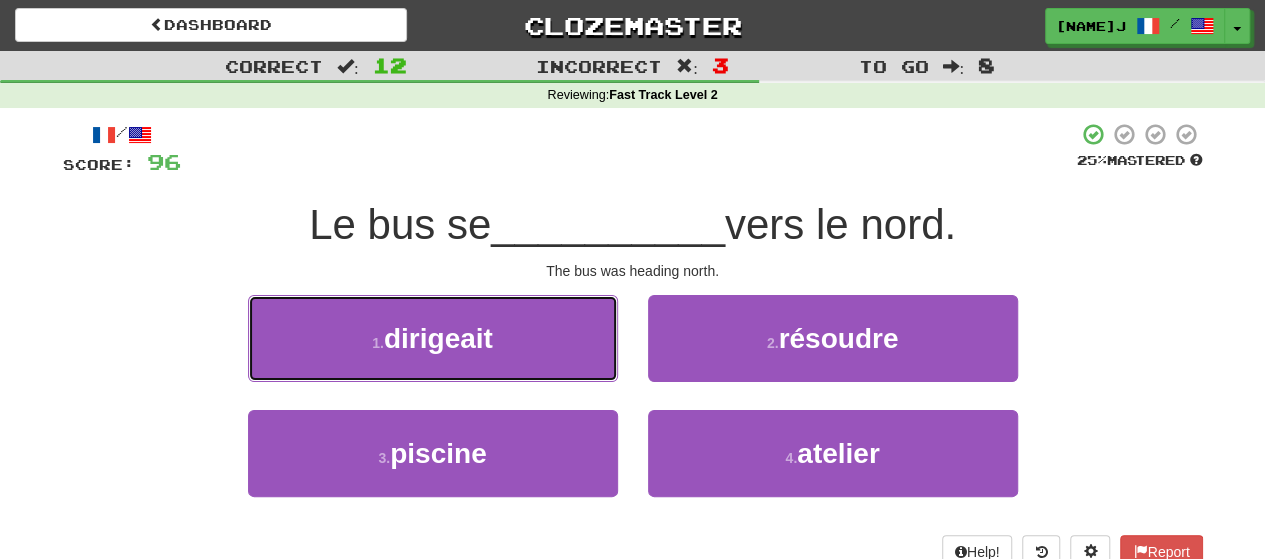 click on "1 .  dirigeait" at bounding box center [433, 338] 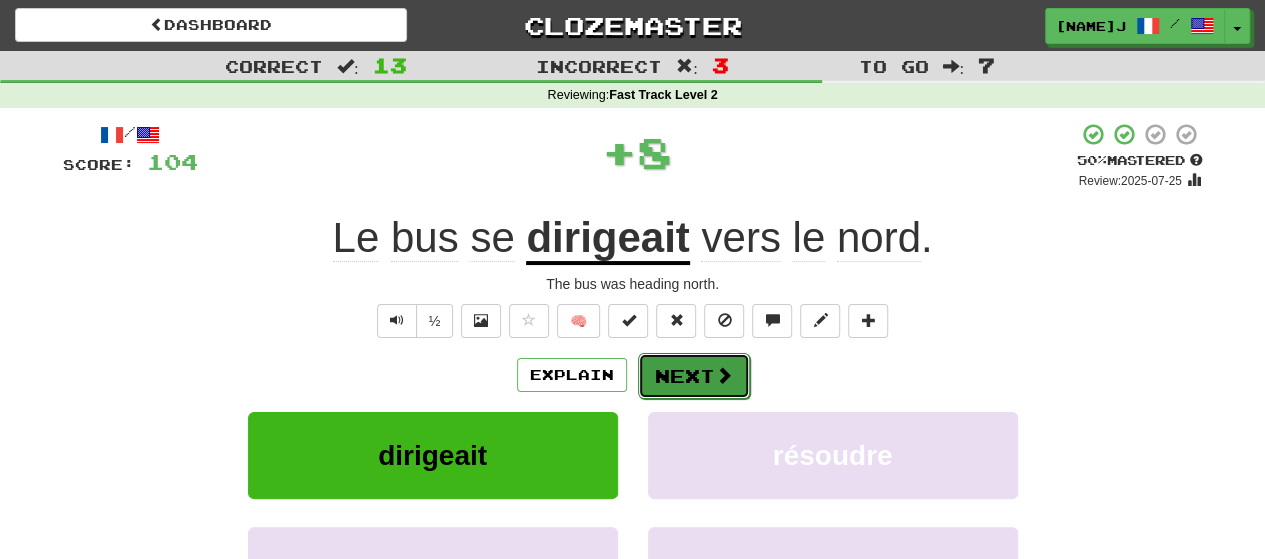 click on "Next" at bounding box center (694, 376) 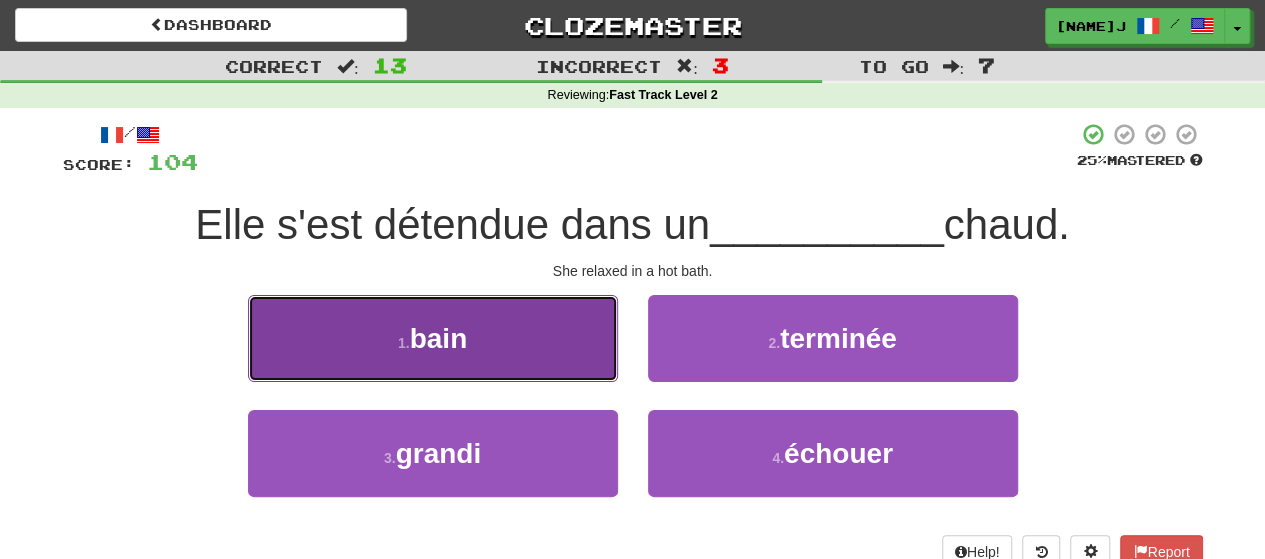 click on "1 .  bain" at bounding box center [433, 338] 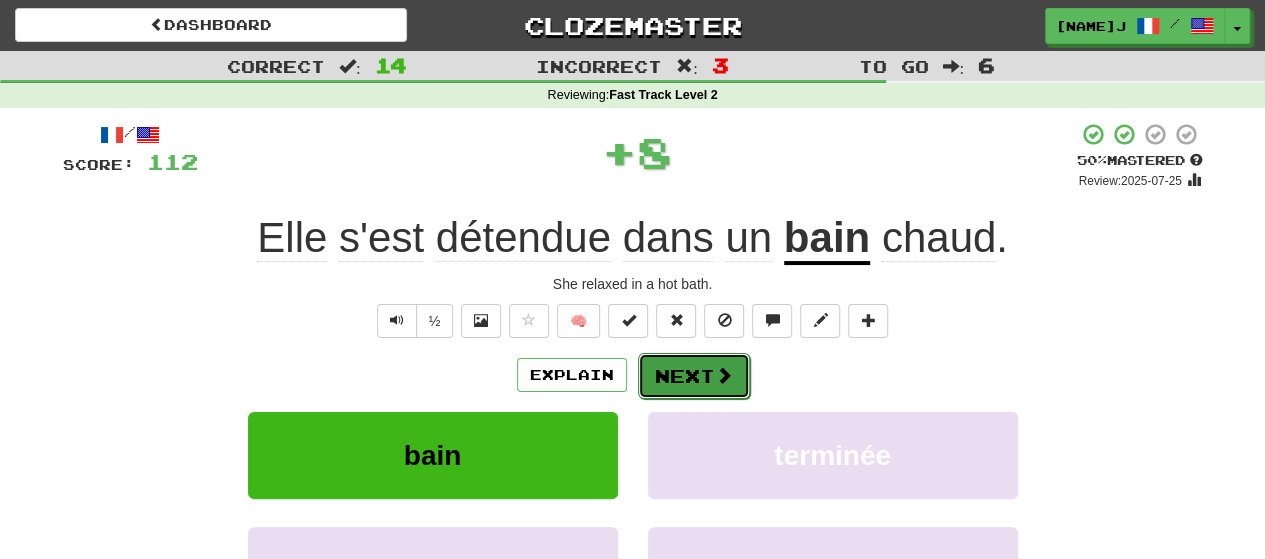 click on "Next" at bounding box center (694, 376) 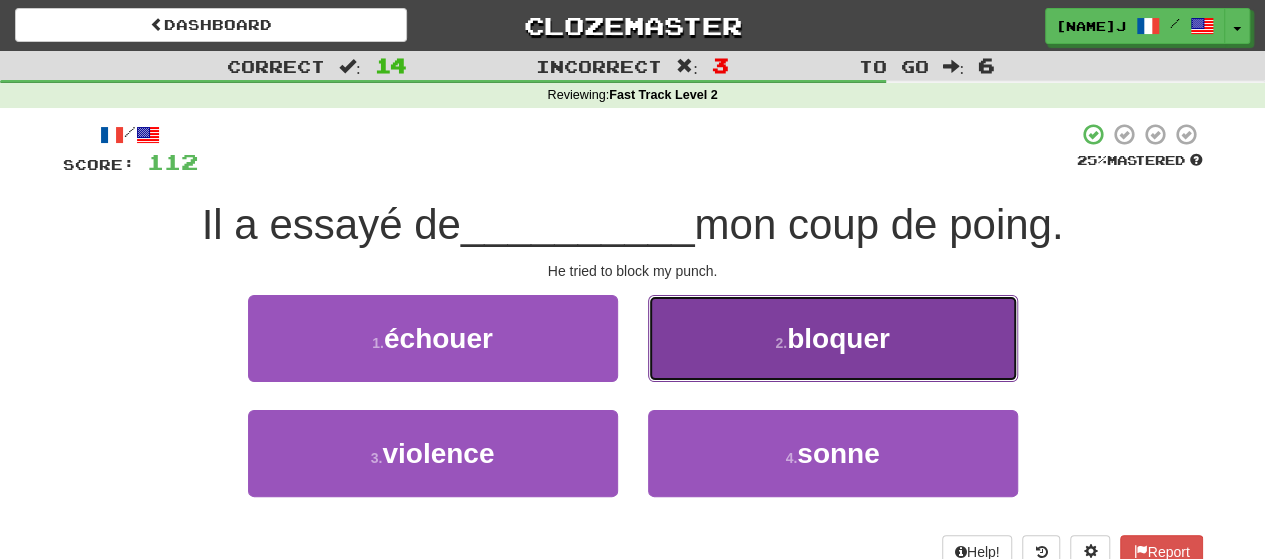 click on "2 .  bloquer" at bounding box center [833, 338] 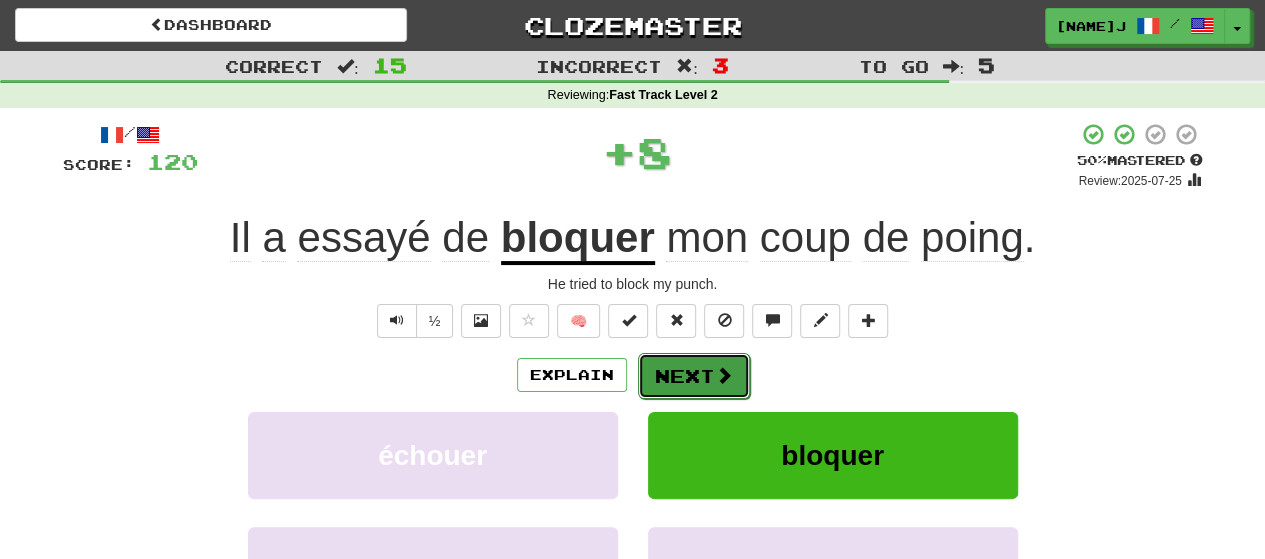 click on "Next" at bounding box center (694, 376) 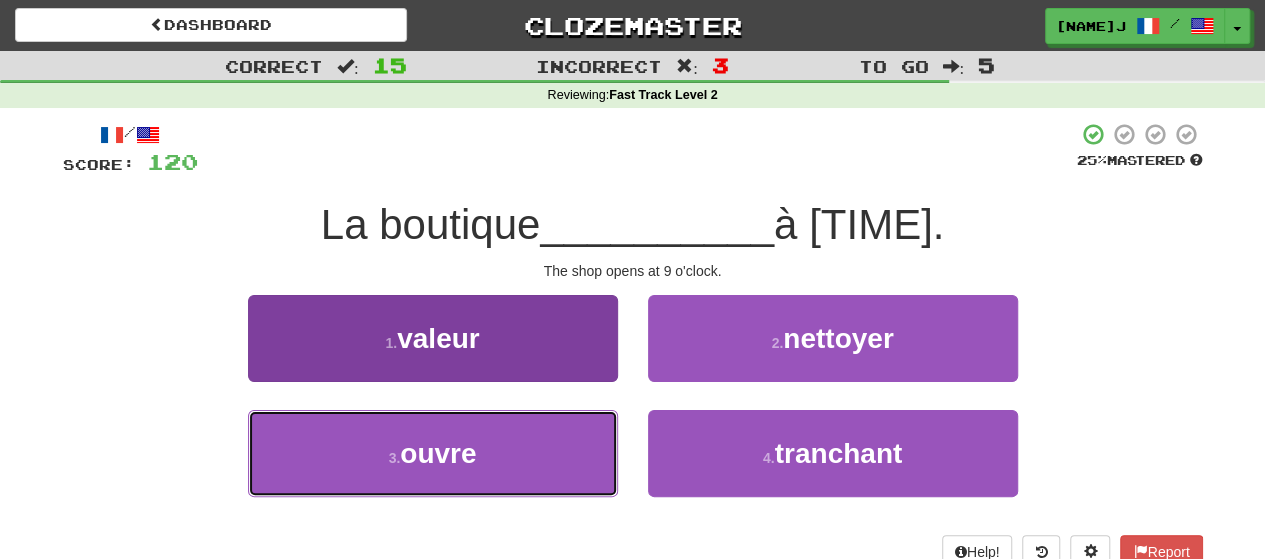 click on "3 .  ouvre" at bounding box center (433, 453) 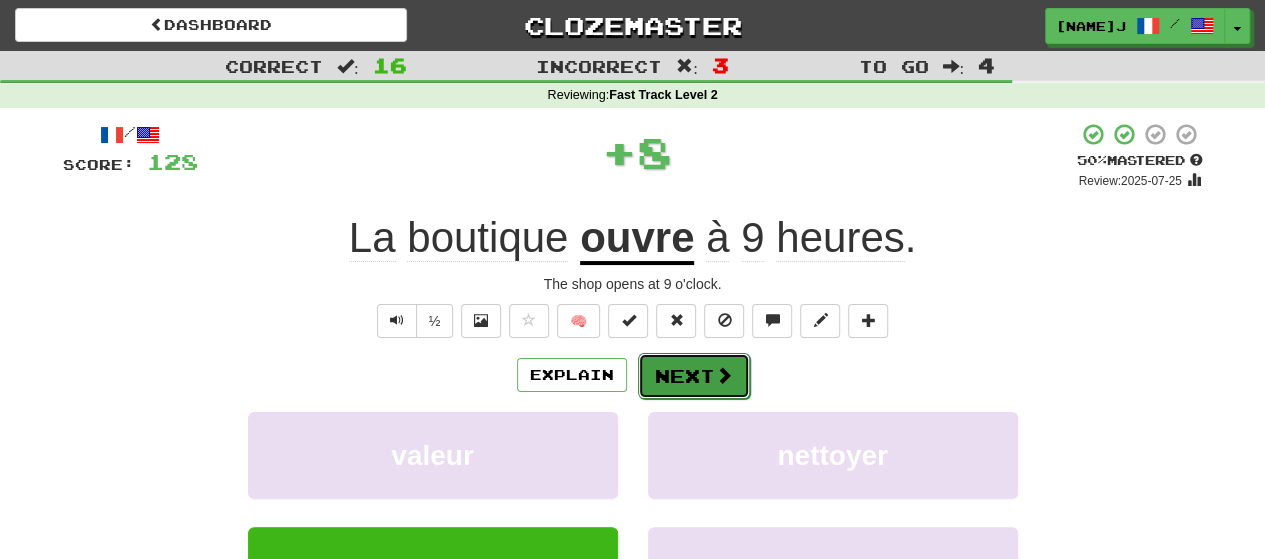 click on "Next" at bounding box center (694, 376) 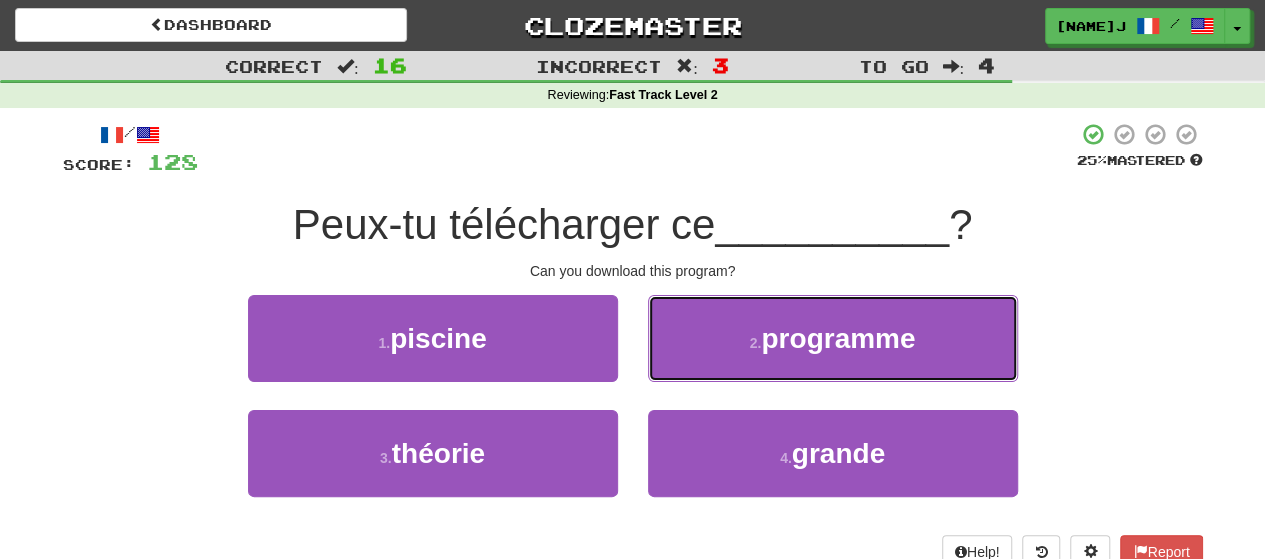 click on "2 ." at bounding box center [756, 343] 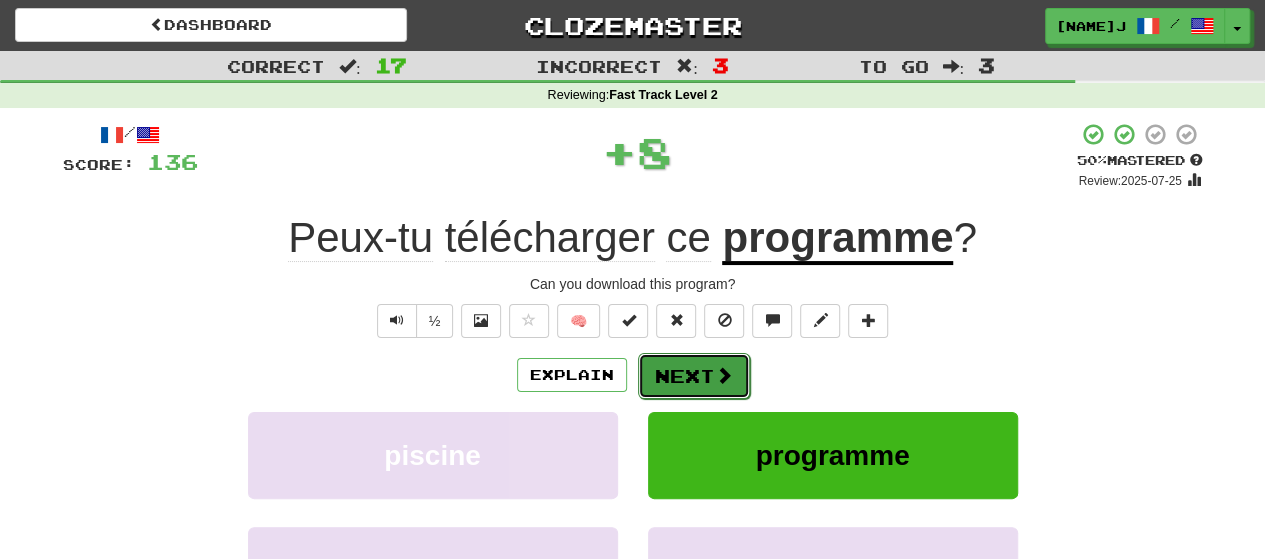 click at bounding box center [724, 375] 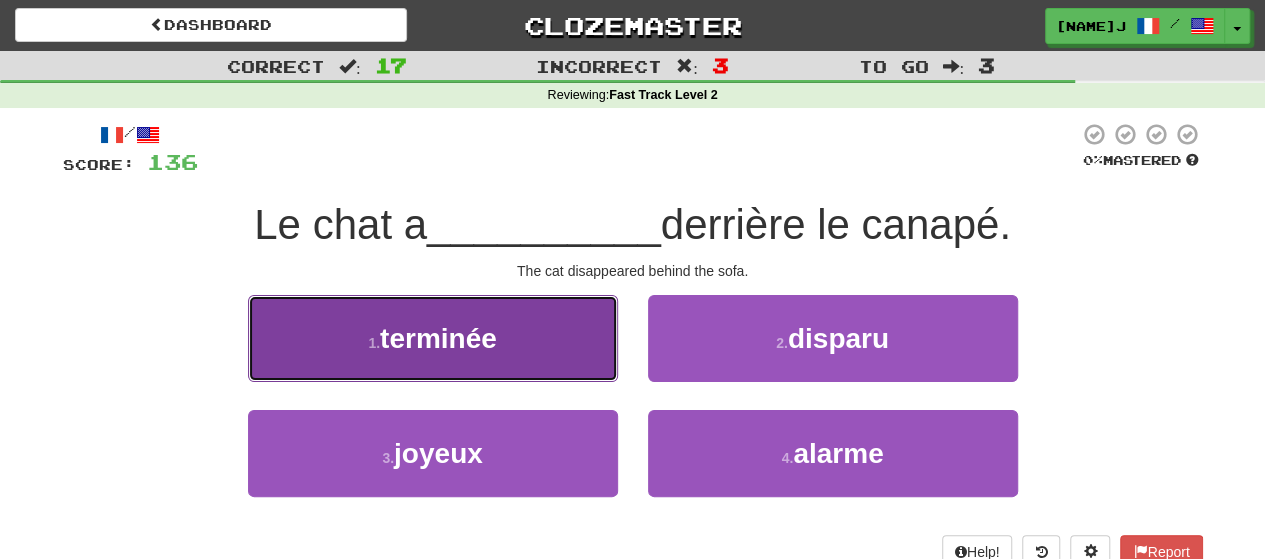 click on "1 .  terminée" at bounding box center (433, 338) 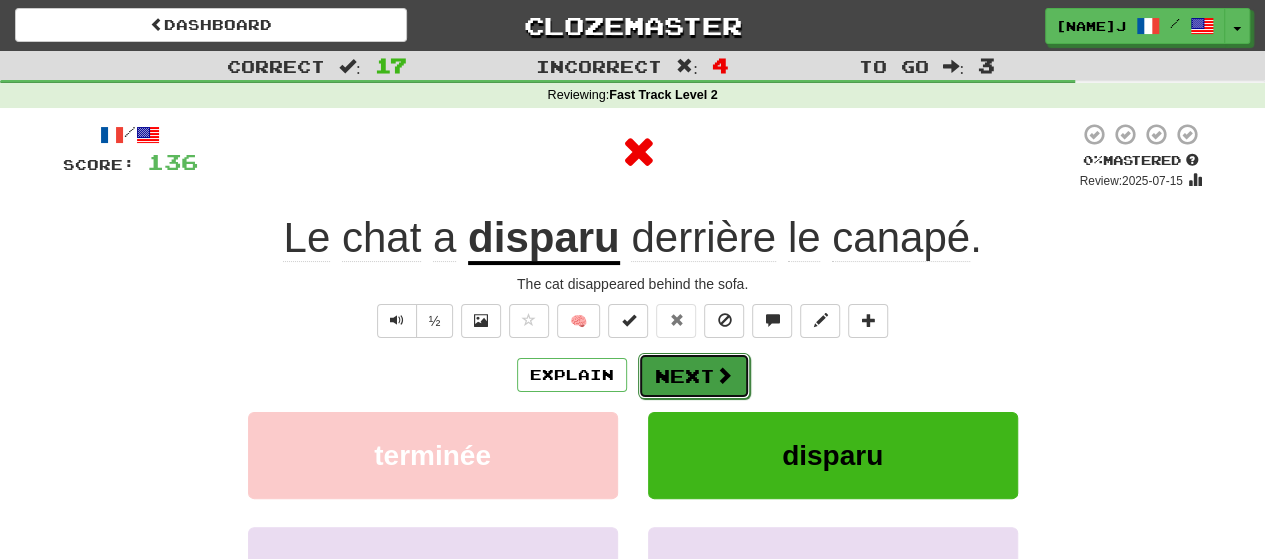 click on "Next" at bounding box center [694, 376] 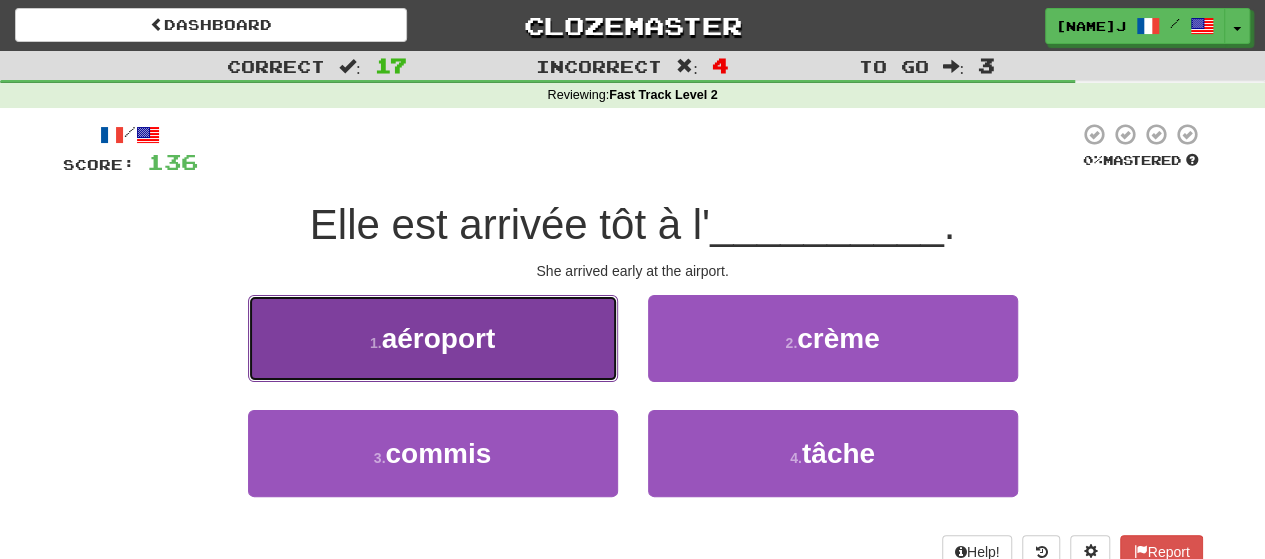 click on "1 .  aéroport" at bounding box center [433, 338] 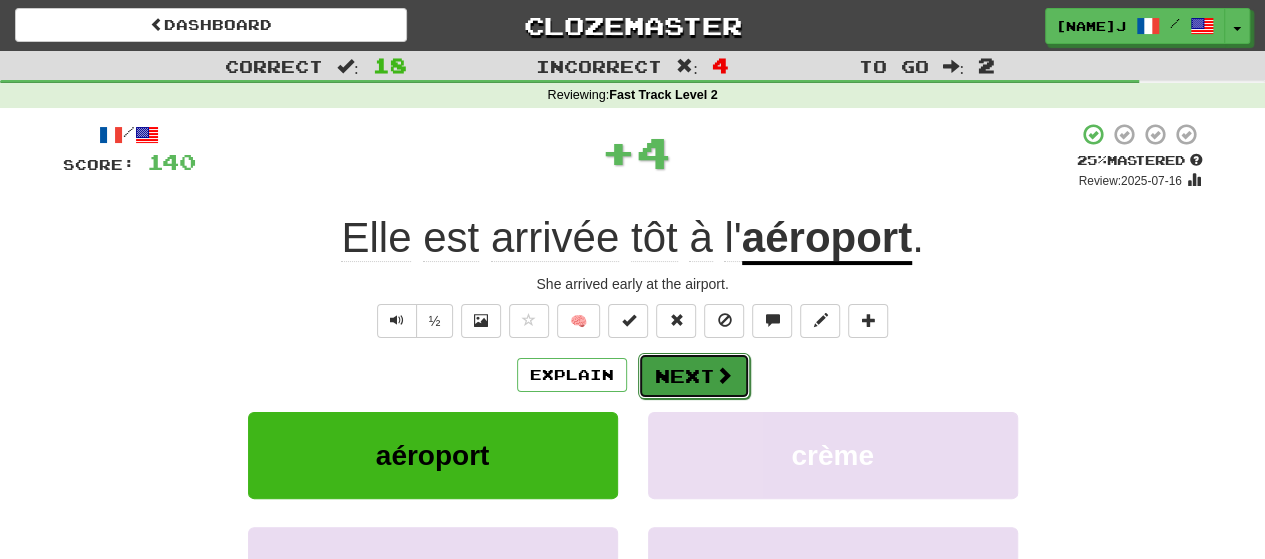 click at bounding box center [724, 375] 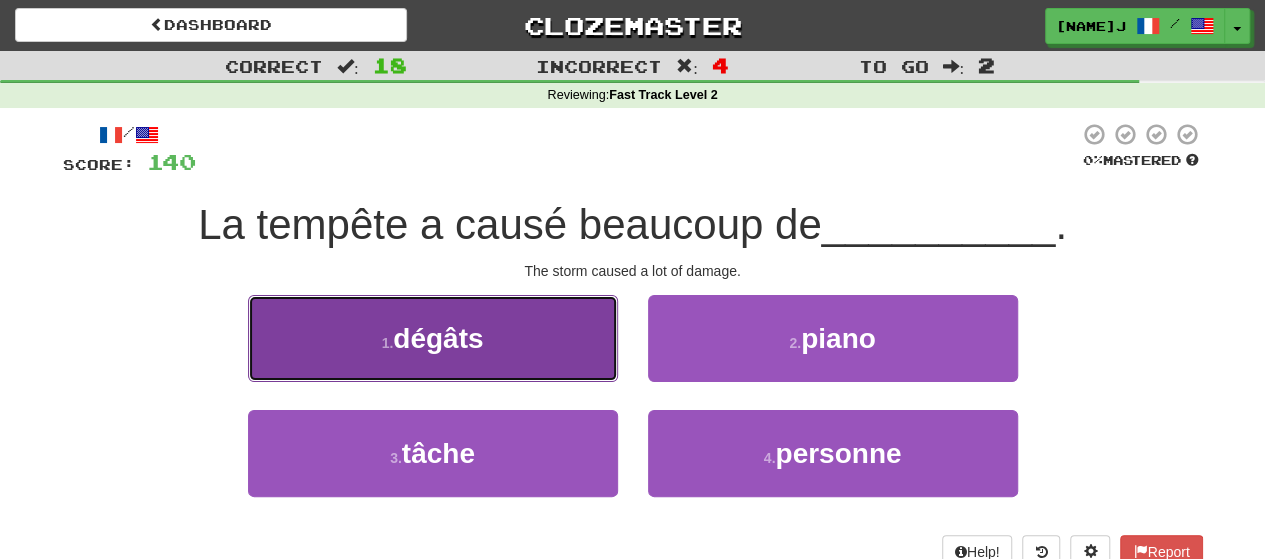 click on "1 .  dégâts" at bounding box center (433, 338) 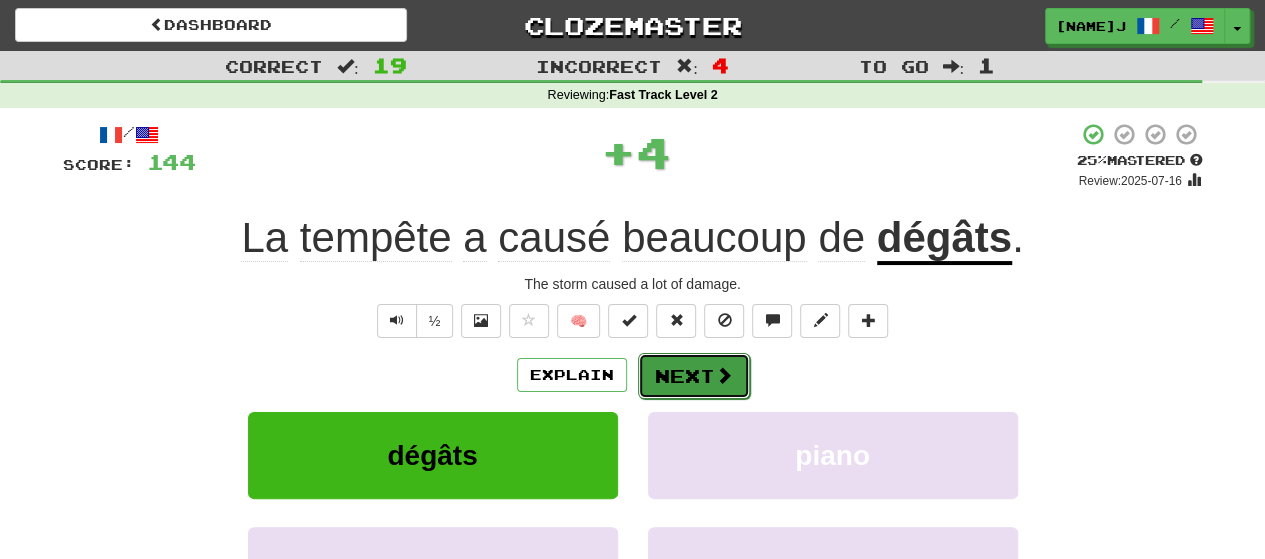 click at bounding box center [724, 375] 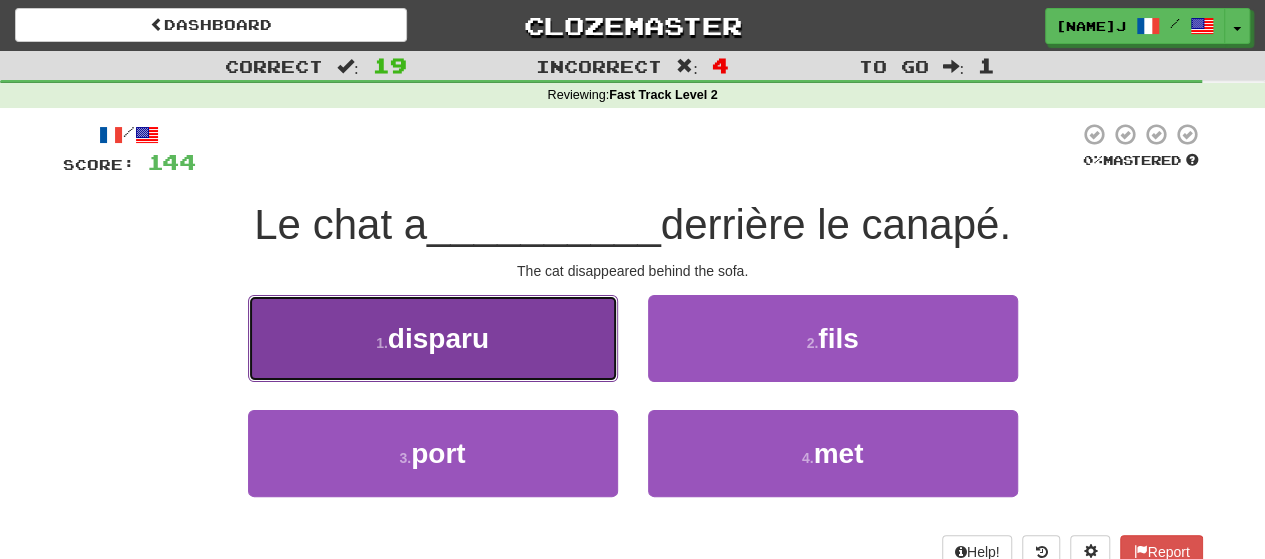 click on "1 .  disparu" at bounding box center [433, 338] 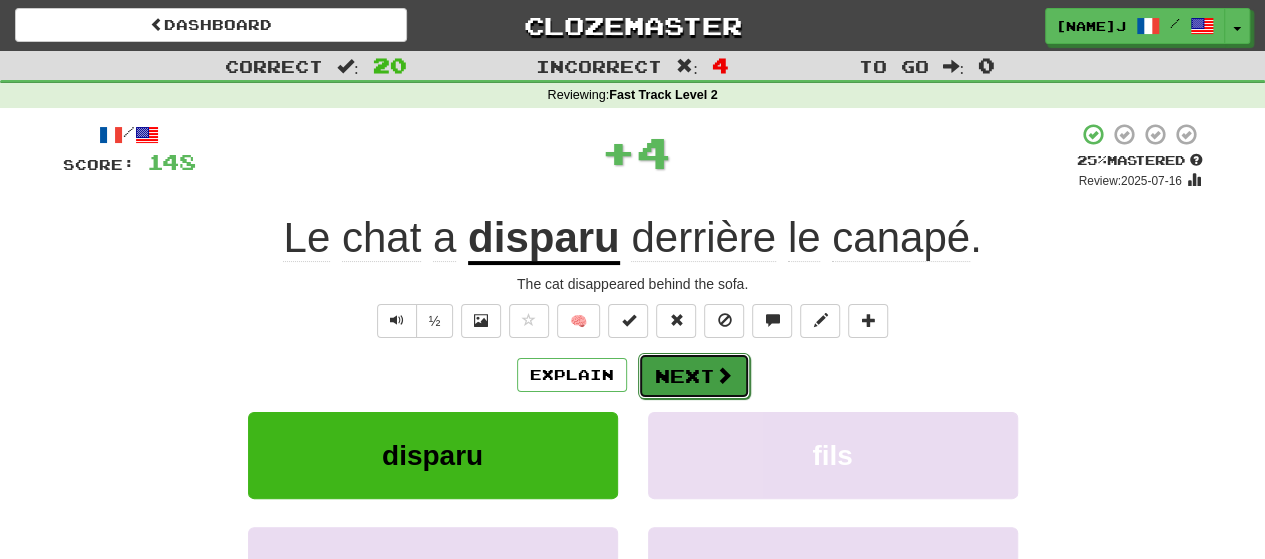 click at bounding box center [724, 375] 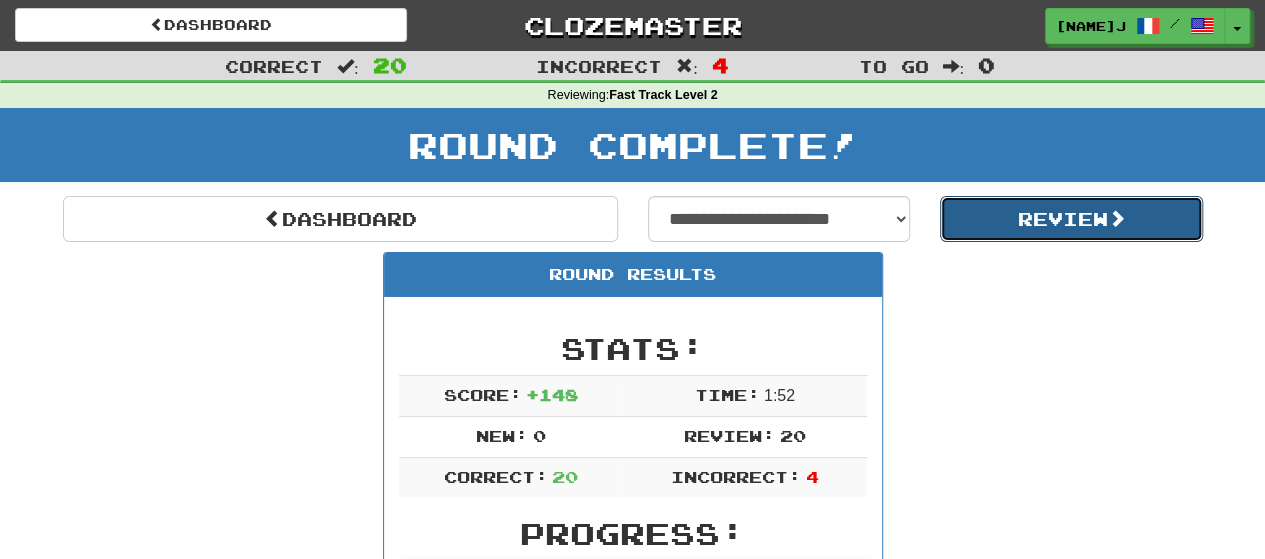 click on "Review" at bounding box center (1071, 219) 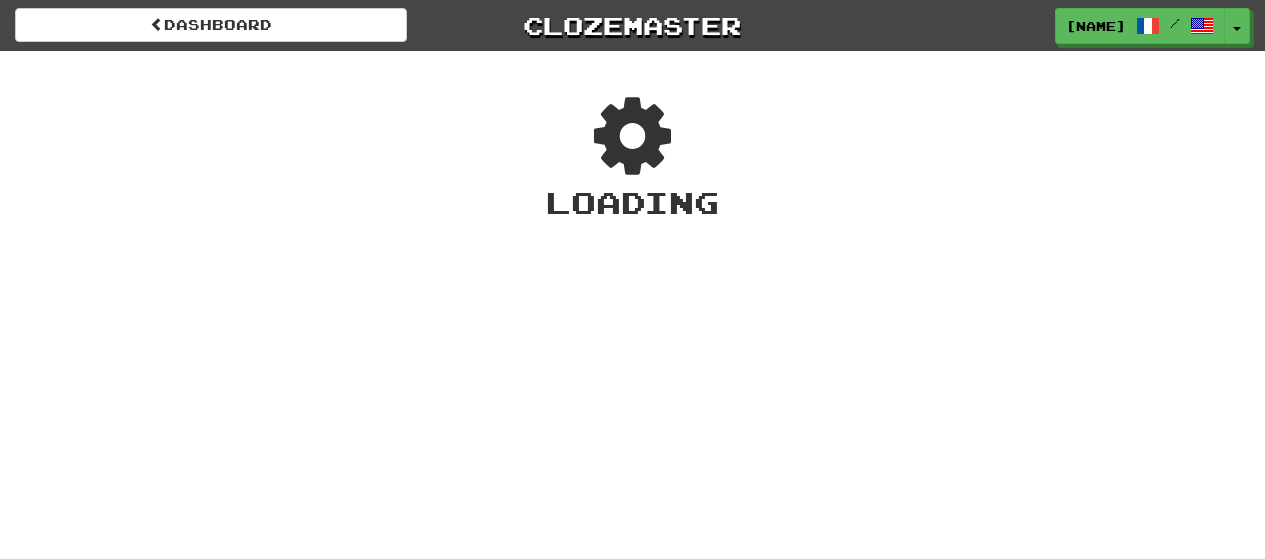 scroll, scrollTop: 0, scrollLeft: 0, axis: both 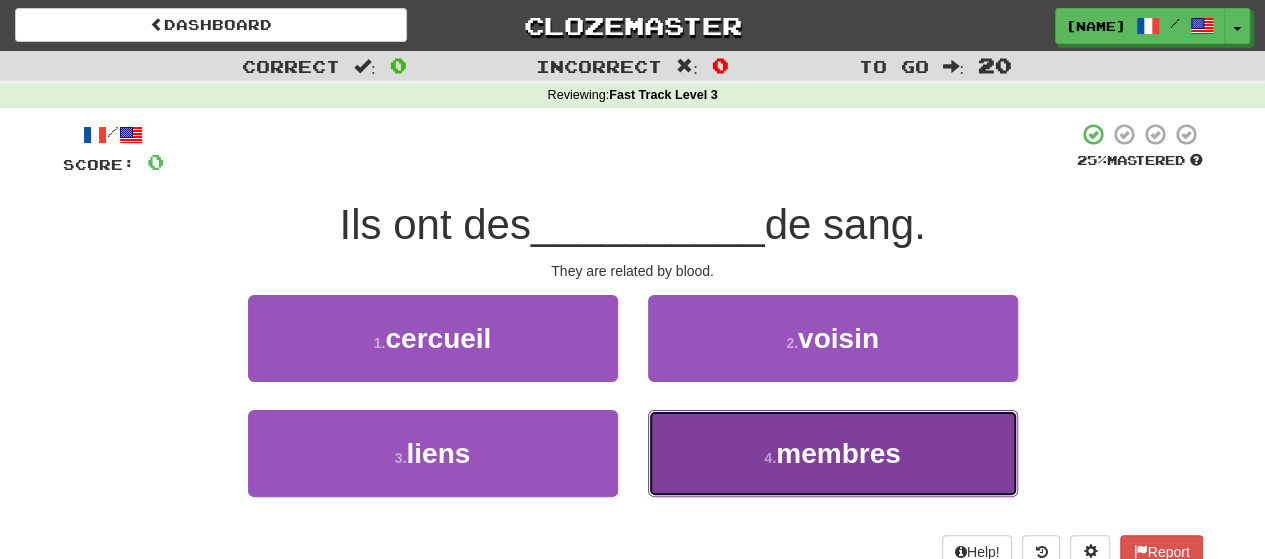 click on "4 .  membres" at bounding box center [833, 453] 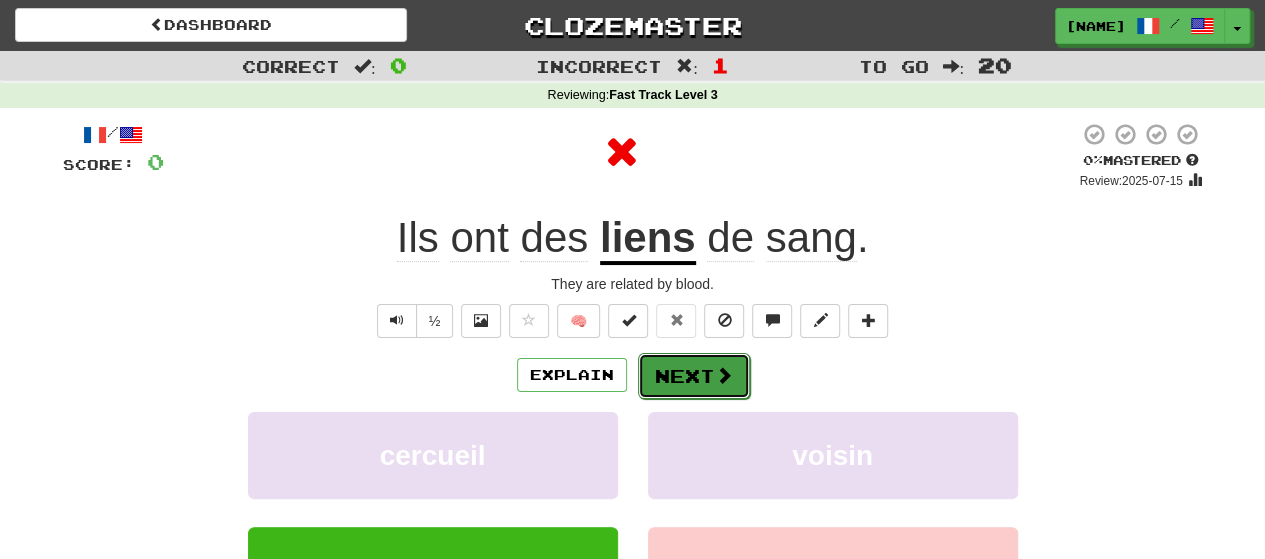 click on "Next" at bounding box center (694, 376) 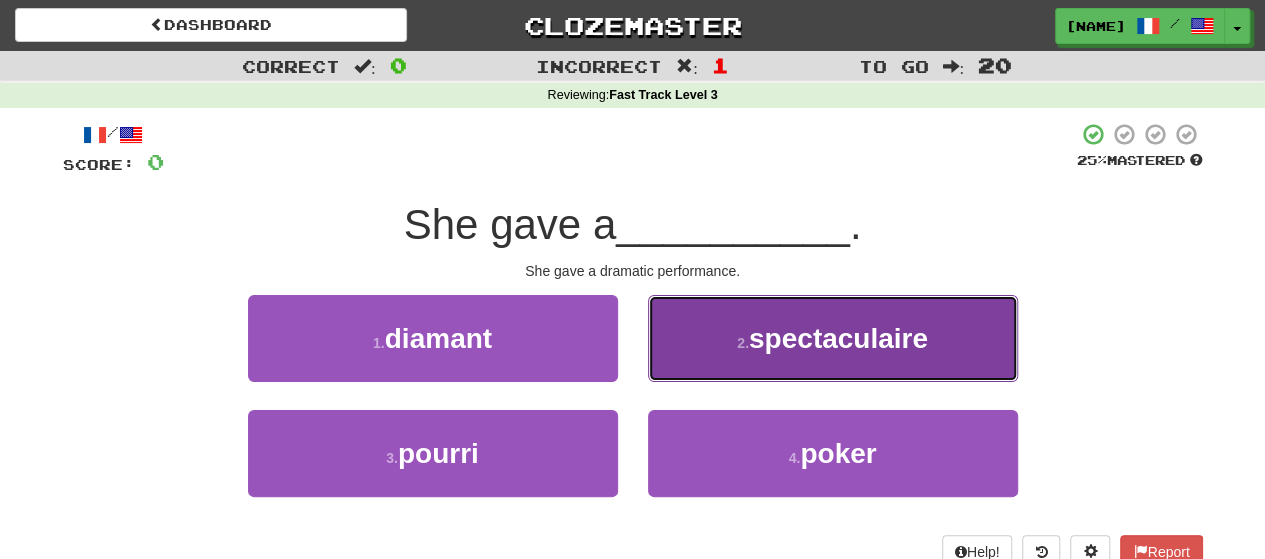 click on "2 .  spectaculaire" at bounding box center (833, 338) 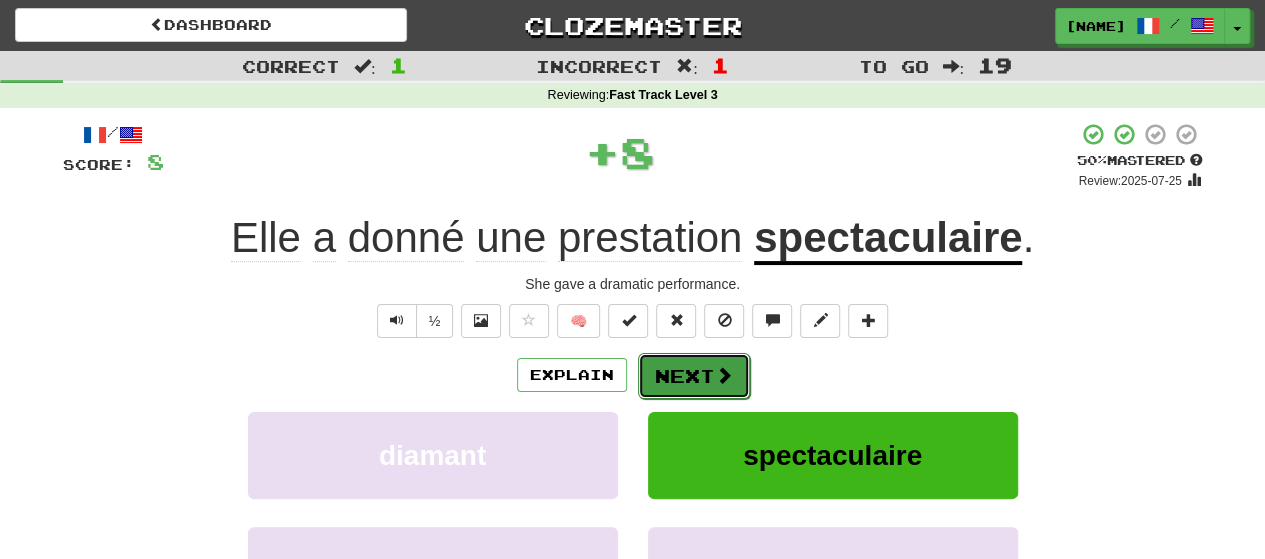 click on "Next" at bounding box center (694, 376) 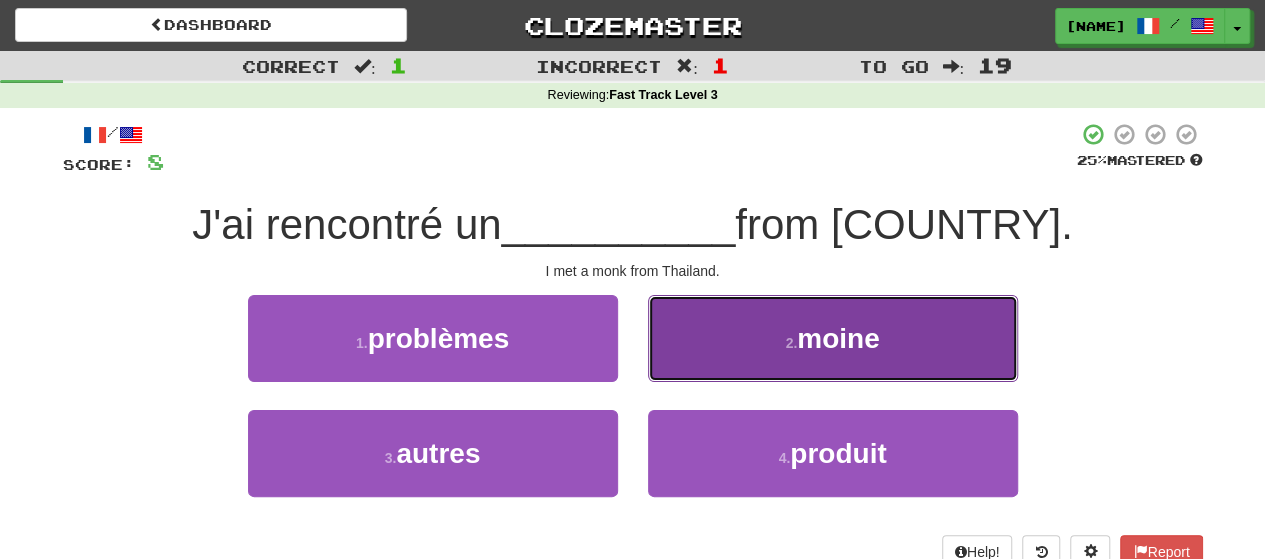 click on "2 .  moine" at bounding box center (833, 338) 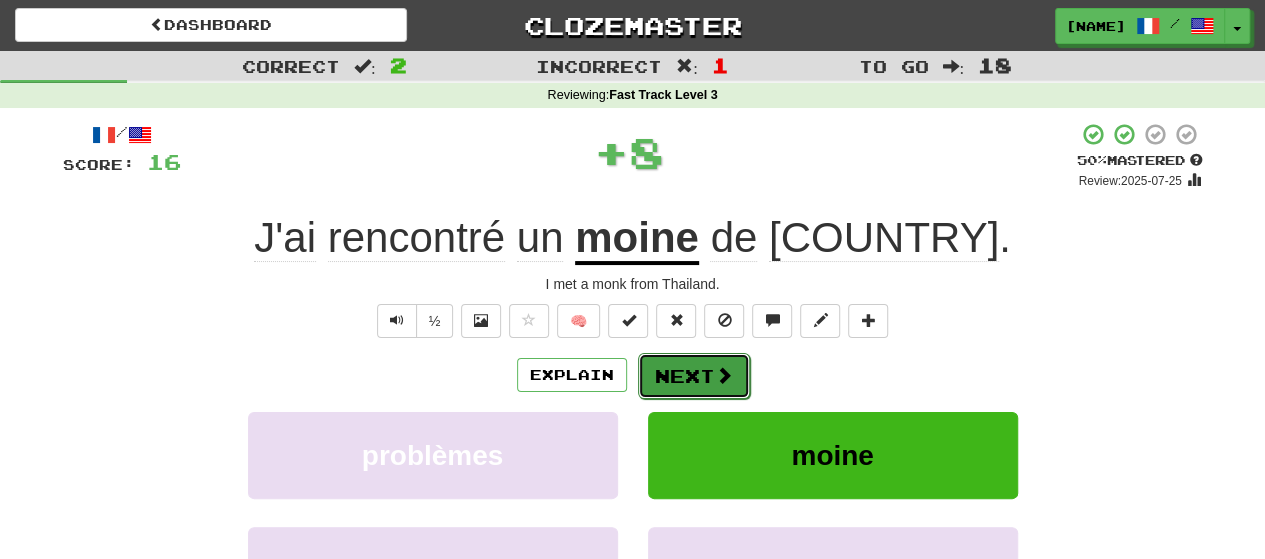 click on "Next" at bounding box center [694, 376] 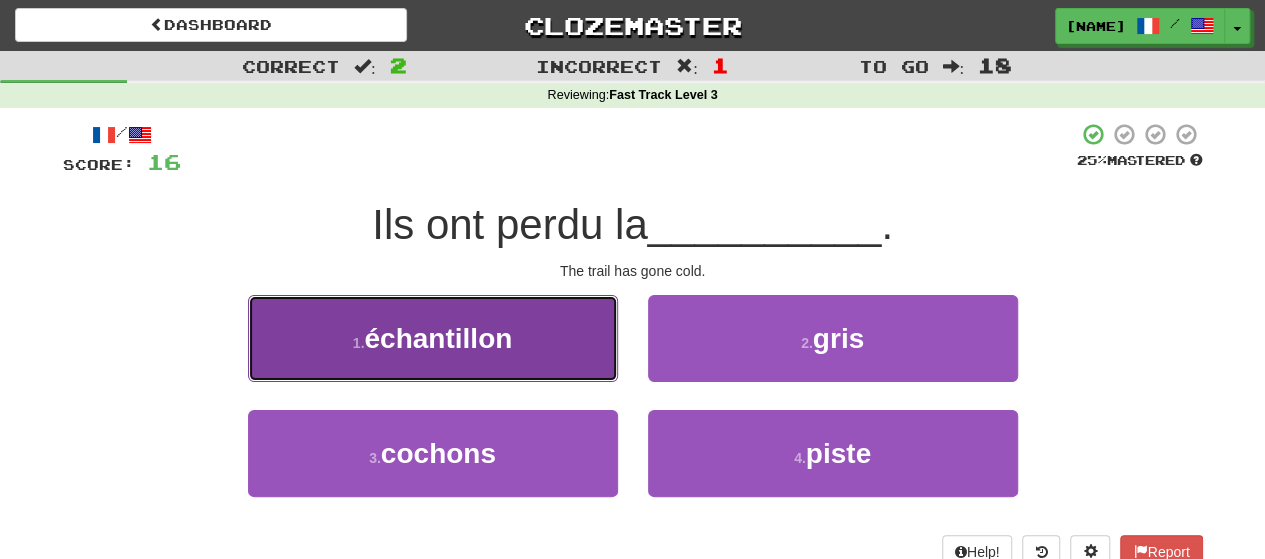 click on "1 .  échantillon" at bounding box center [433, 338] 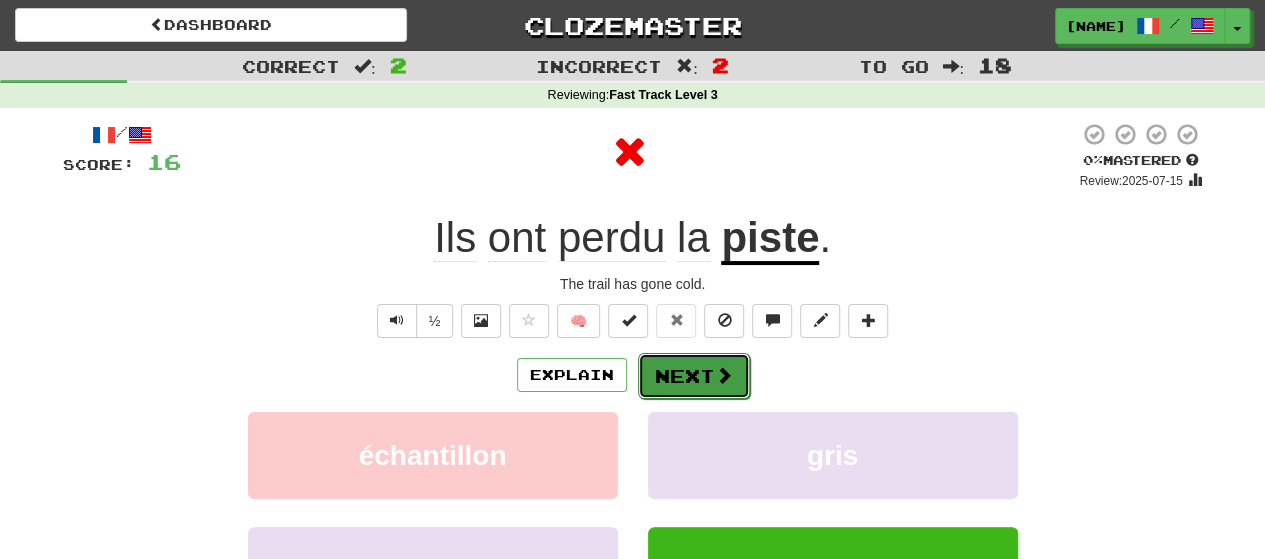 click on "Next" at bounding box center [694, 376] 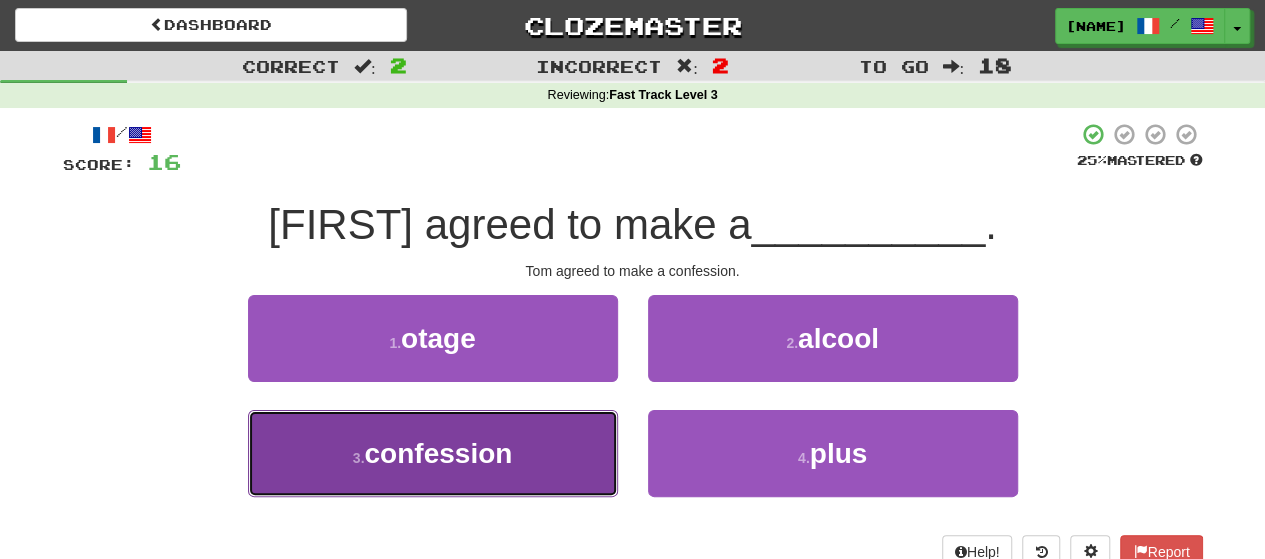 click on "3 .  confession" at bounding box center (433, 453) 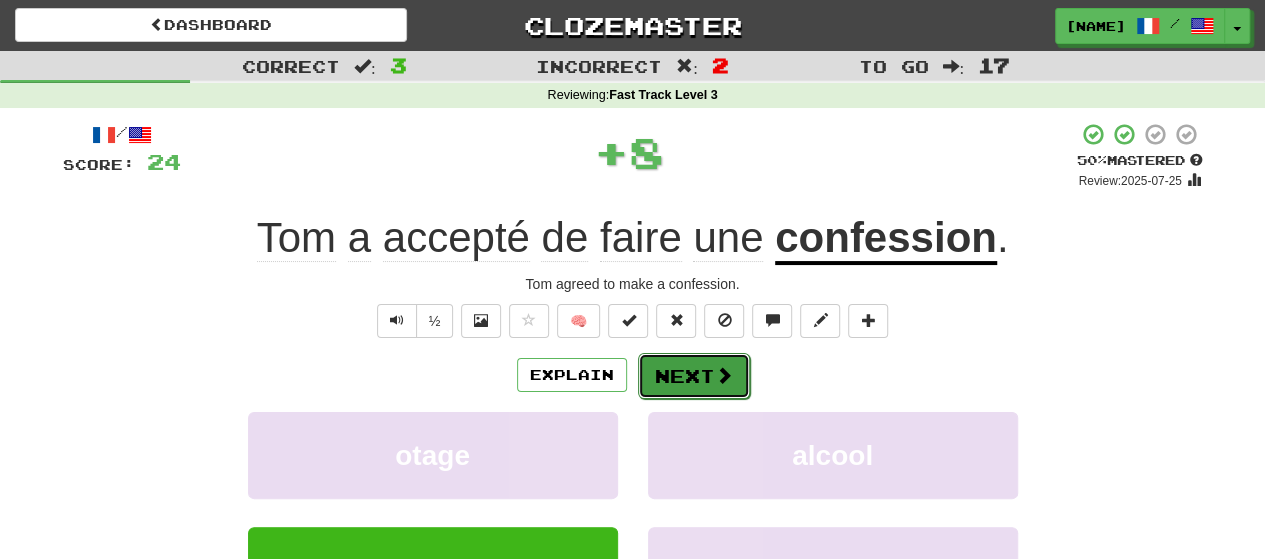 click on "Next" at bounding box center [694, 376] 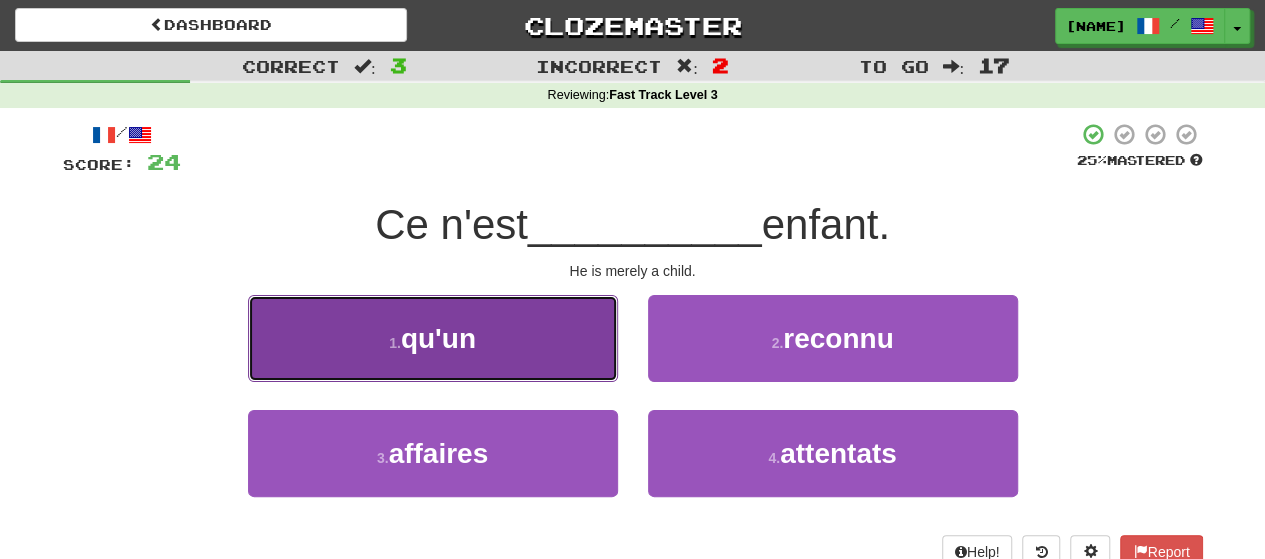 click on "1 .  qu'un" at bounding box center [433, 338] 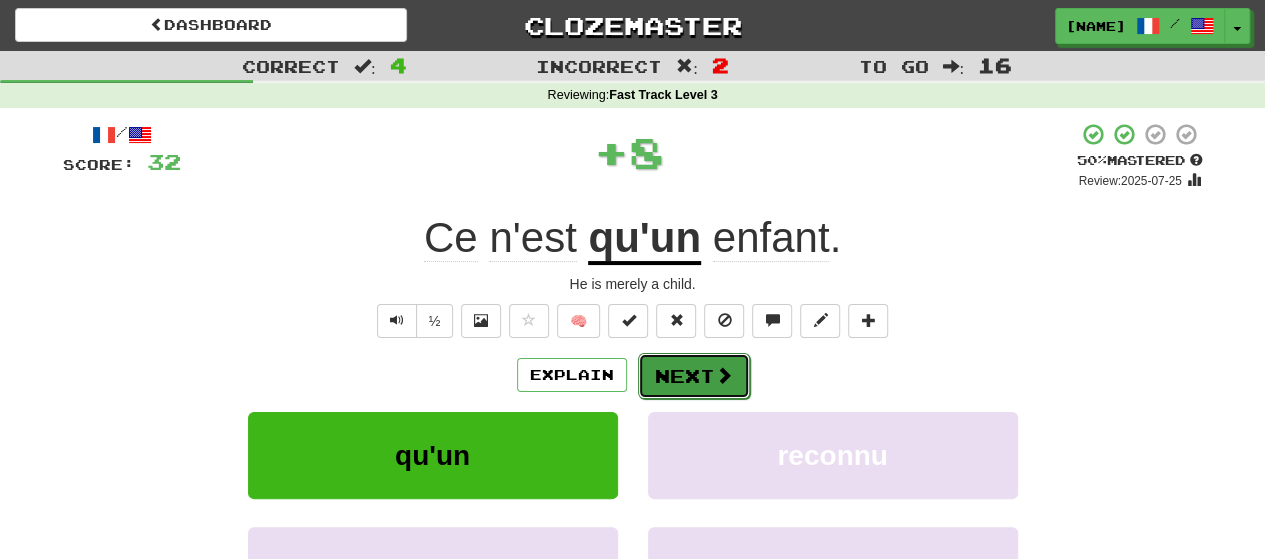 click on "Next" at bounding box center (694, 376) 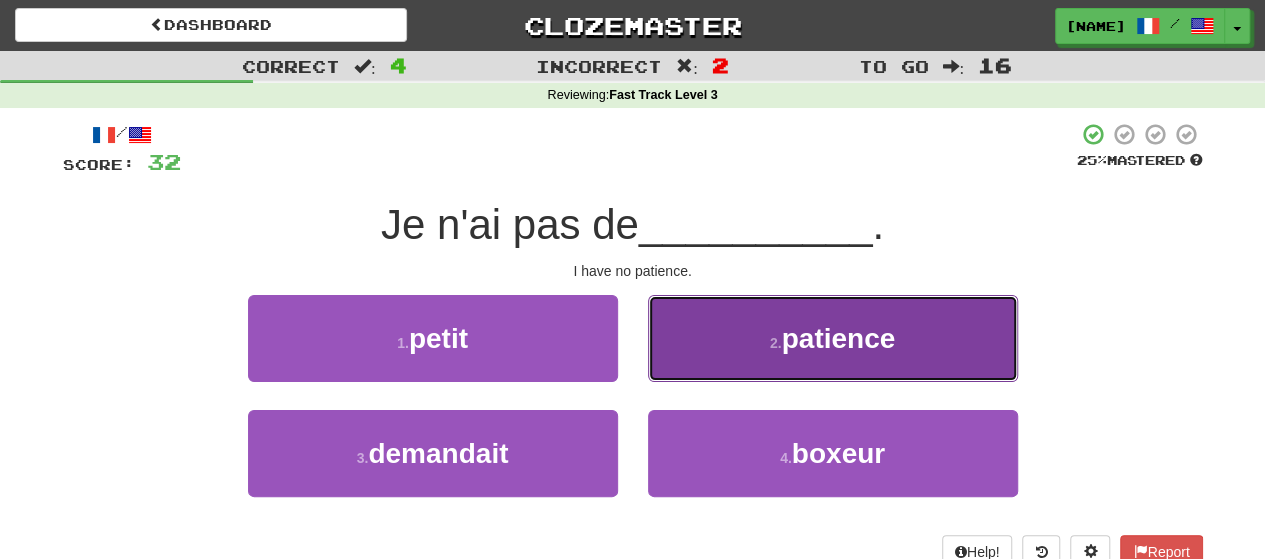 click on "2 .  patience" at bounding box center (833, 338) 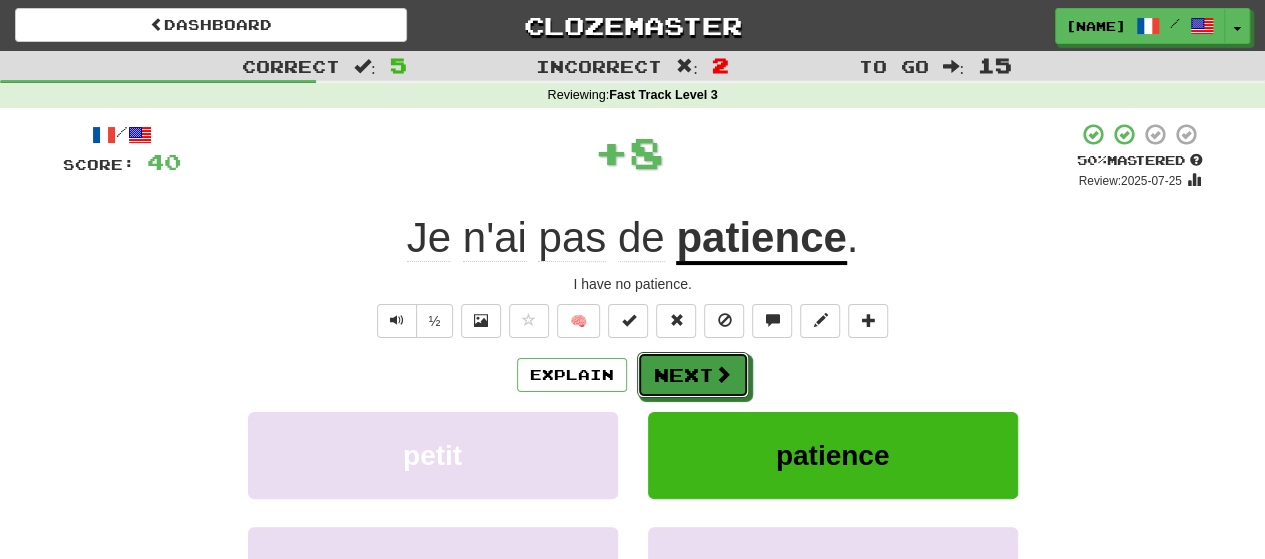 click on "Next" at bounding box center (693, 375) 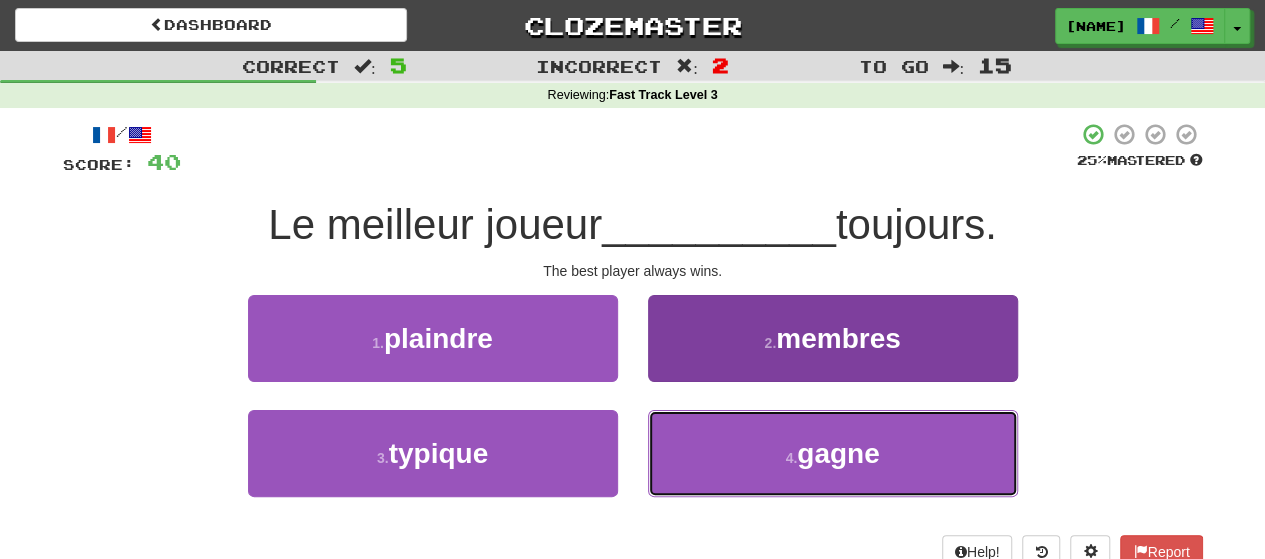 drag, startPoint x: 697, startPoint y: 452, endPoint x: 697, endPoint y: 435, distance: 17 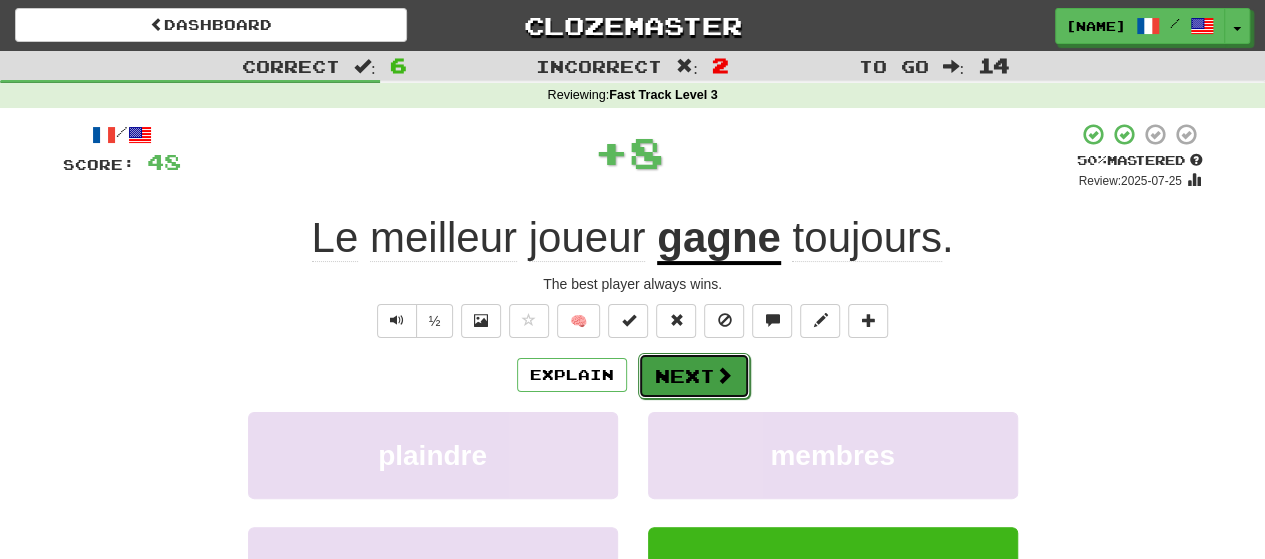 click on "Next" at bounding box center [694, 376] 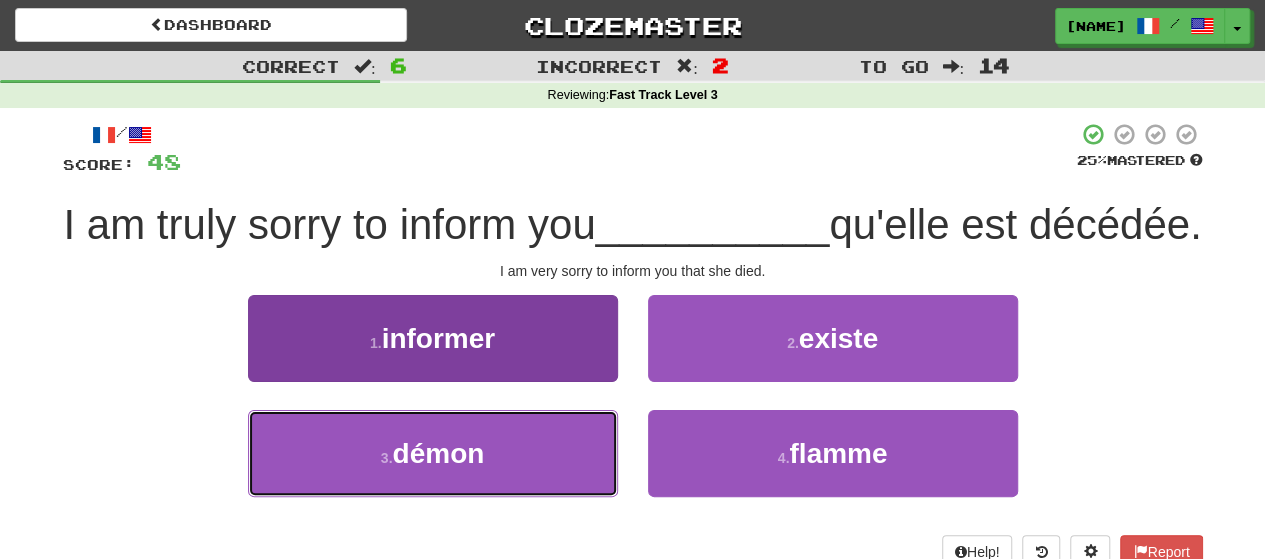 click on "démon" at bounding box center [438, 453] 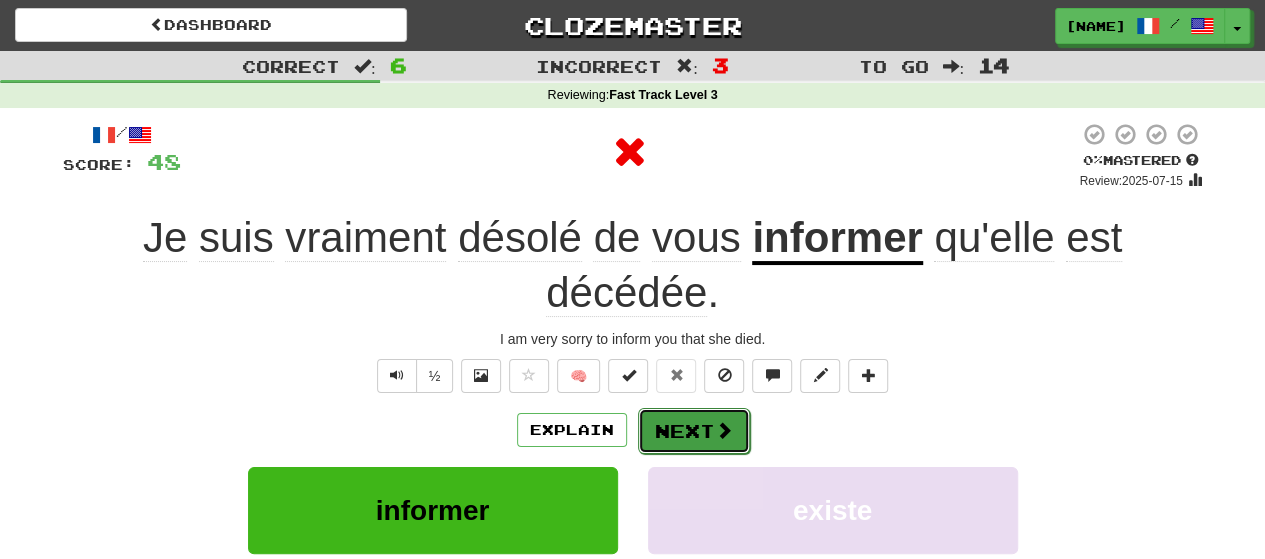 click on "Next" at bounding box center (694, 431) 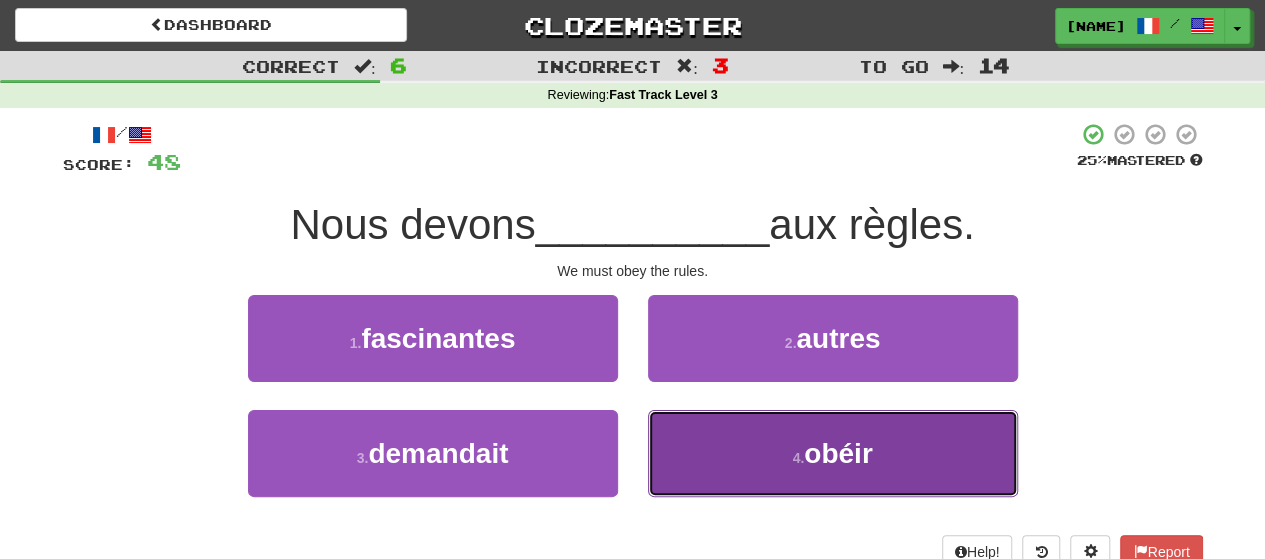 click on "4 .  obéir" at bounding box center (833, 453) 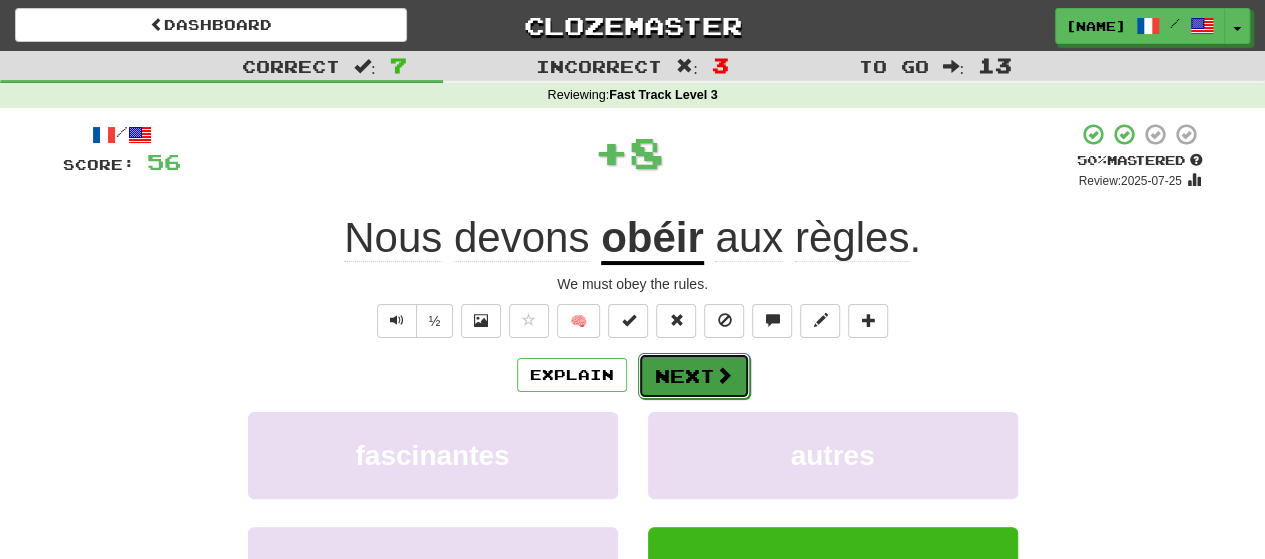click on "Next" at bounding box center (694, 376) 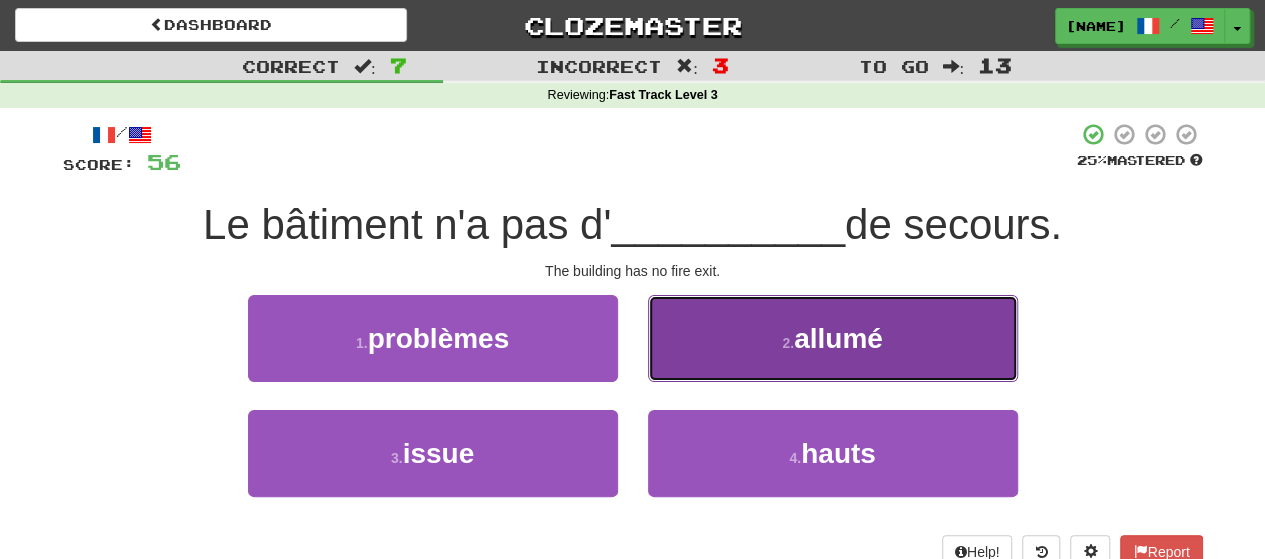 click on "2 .  allumé" at bounding box center [833, 338] 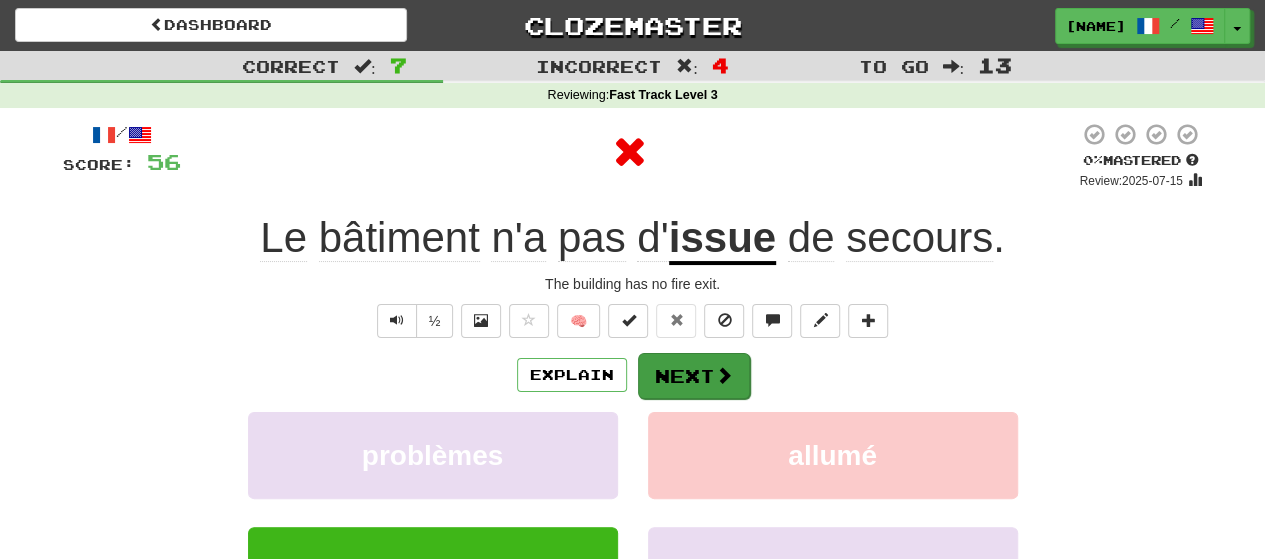 click on "/  Score:   56 0 %  Mastered Review:  2025-07-15 Le   bâtiment   n'a   pas   d' issue   de   secours . The building has no fire exit. ½ 🧠 Explain Next problèmes allumé issue hauts Learn more: problèmes allumé issue hauts  Help!  Report" at bounding box center [633, 419] 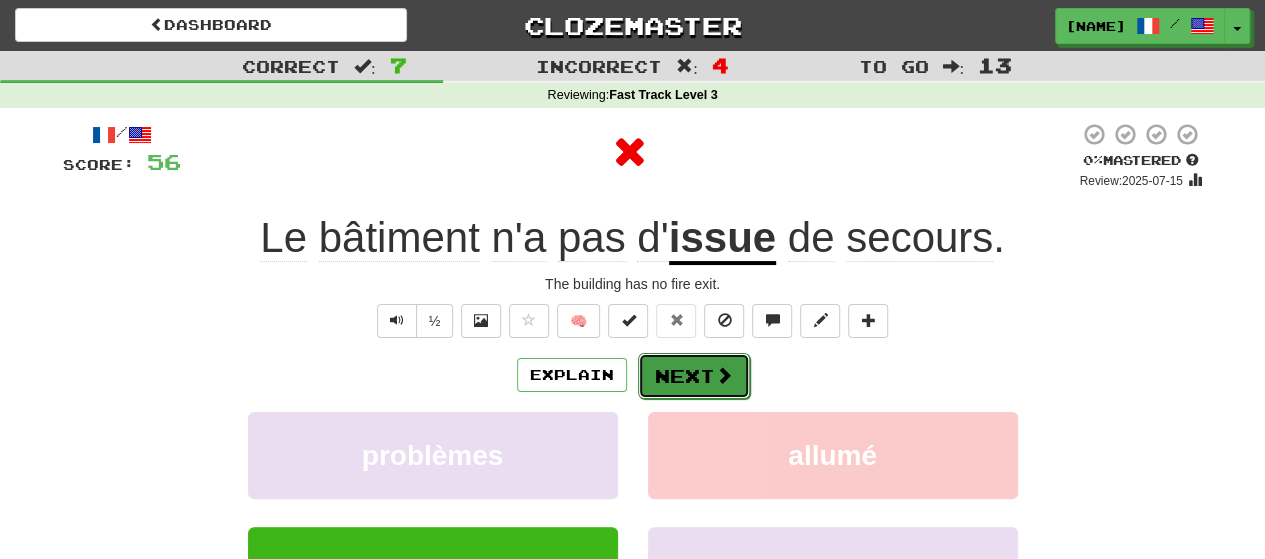 drag, startPoint x: 715, startPoint y: 357, endPoint x: 716, endPoint y: 371, distance: 14.035668 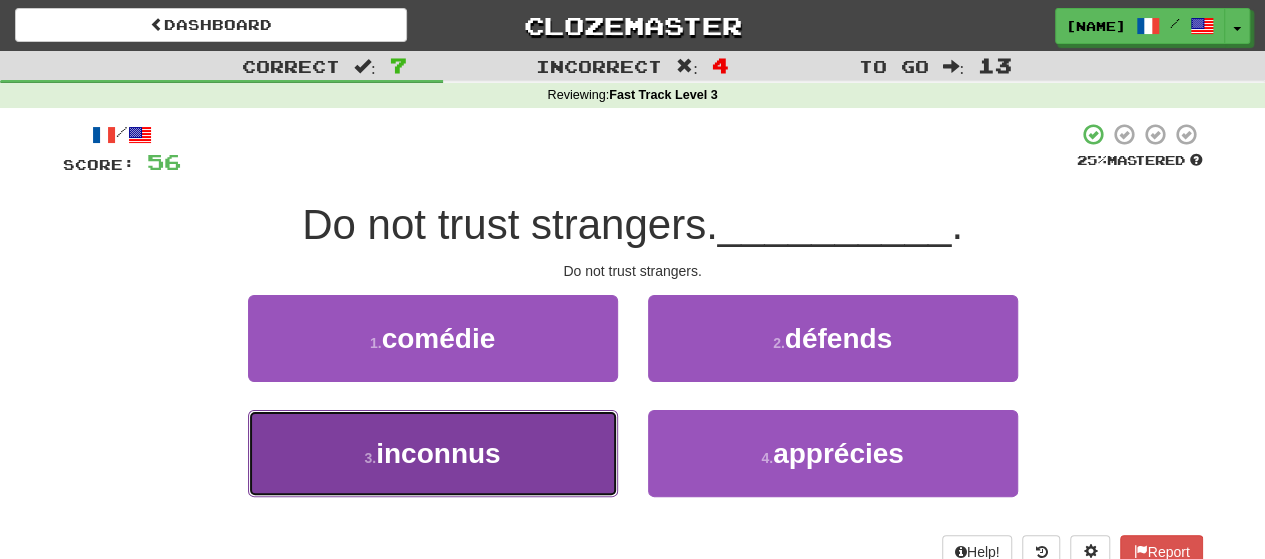 click on "inconnus" at bounding box center [438, 453] 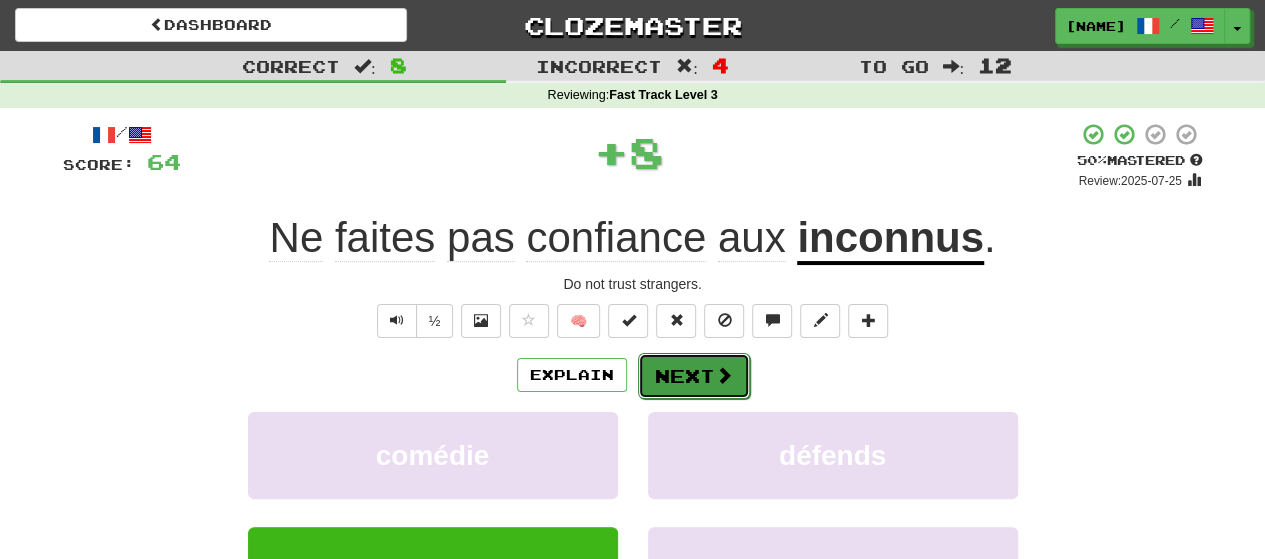 click on "Next" at bounding box center (694, 376) 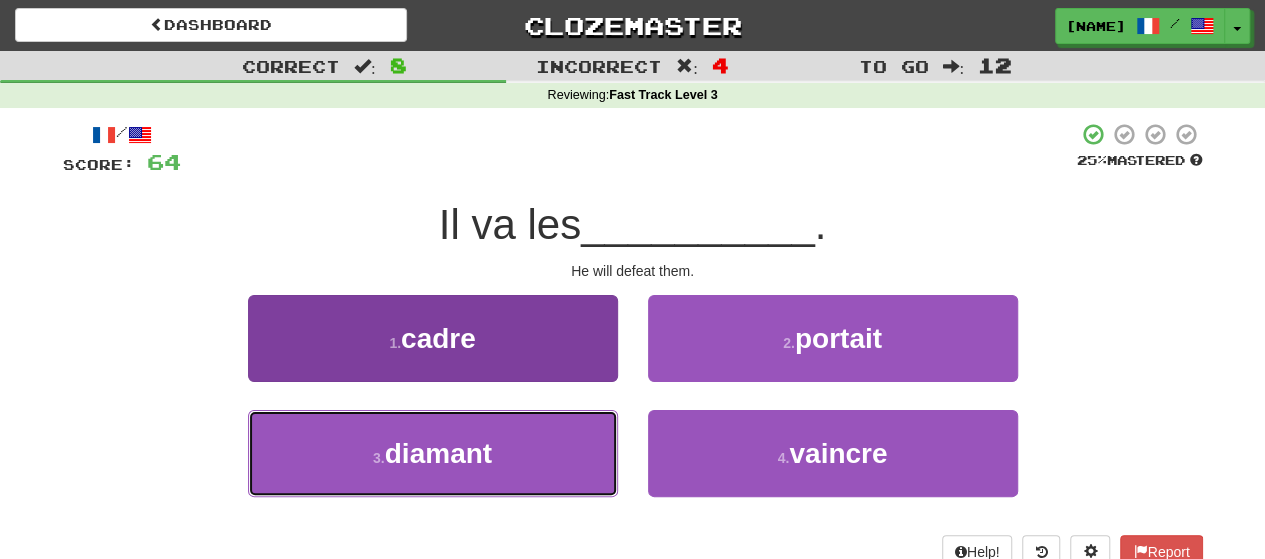 click on "3 .  diamant" at bounding box center (433, 453) 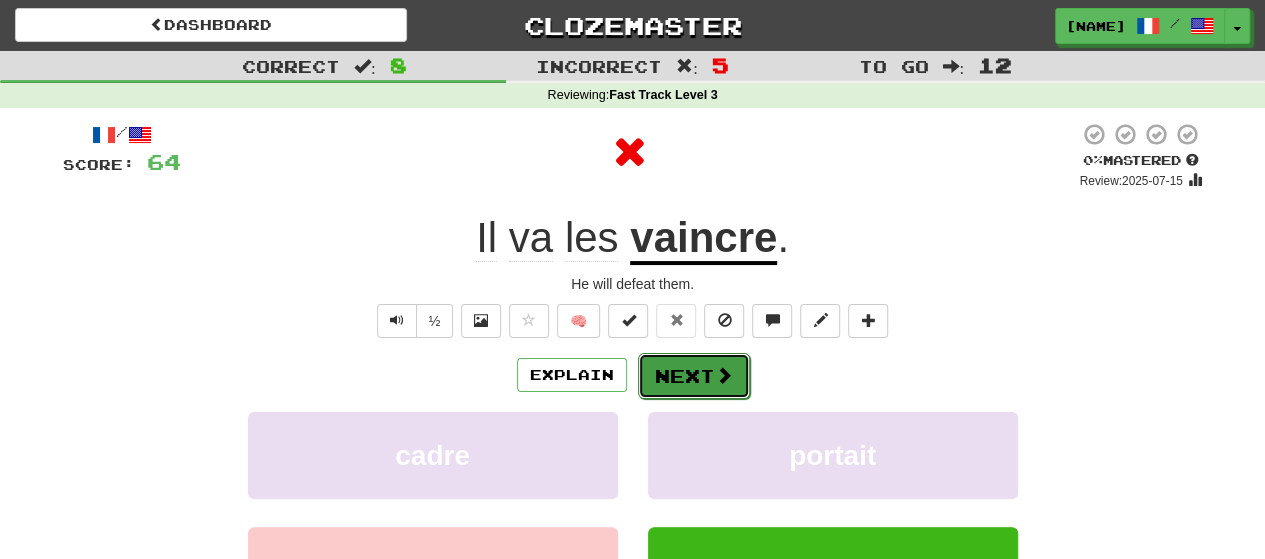 click on "Next" at bounding box center (694, 376) 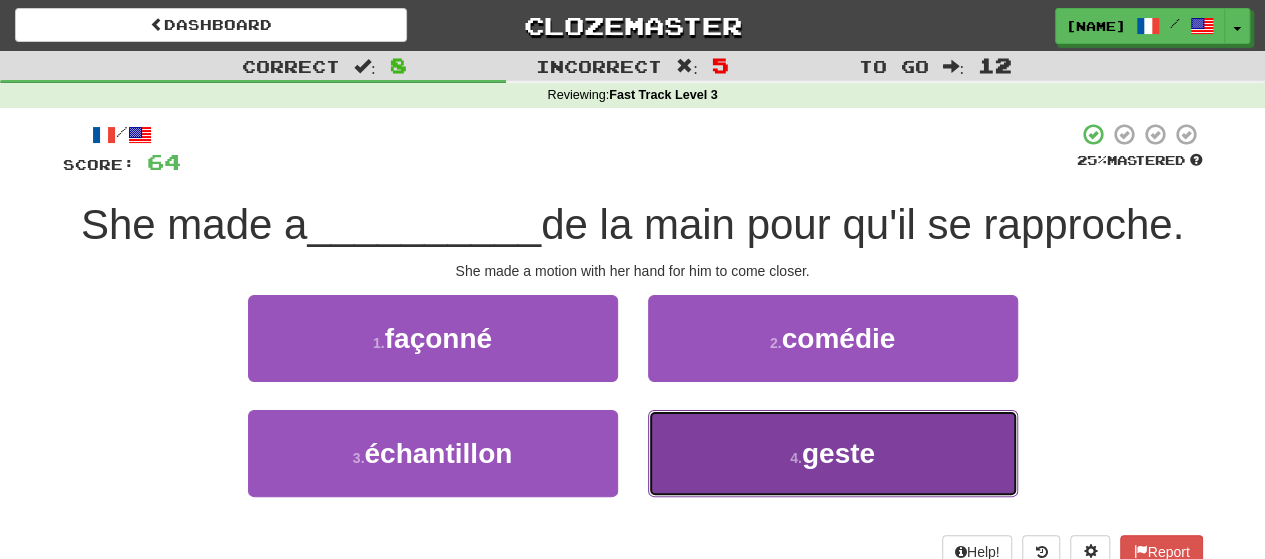 click on "4 .  geste" at bounding box center [833, 453] 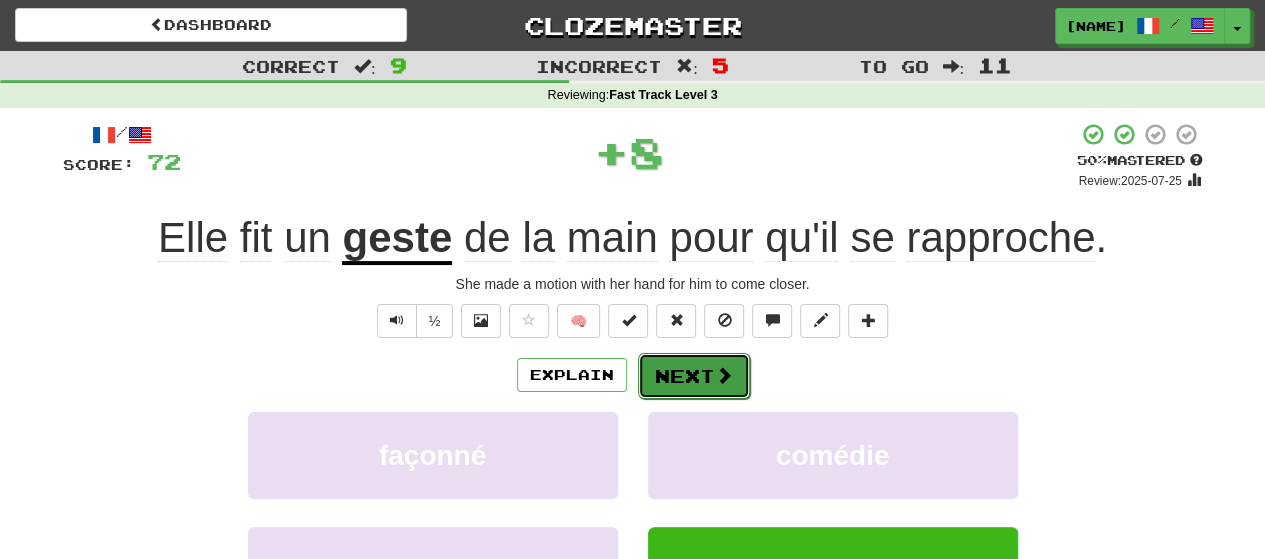 click on "Next" at bounding box center (694, 376) 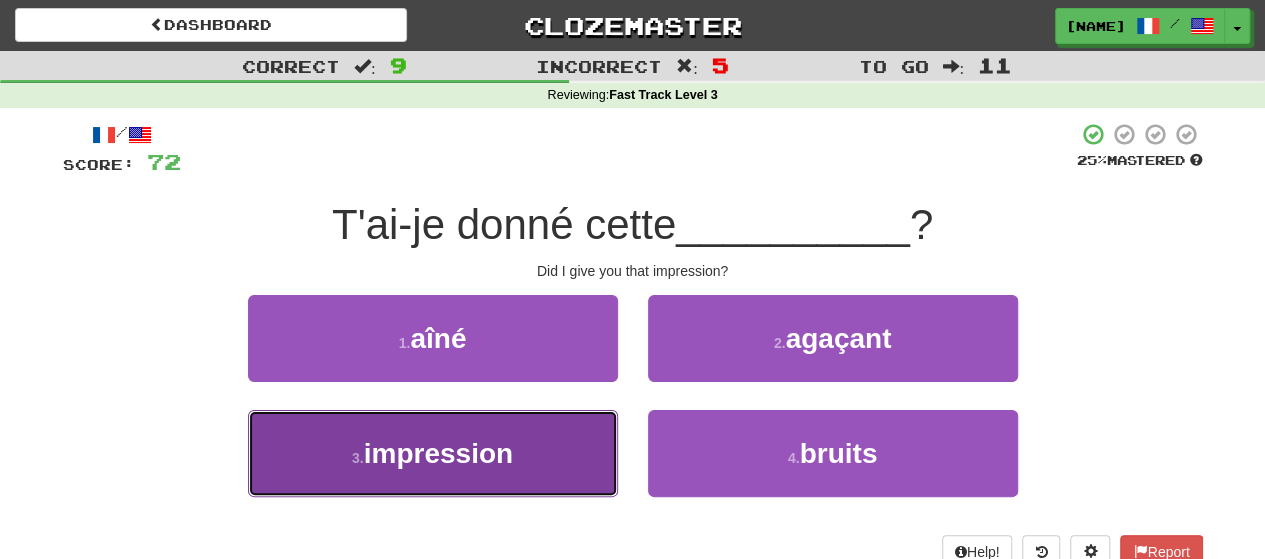 click on "3 .  impression" at bounding box center (433, 453) 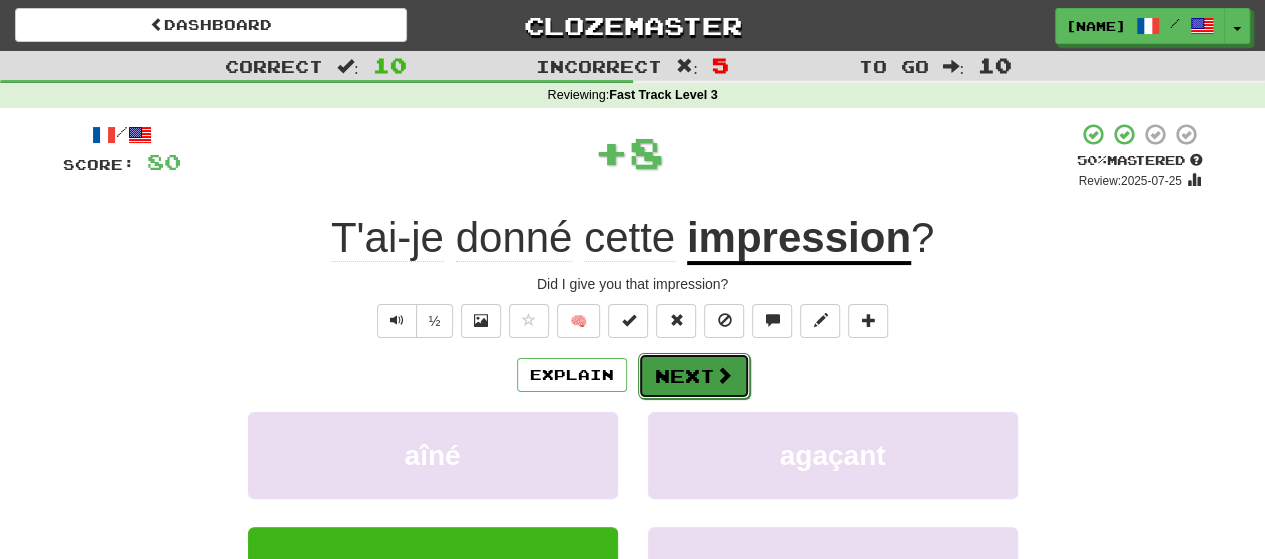 click on "Next" at bounding box center [694, 376] 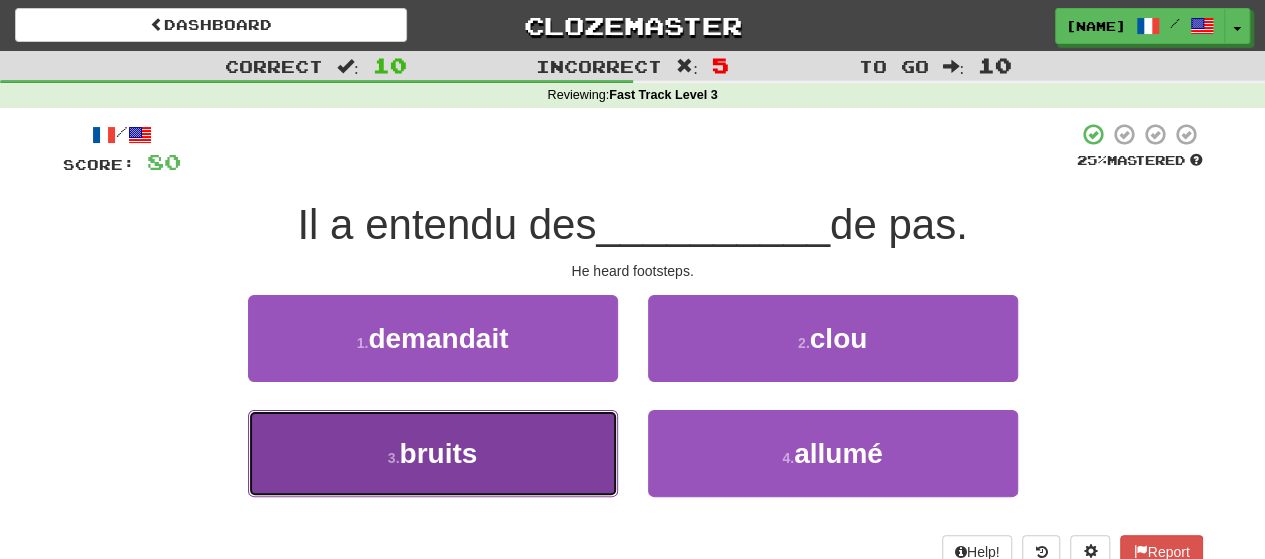 click on "3 .  bruits" at bounding box center (433, 453) 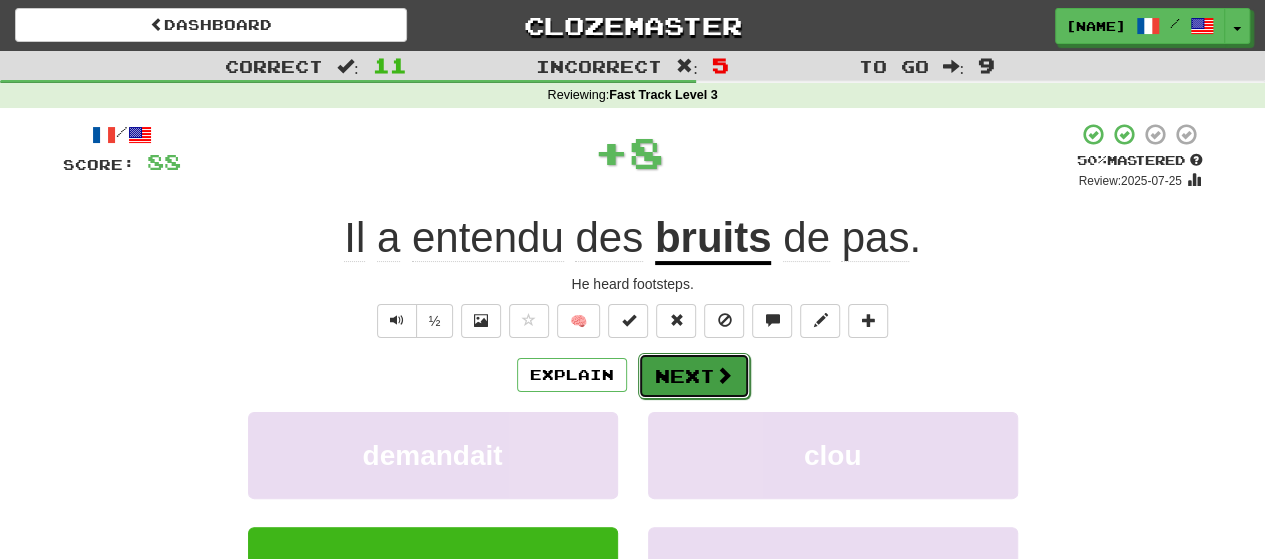 click on "Next" at bounding box center [694, 376] 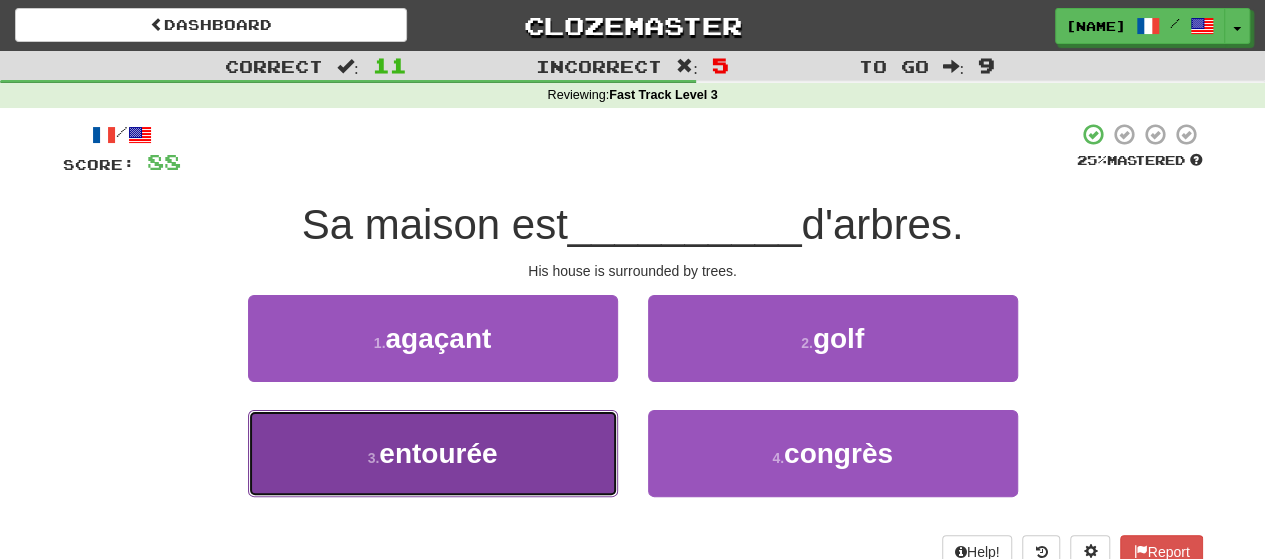 click on "3 .  entourée" at bounding box center [433, 453] 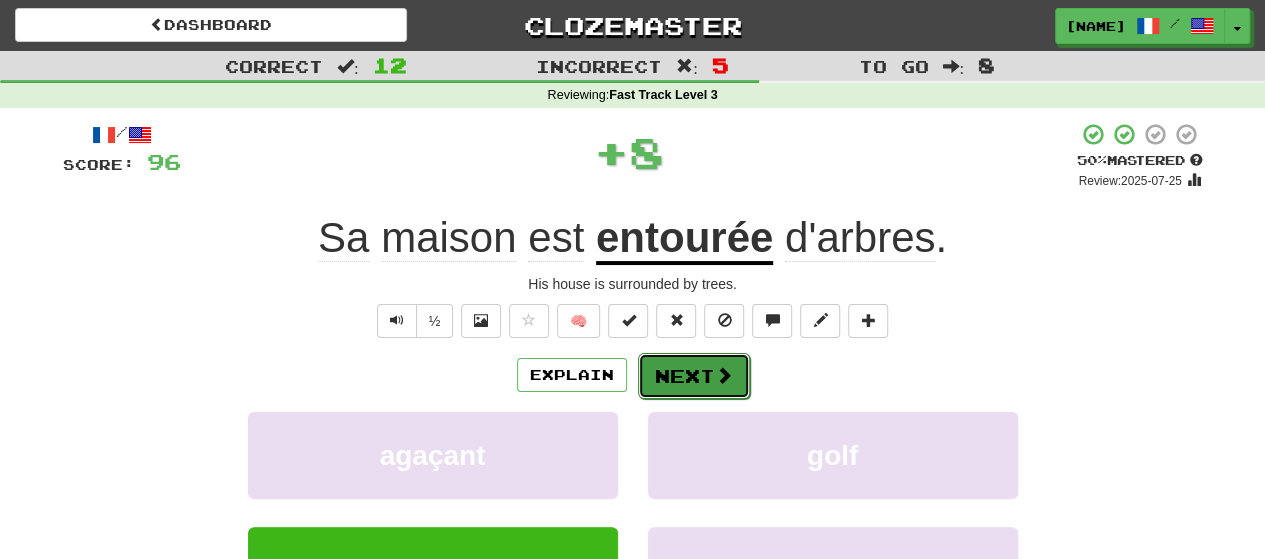 click on "Next" at bounding box center [694, 376] 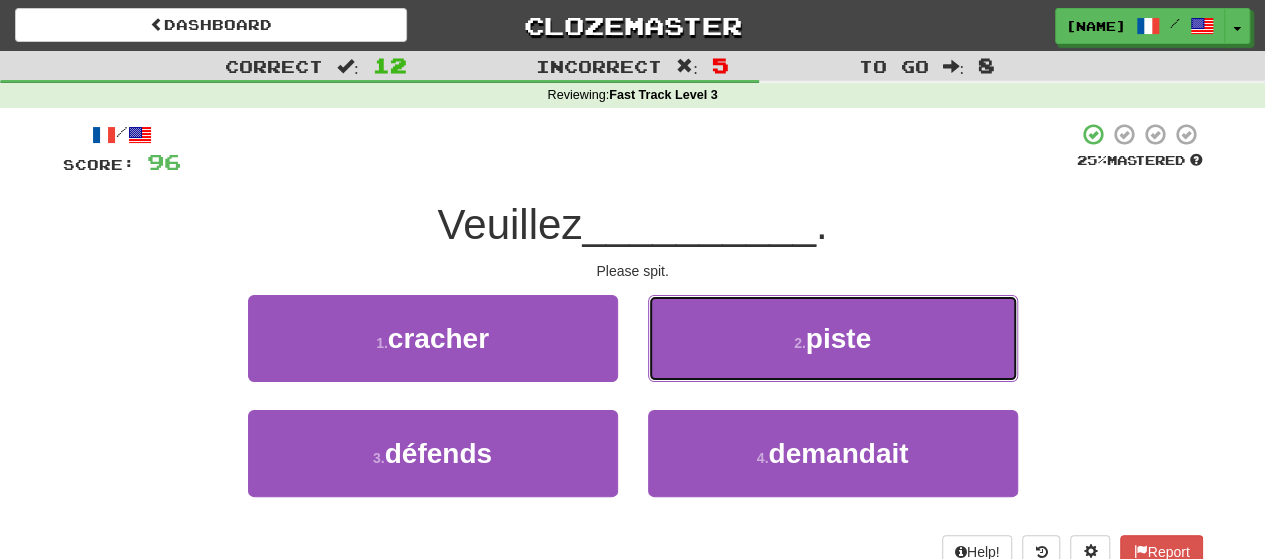 click on "2 .  piste" at bounding box center (833, 338) 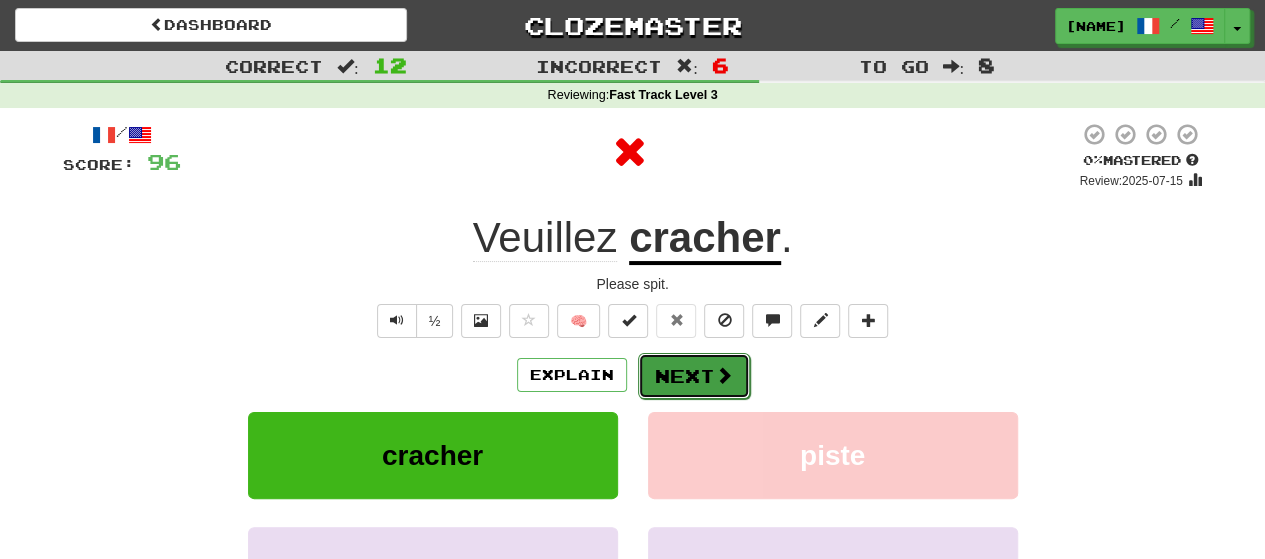 click on "Next" at bounding box center [694, 376] 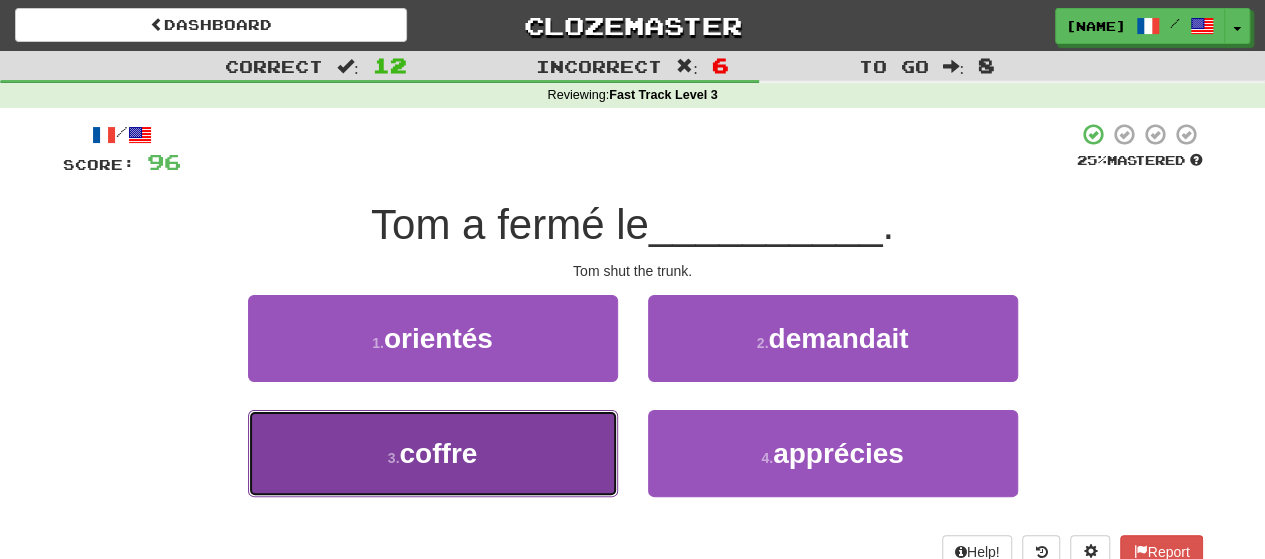 click on "3 .  coffre" at bounding box center (433, 453) 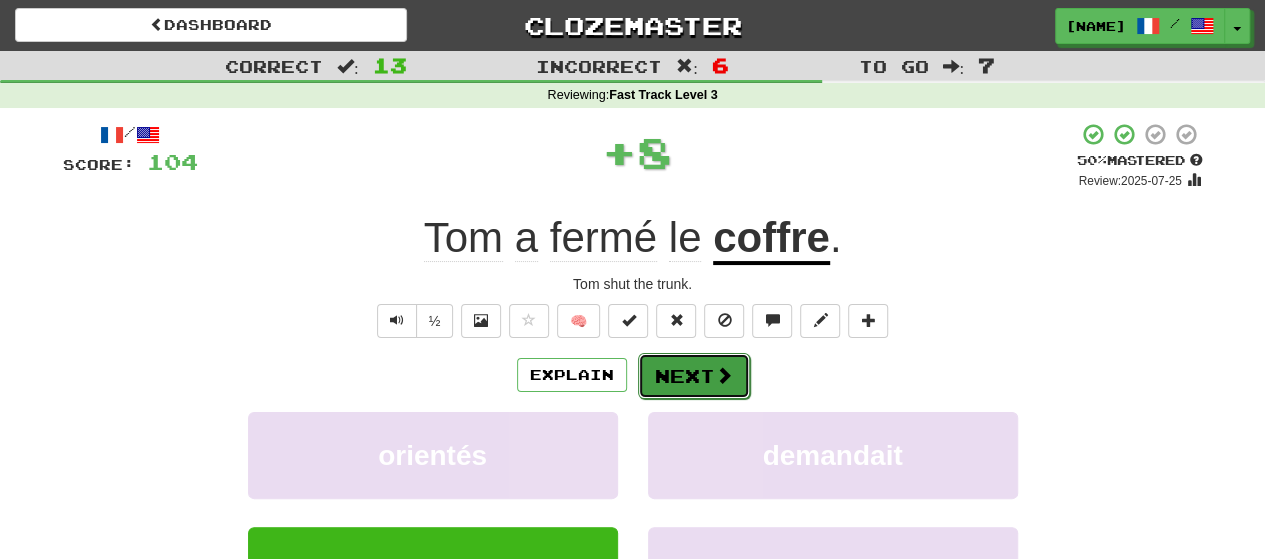 click on "Next" at bounding box center (694, 376) 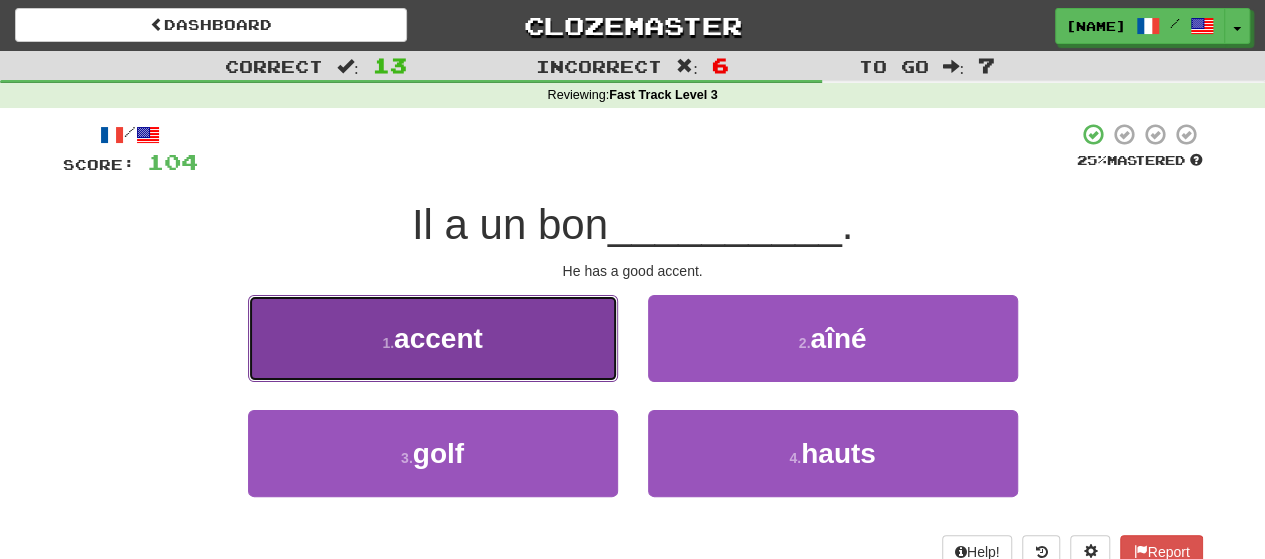 click on "1 .  accent" at bounding box center [433, 338] 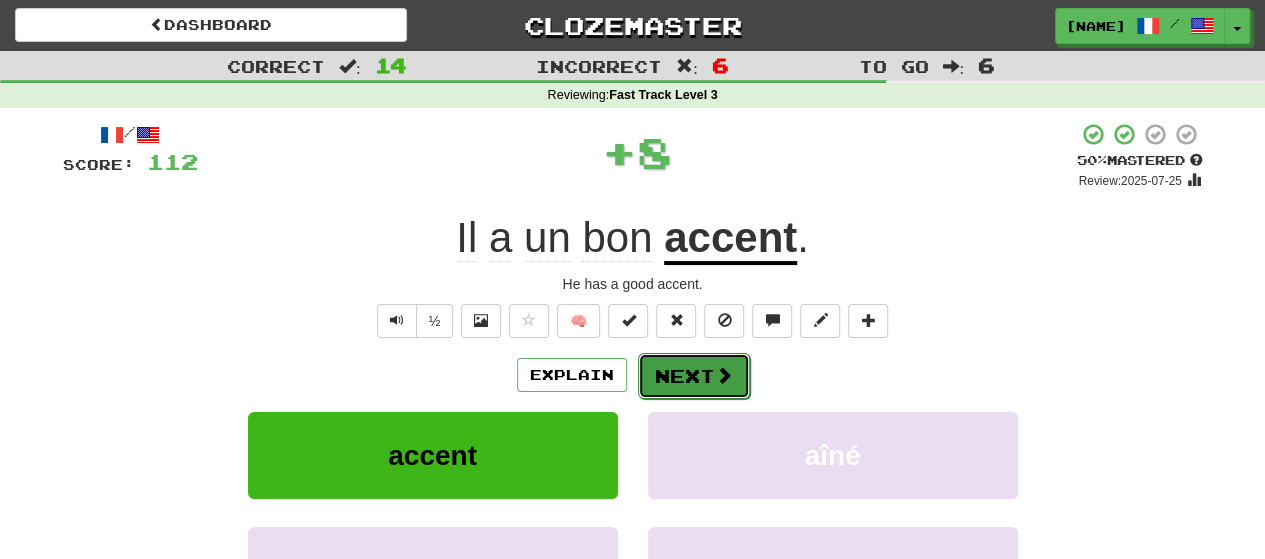 click on "Next" at bounding box center (694, 376) 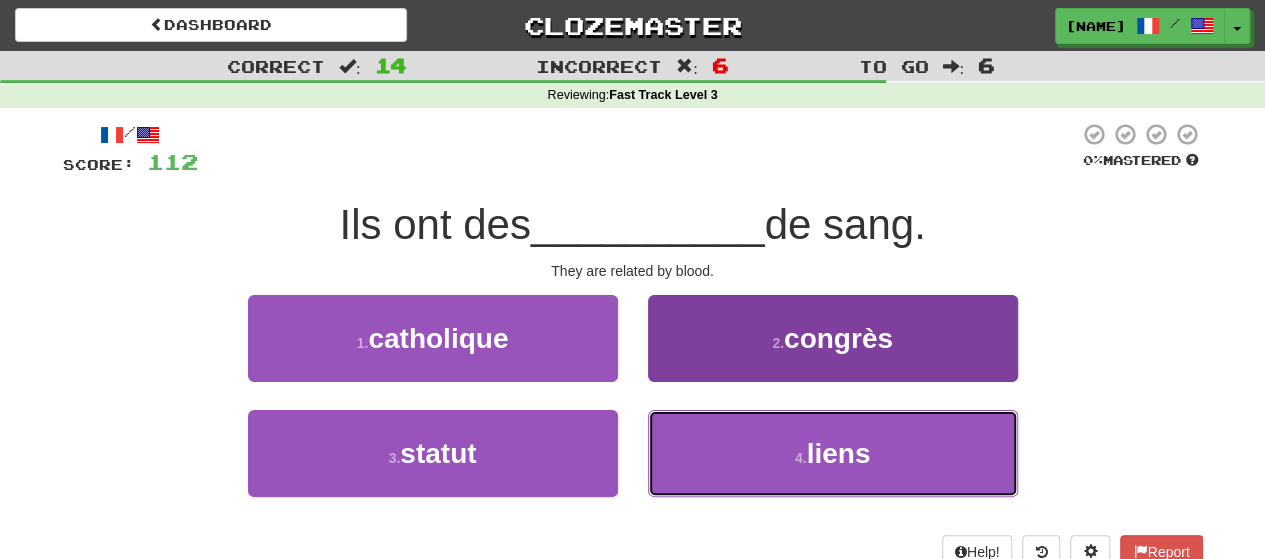 drag, startPoint x: 704, startPoint y: 417, endPoint x: 714, endPoint y: 434, distance: 19.723083 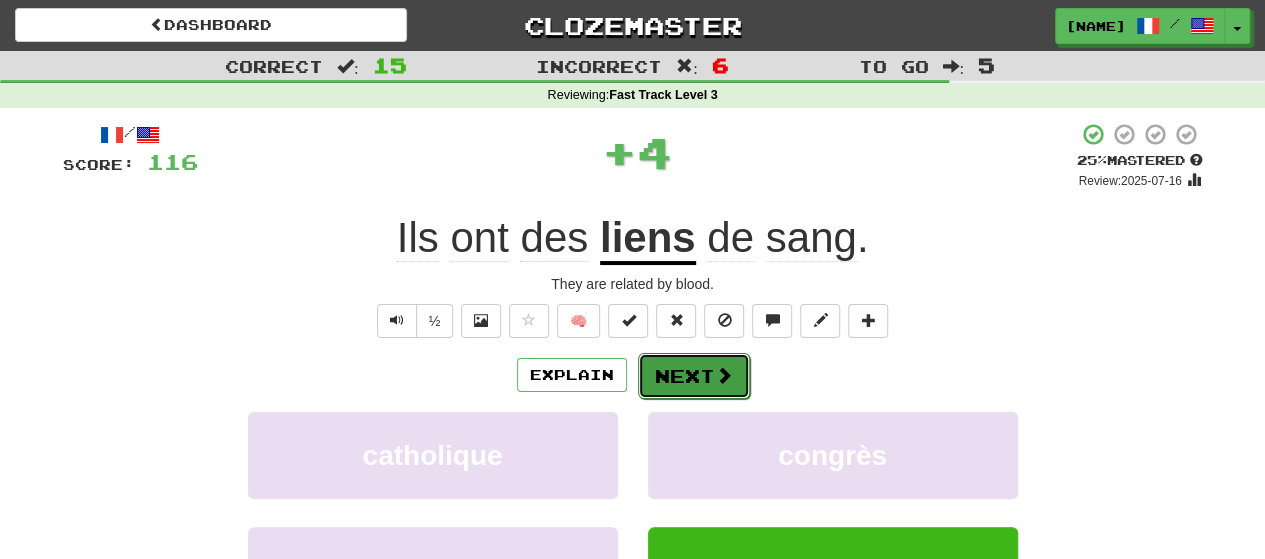 click at bounding box center [724, 375] 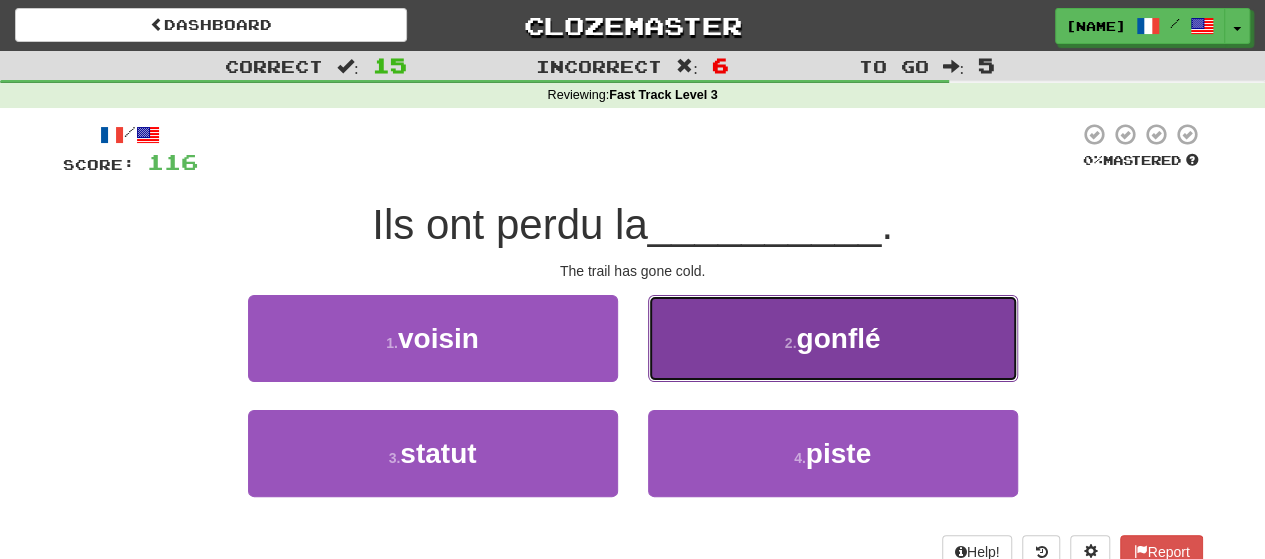 click on "2 .  gonflé" at bounding box center [833, 338] 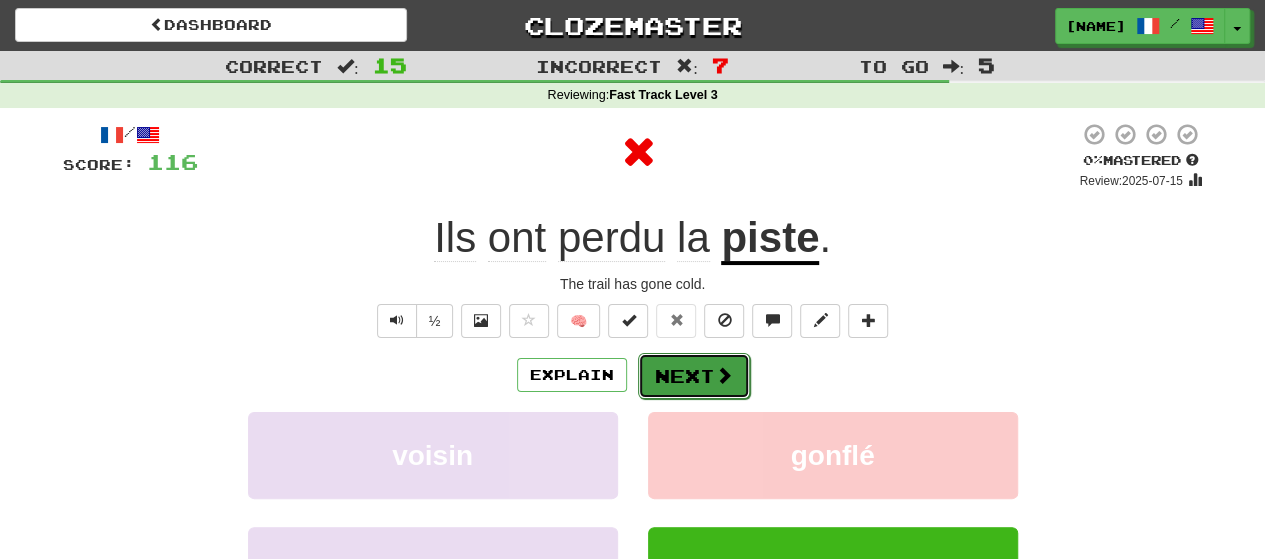 click on "Next" at bounding box center [694, 376] 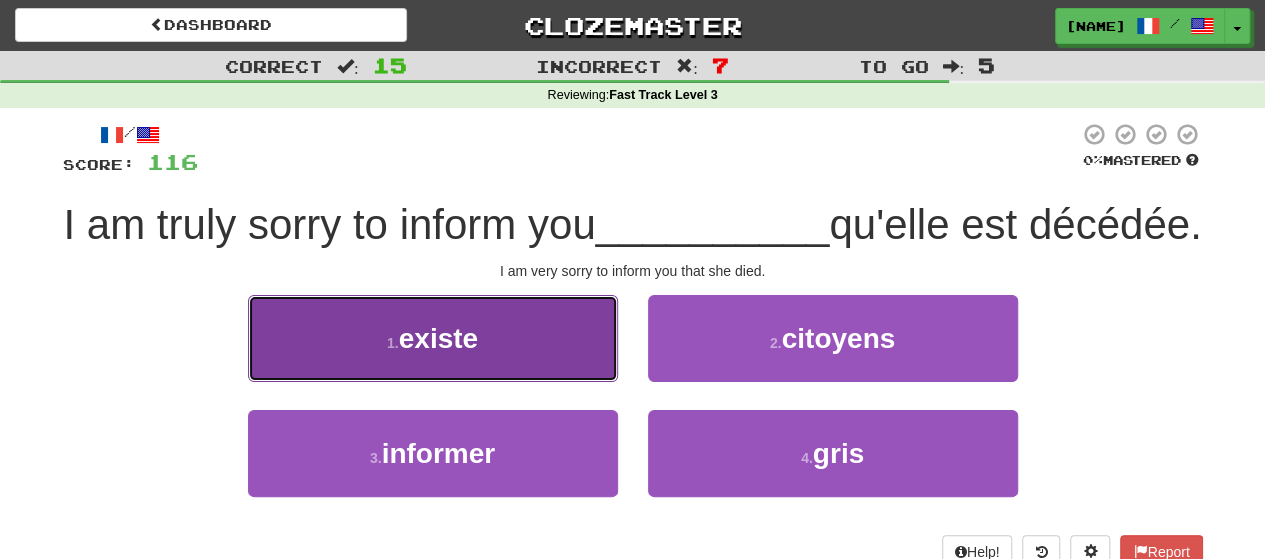click on "1 .  existe" at bounding box center [433, 338] 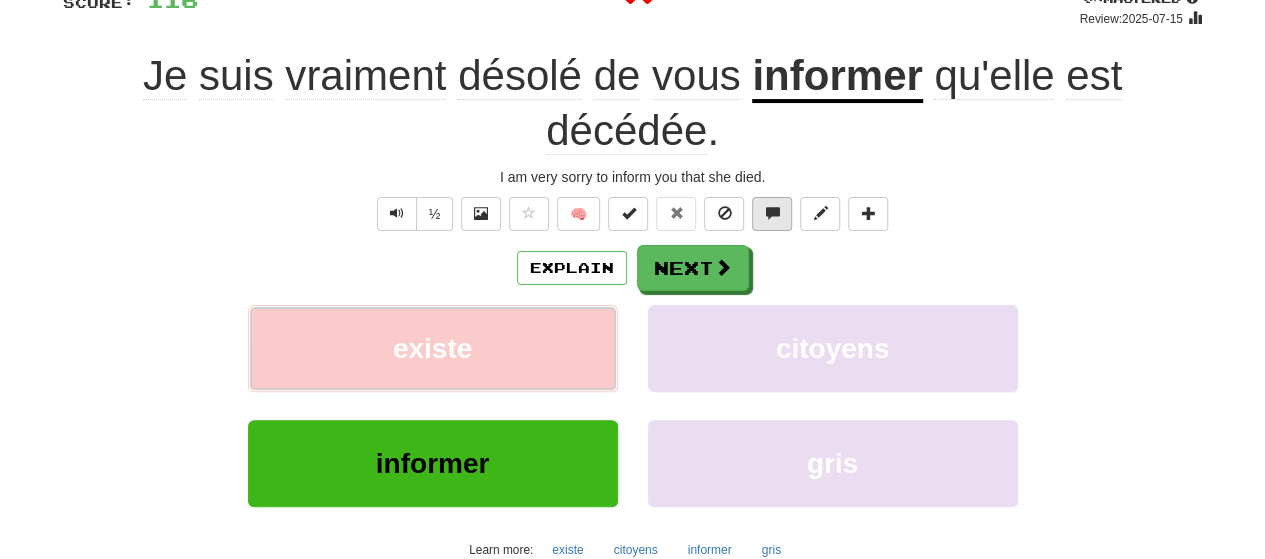 scroll, scrollTop: 200, scrollLeft: 0, axis: vertical 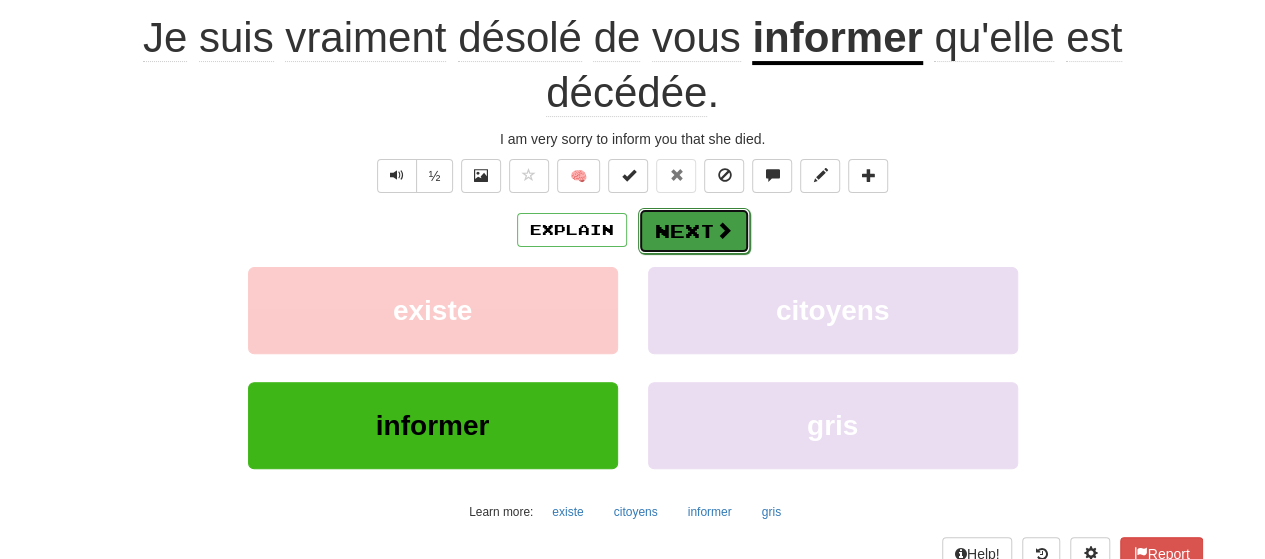 click on "Next" at bounding box center (694, 231) 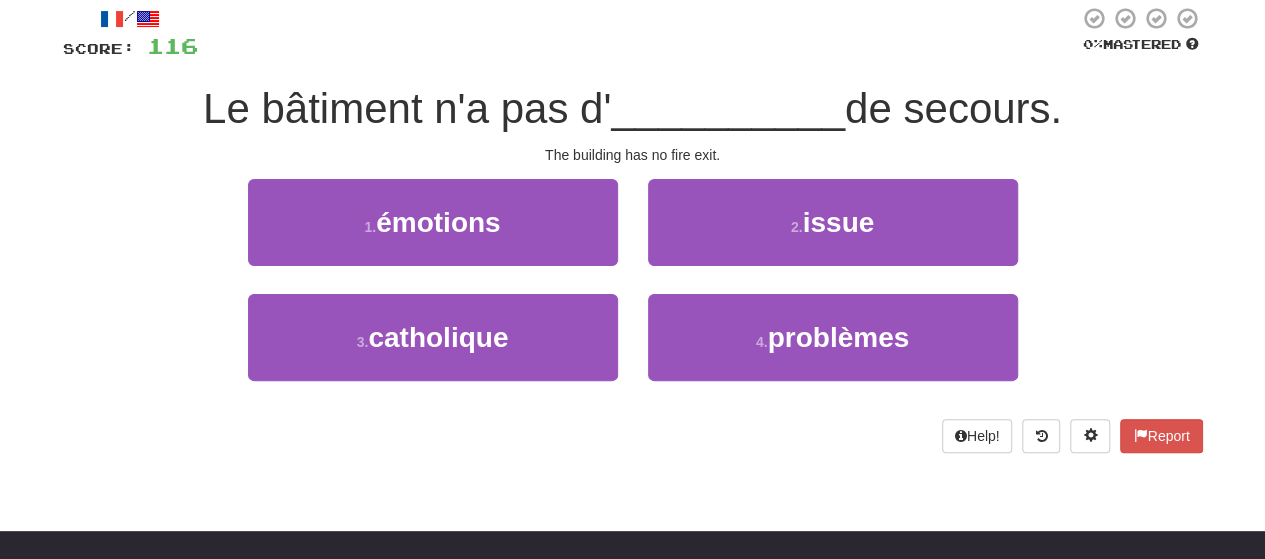 scroll, scrollTop: 87, scrollLeft: 0, axis: vertical 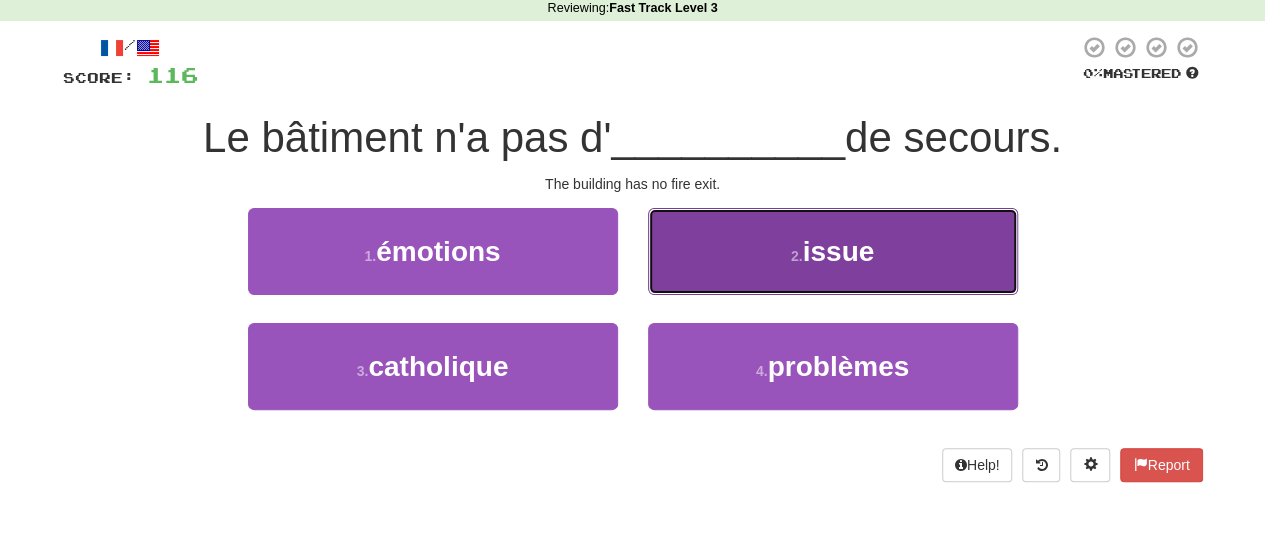 click on "2 .  issue" at bounding box center (833, 251) 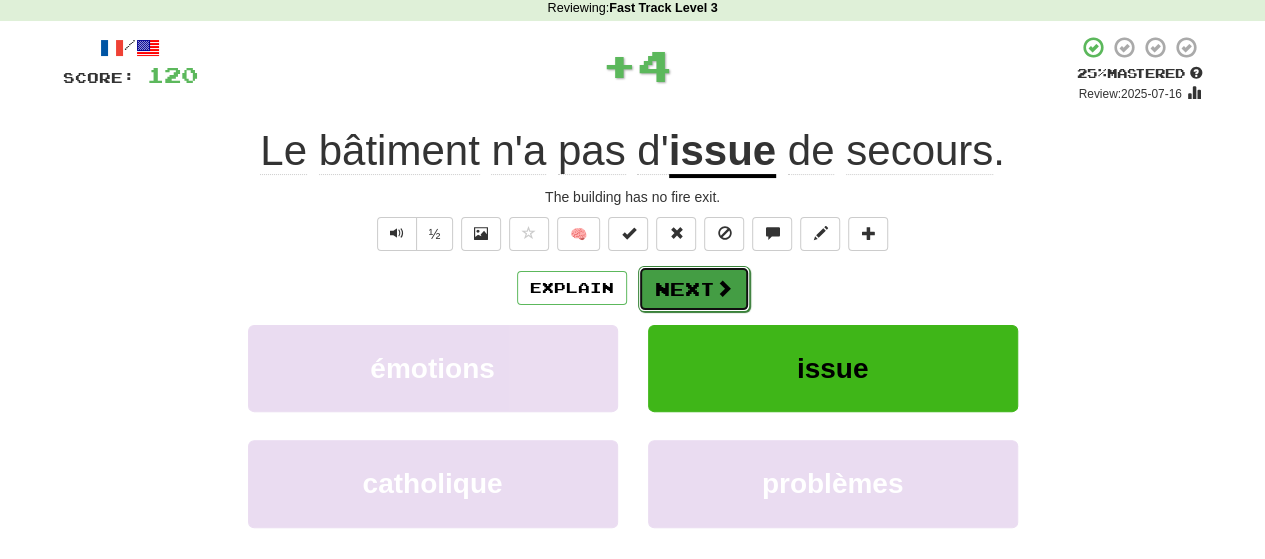 click on "Next" at bounding box center [694, 289] 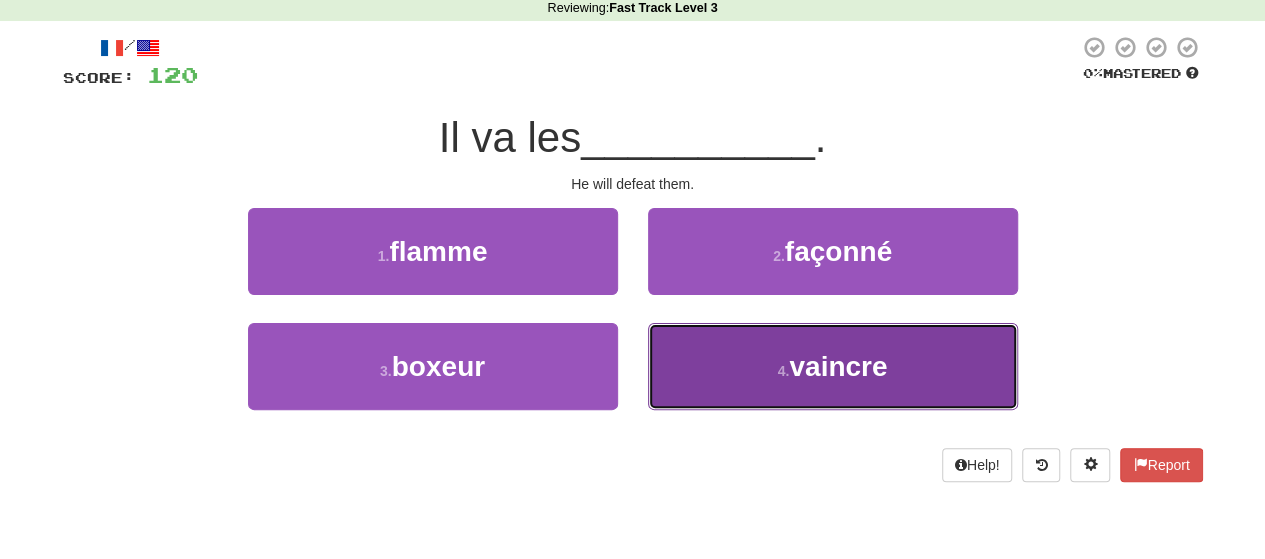 click on "4 .  vaincre" at bounding box center (833, 366) 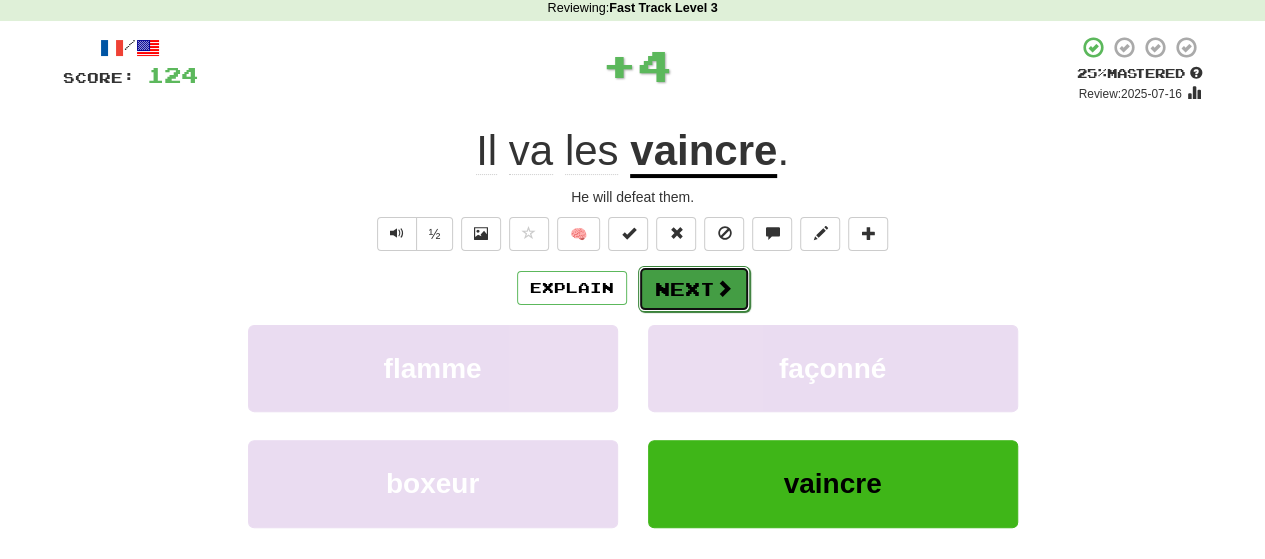 click on "Next" at bounding box center (694, 289) 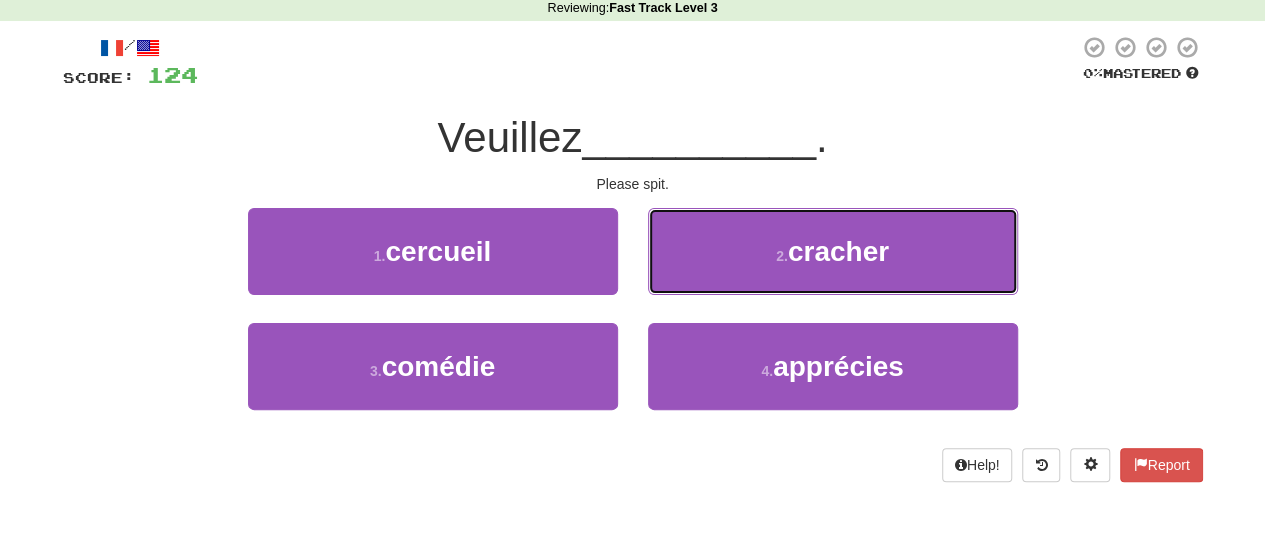 click on "2 .  cracher" at bounding box center [833, 251] 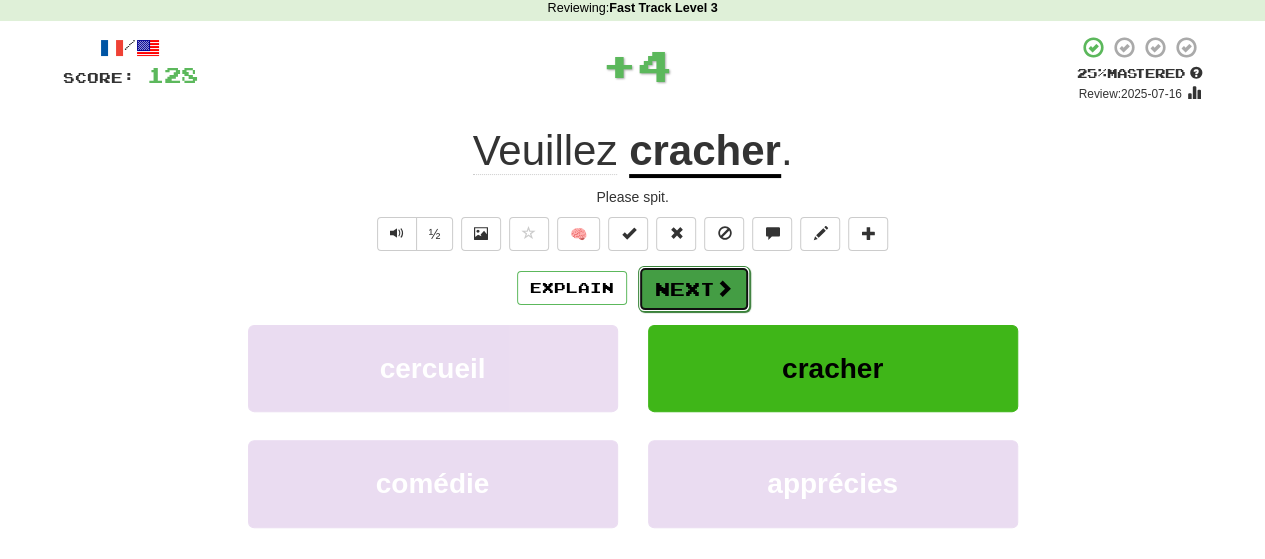 click at bounding box center [724, 288] 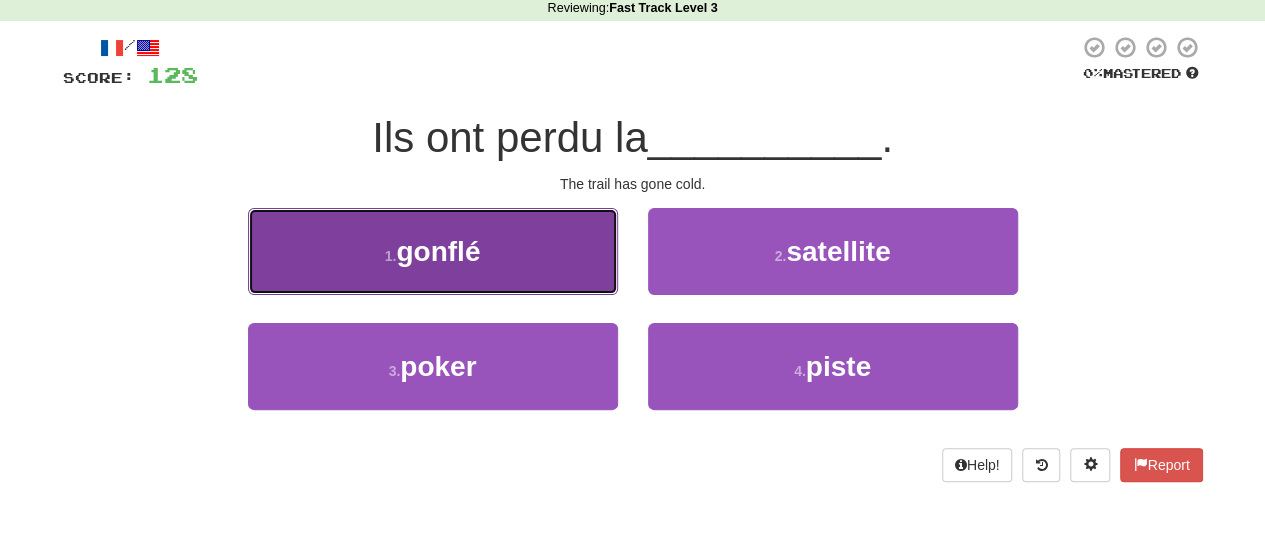 click on "1 .  gonflé" at bounding box center [433, 251] 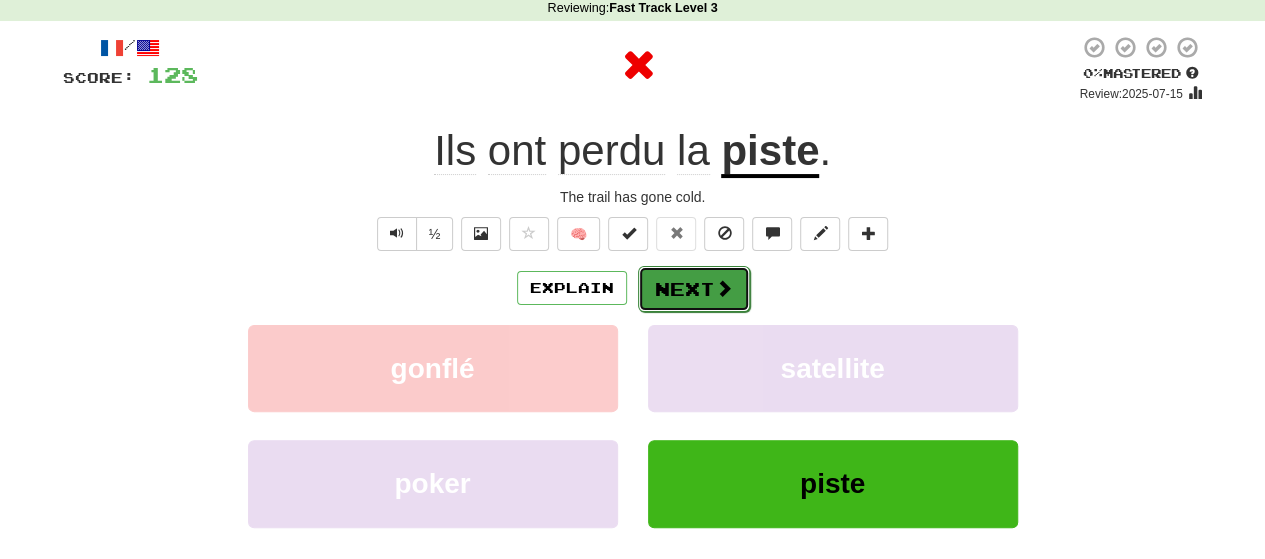 click on "Next" at bounding box center [694, 289] 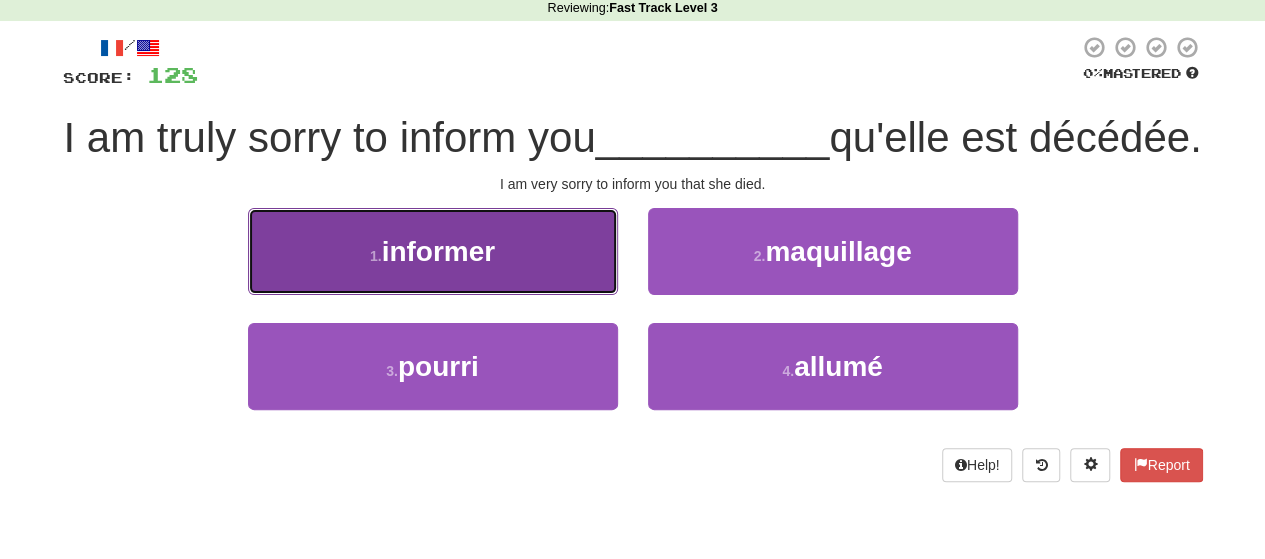 click on "1 .  informer" at bounding box center (433, 251) 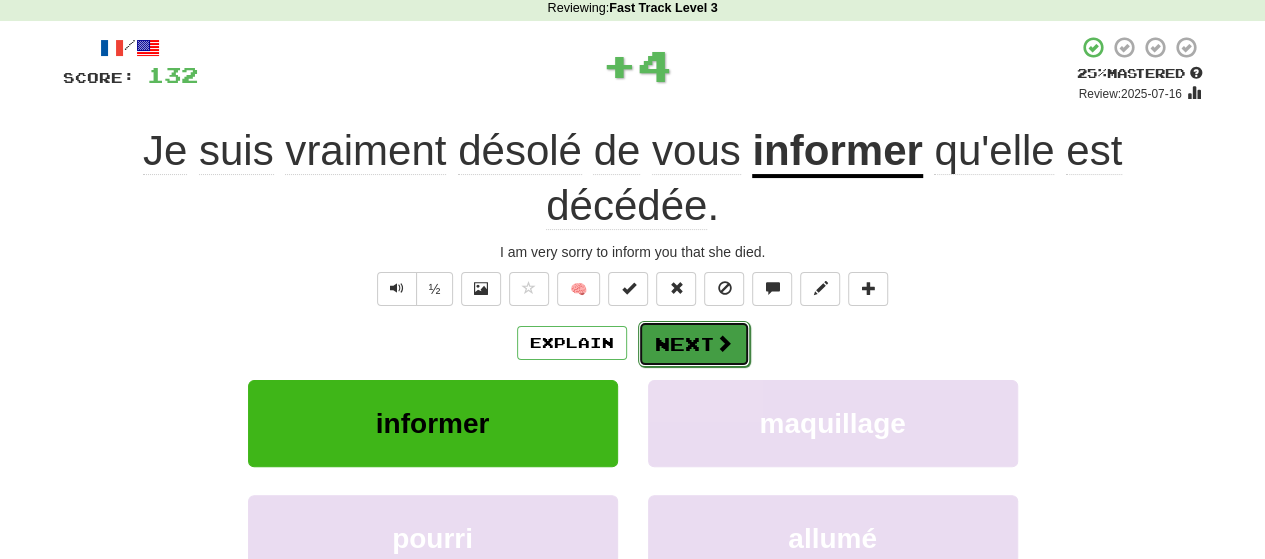 click at bounding box center (724, 343) 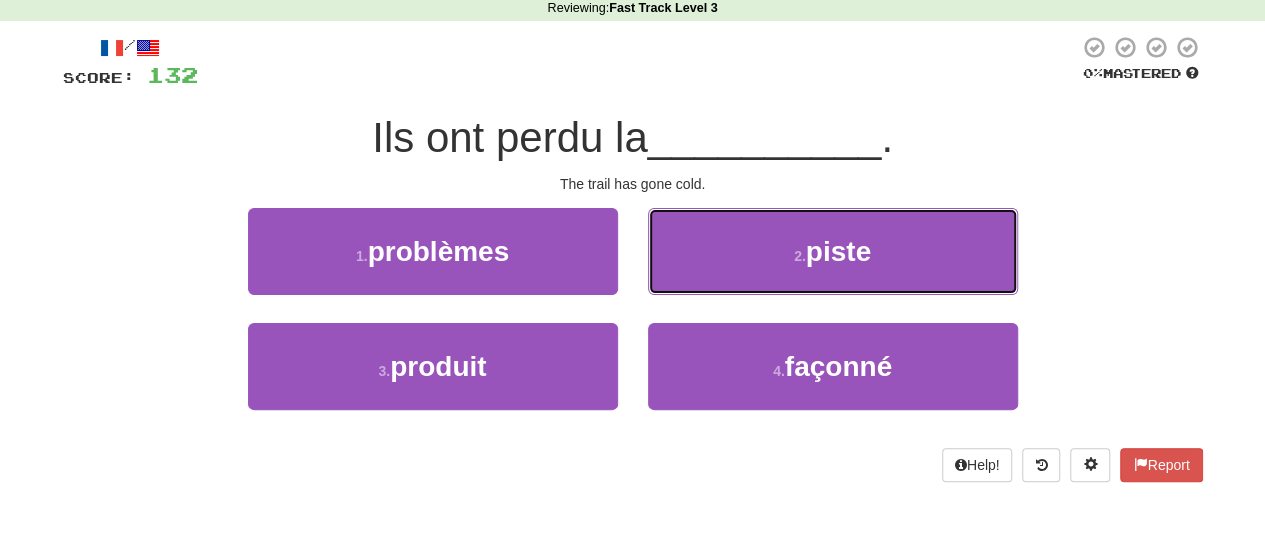 click on "2 .  piste" at bounding box center [833, 251] 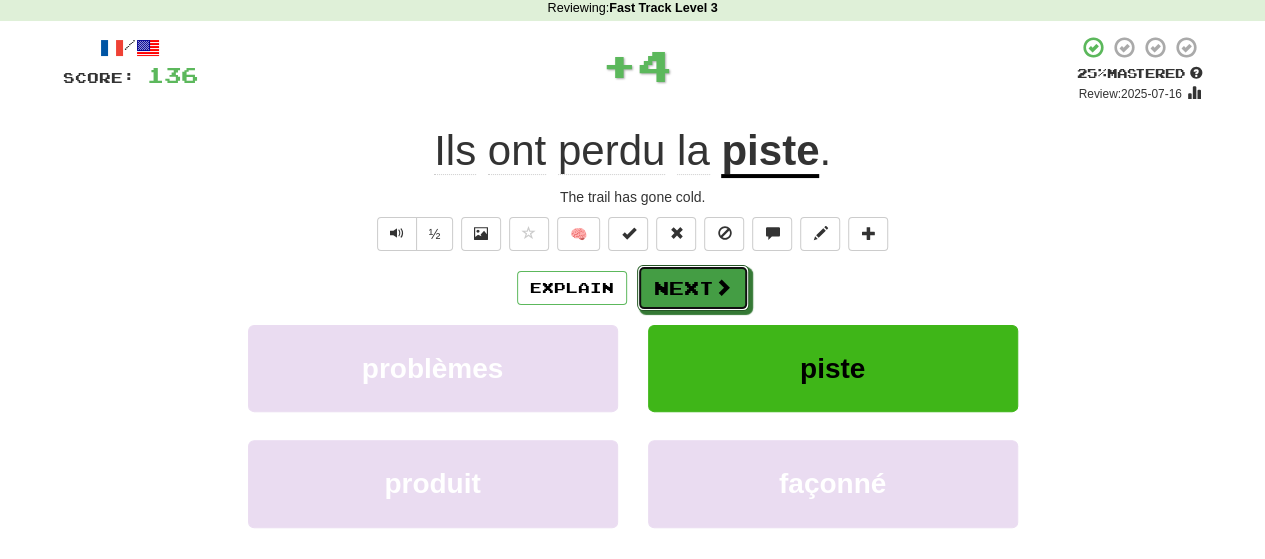click on "Next" at bounding box center (693, 288) 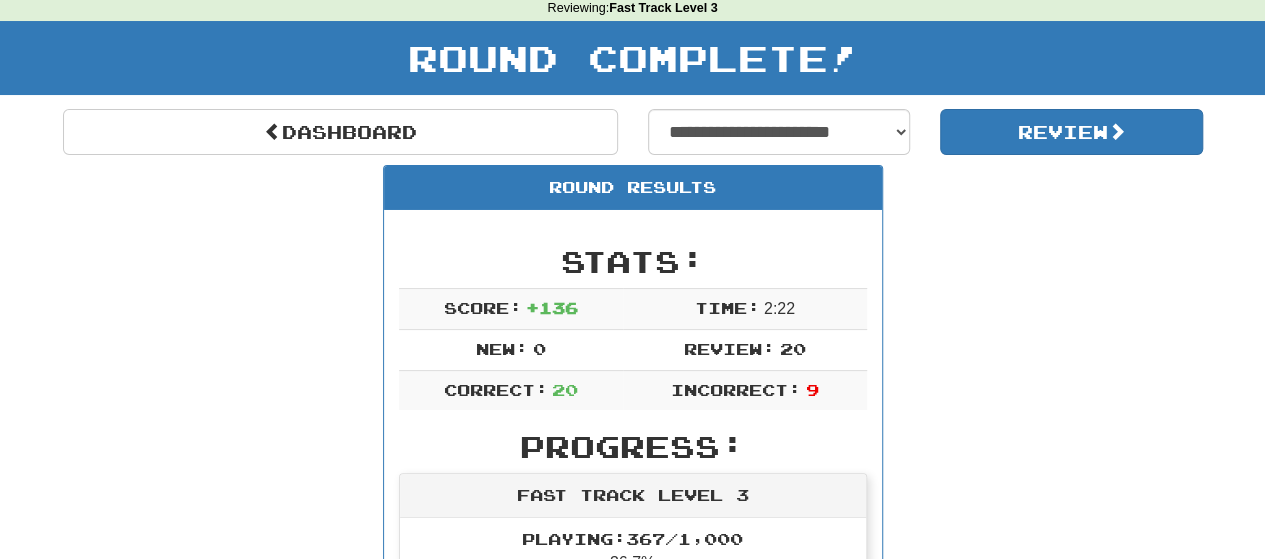 click on "**********" at bounding box center [633, 1493] 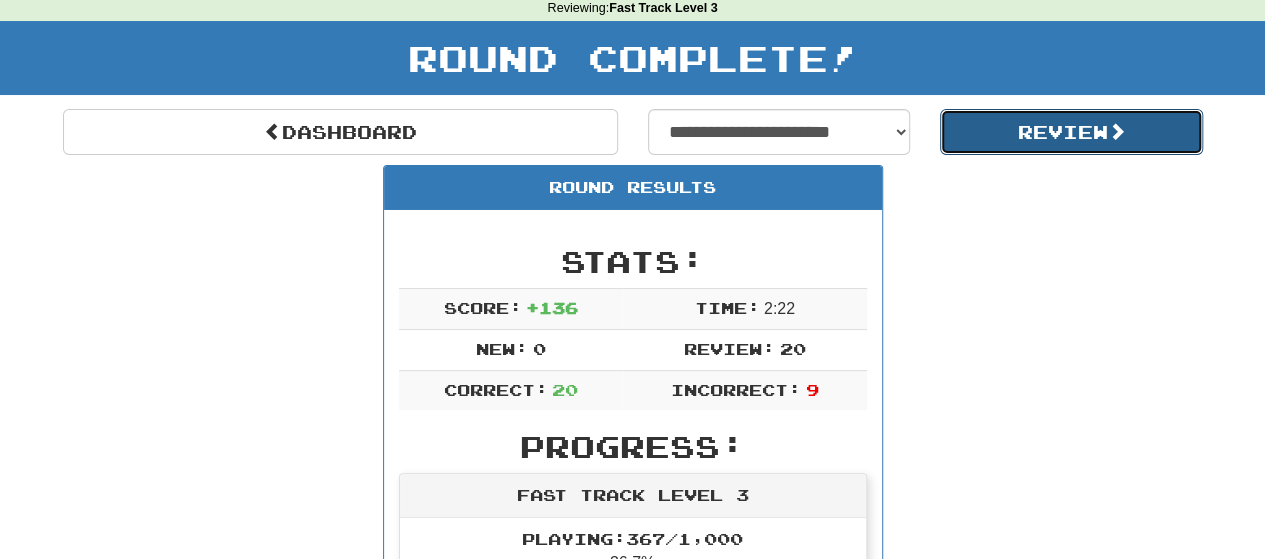 click on "Review" at bounding box center [1071, 132] 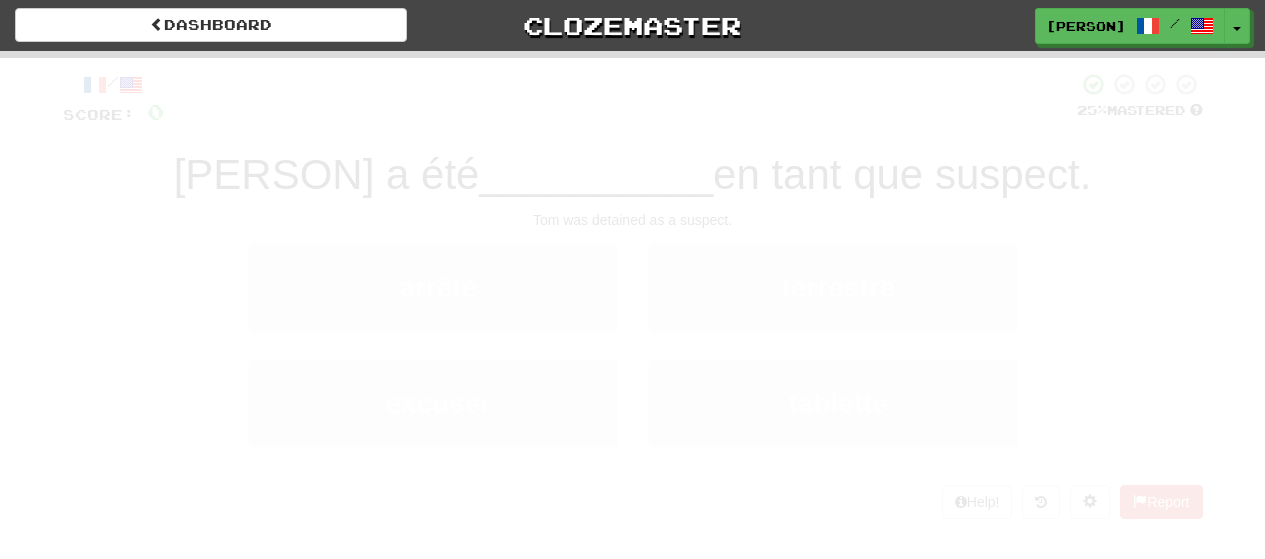 scroll, scrollTop: 0, scrollLeft: 0, axis: both 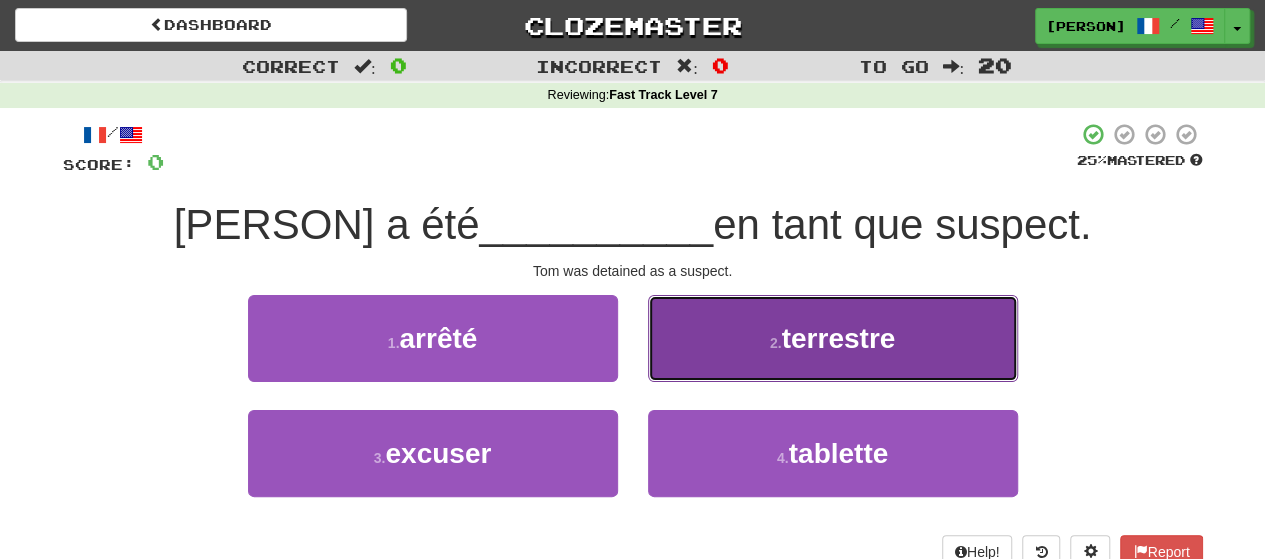 click on "2 . terrestre" at bounding box center (833, 338) 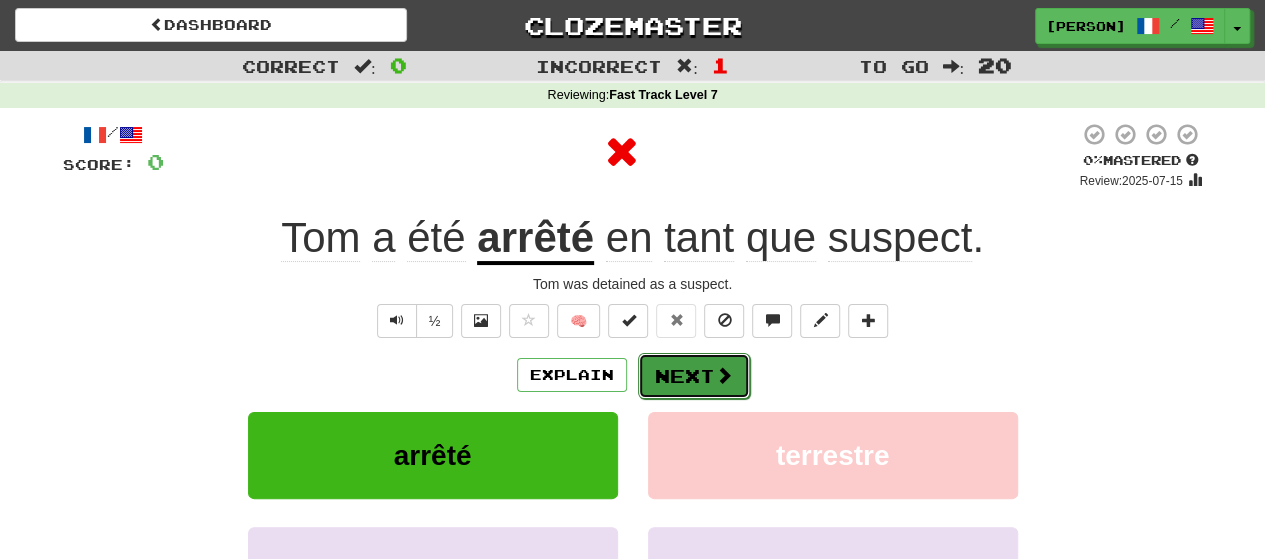 click on "Next" at bounding box center [694, 376] 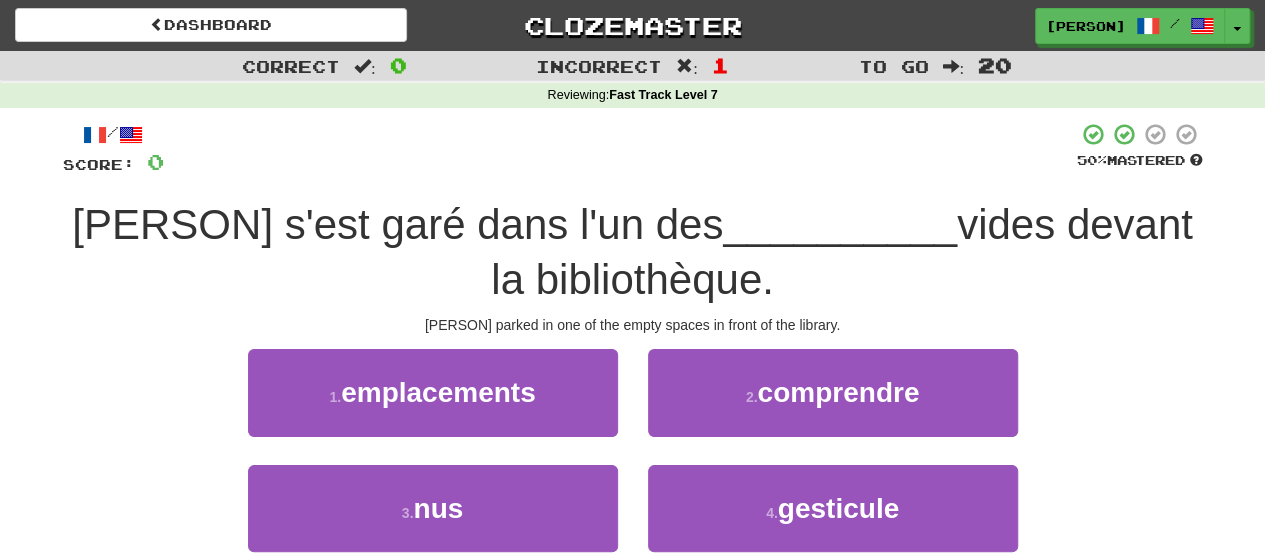scroll, scrollTop: 200, scrollLeft: 0, axis: vertical 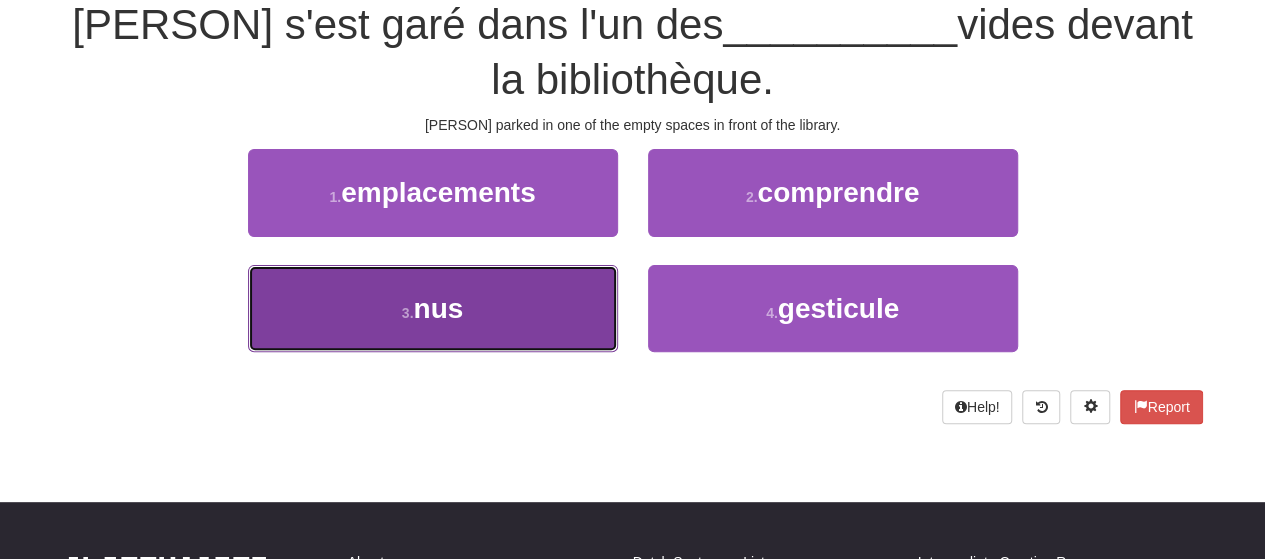 click on "3 . nus" at bounding box center (433, 308) 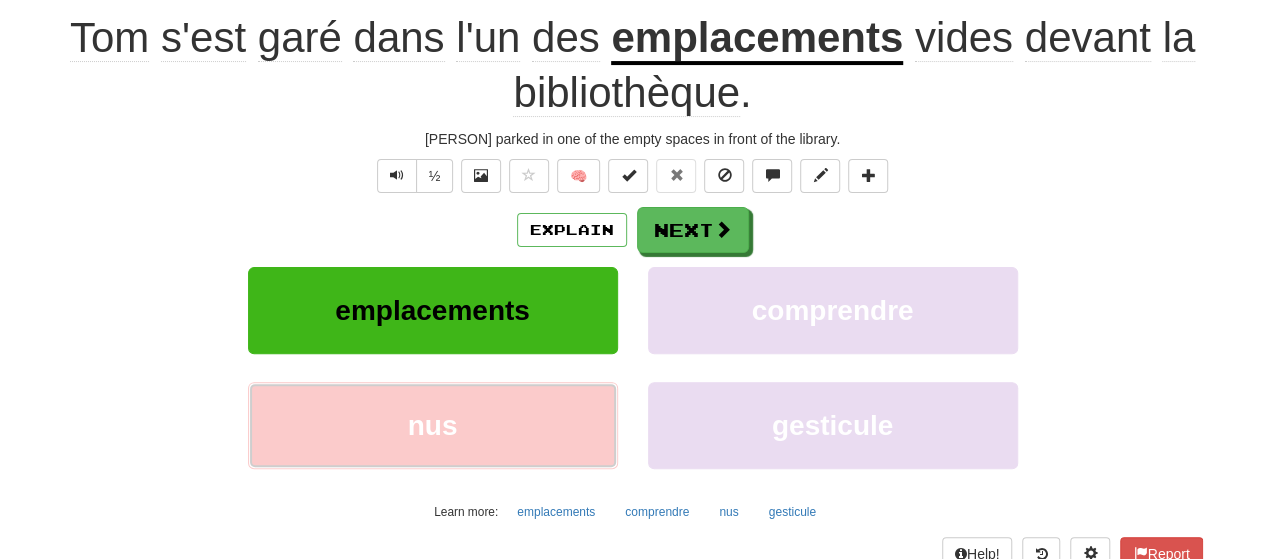 scroll, scrollTop: 212, scrollLeft: 0, axis: vertical 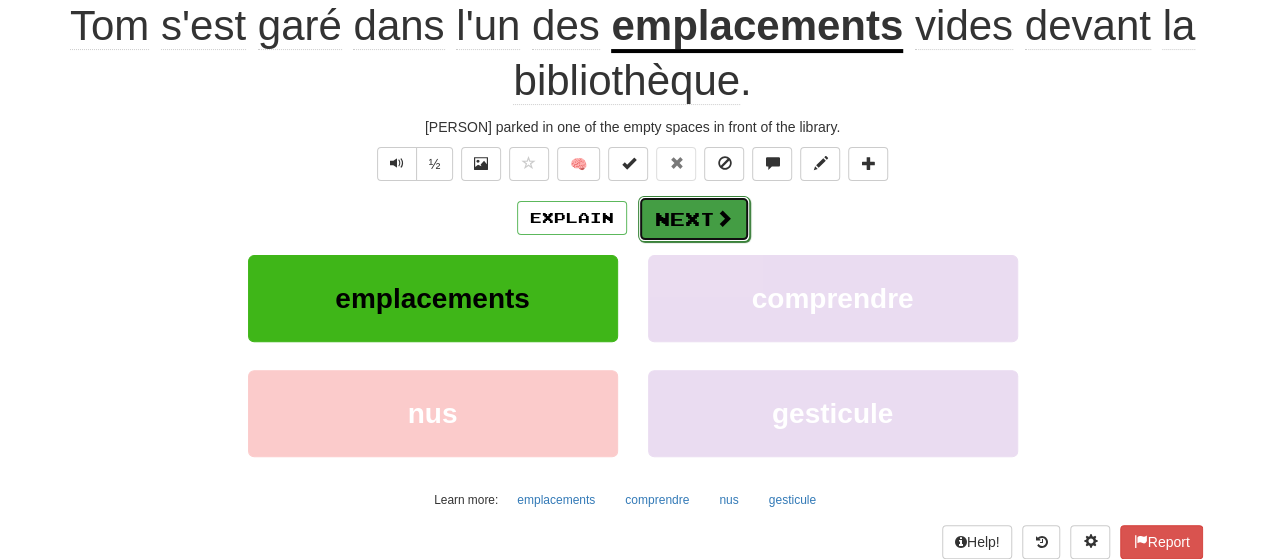 click on "Next" at bounding box center [694, 219] 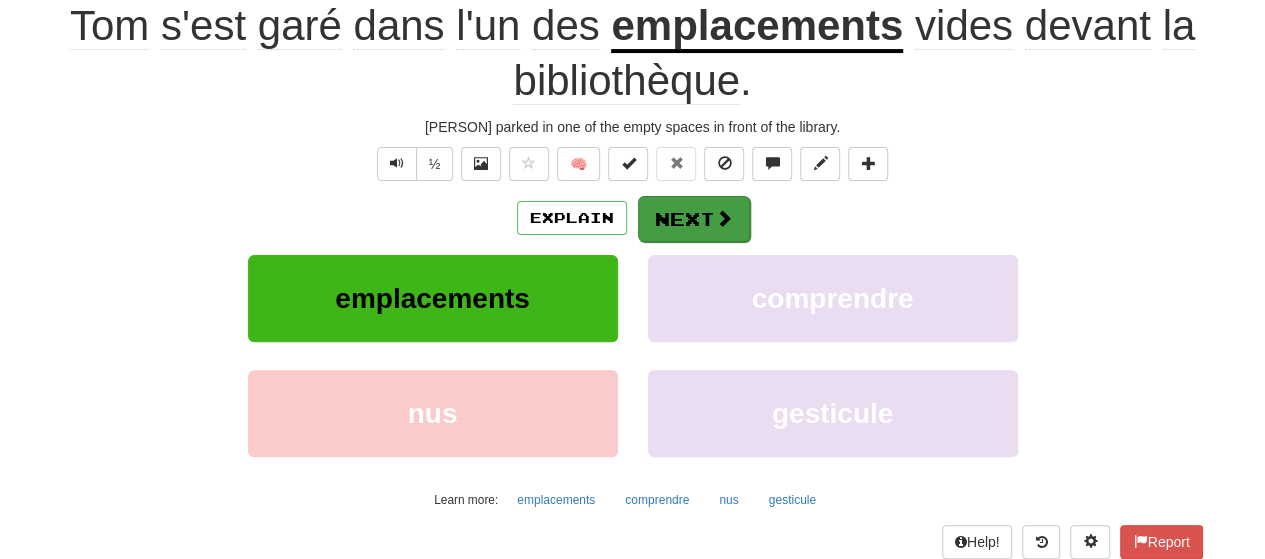 scroll, scrollTop: 200, scrollLeft: 0, axis: vertical 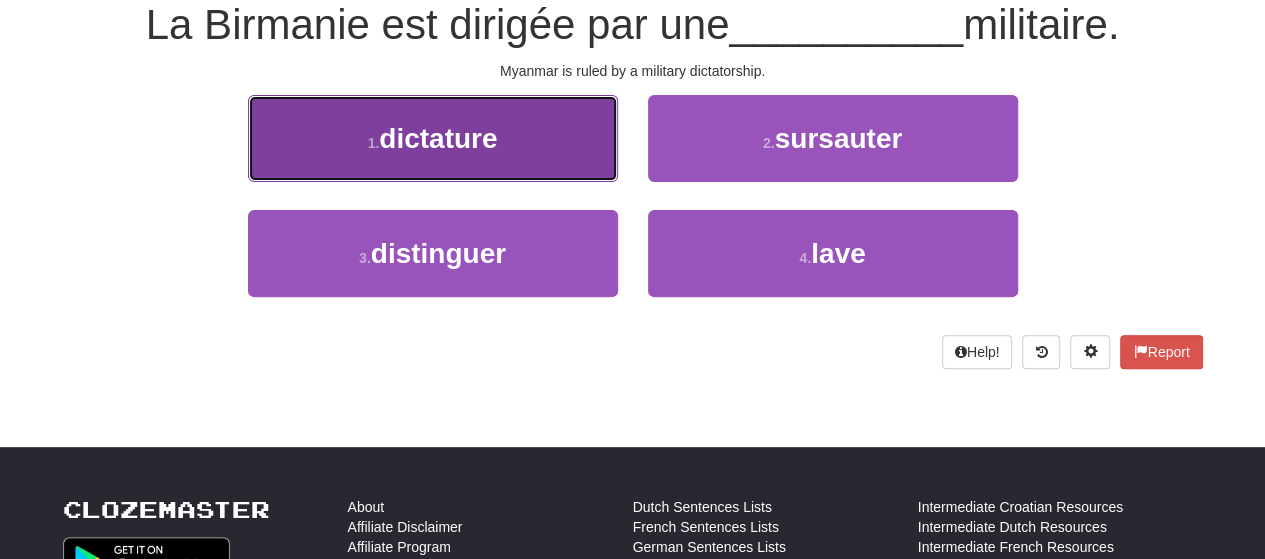 click on "1 . dictature" at bounding box center (433, 138) 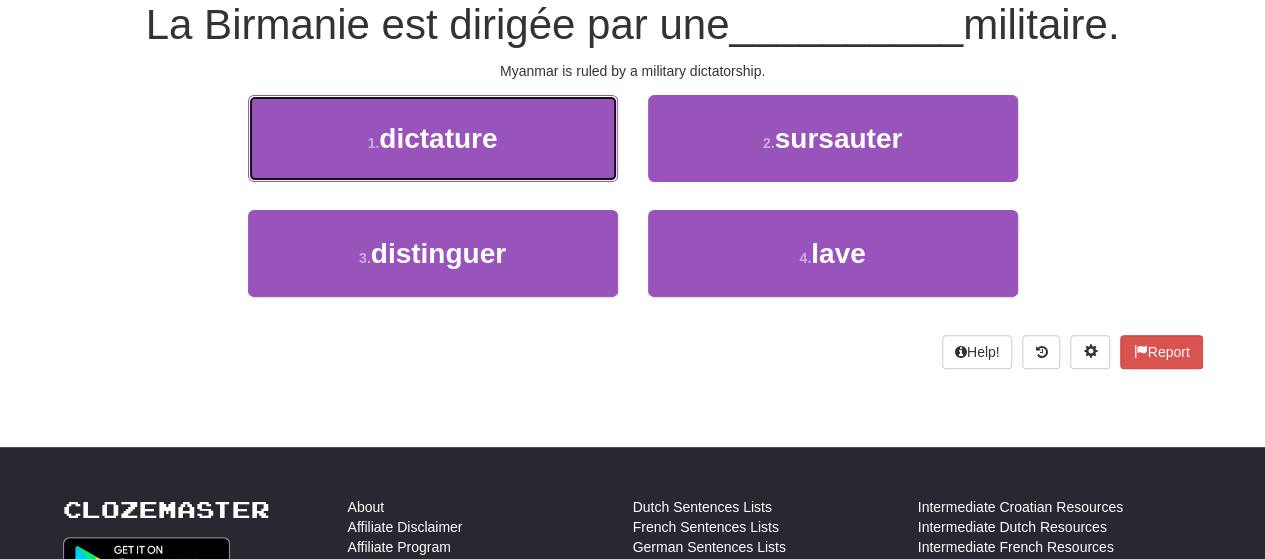 scroll, scrollTop: 212, scrollLeft: 0, axis: vertical 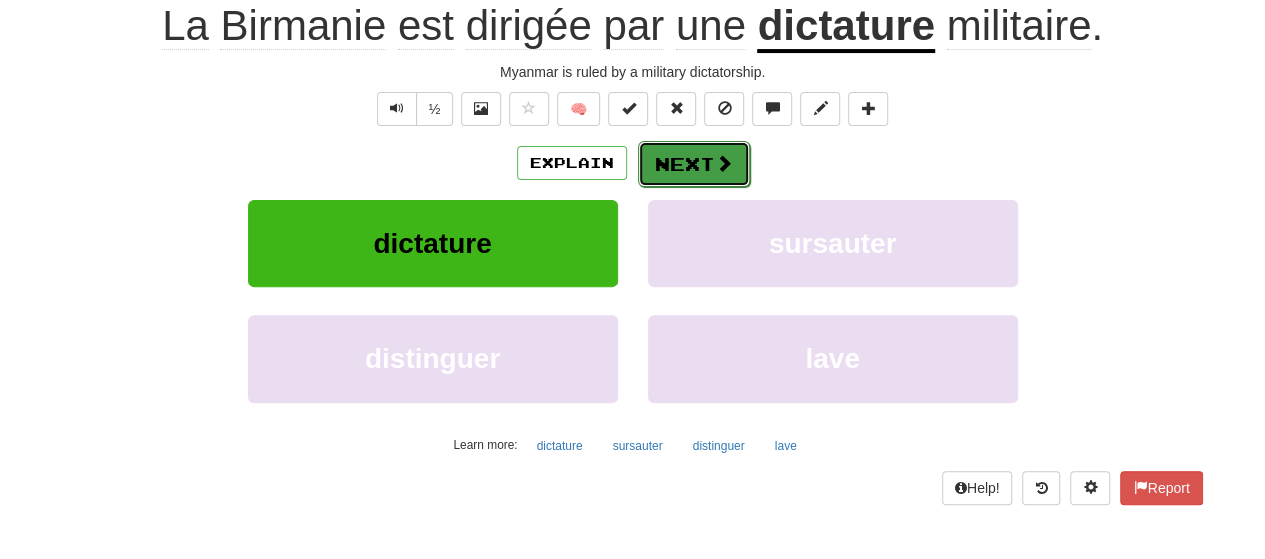 click on "Next" at bounding box center [694, 164] 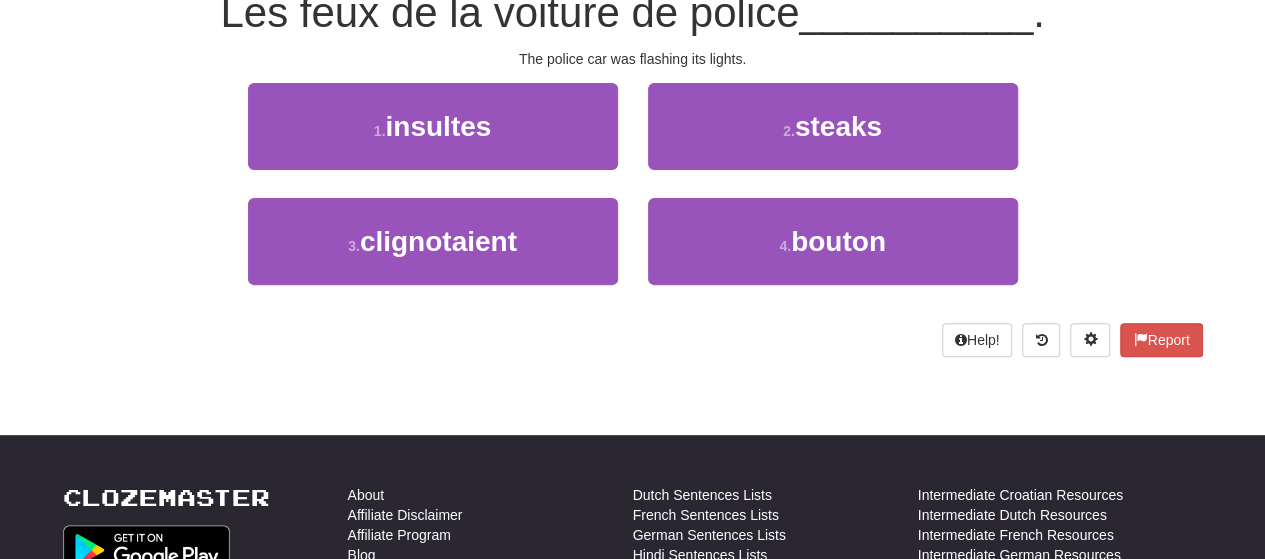 scroll, scrollTop: 200, scrollLeft: 0, axis: vertical 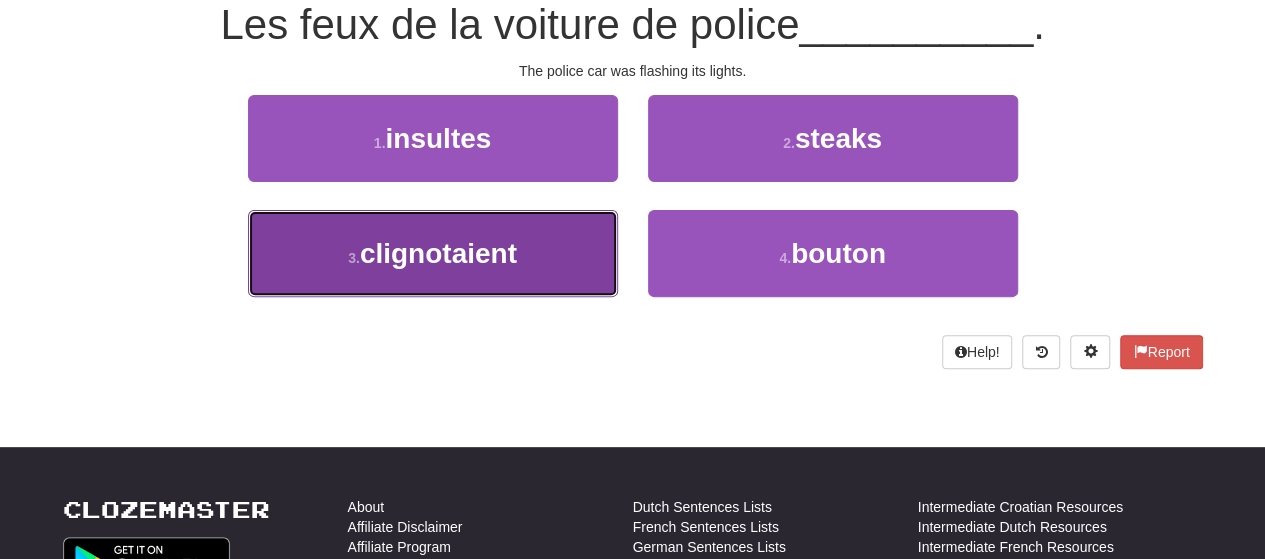 click on "3 . clignotaient" at bounding box center [433, 253] 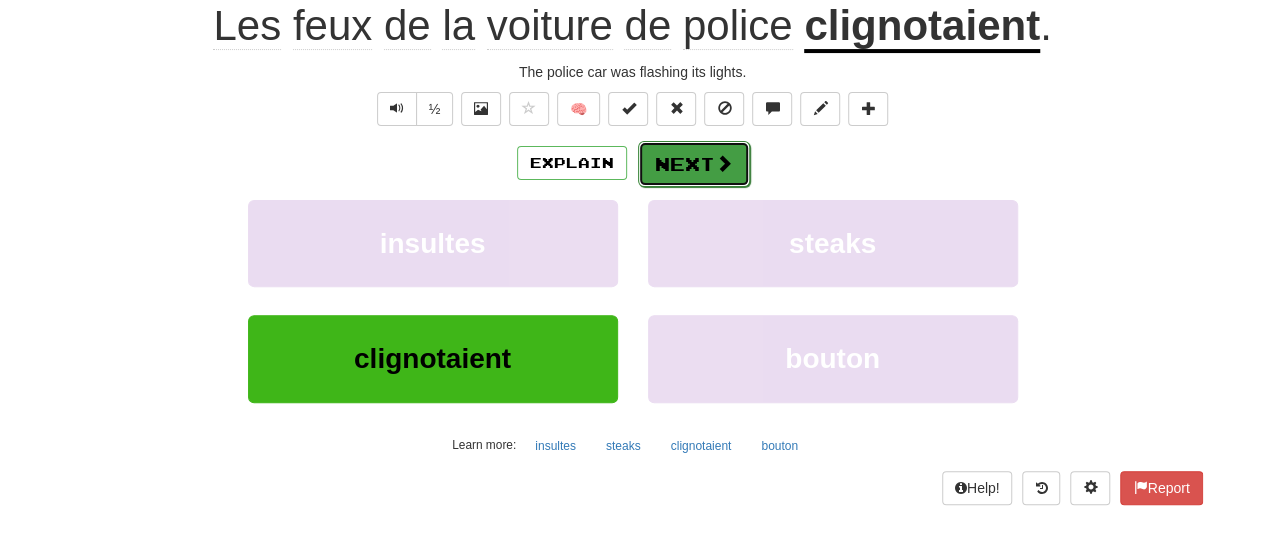 click on "Next" at bounding box center (694, 164) 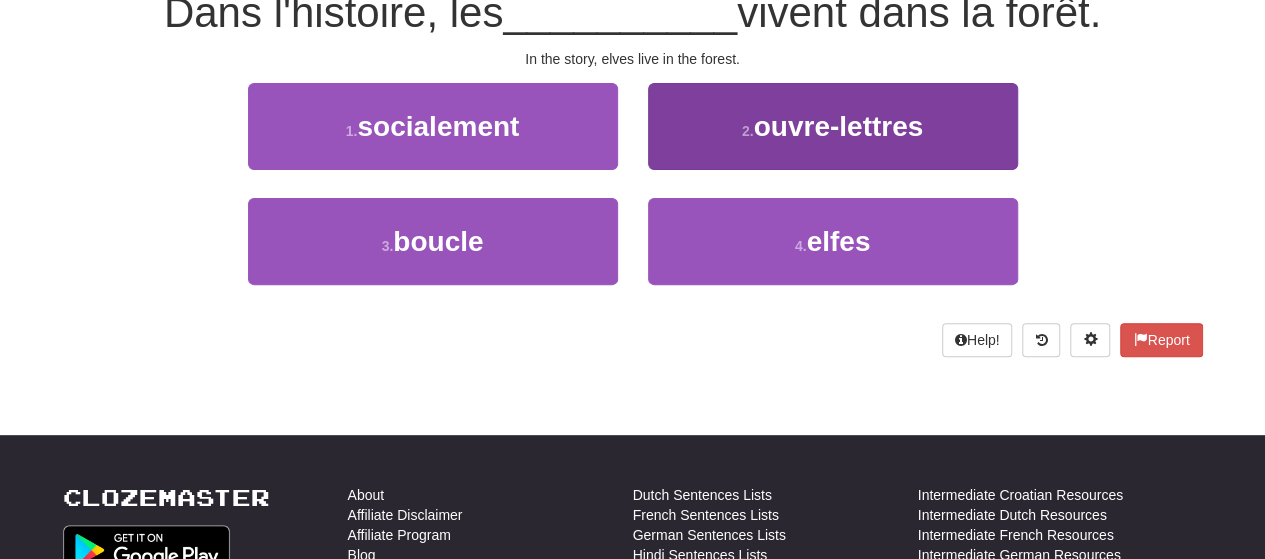 scroll, scrollTop: 200, scrollLeft: 0, axis: vertical 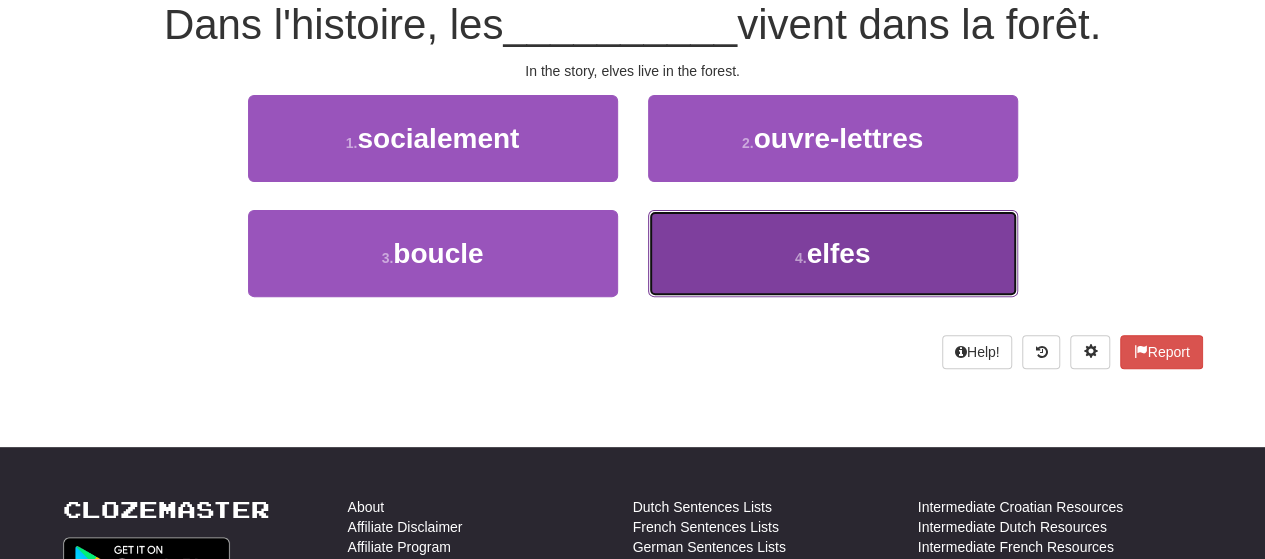 click on "4 . elfes" at bounding box center (833, 253) 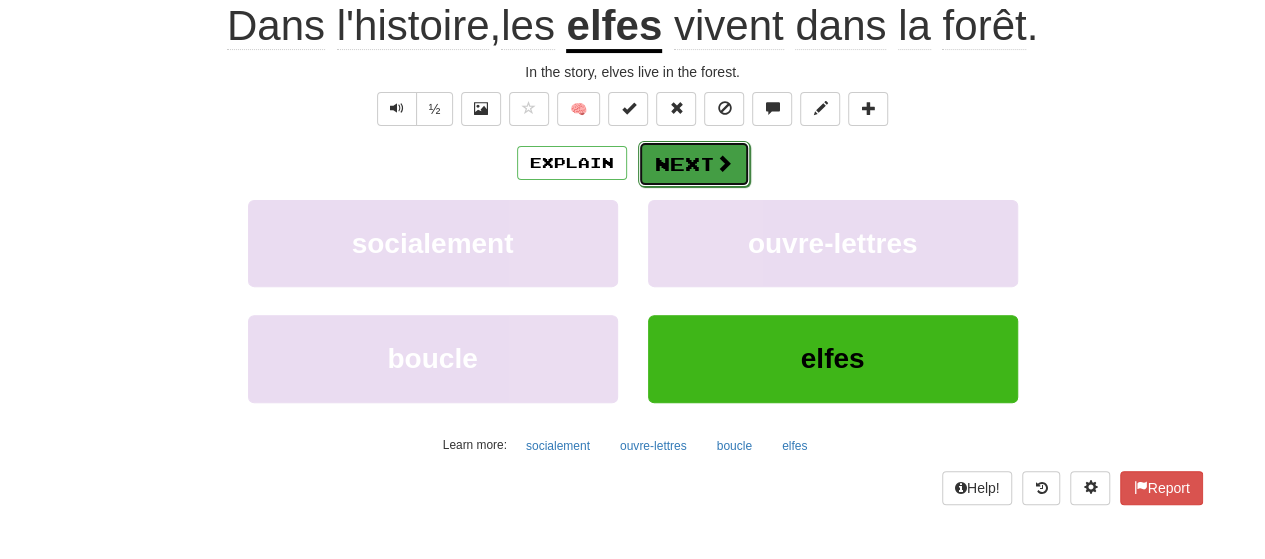 click on "Next" at bounding box center [694, 164] 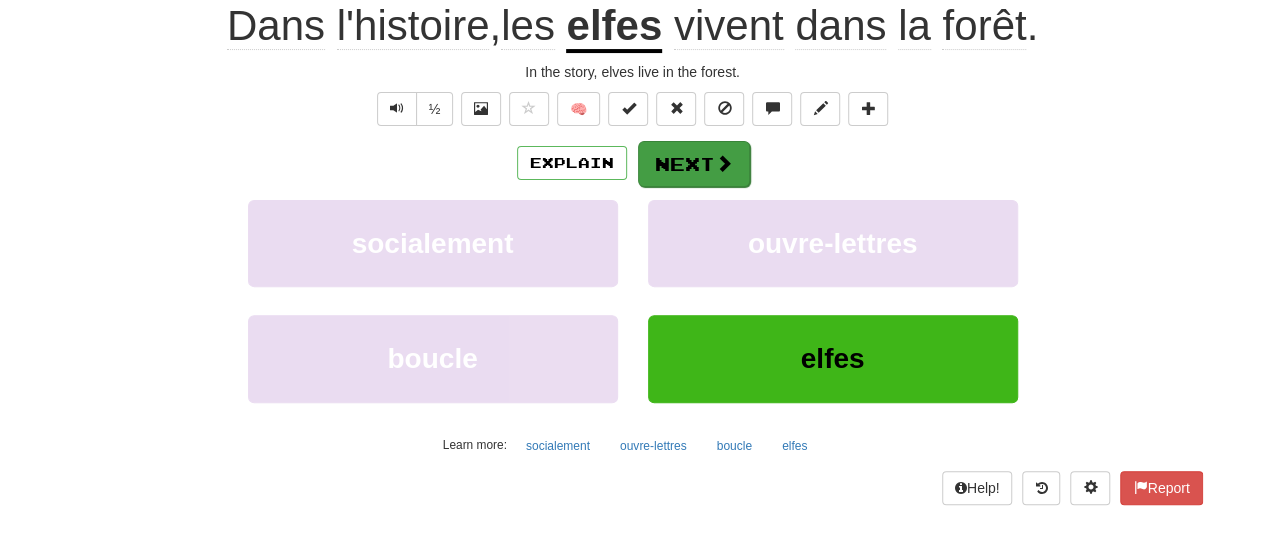 scroll, scrollTop: 200, scrollLeft: 0, axis: vertical 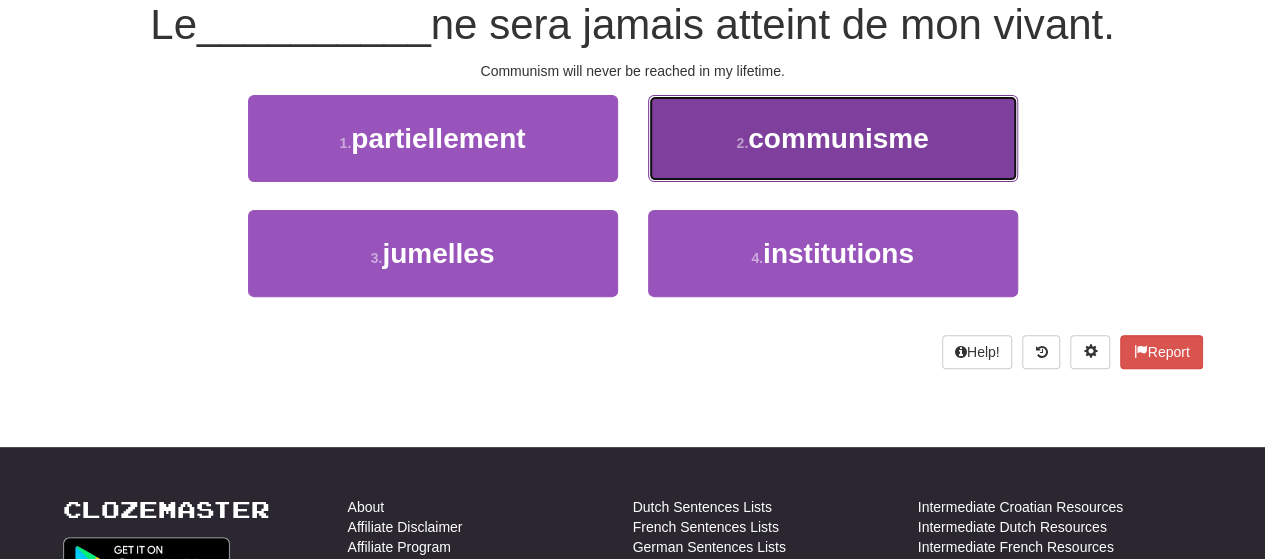 click on "2 . communisme" at bounding box center [833, 138] 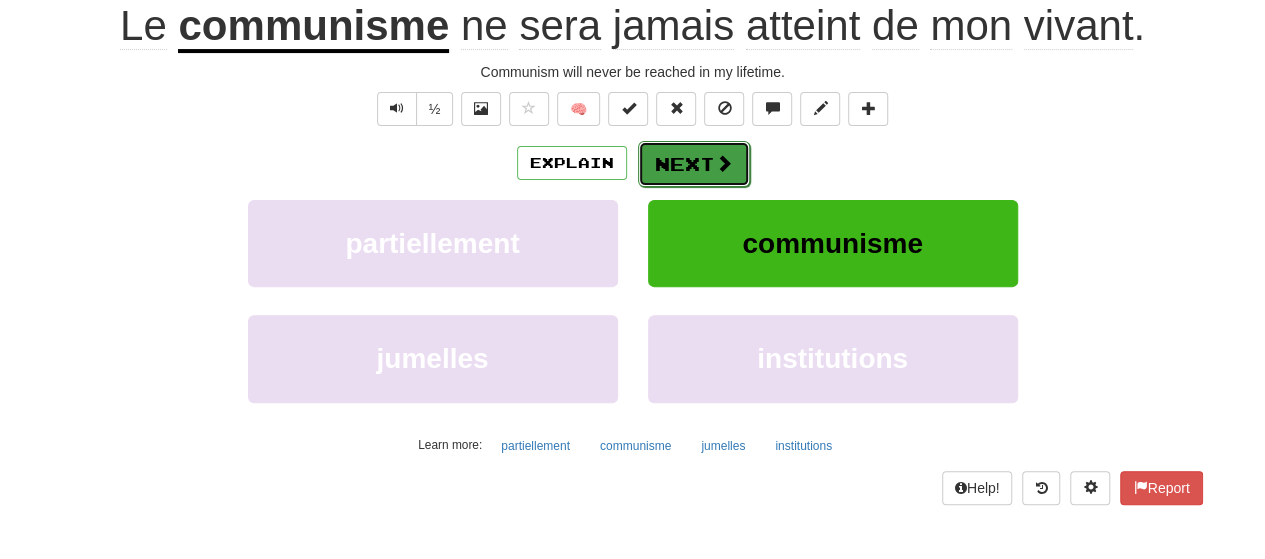 click on "Next" at bounding box center (694, 164) 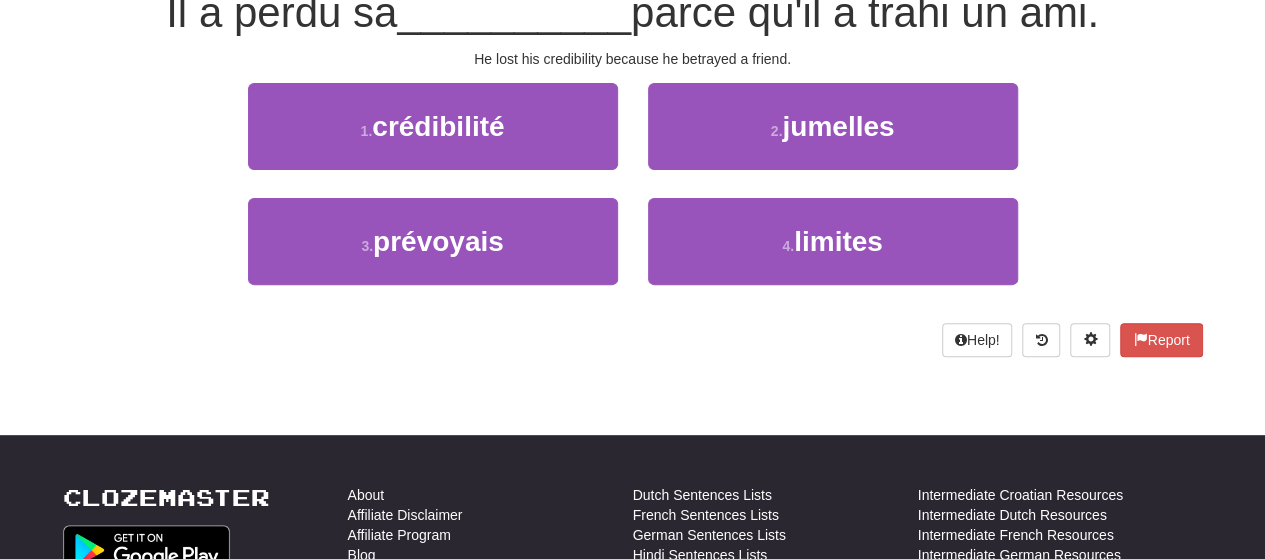 scroll, scrollTop: 200, scrollLeft: 0, axis: vertical 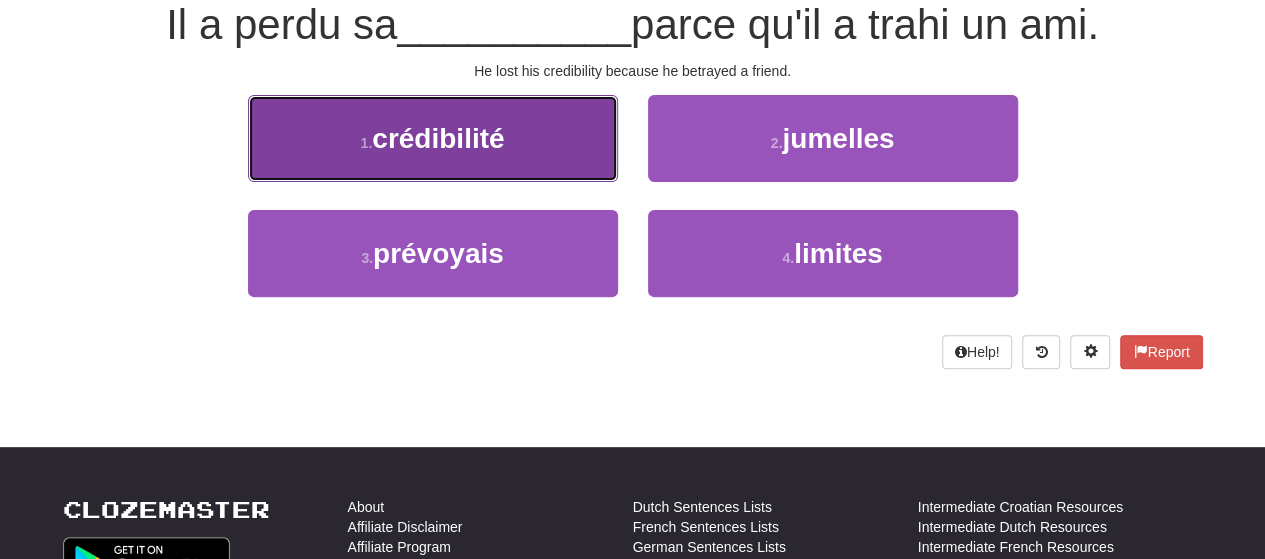 click on "1 . crédibilité" at bounding box center [433, 138] 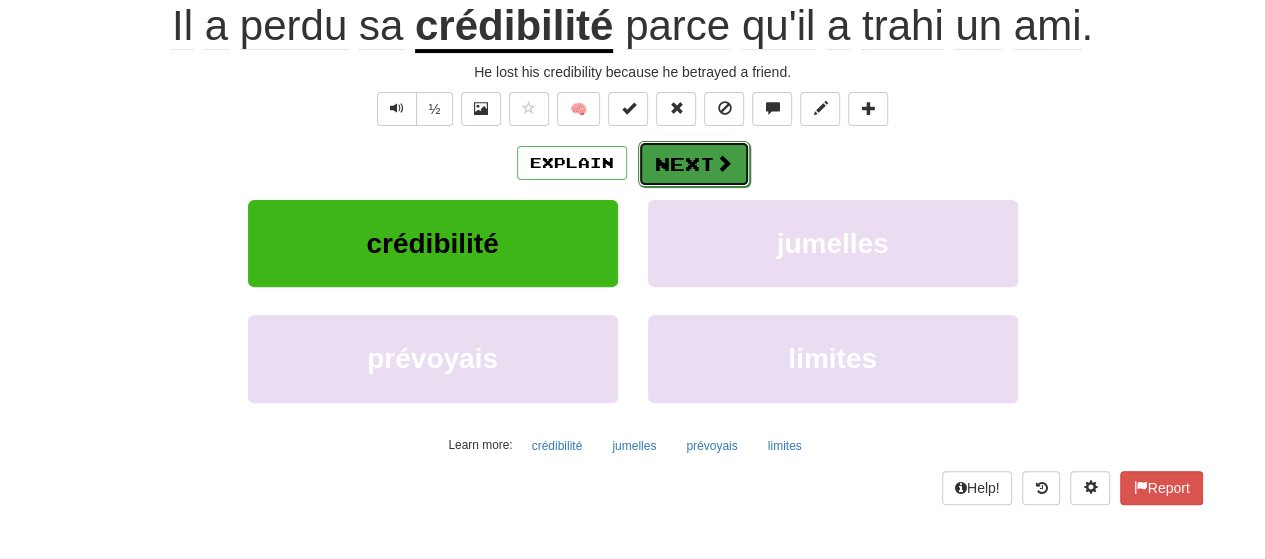 click on "Next" at bounding box center (694, 164) 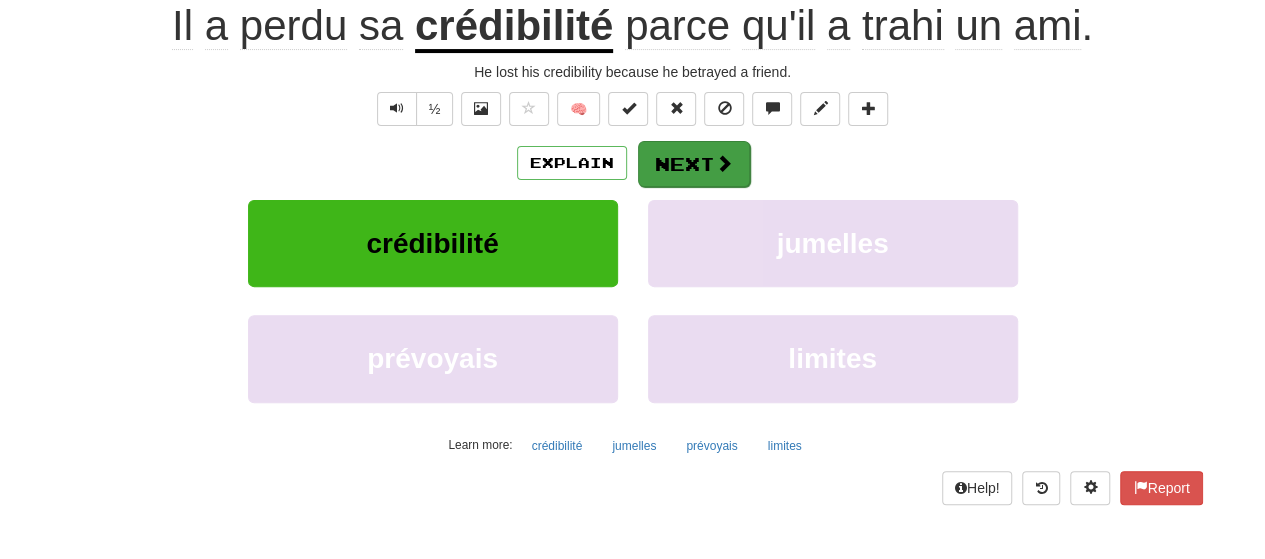 scroll, scrollTop: 200, scrollLeft: 0, axis: vertical 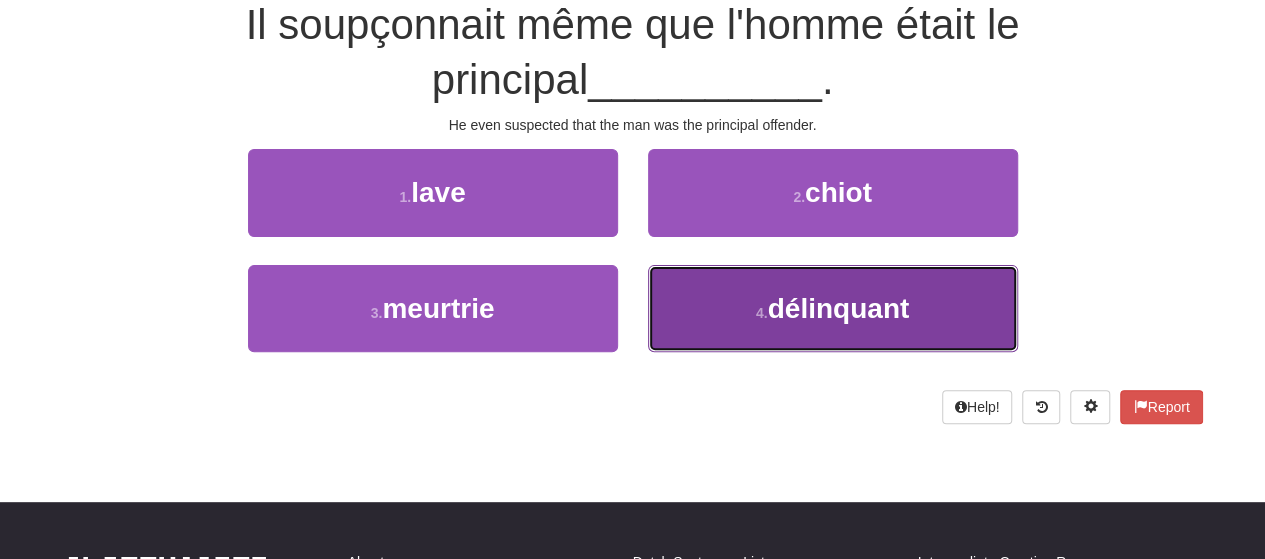 click on "4 . délinquant" at bounding box center (833, 308) 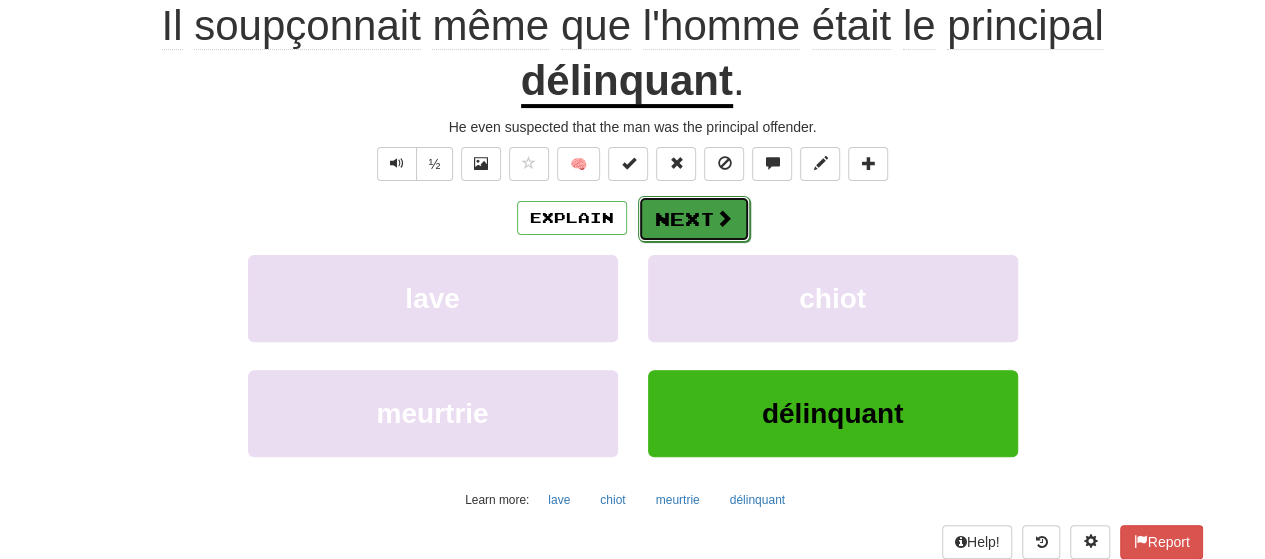 click on "Next" at bounding box center [694, 219] 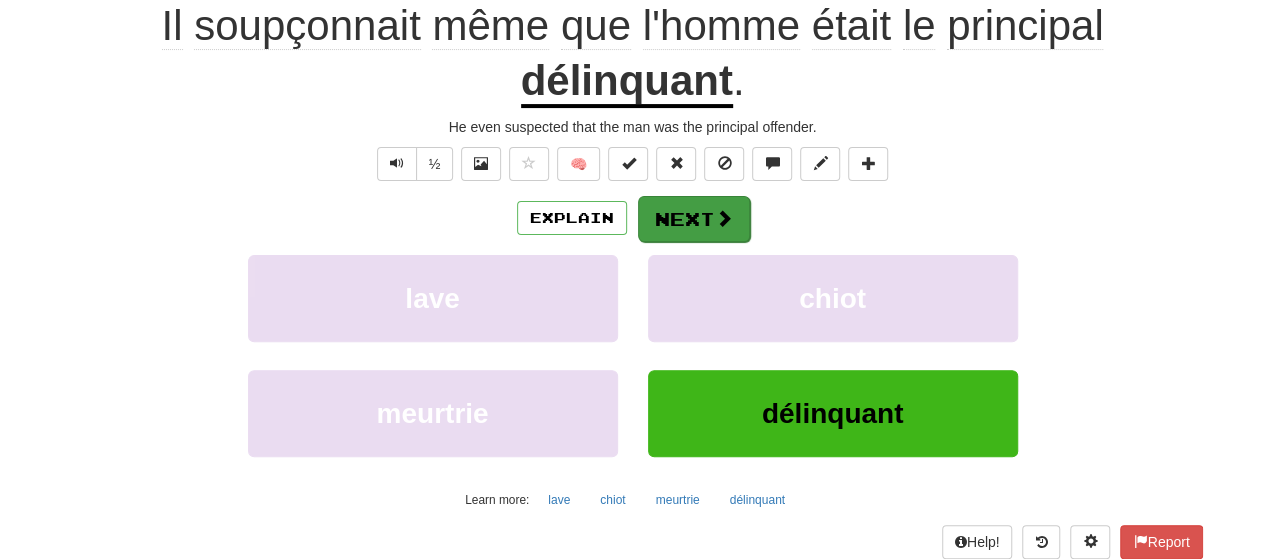 scroll, scrollTop: 200, scrollLeft: 0, axis: vertical 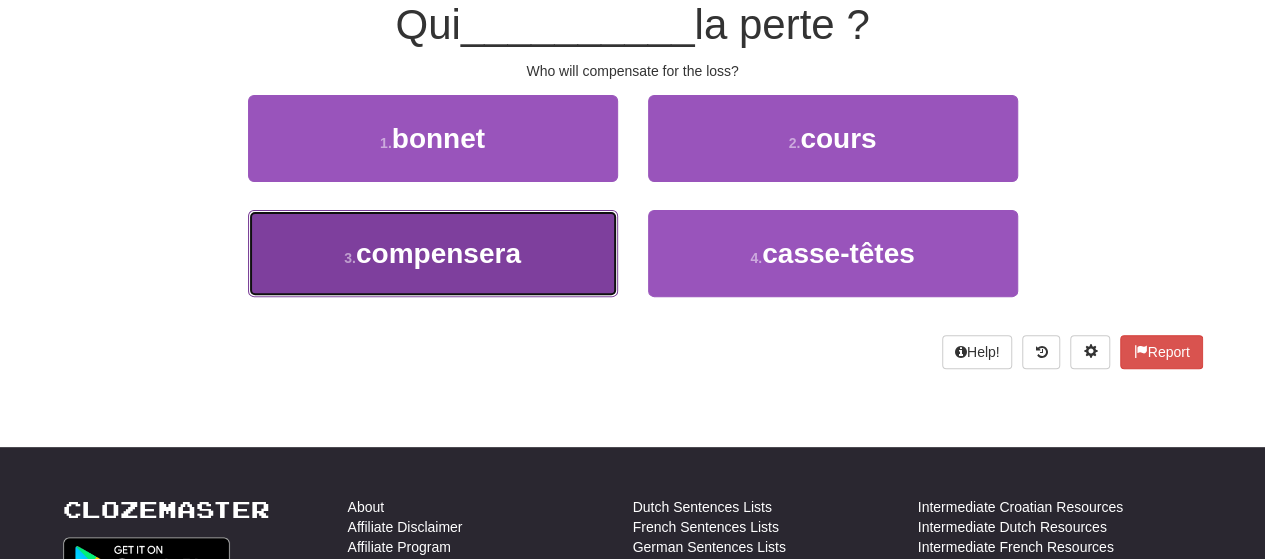 click on "compensera" at bounding box center [438, 253] 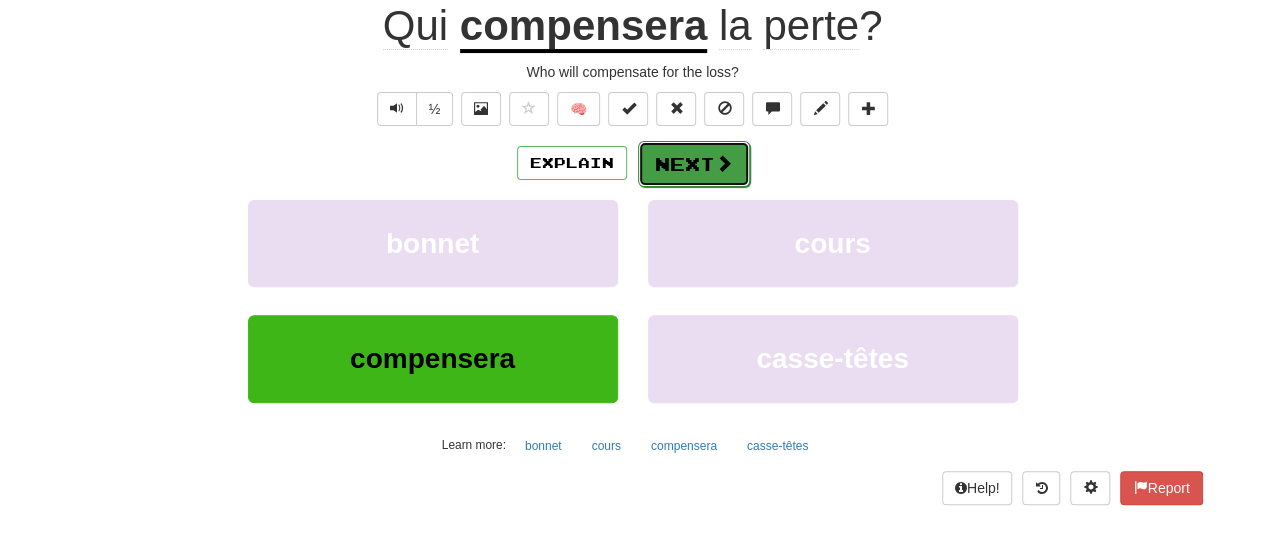 click on "Next" at bounding box center [694, 164] 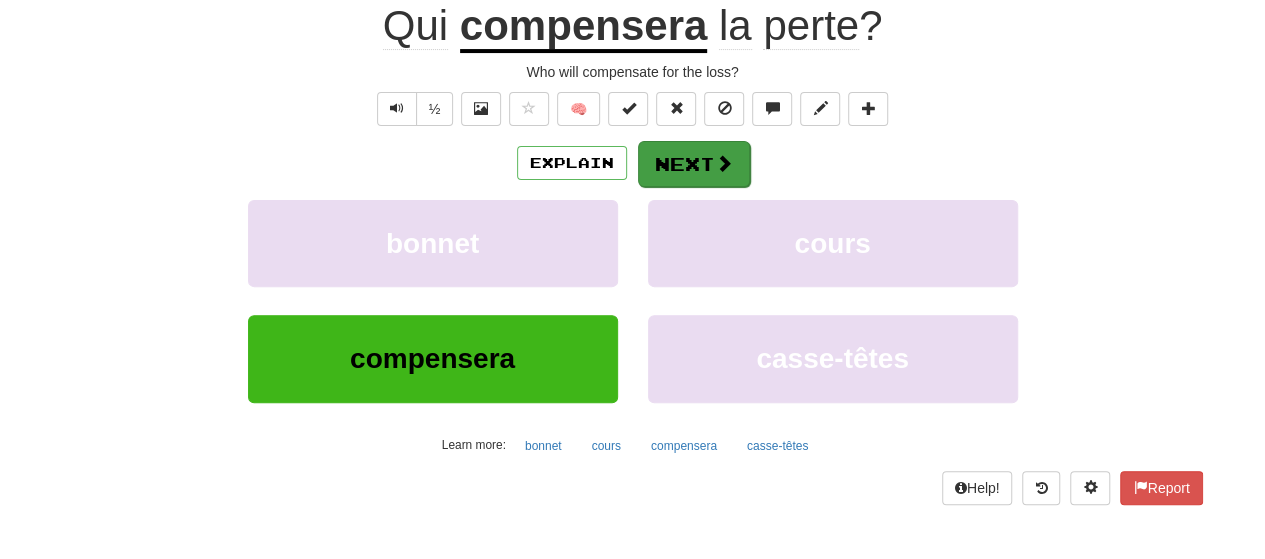 scroll, scrollTop: 200, scrollLeft: 0, axis: vertical 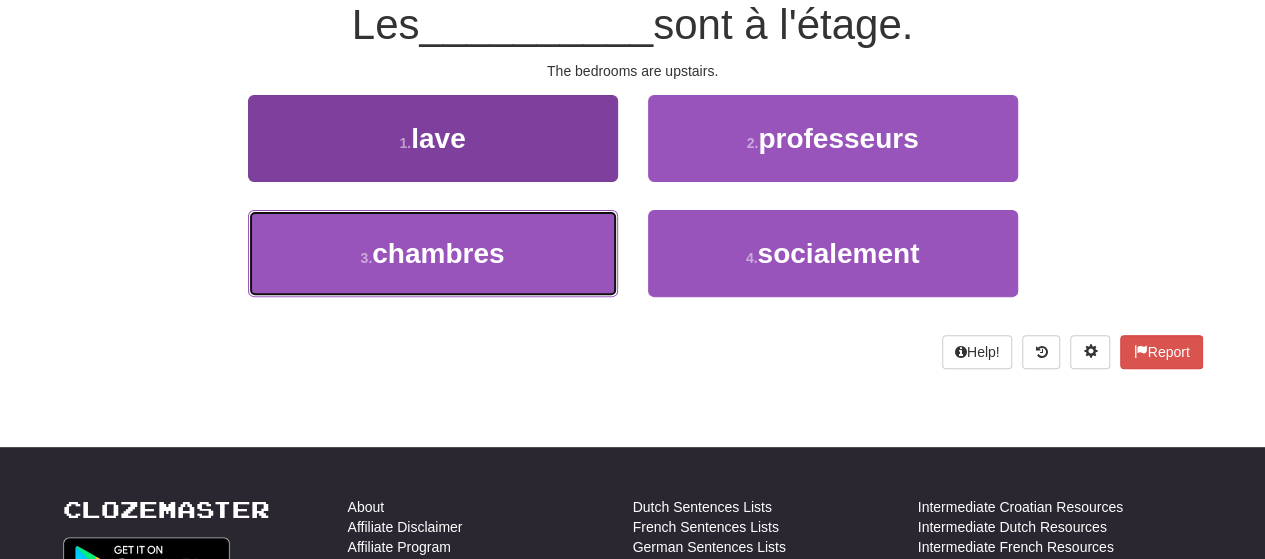 drag, startPoint x: 514, startPoint y: 257, endPoint x: 525, endPoint y: 245, distance: 16.27882 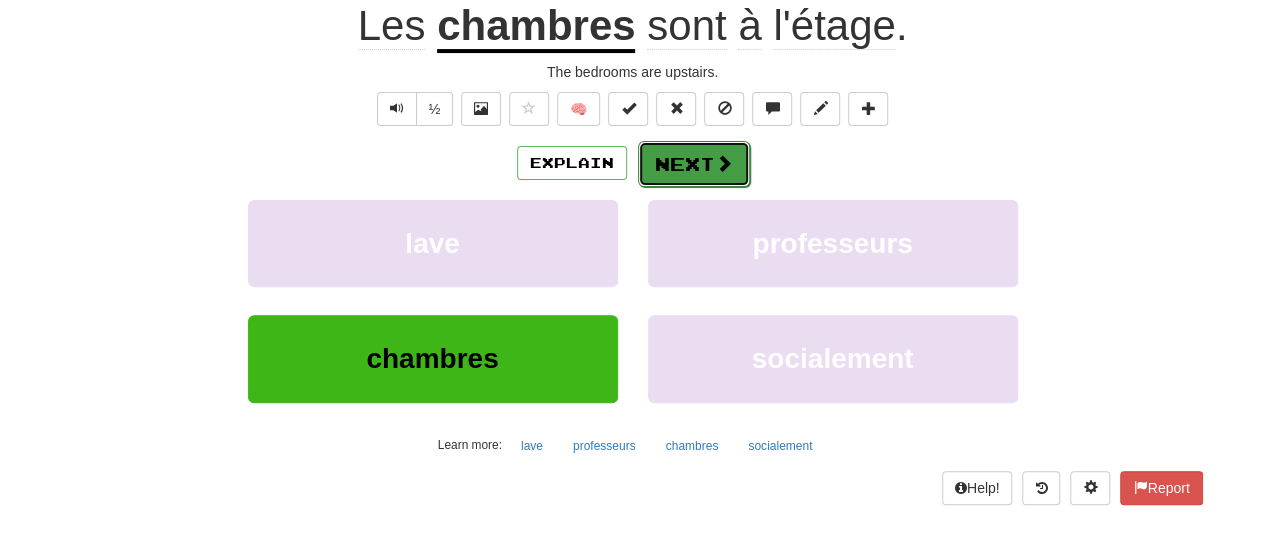 click at bounding box center [724, 163] 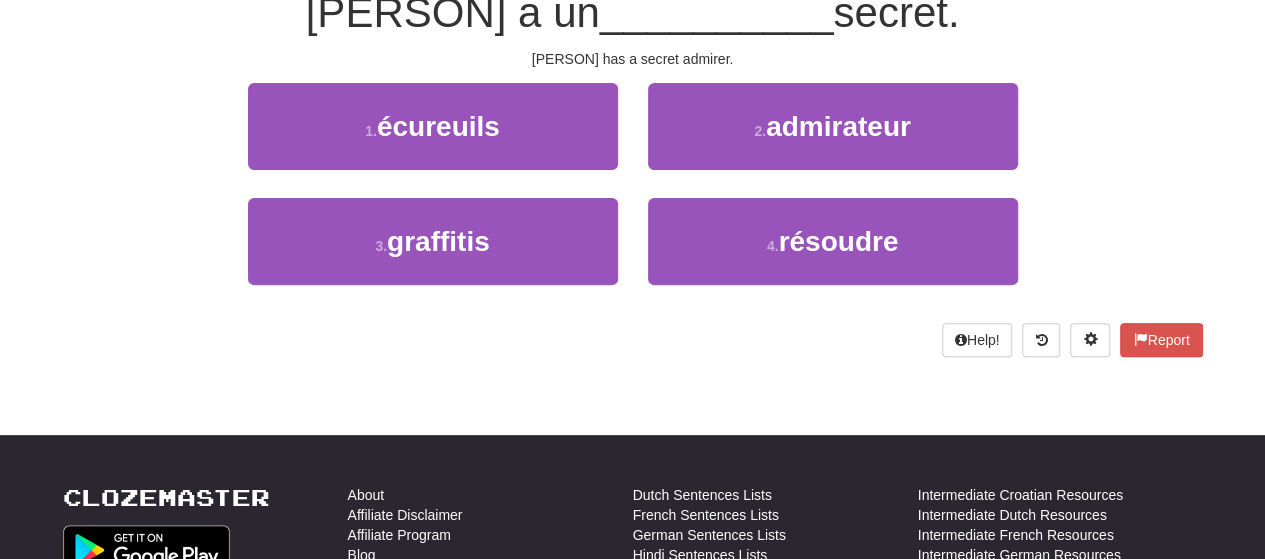scroll, scrollTop: 200, scrollLeft: 0, axis: vertical 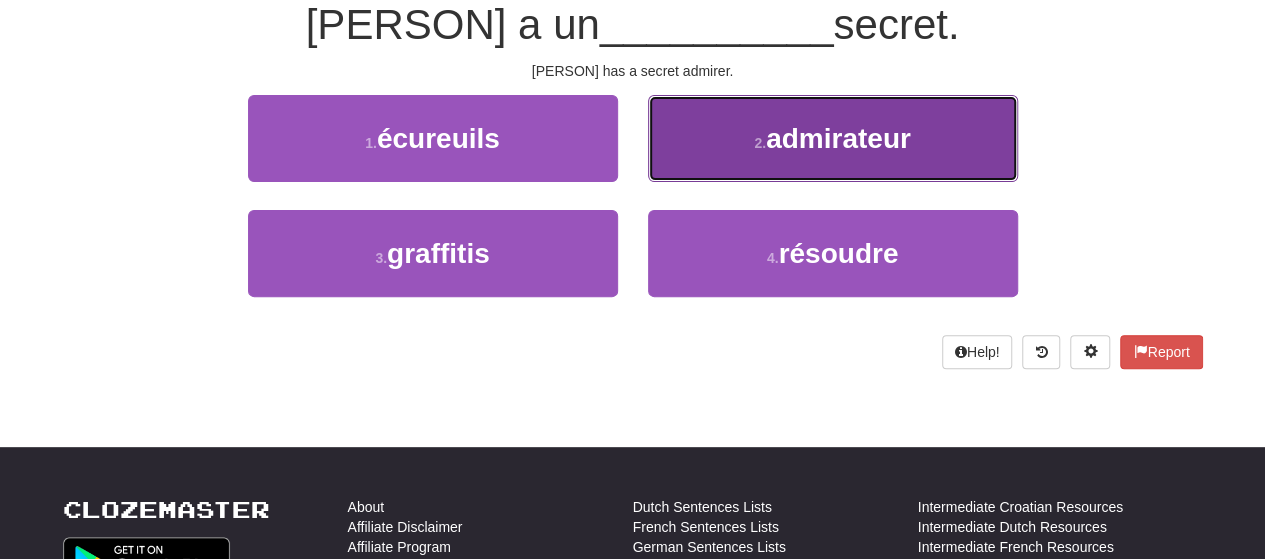 click on "2 . admirateur" at bounding box center (833, 138) 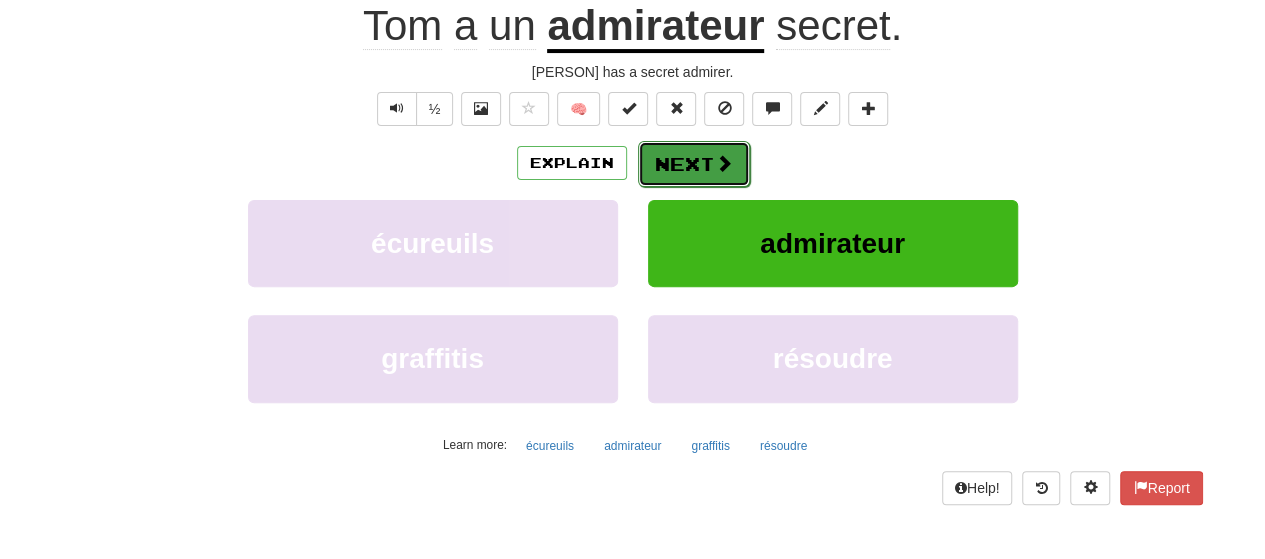 click on "Next" at bounding box center [694, 164] 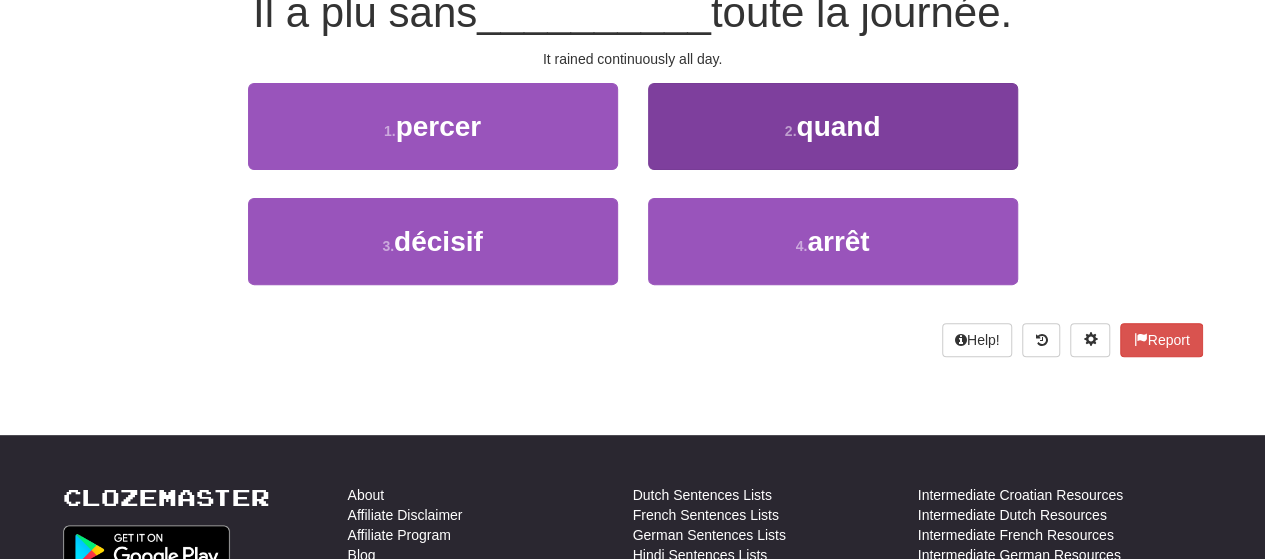 scroll, scrollTop: 200, scrollLeft: 0, axis: vertical 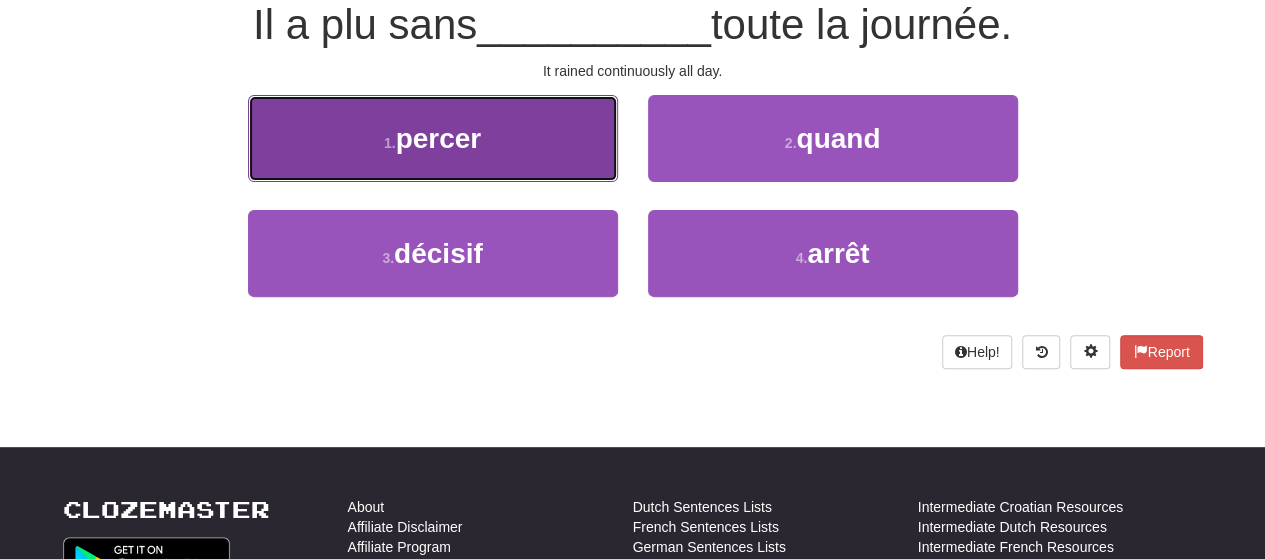 click on "1 . percer" at bounding box center [433, 138] 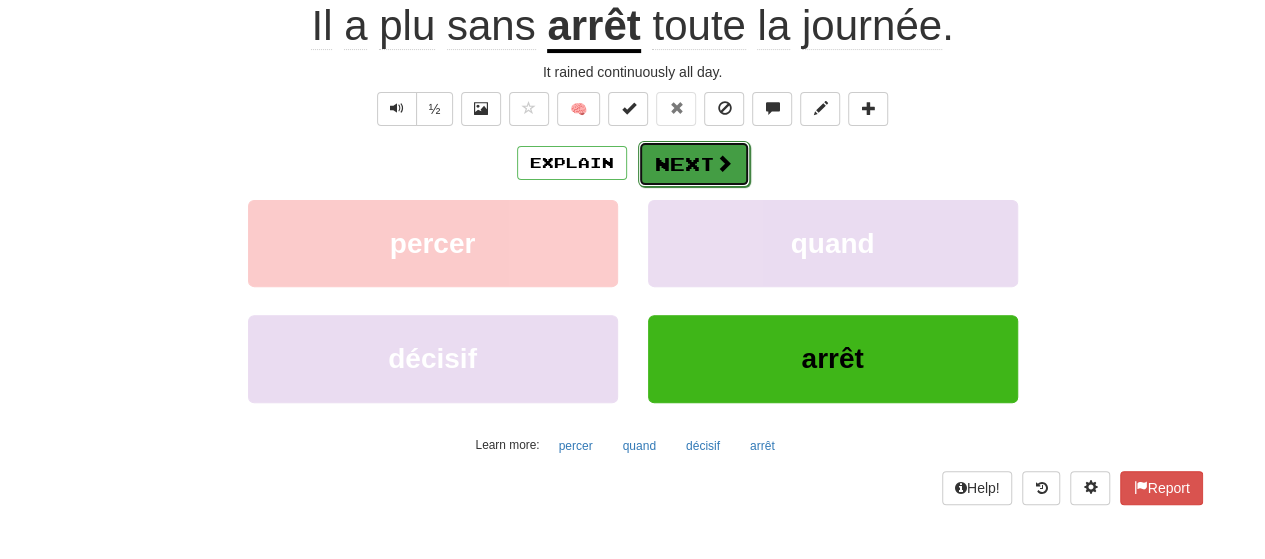 click on "Next" at bounding box center (694, 164) 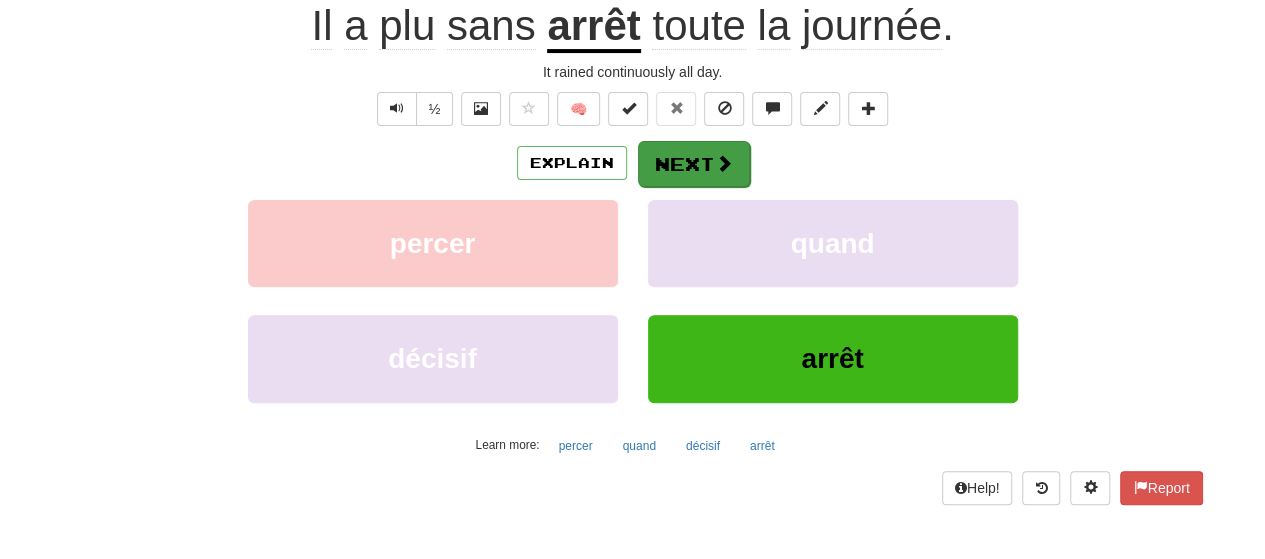 scroll, scrollTop: 200, scrollLeft: 0, axis: vertical 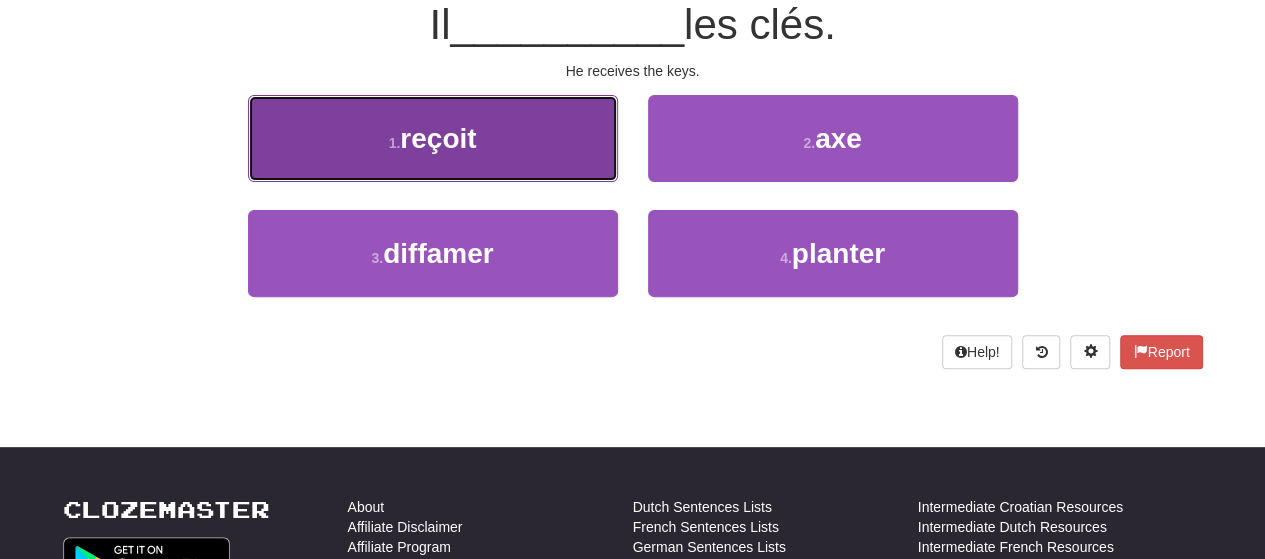 click on "1 . reçoit" at bounding box center [433, 138] 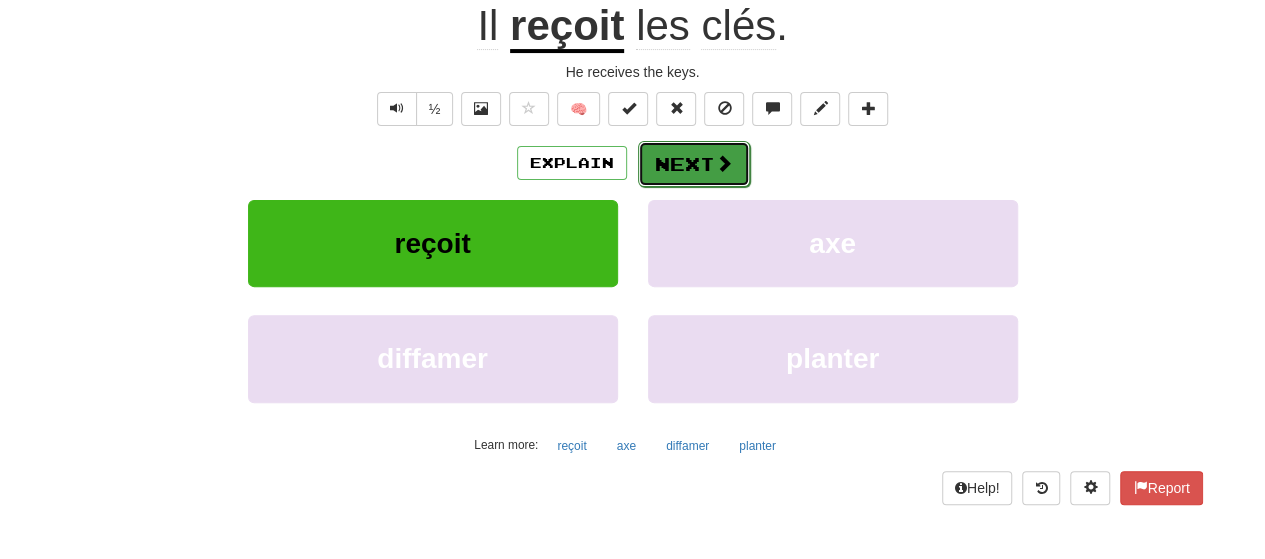 click at bounding box center (724, 163) 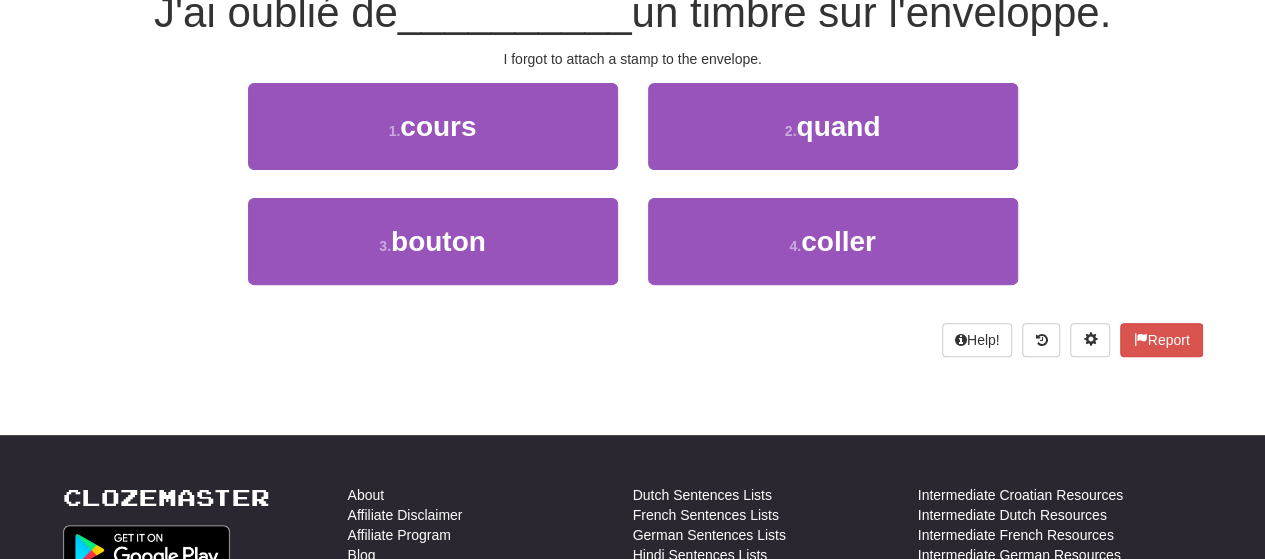 scroll, scrollTop: 200, scrollLeft: 0, axis: vertical 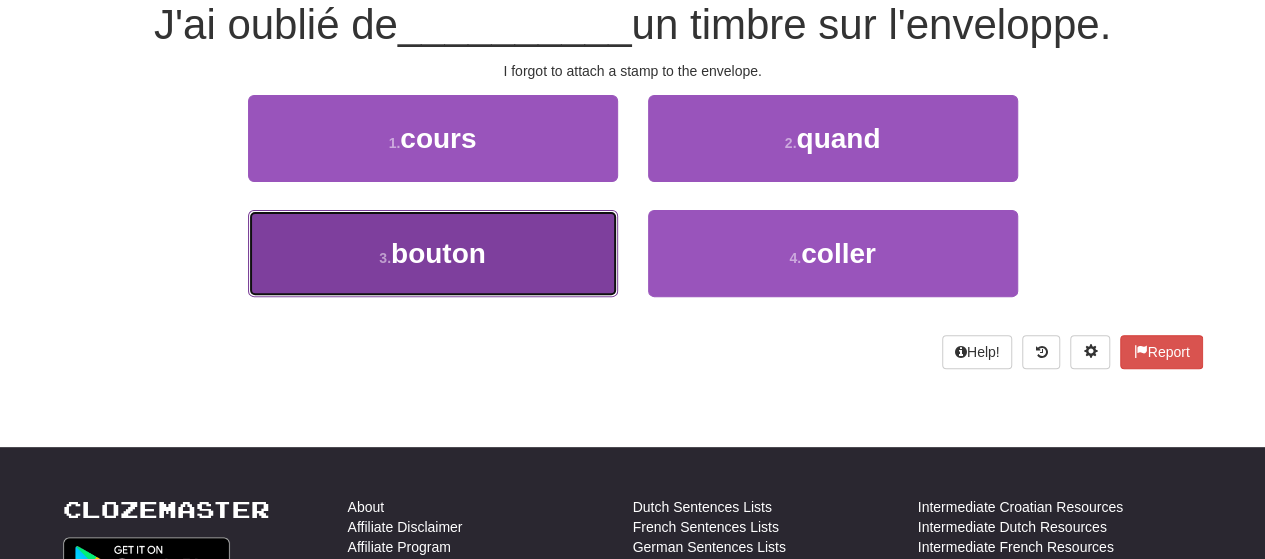click on "3 . bouton" at bounding box center [433, 253] 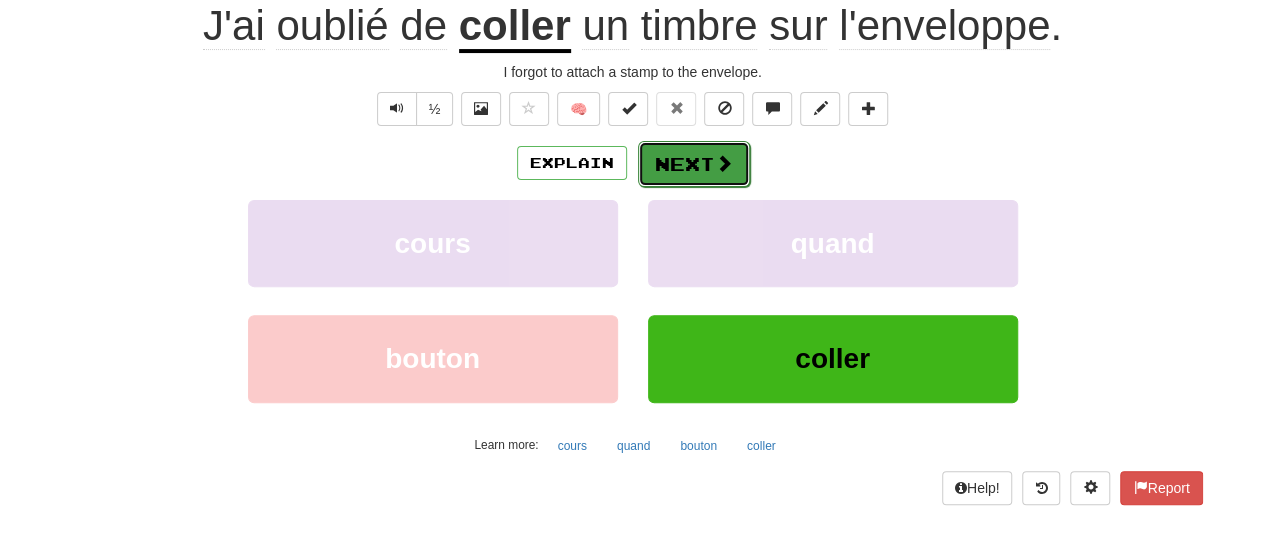 click on "Next" at bounding box center (694, 164) 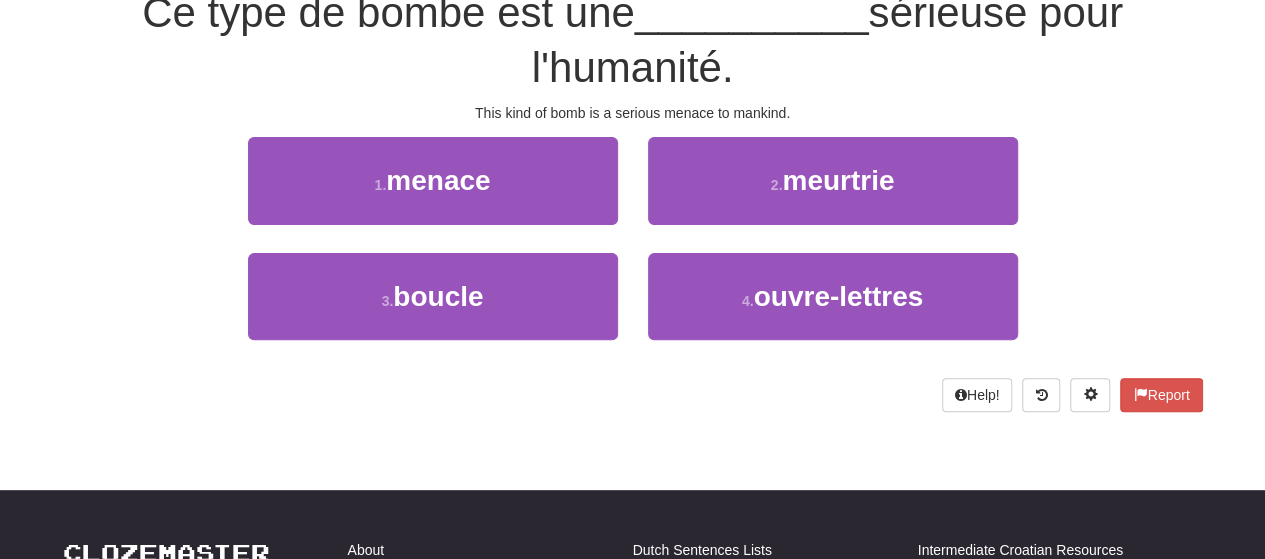 scroll, scrollTop: 200, scrollLeft: 0, axis: vertical 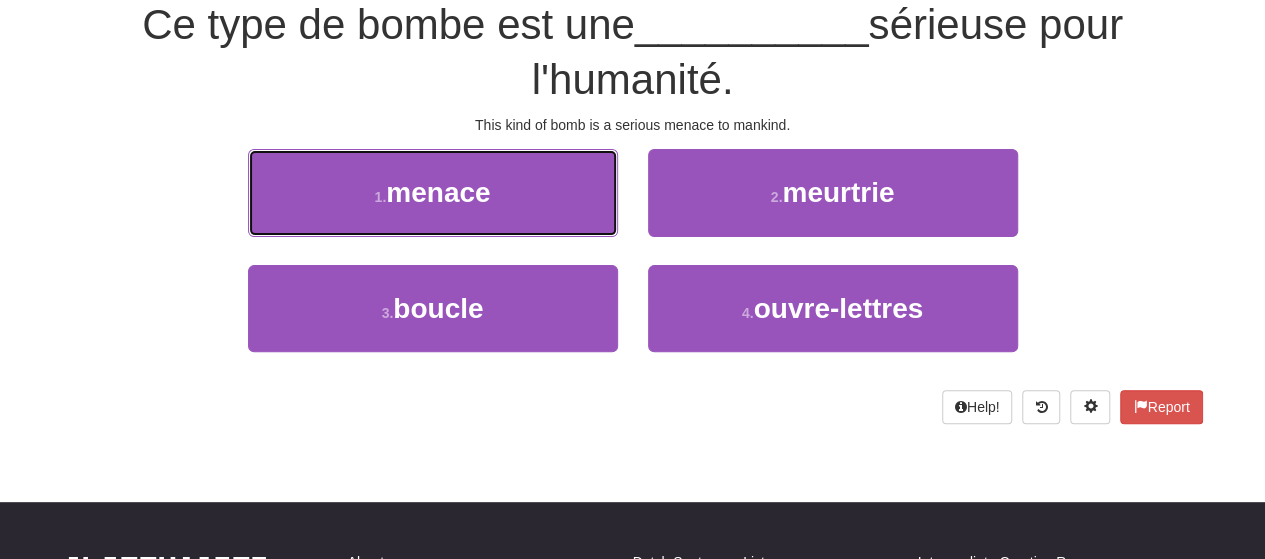 click on "1 . menace" at bounding box center [433, 192] 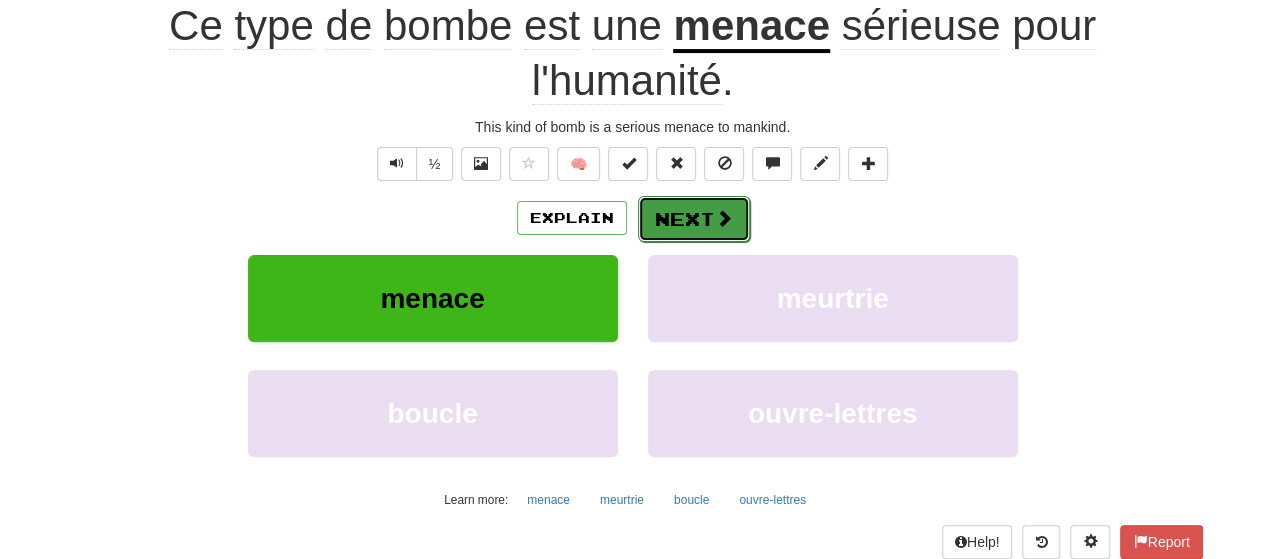 click on "Next" at bounding box center [694, 219] 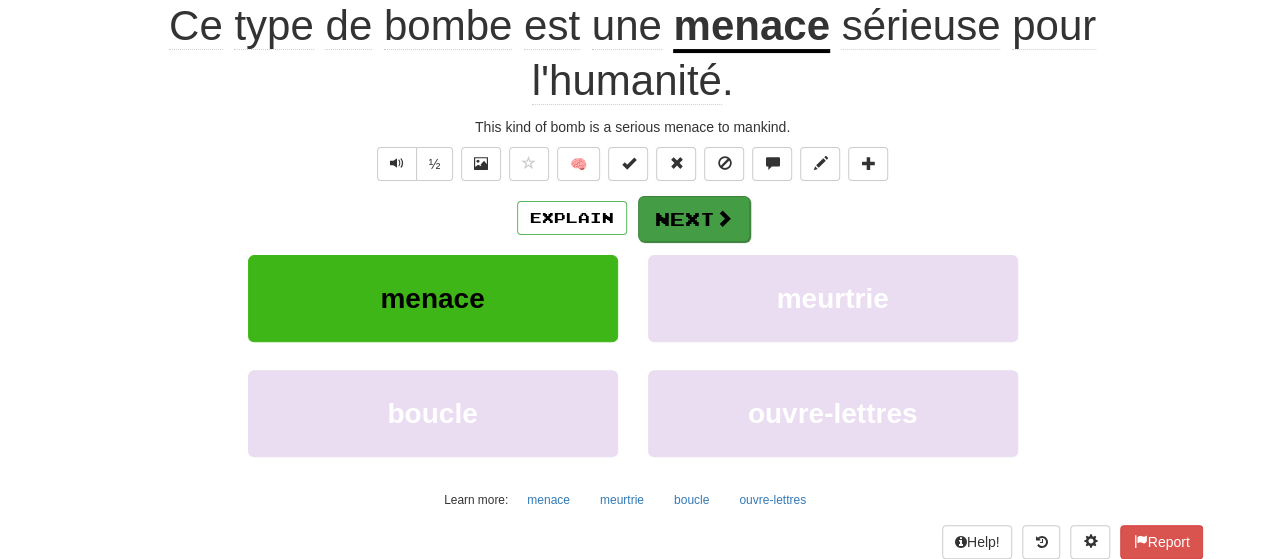 scroll, scrollTop: 200, scrollLeft: 0, axis: vertical 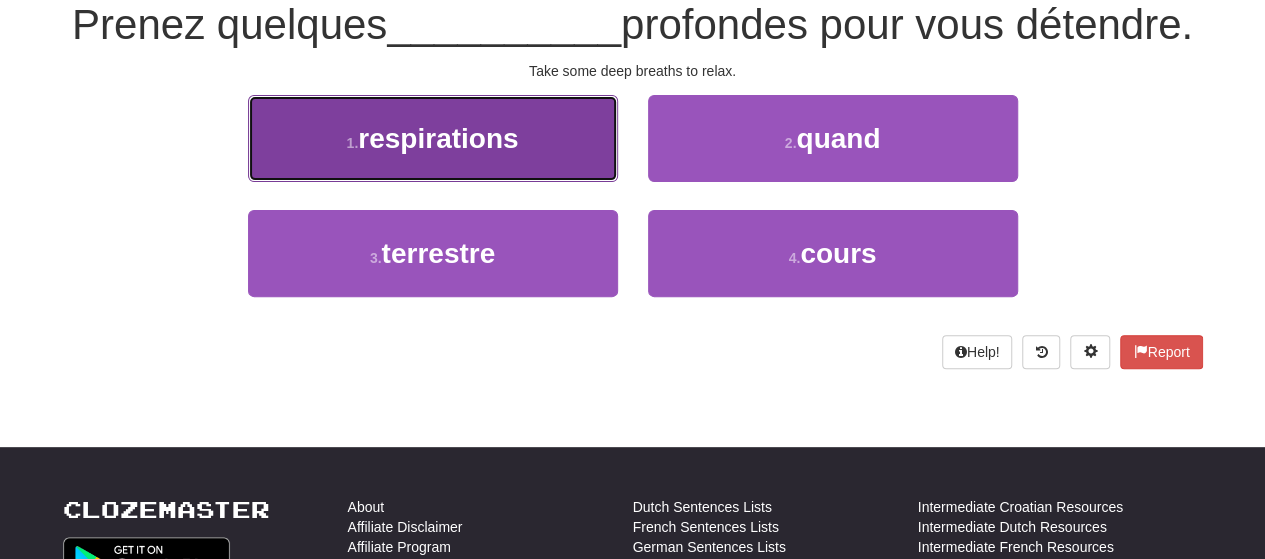 click on "respirations" at bounding box center [438, 138] 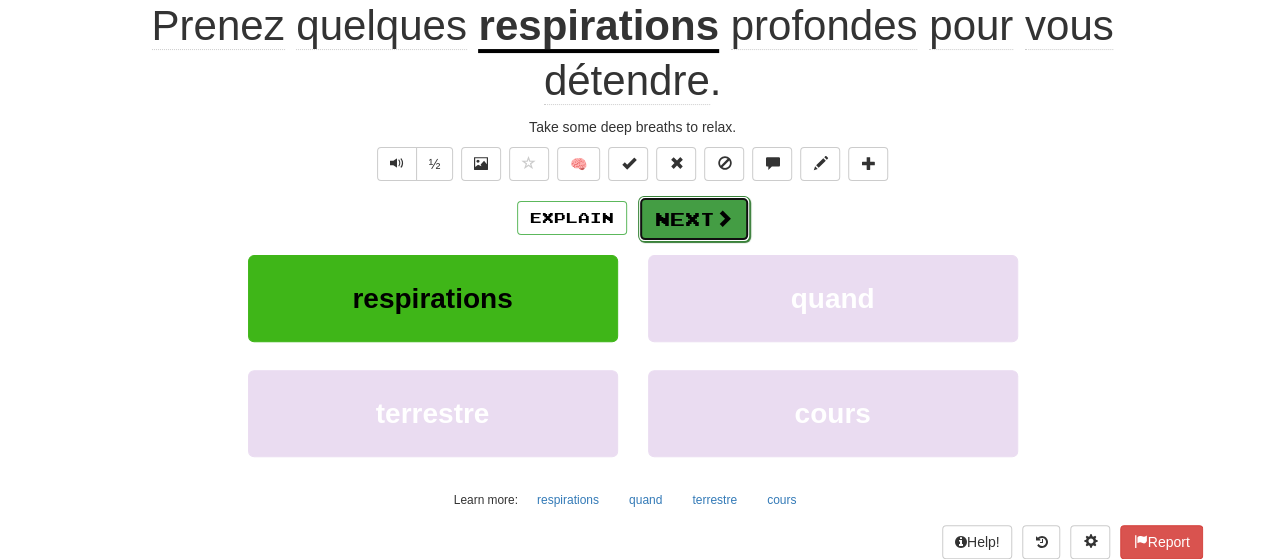 click on "Next" at bounding box center [694, 219] 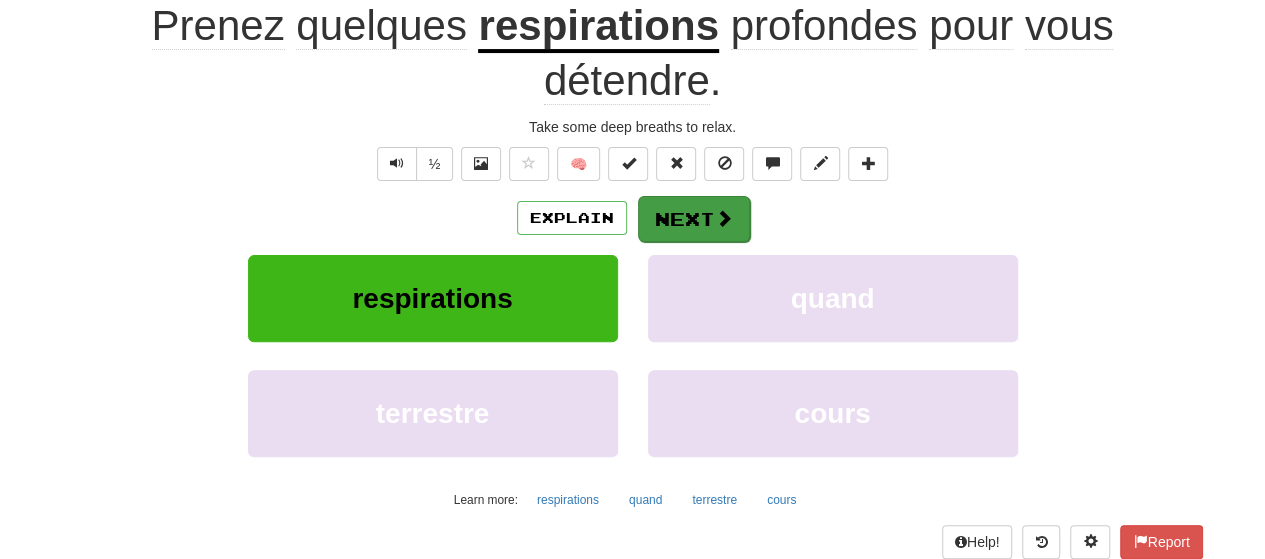 scroll, scrollTop: 200, scrollLeft: 0, axis: vertical 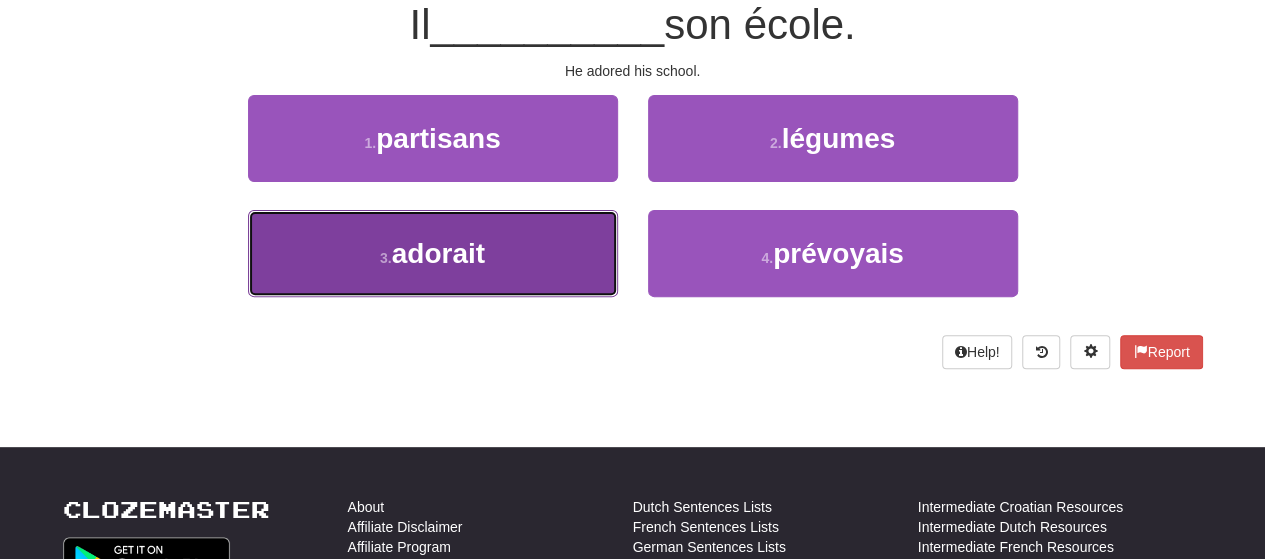 drag, startPoint x: 521, startPoint y: 261, endPoint x: 604, endPoint y: 193, distance: 107.298645 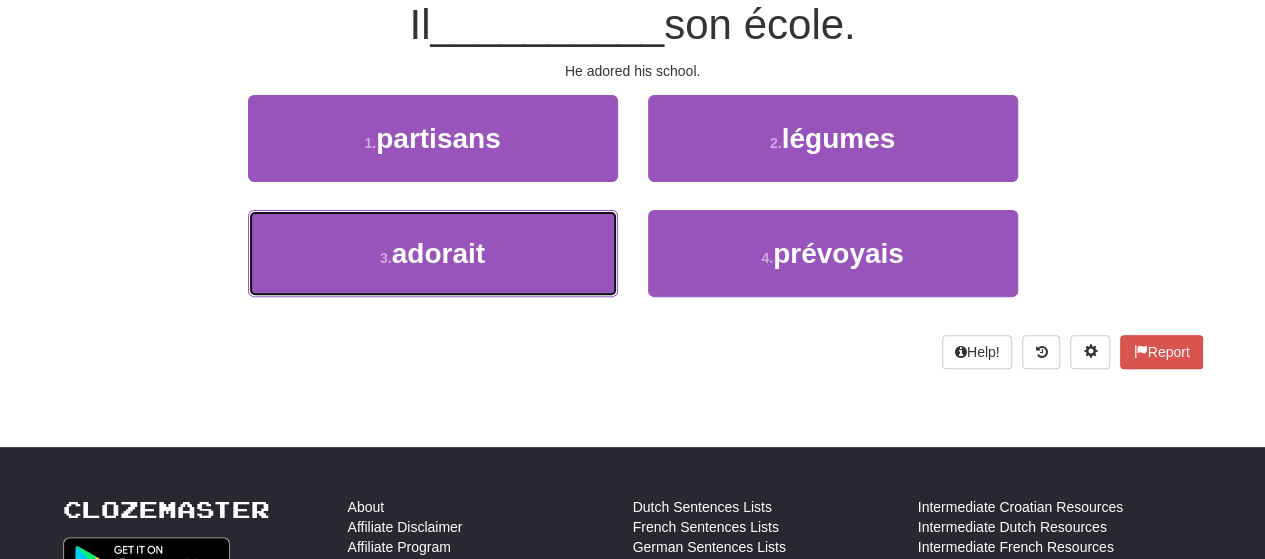 click on "3 . adorait" at bounding box center [433, 253] 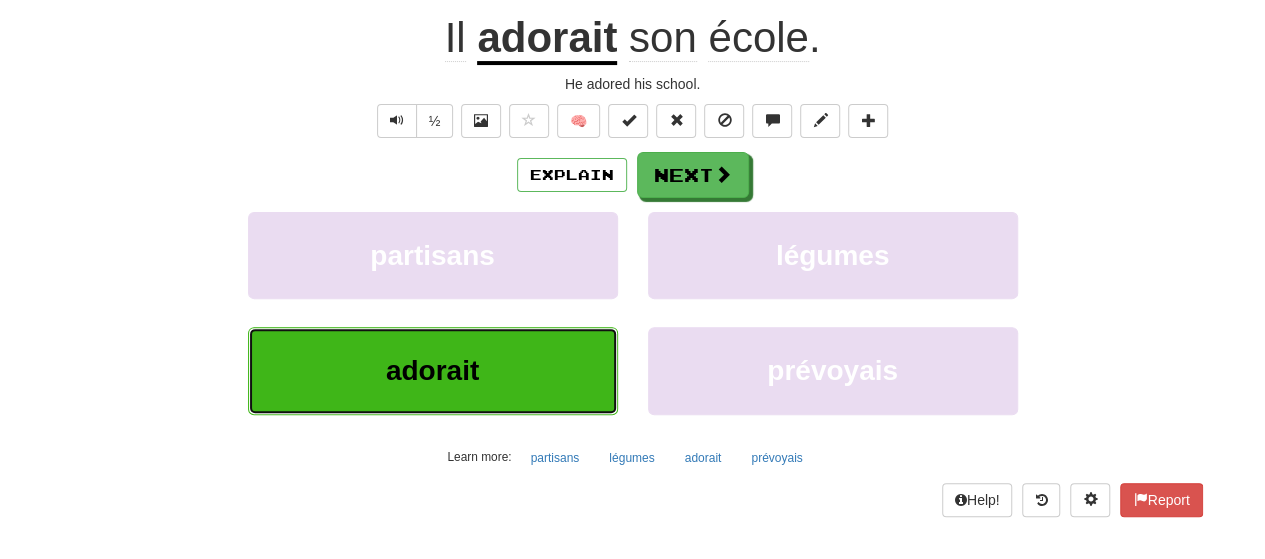 scroll, scrollTop: 212, scrollLeft: 0, axis: vertical 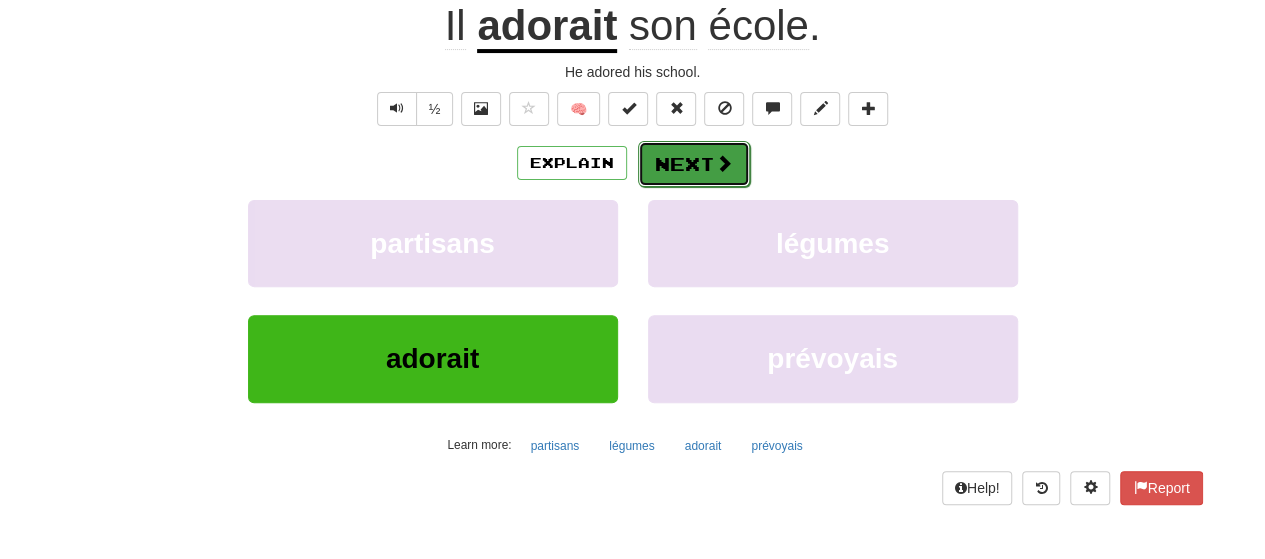click on "Next" at bounding box center (694, 164) 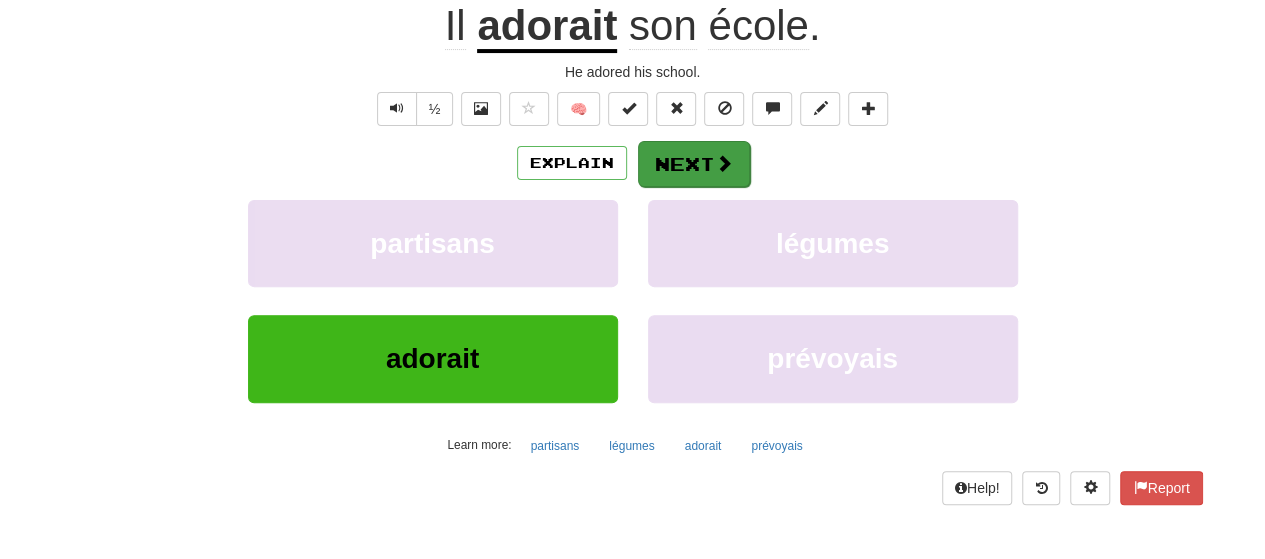 scroll, scrollTop: 200, scrollLeft: 0, axis: vertical 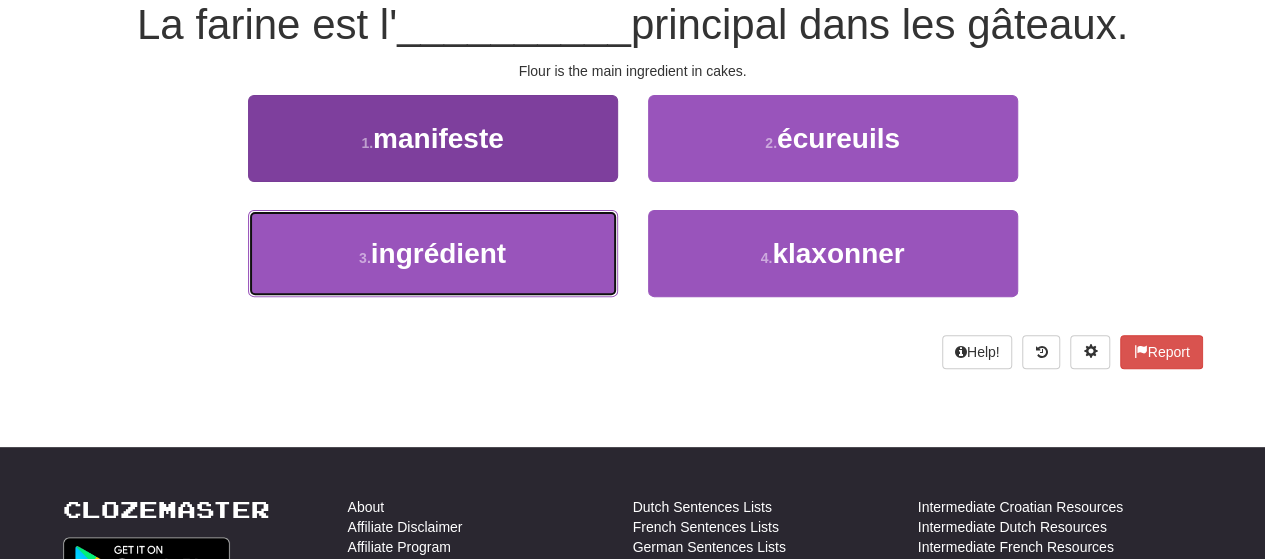 drag, startPoint x: 571, startPoint y: 251, endPoint x: 561, endPoint y: 227, distance: 26 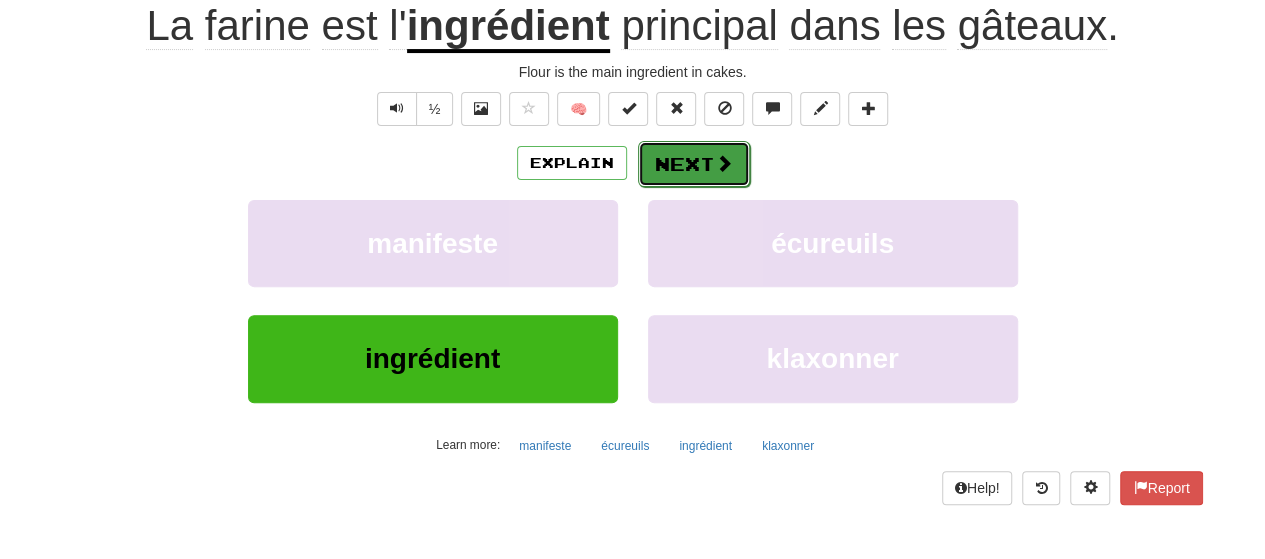 click on "Next" at bounding box center [694, 164] 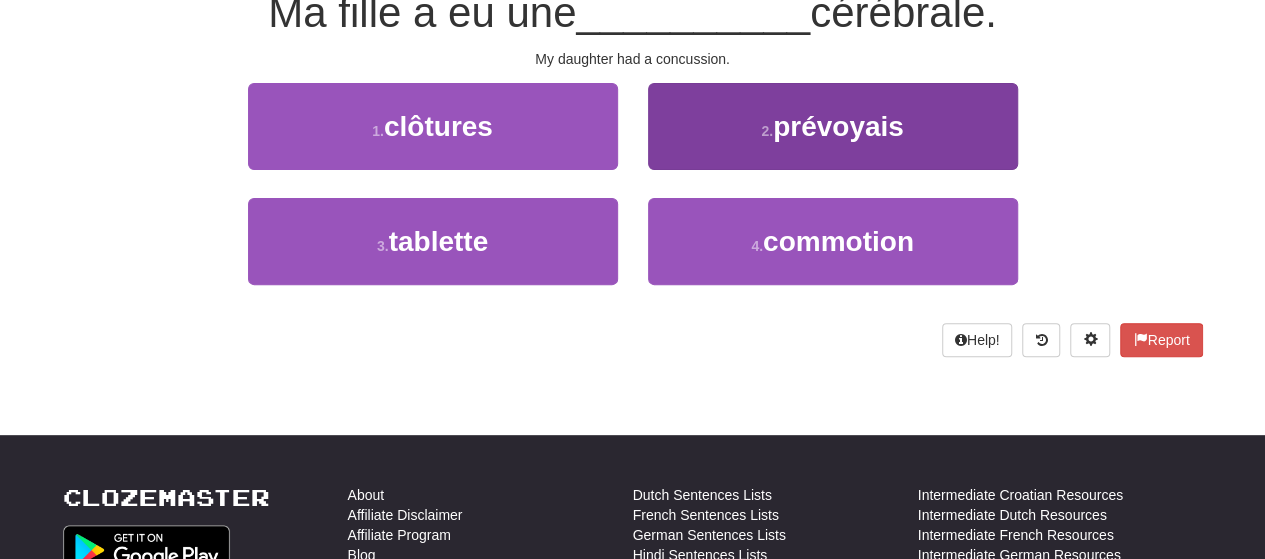 scroll, scrollTop: 200, scrollLeft: 0, axis: vertical 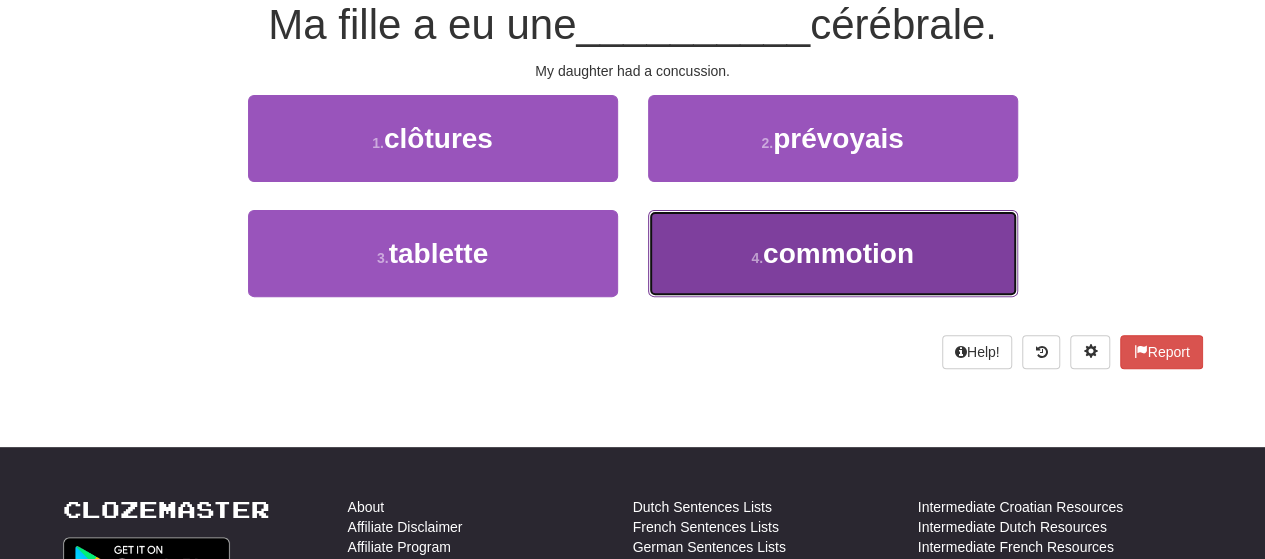 click on "4 . commotion" at bounding box center (833, 253) 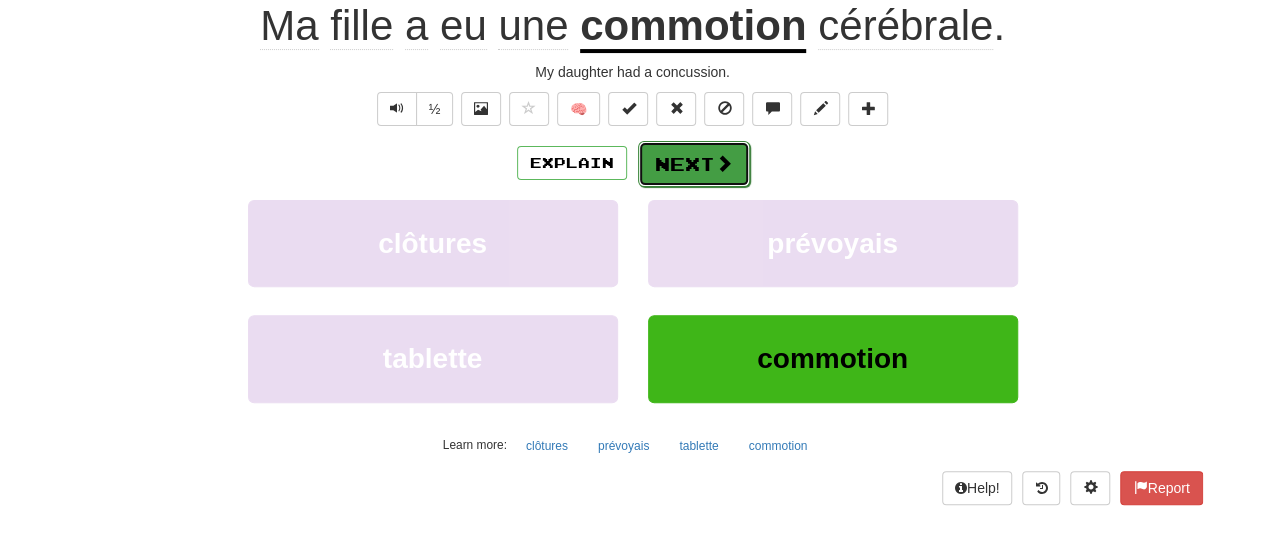 click on "Next" at bounding box center [694, 164] 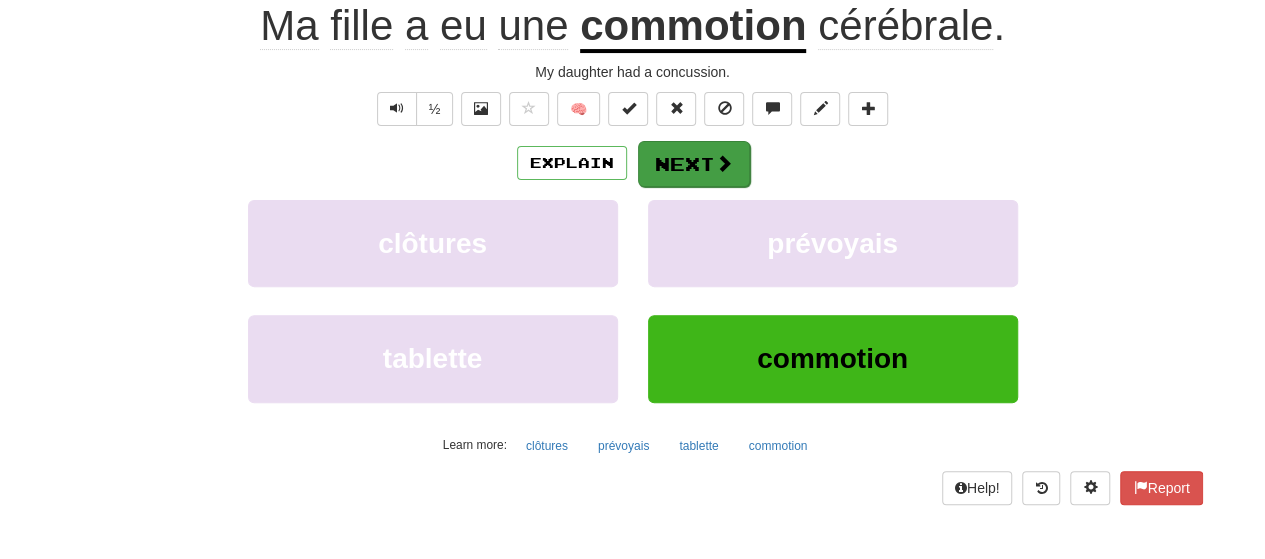 scroll, scrollTop: 200, scrollLeft: 0, axis: vertical 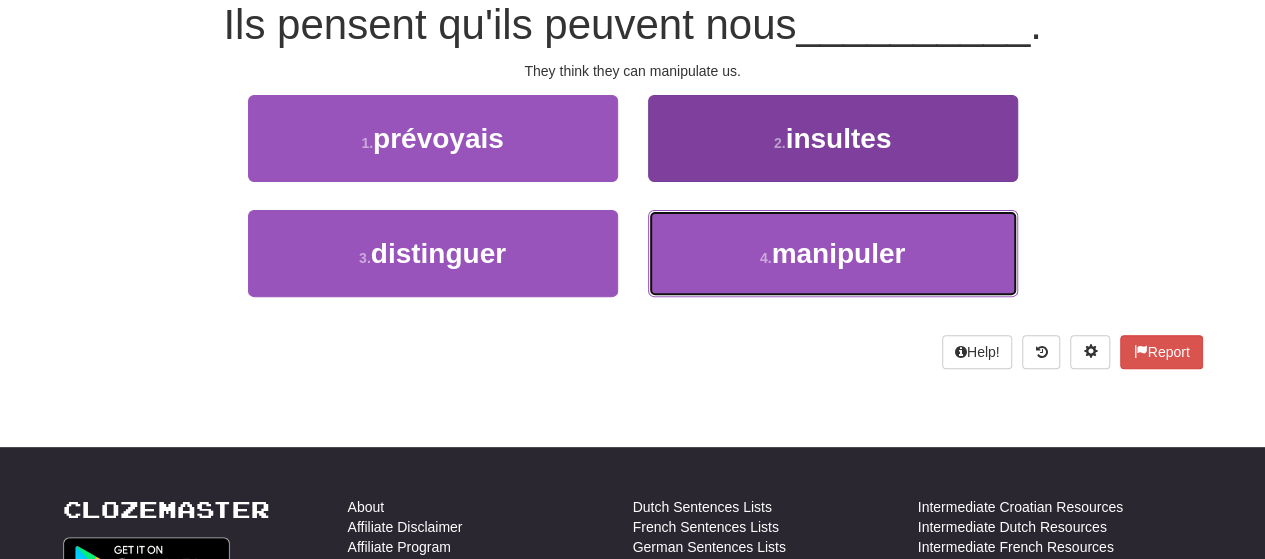 click on "4 . manipuler" at bounding box center [833, 253] 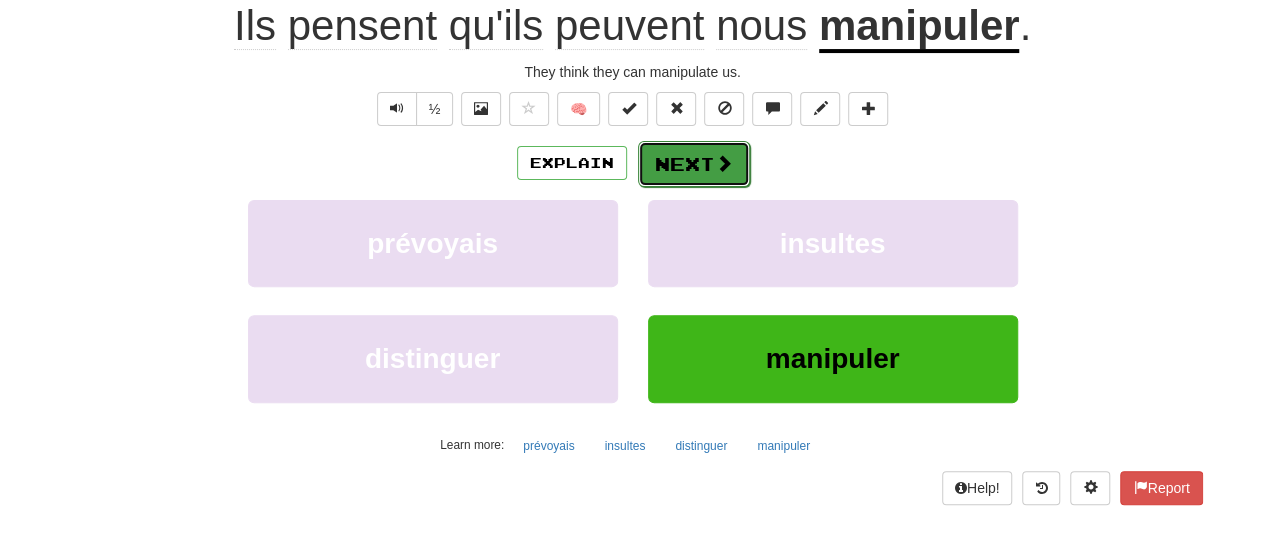 click on "Next" at bounding box center (694, 164) 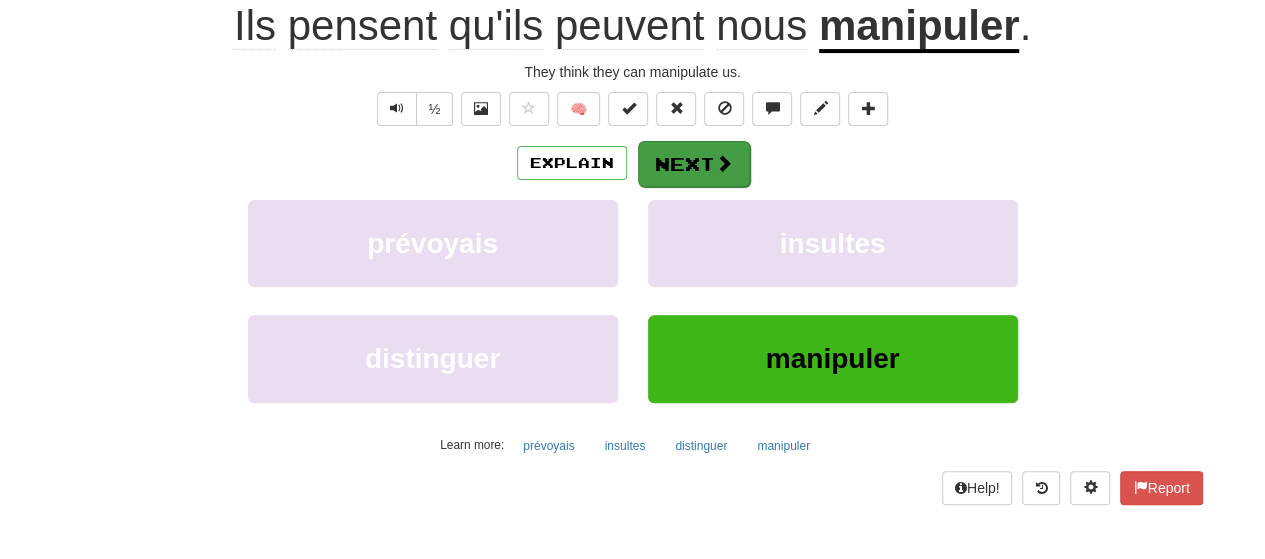 scroll, scrollTop: 200, scrollLeft: 0, axis: vertical 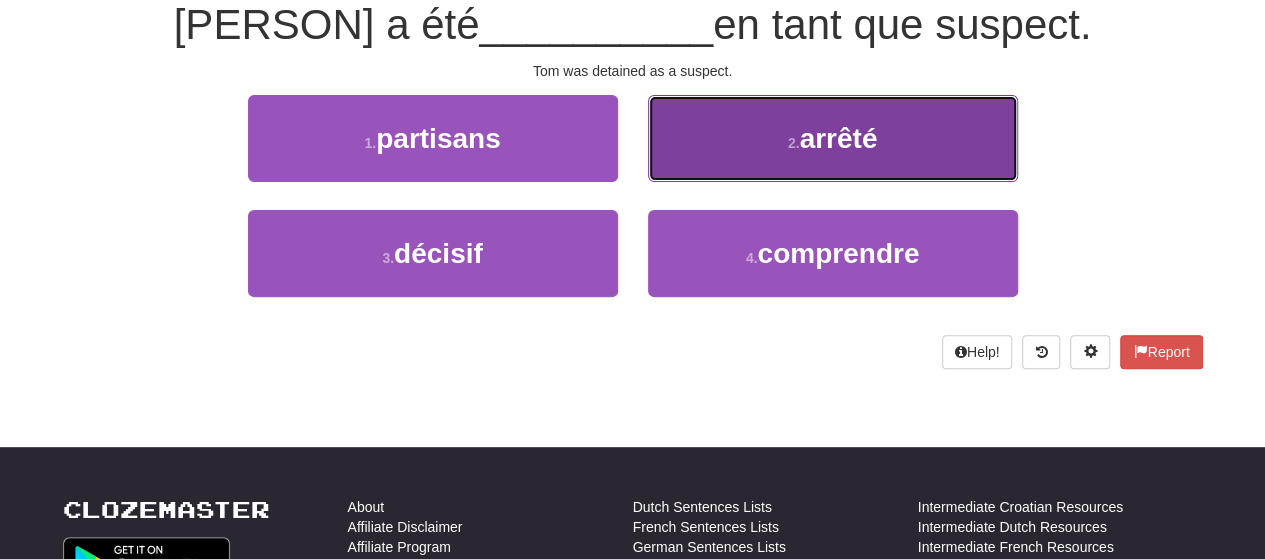 click on "2 .  arrêté" at bounding box center [833, 138] 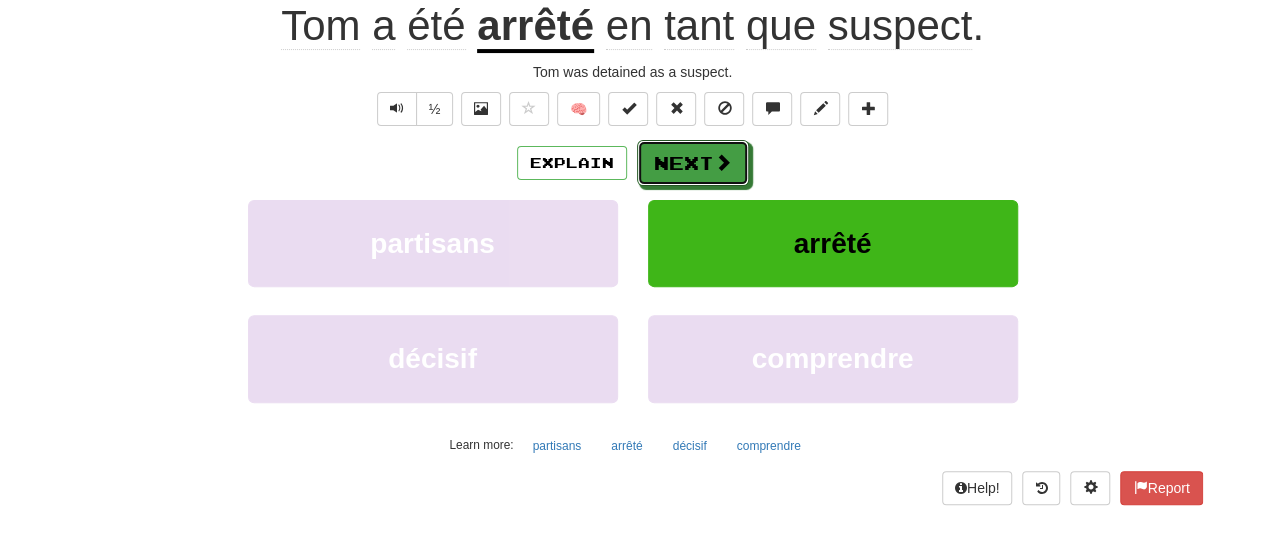 click on "Next" at bounding box center [693, 163] 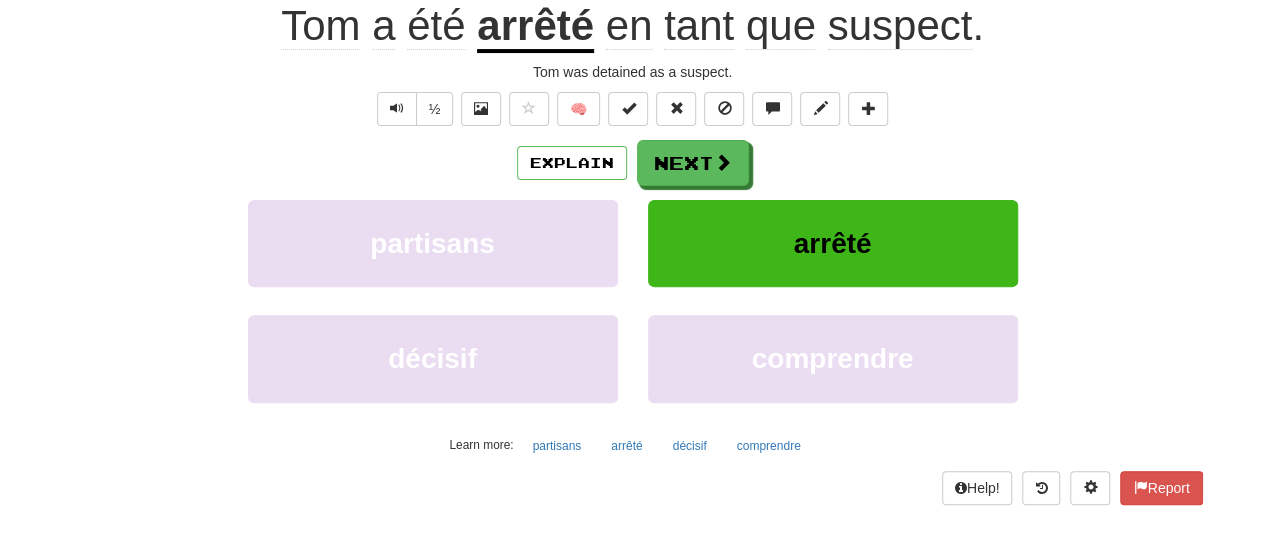 scroll, scrollTop: 200, scrollLeft: 0, axis: vertical 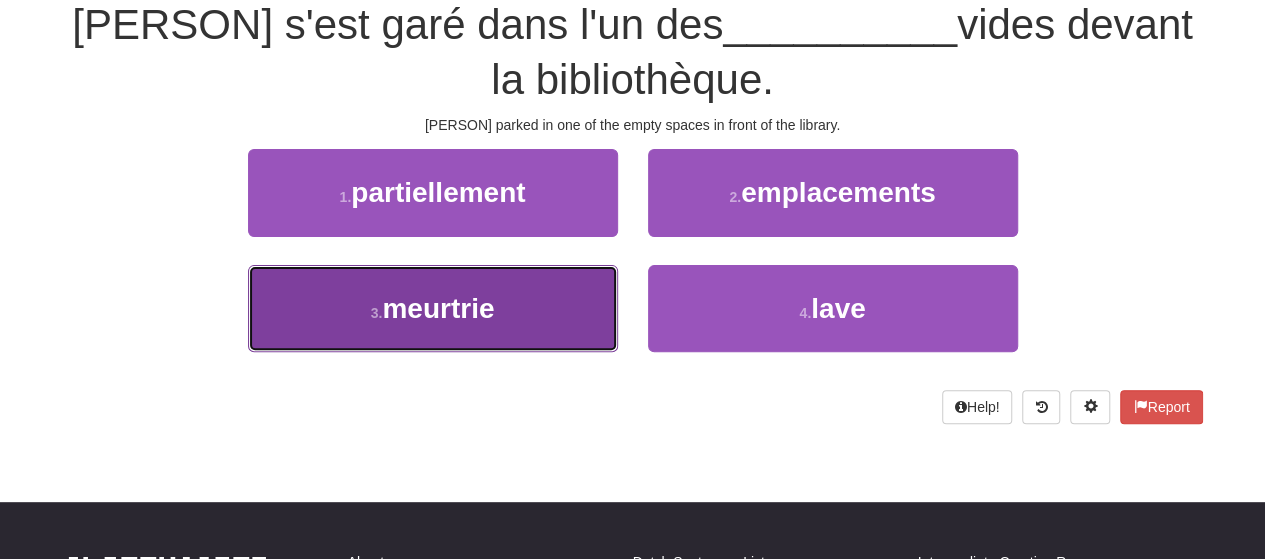 click on "3 .  meurtrie" at bounding box center (433, 308) 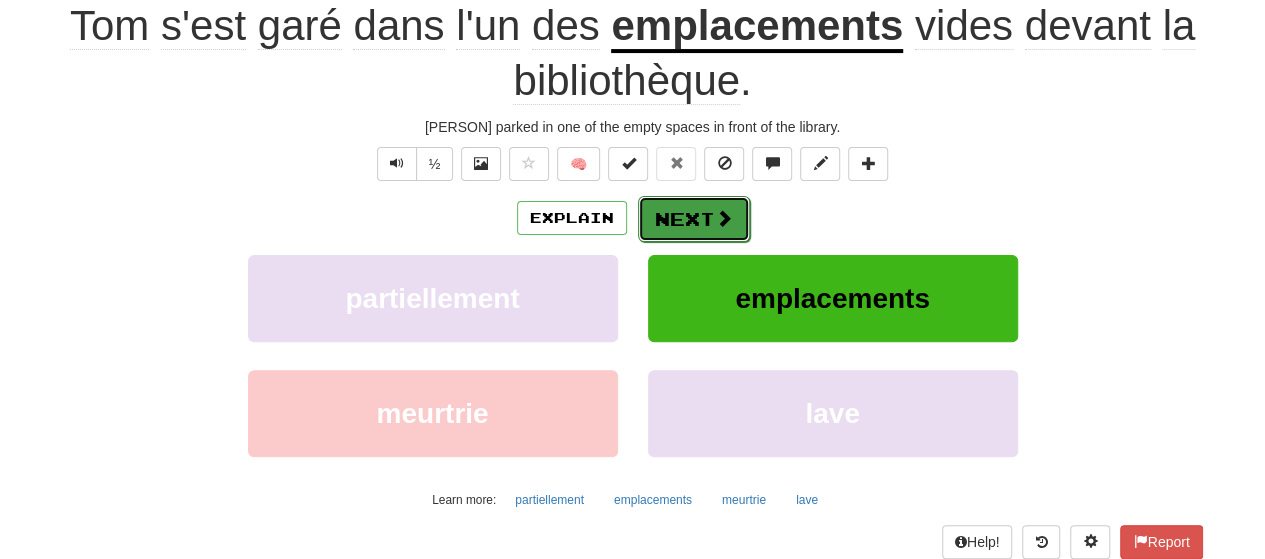 click on "Next" at bounding box center [694, 219] 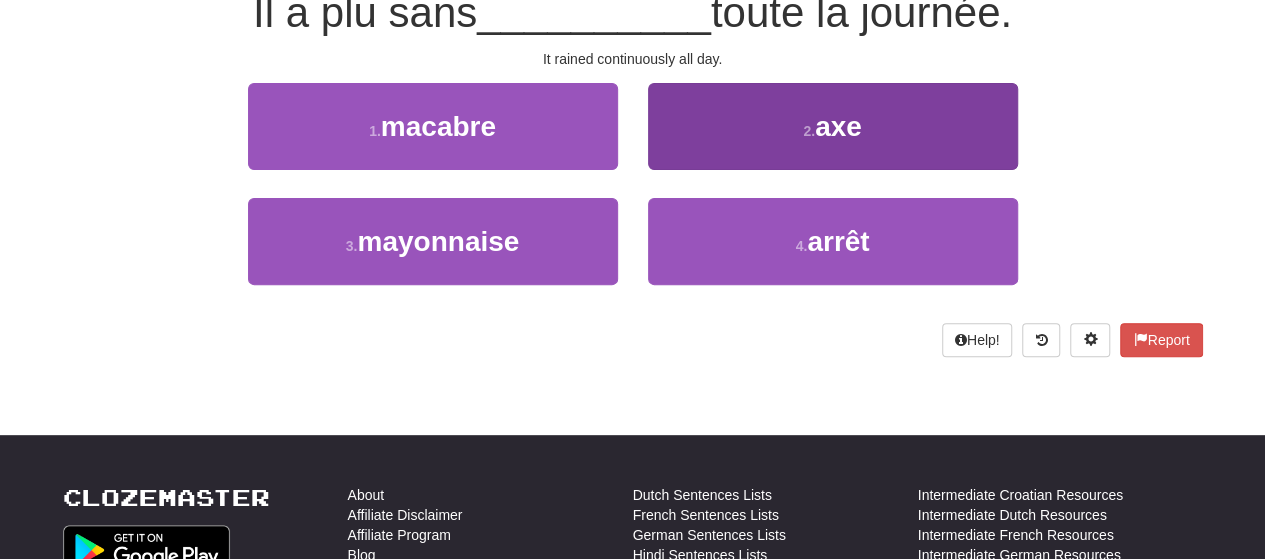 scroll, scrollTop: 200, scrollLeft: 0, axis: vertical 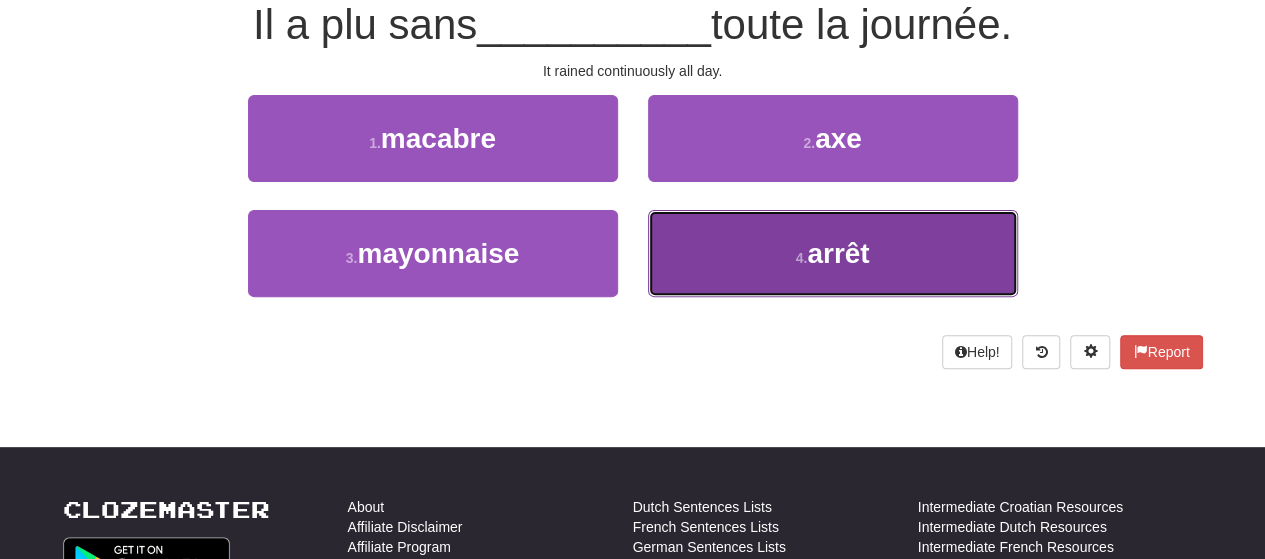 click on "4 .  arrêt" at bounding box center (833, 253) 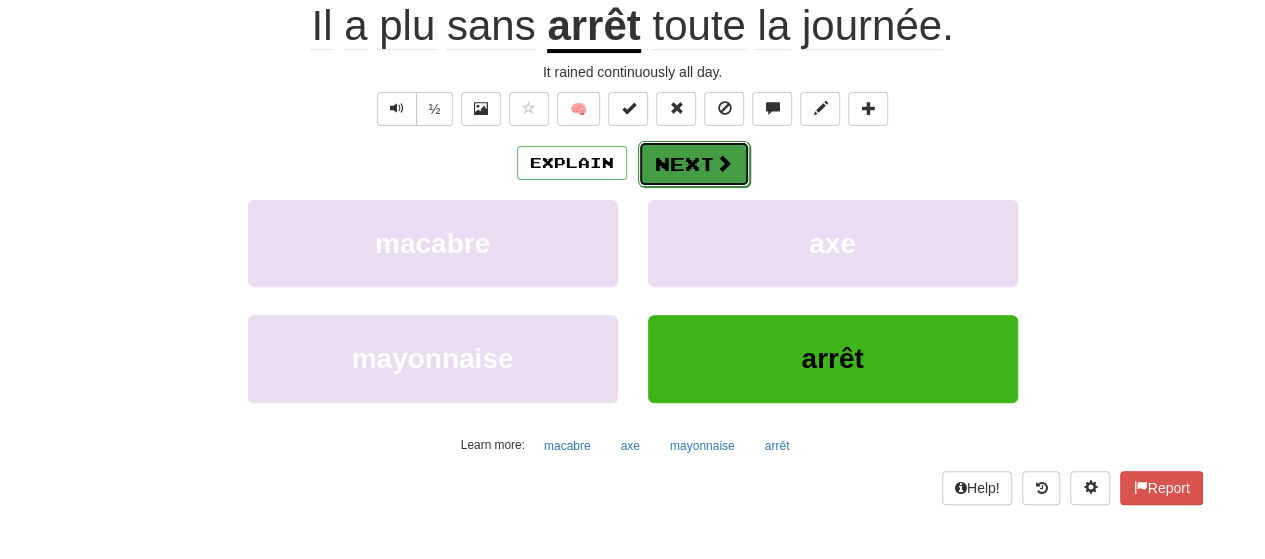 click at bounding box center (724, 163) 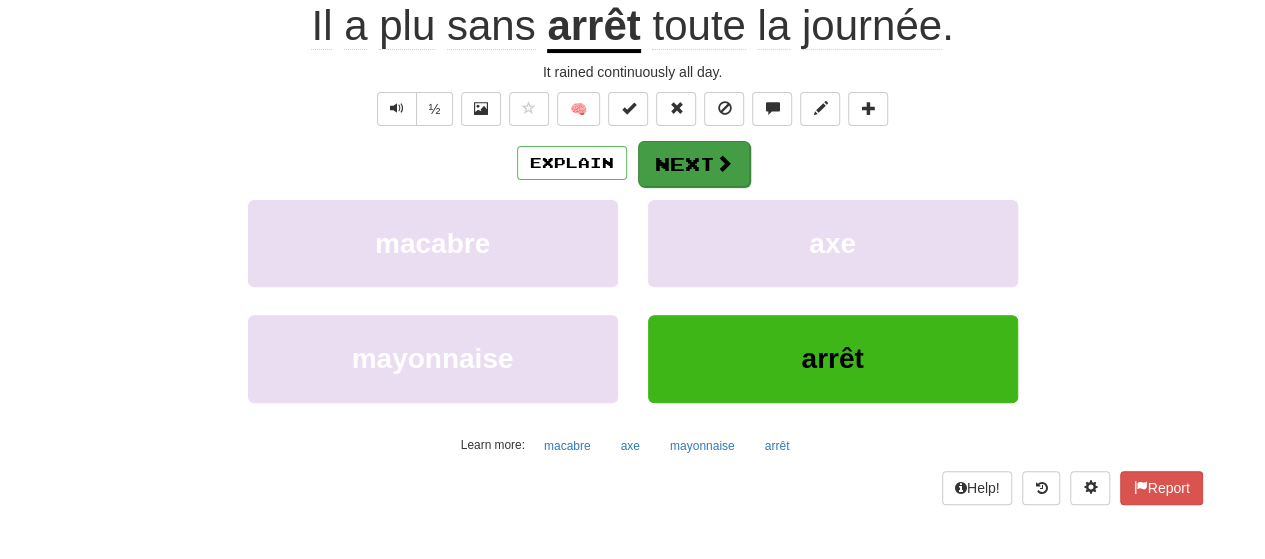 scroll, scrollTop: 200, scrollLeft: 0, axis: vertical 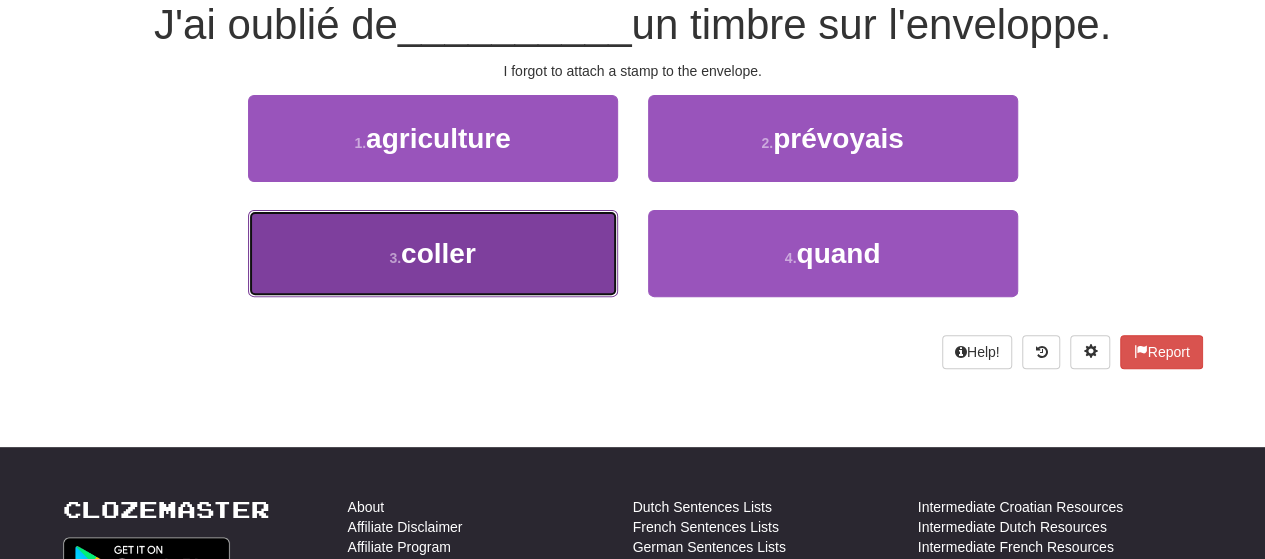click on "3 .  coller" at bounding box center [433, 253] 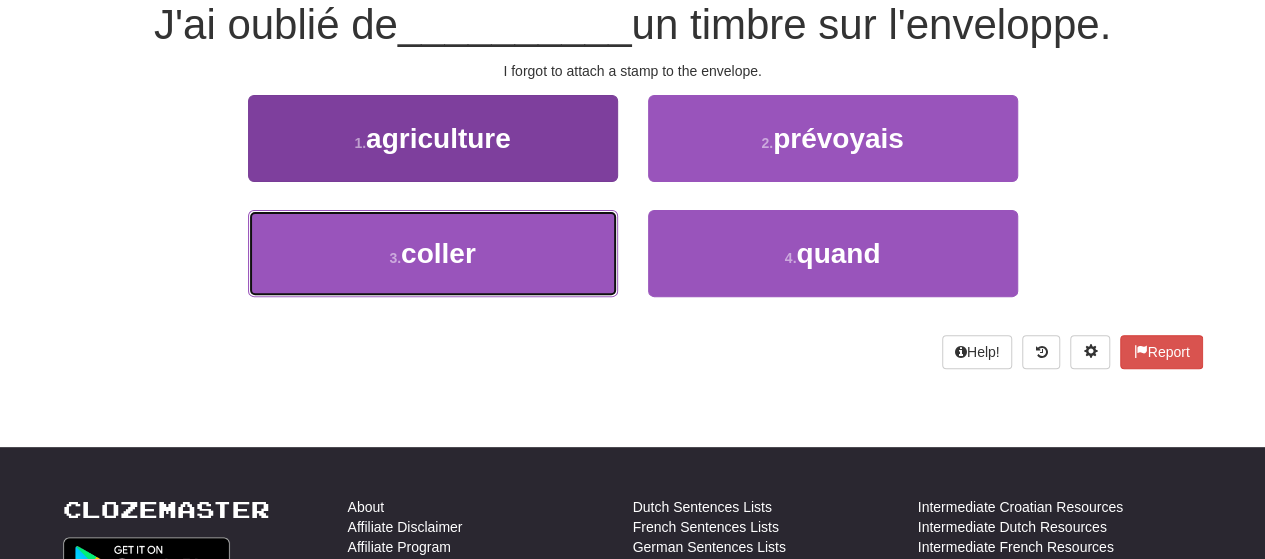 scroll, scrollTop: 212, scrollLeft: 0, axis: vertical 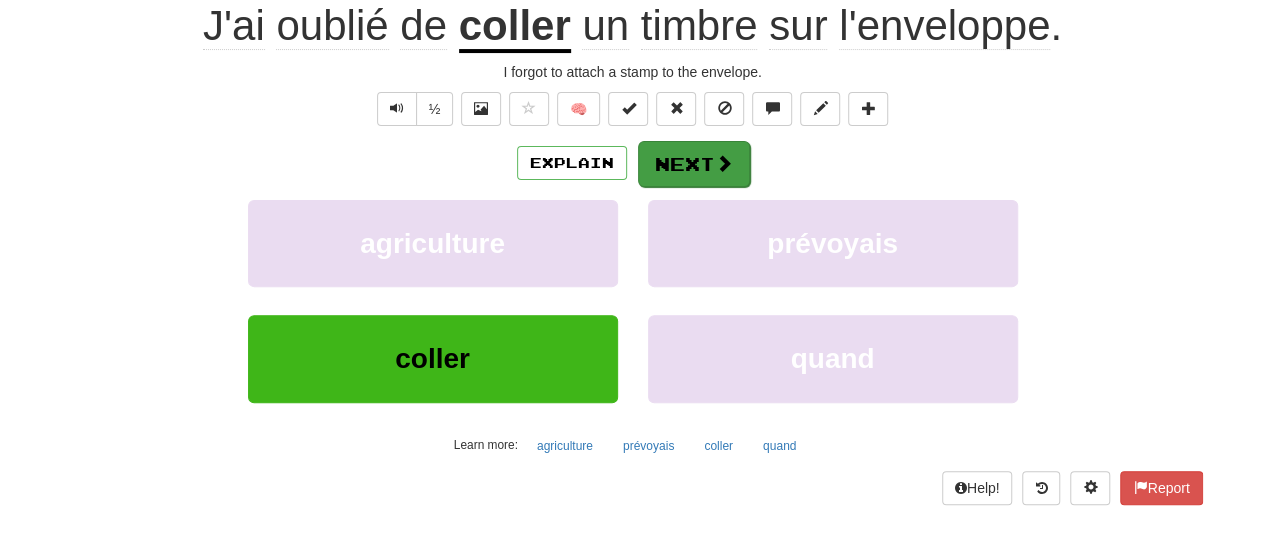 click on "Explain Next" at bounding box center (633, 163) 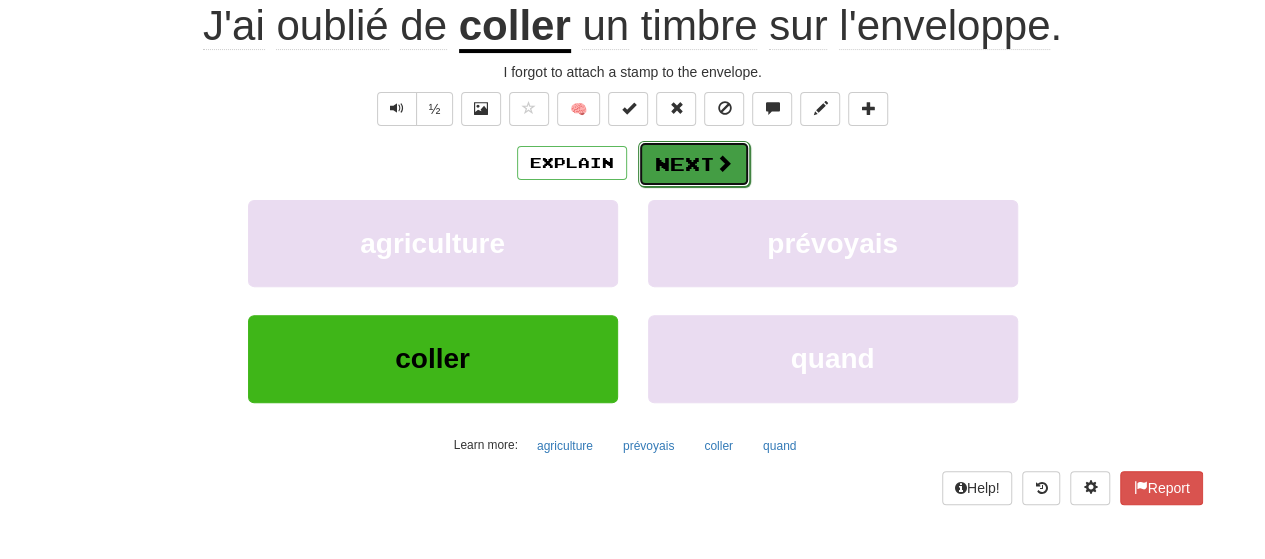 click on "Next" at bounding box center (694, 164) 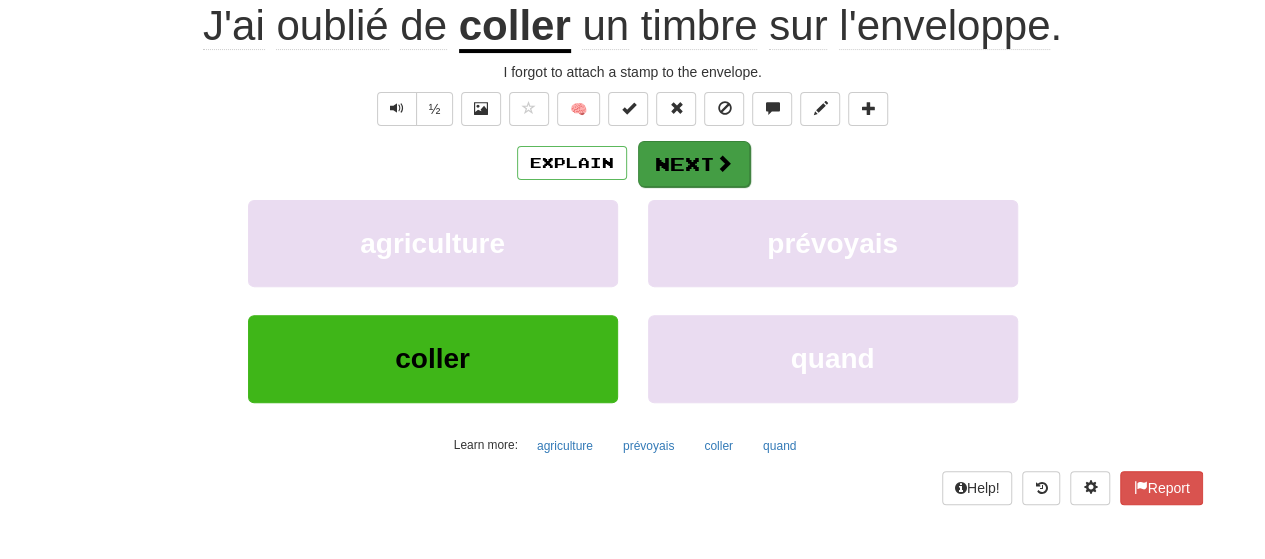 scroll, scrollTop: 200, scrollLeft: 0, axis: vertical 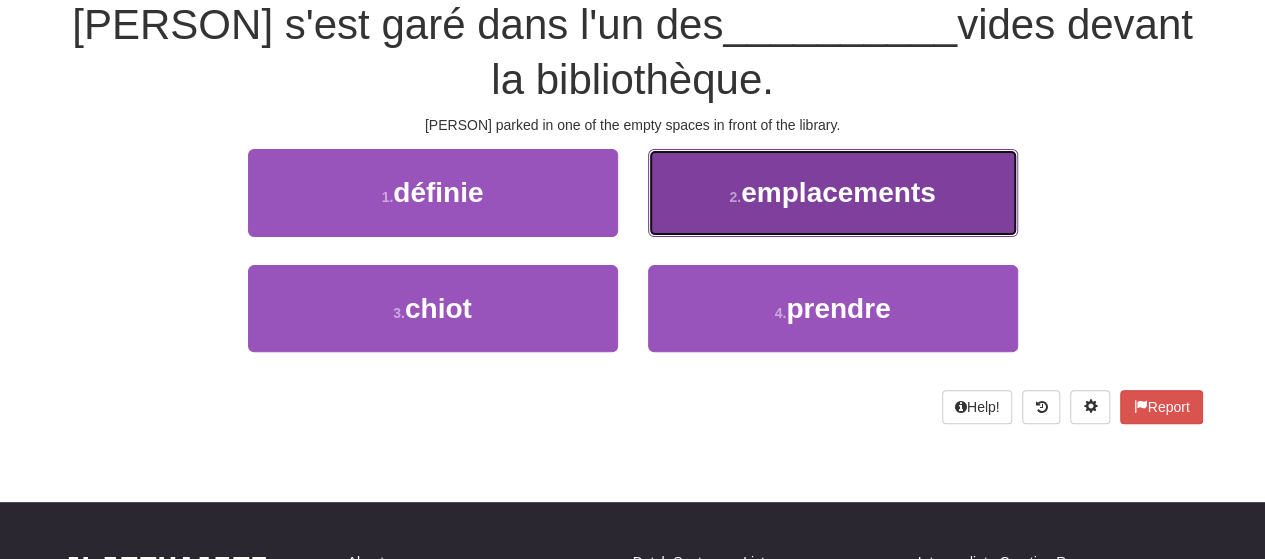 click on "2 .  emplacements" at bounding box center [833, 192] 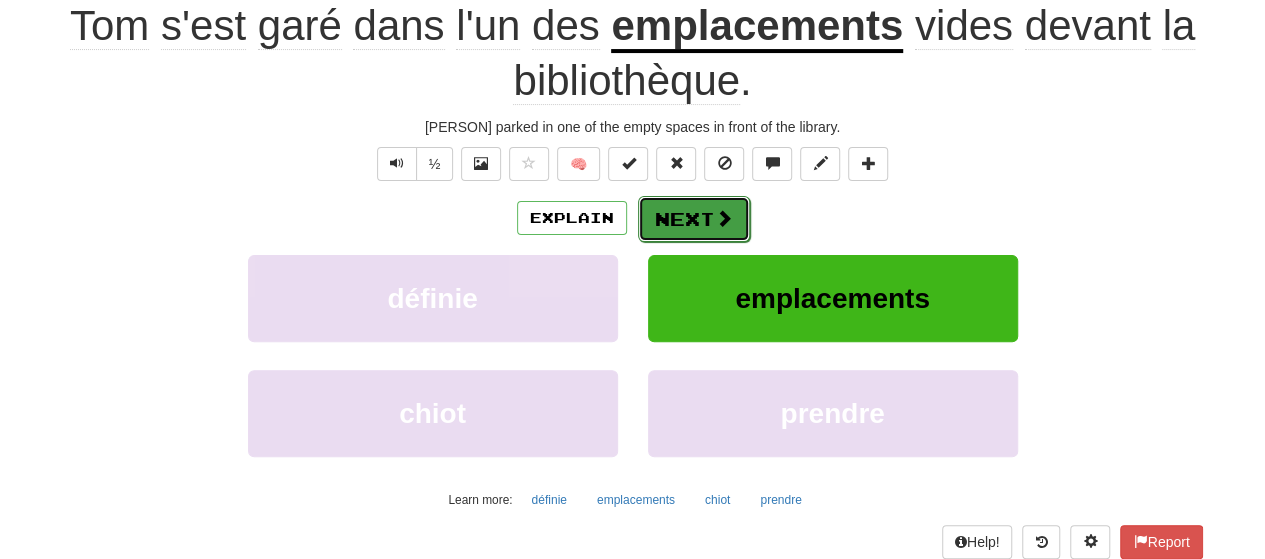 click on "Next" at bounding box center (694, 219) 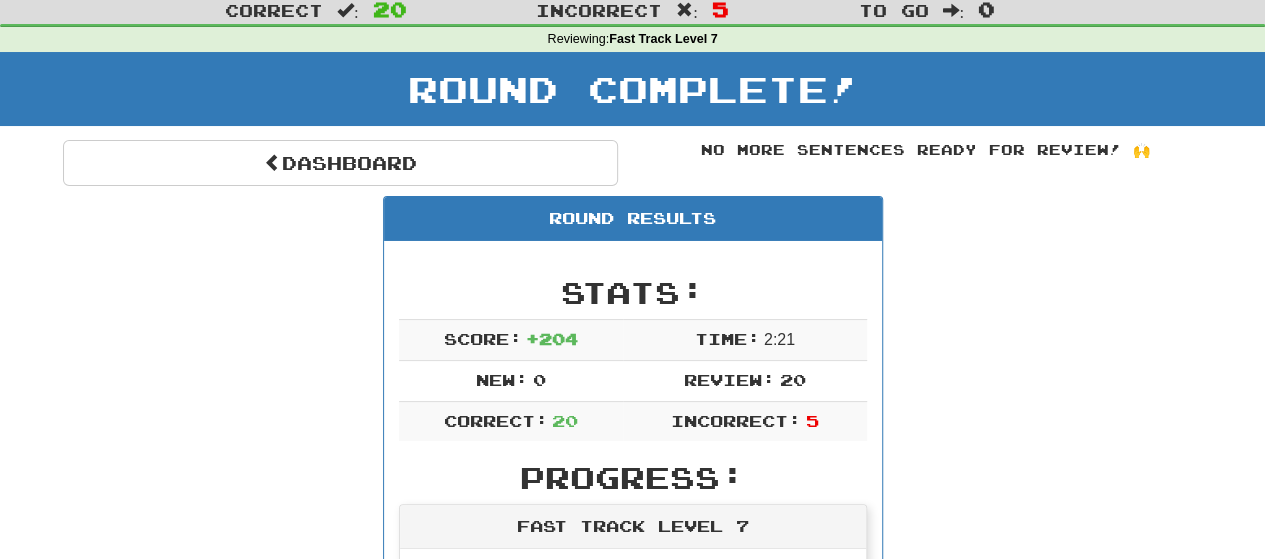 scroll, scrollTop: 0, scrollLeft: 0, axis: both 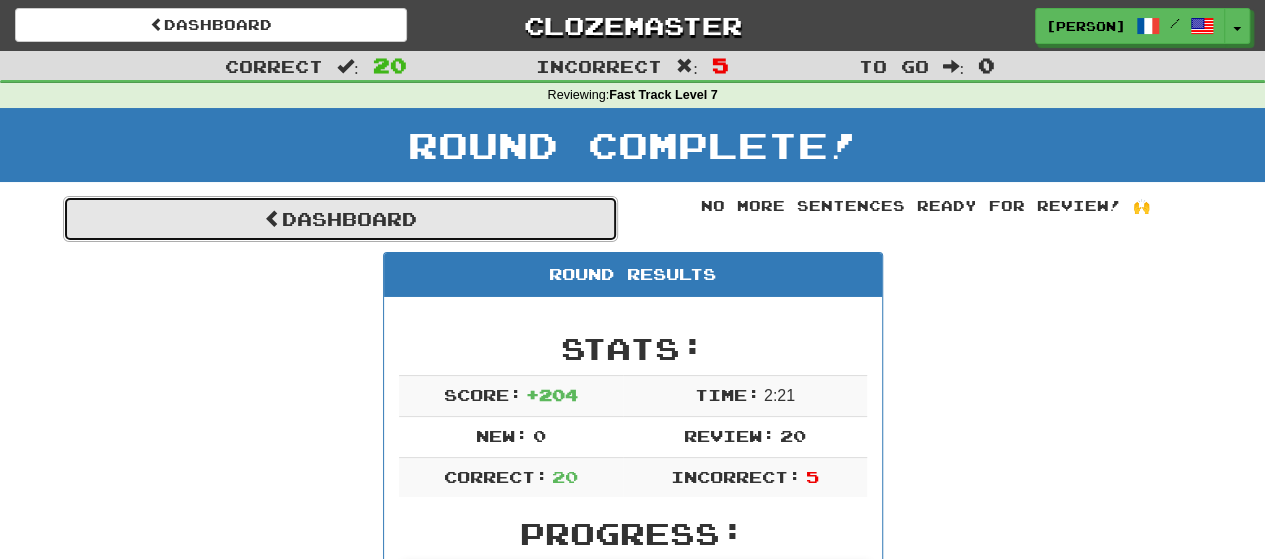 click on "Dashboard" at bounding box center (340, 219) 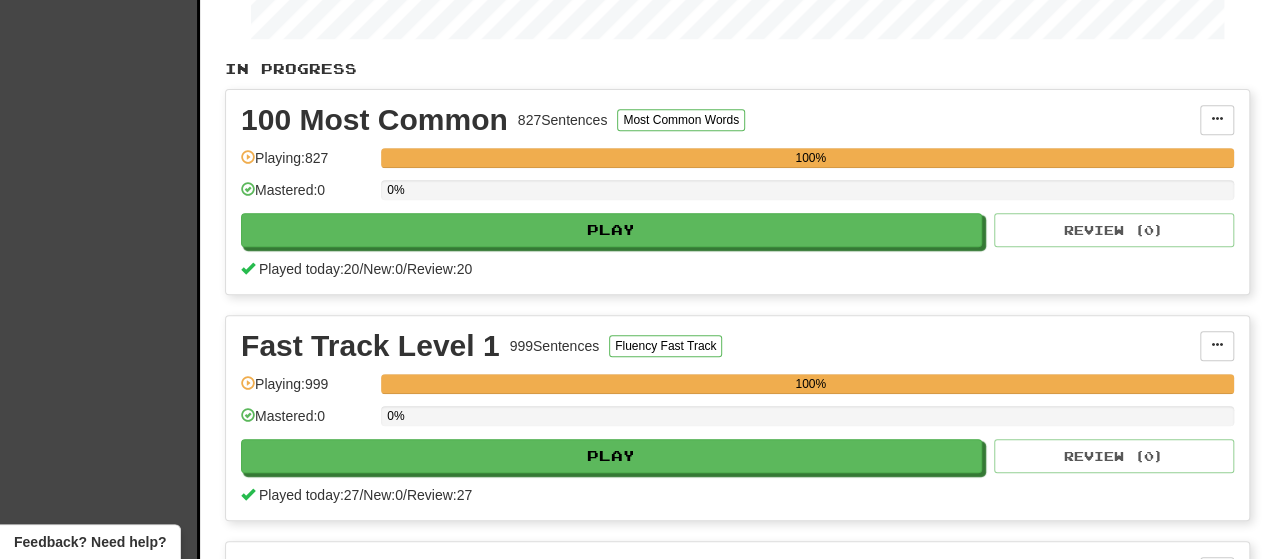scroll, scrollTop: 400, scrollLeft: 0, axis: vertical 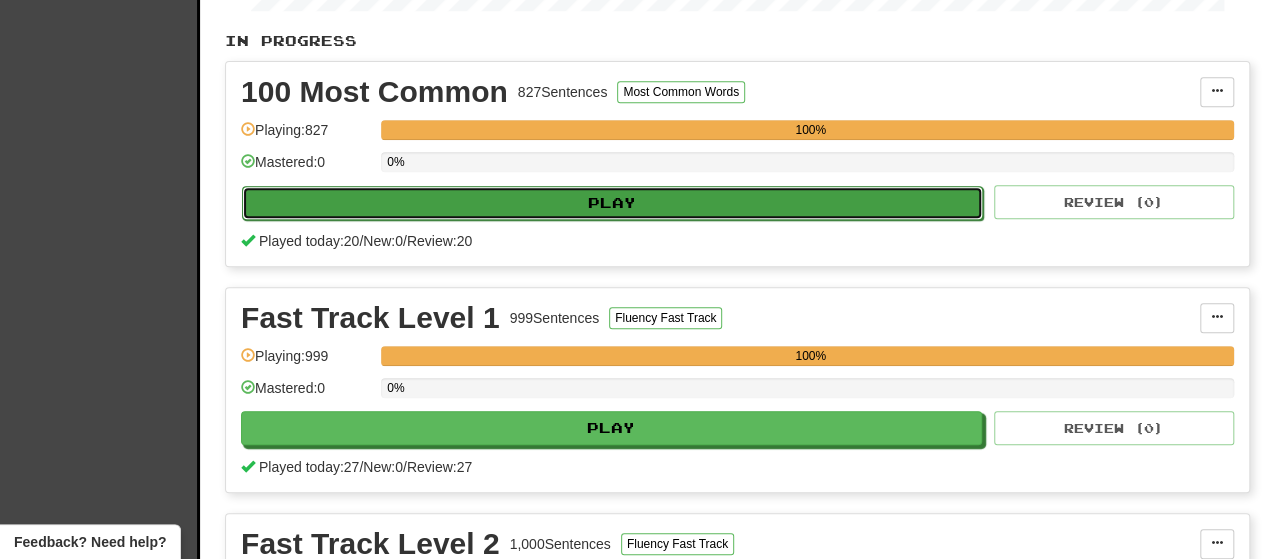 click on "Play" at bounding box center (612, 203) 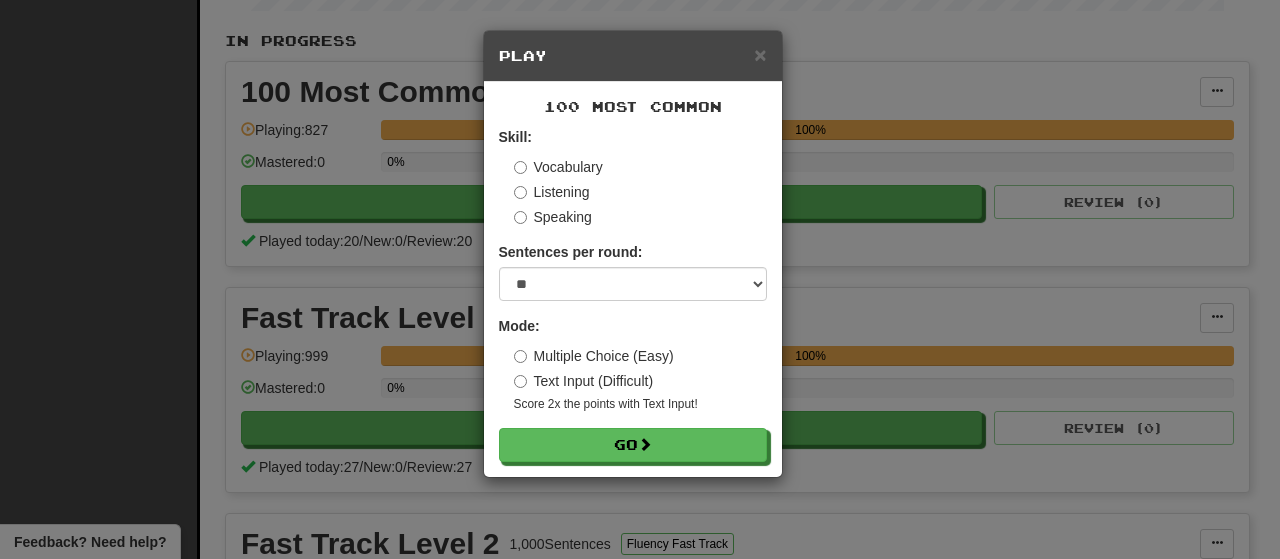 click on "Text Input (Difficult)" at bounding box center [584, 381] 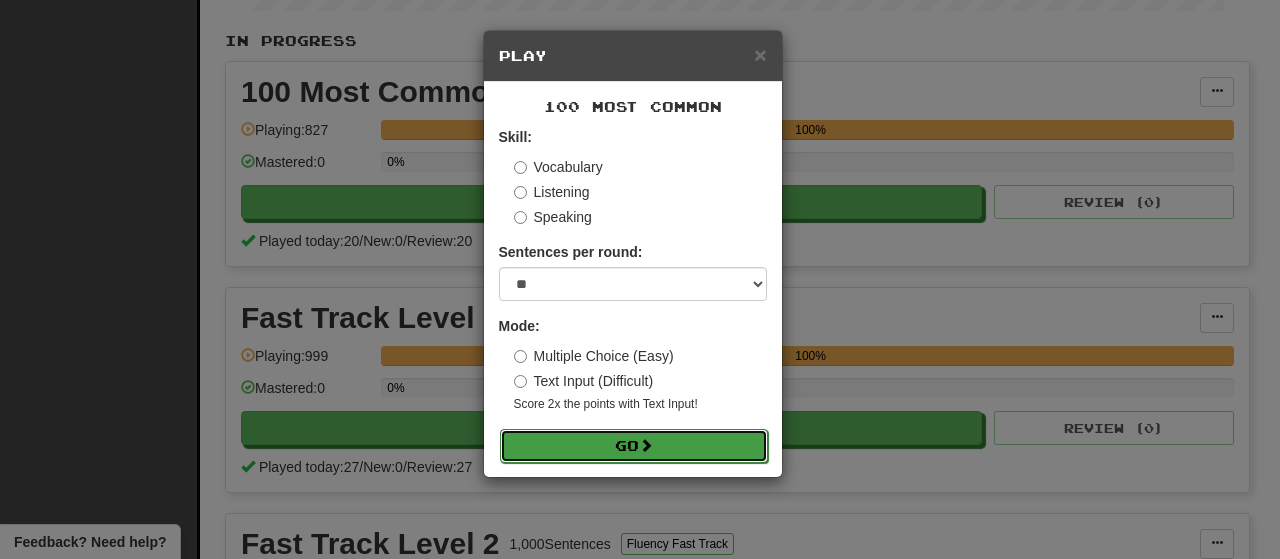 click on "Go" at bounding box center (634, 446) 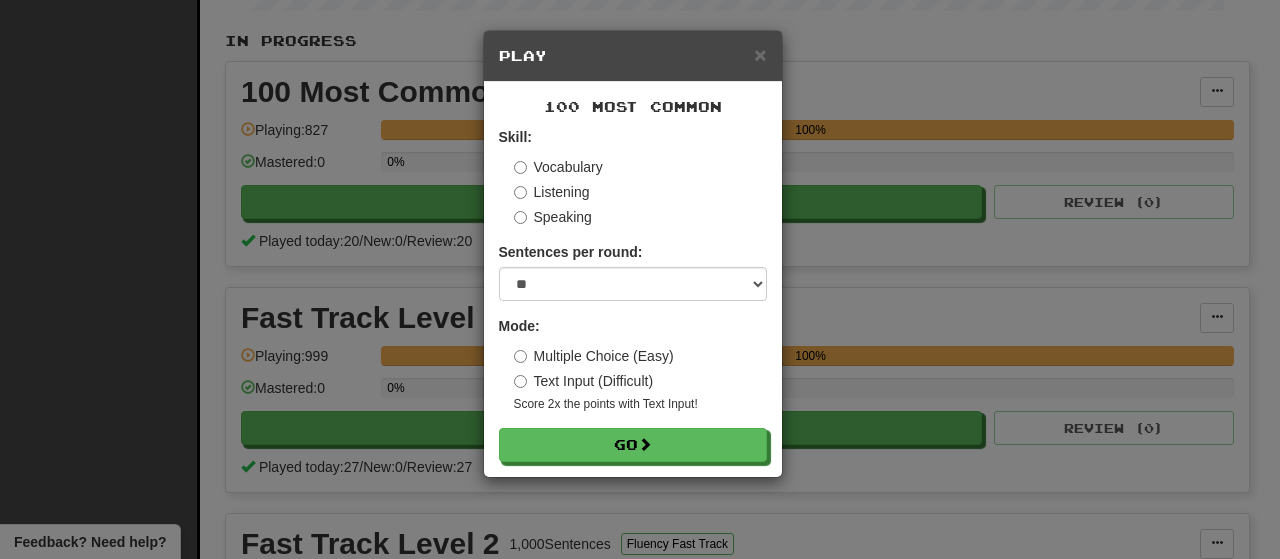 click on "× Play 100 Most Common Skill: Vocabulary Listening Speaking Sentences per round: * ** ** ** ** ** *** ******** Mode: Multiple Choice (Easy) Text Input (Difficult) Score 2x the points with Text Input ! Go" at bounding box center (640, 279) 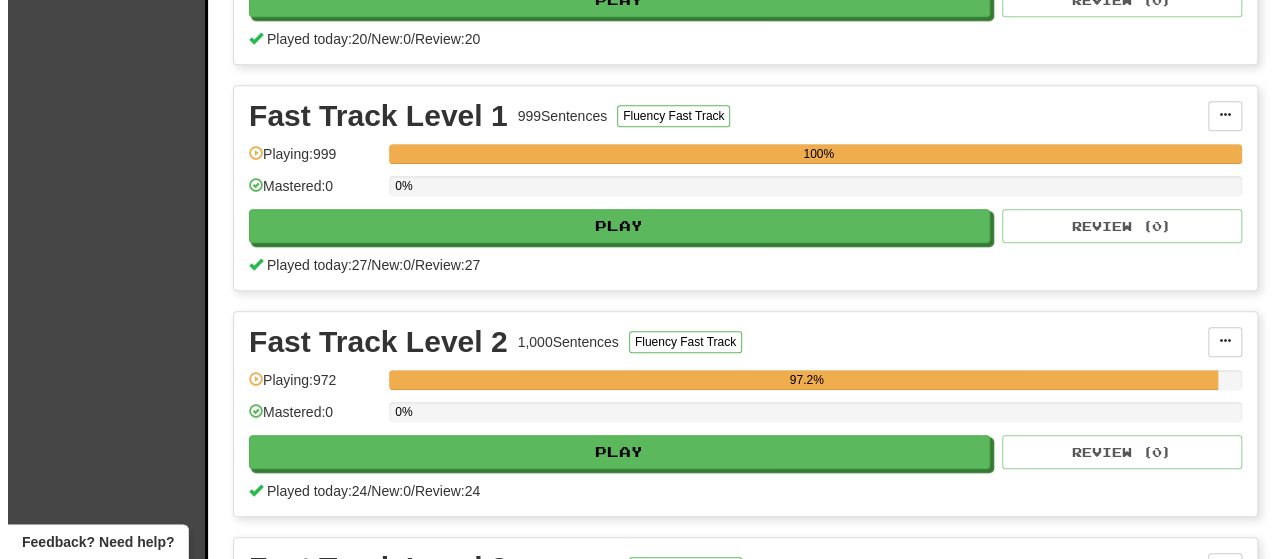scroll, scrollTop: 700, scrollLeft: 0, axis: vertical 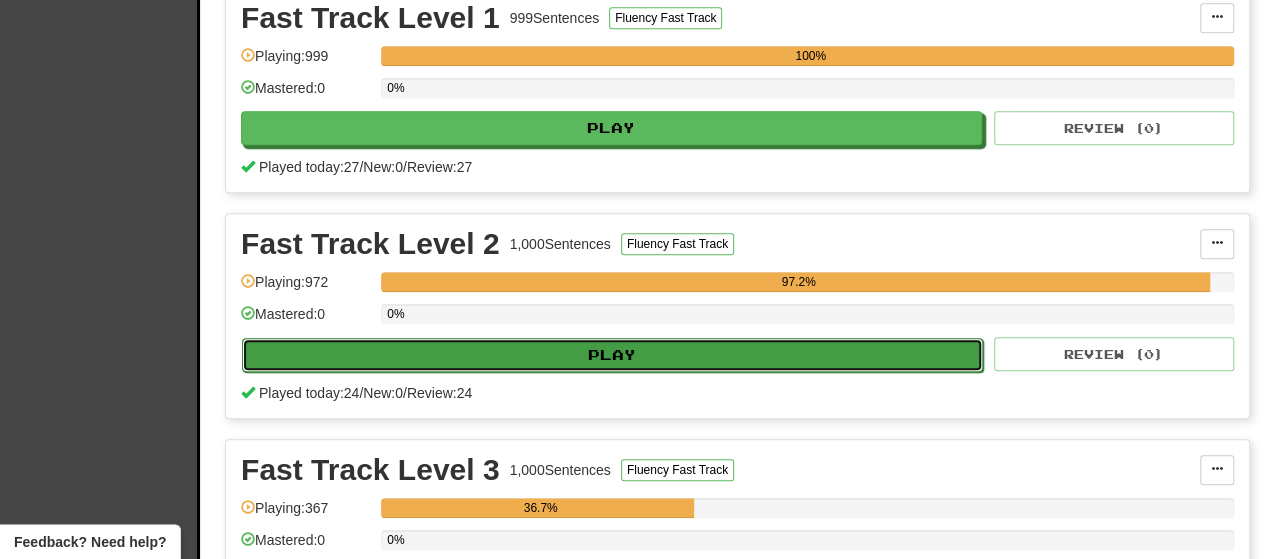 click on "Play" at bounding box center [612, 355] 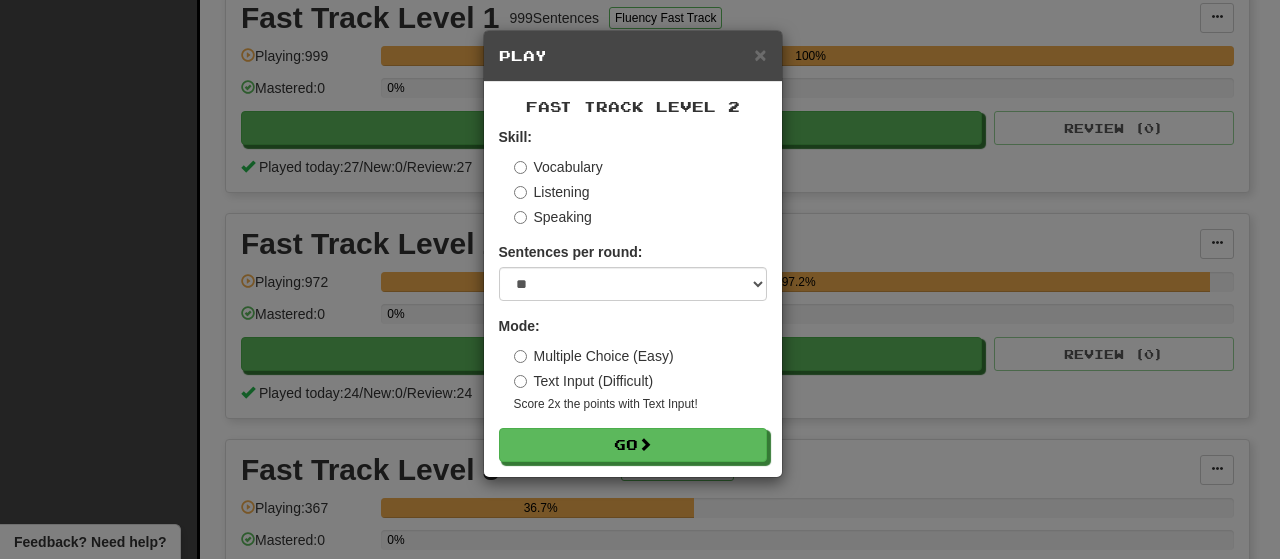 click on "Text Input (Difficult)" at bounding box center (584, 381) 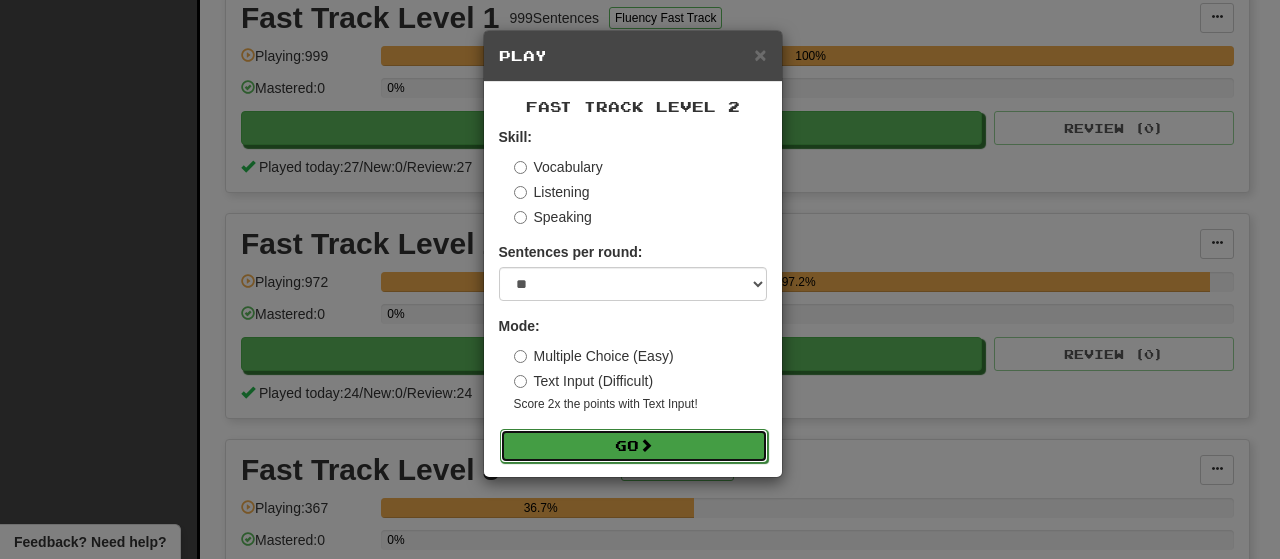 click on "Go" at bounding box center [634, 446] 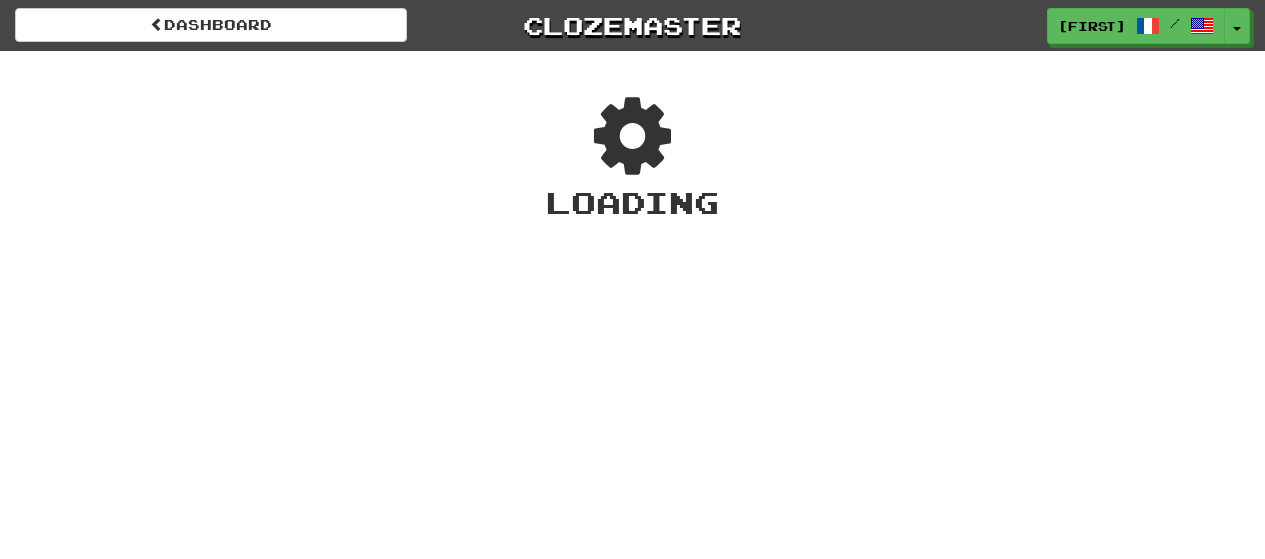 scroll, scrollTop: 0, scrollLeft: 0, axis: both 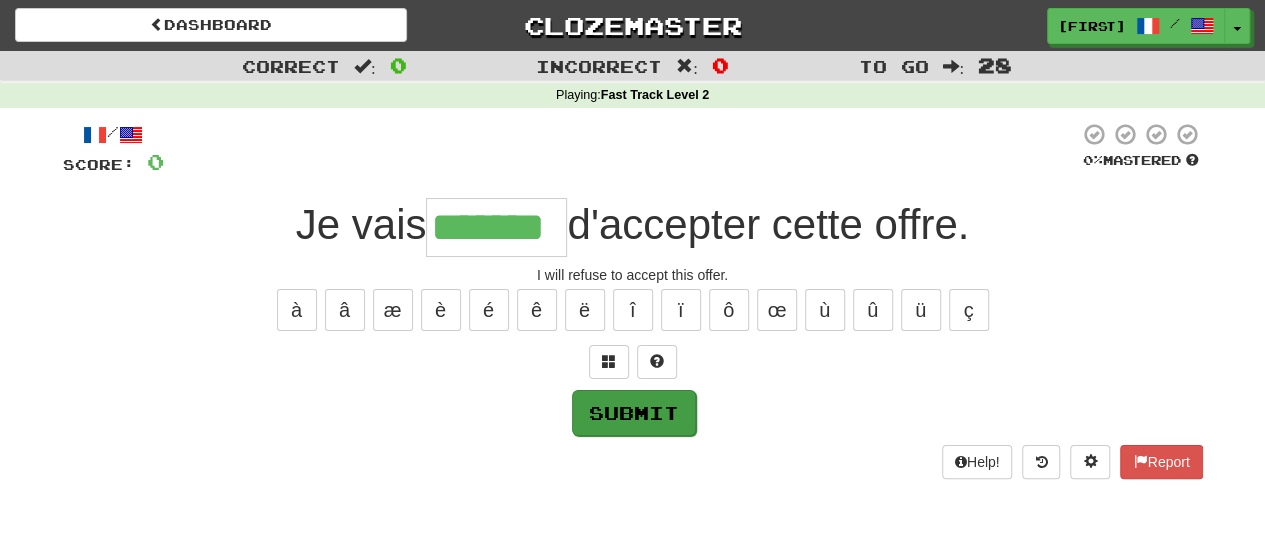 type on "*******" 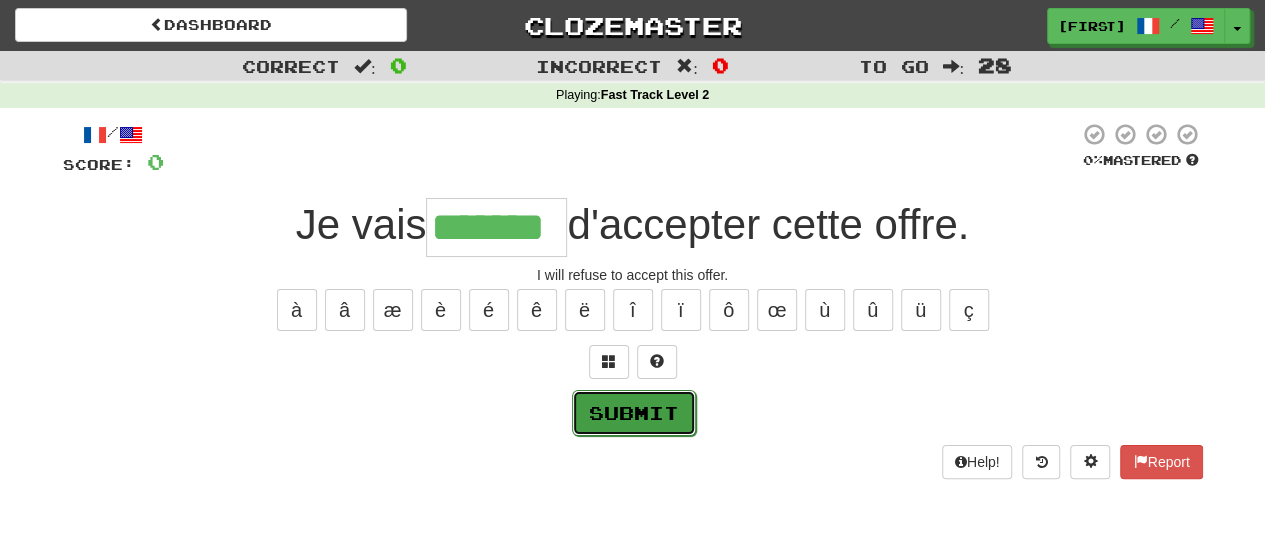click on "Submit" at bounding box center (634, 413) 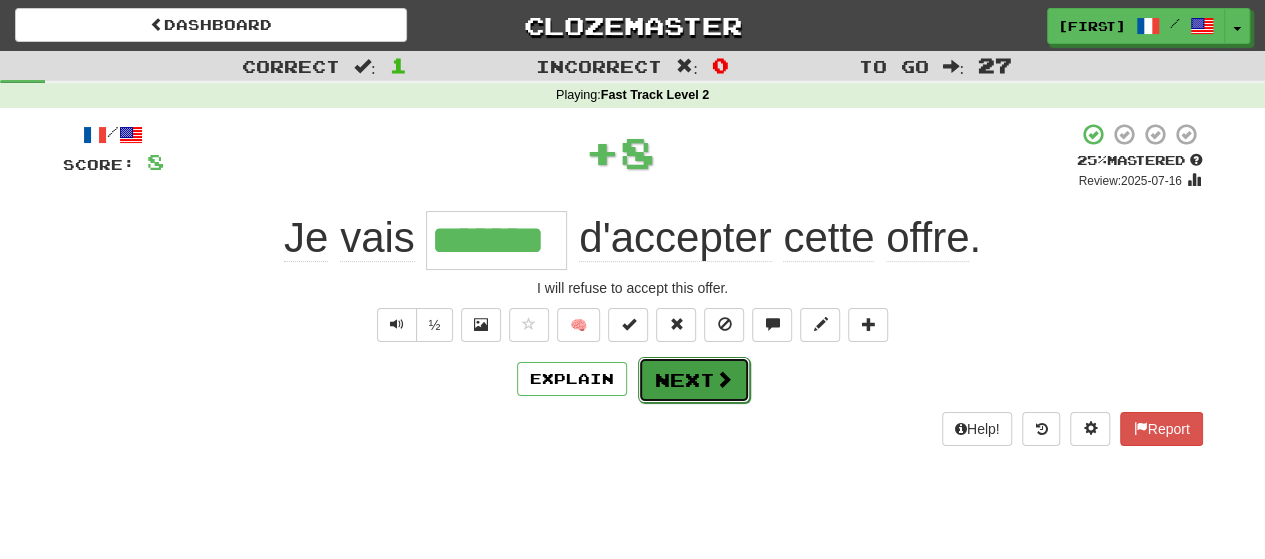 click on "Next" at bounding box center (694, 380) 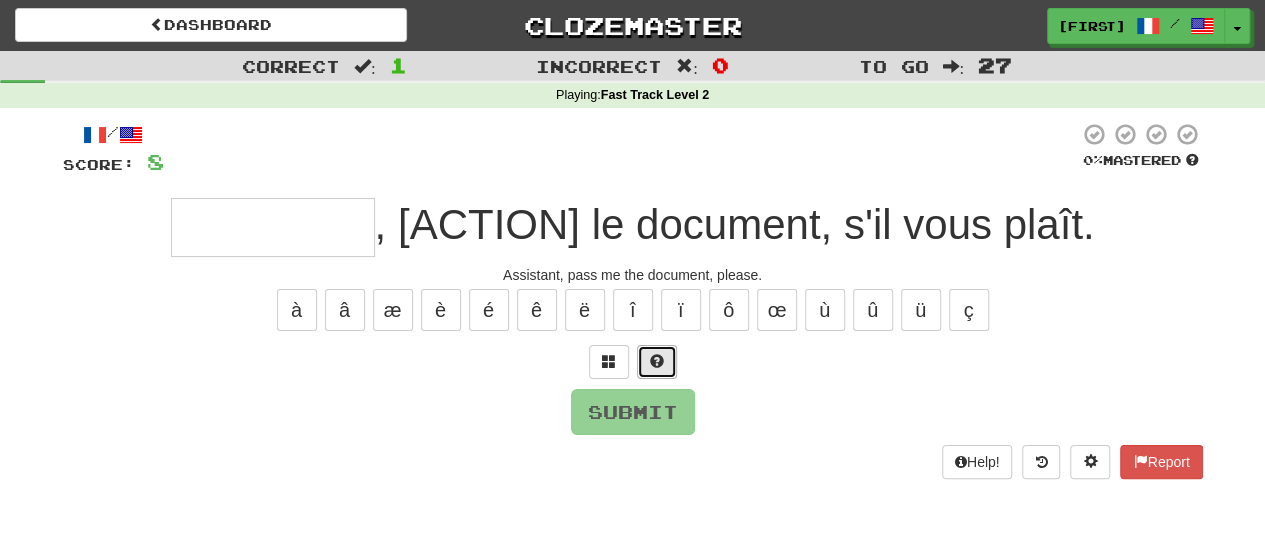 click at bounding box center (657, 362) 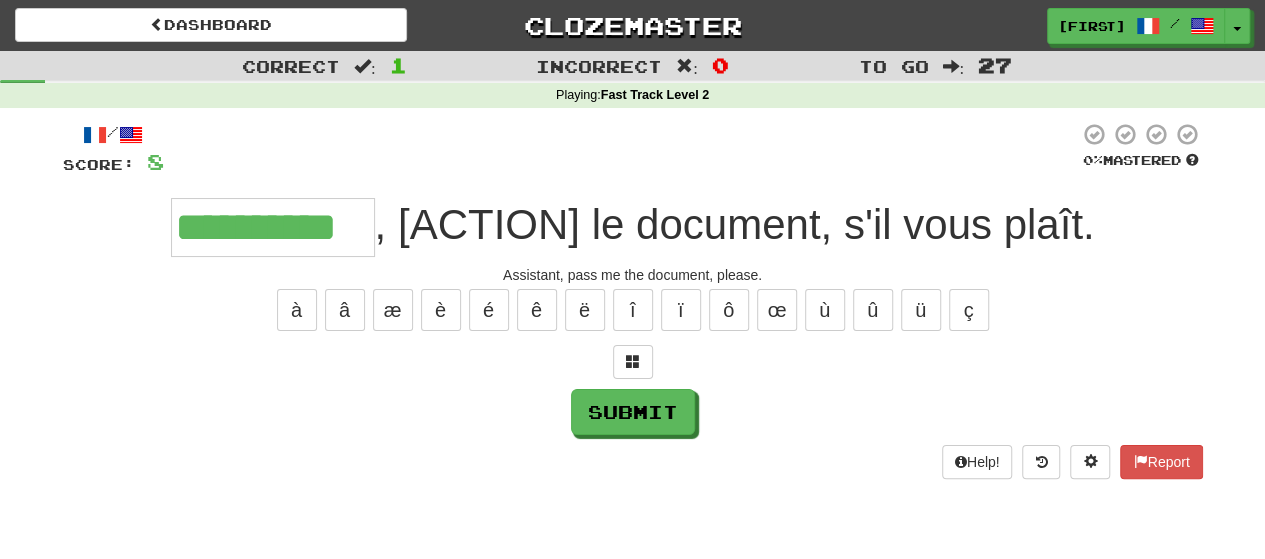 type on "**********" 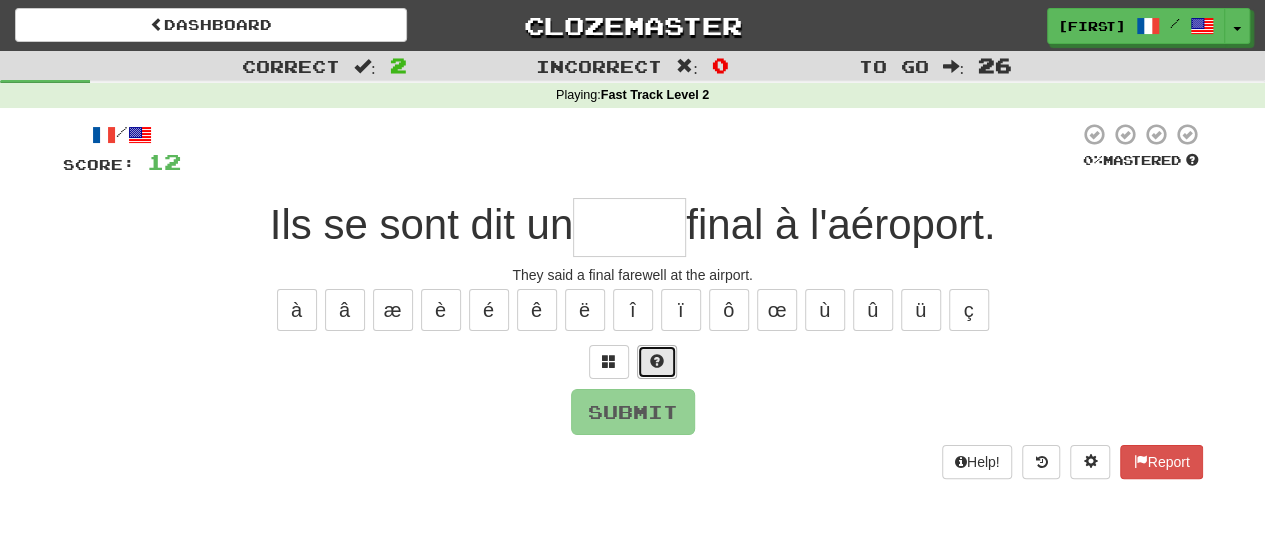click at bounding box center [657, 361] 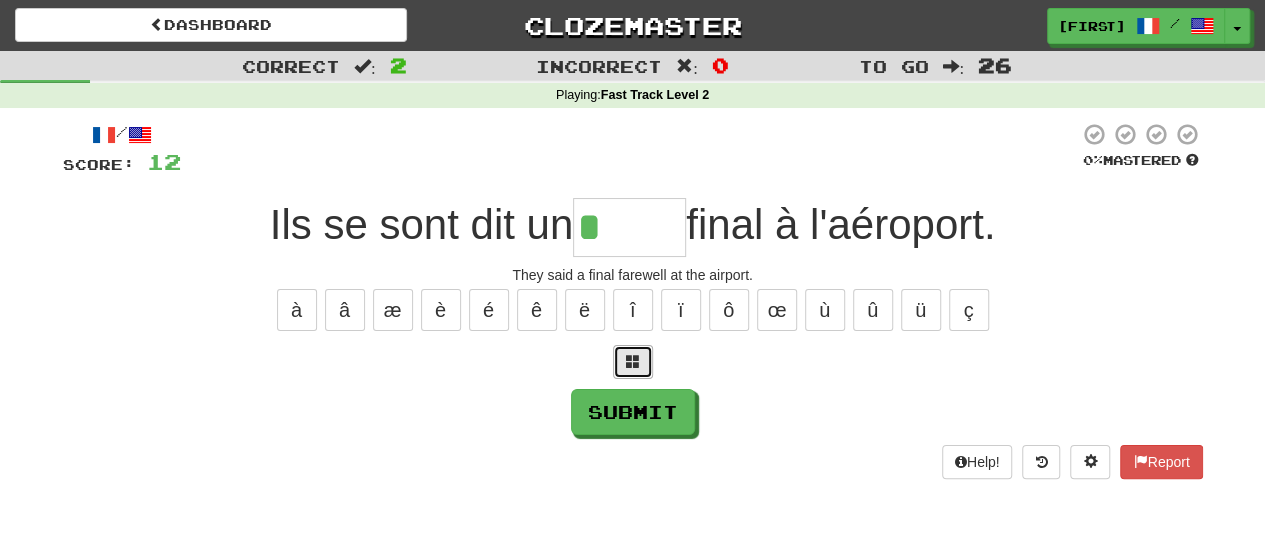click at bounding box center [633, 362] 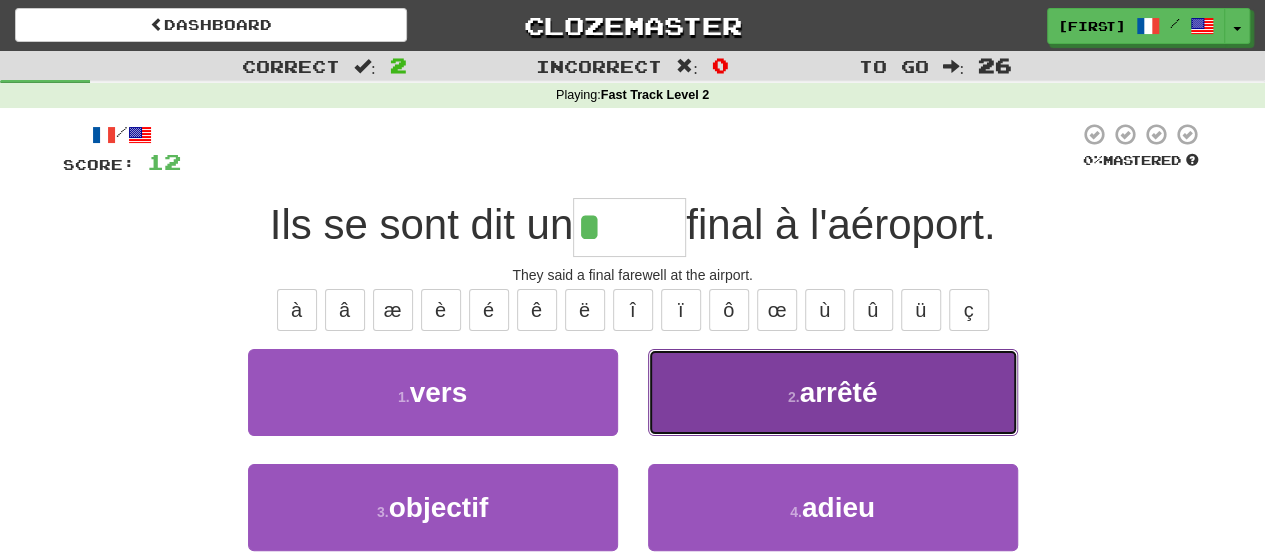 click on "2 .  arrêté" at bounding box center (833, 392) 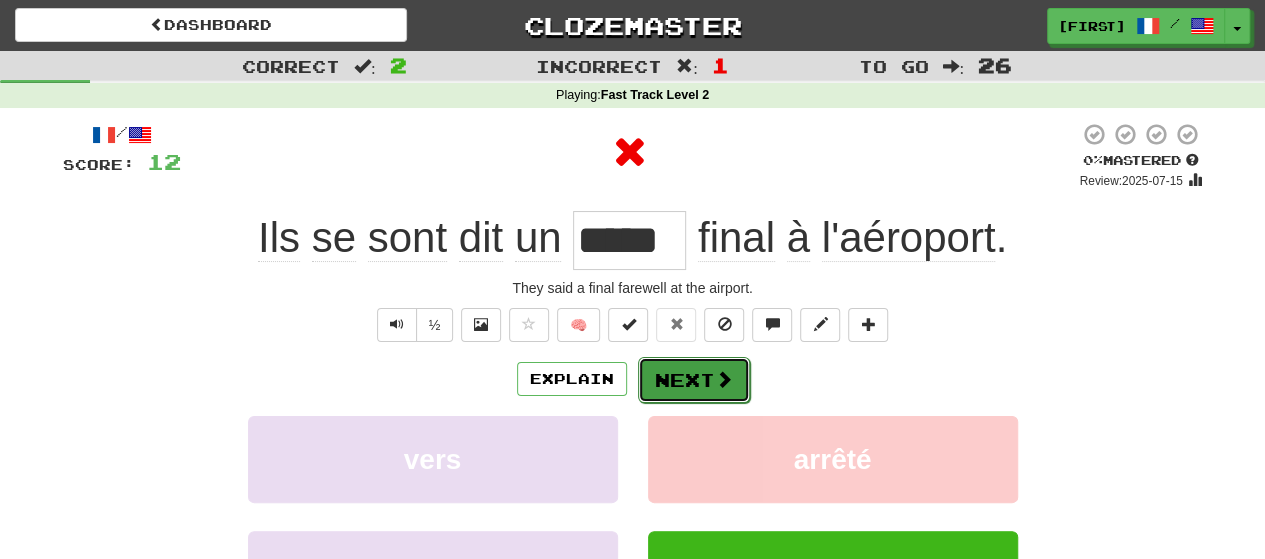 click on "Next" at bounding box center [694, 380] 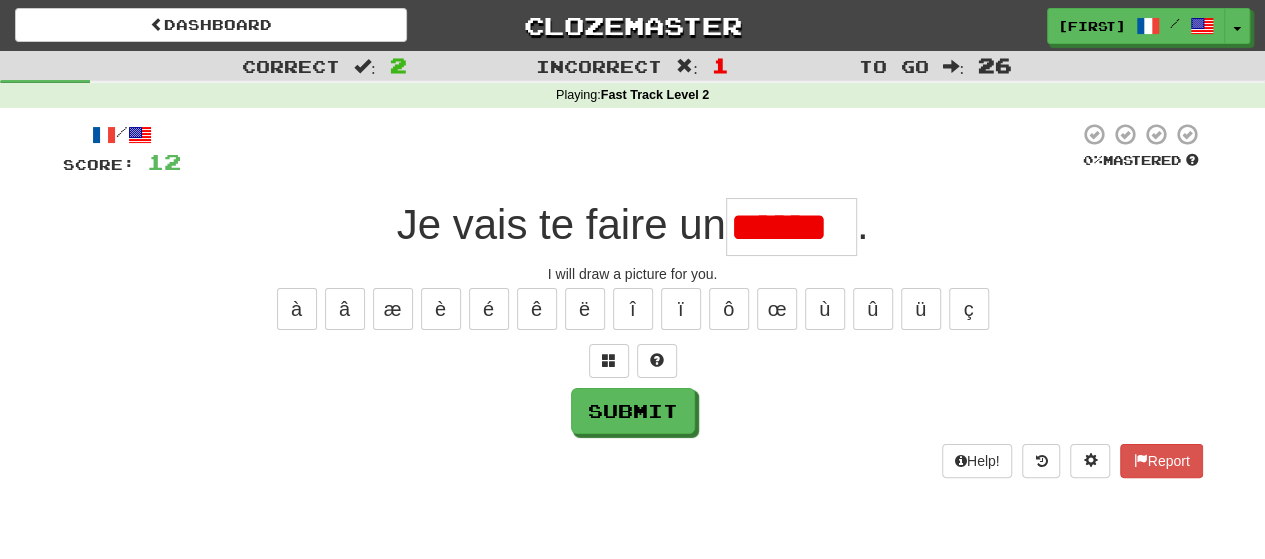 scroll, scrollTop: 0, scrollLeft: 0, axis: both 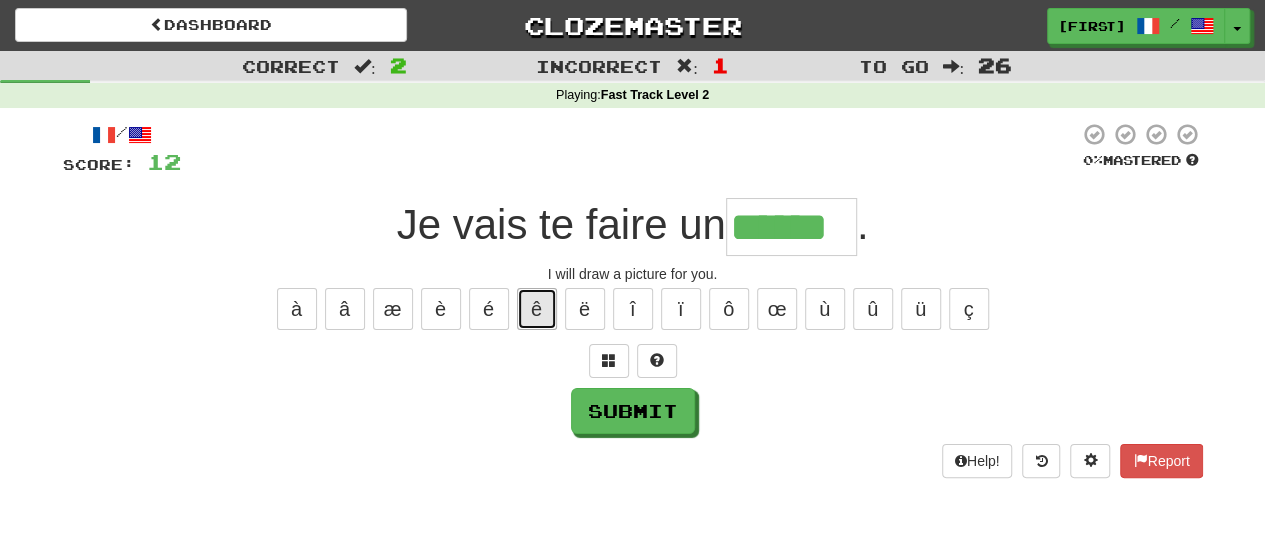 click on "ê" at bounding box center [537, 309] 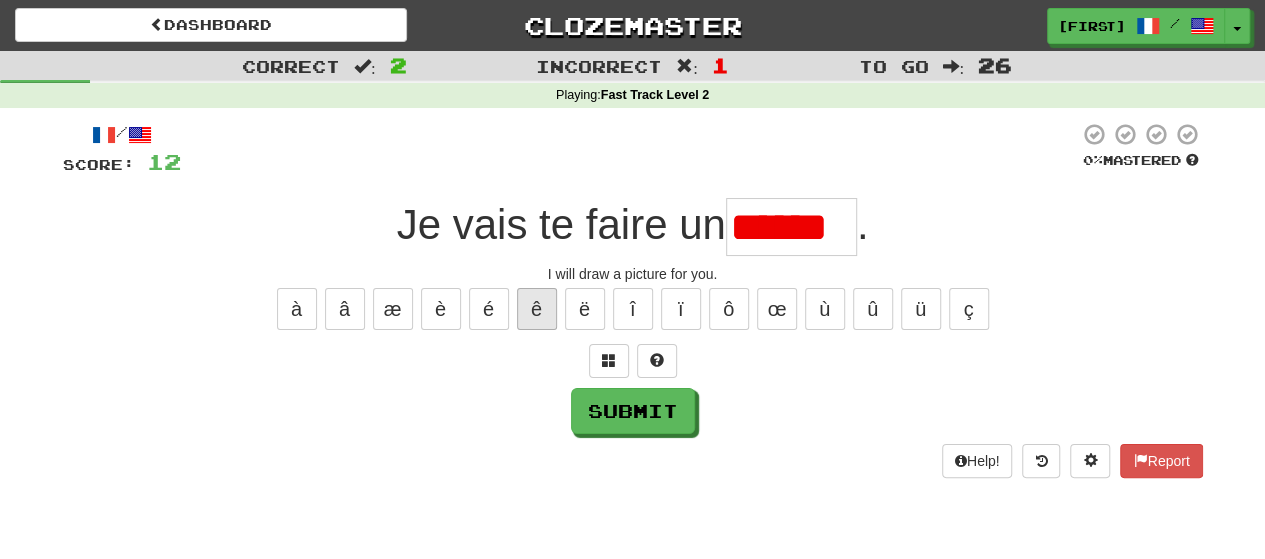 scroll, scrollTop: 0, scrollLeft: 0, axis: both 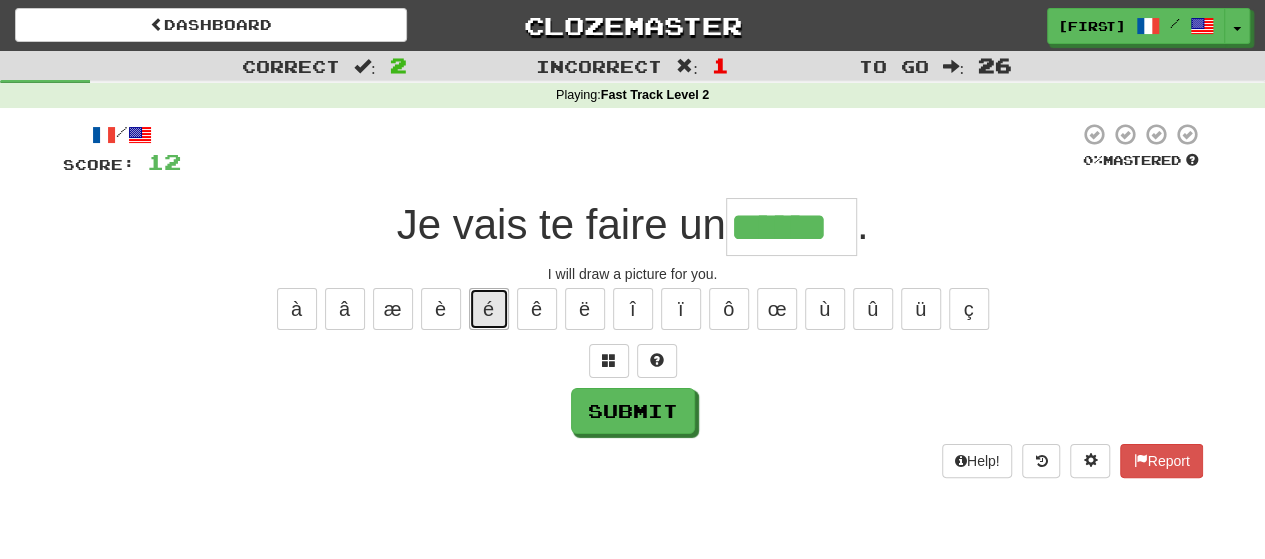 click on "é" at bounding box center [489, 309] 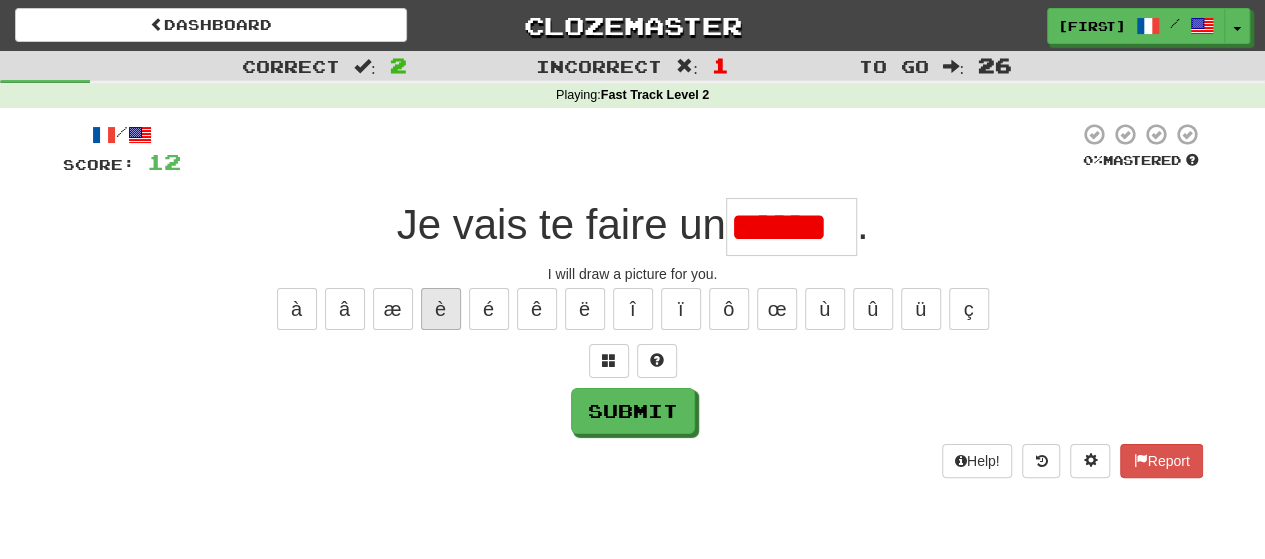 scroll, scrollTop: 0, scrollLeft: 0, axis: both 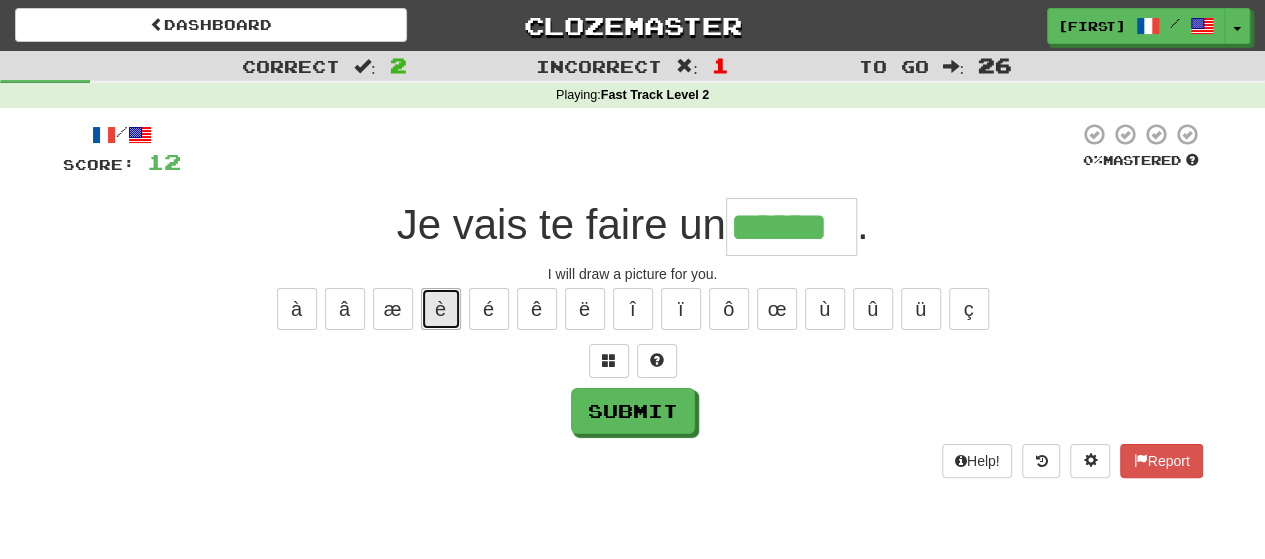 click on "è" at bounding box center (441, 309) 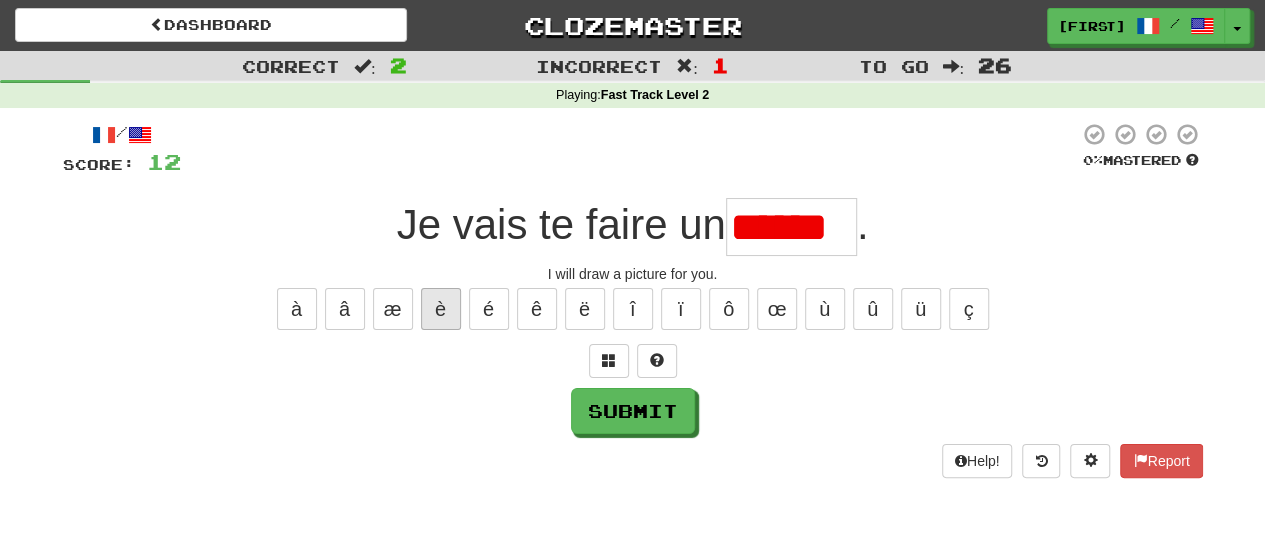scroll, scrollTop: 0, scrollLeft: 0, axis: both 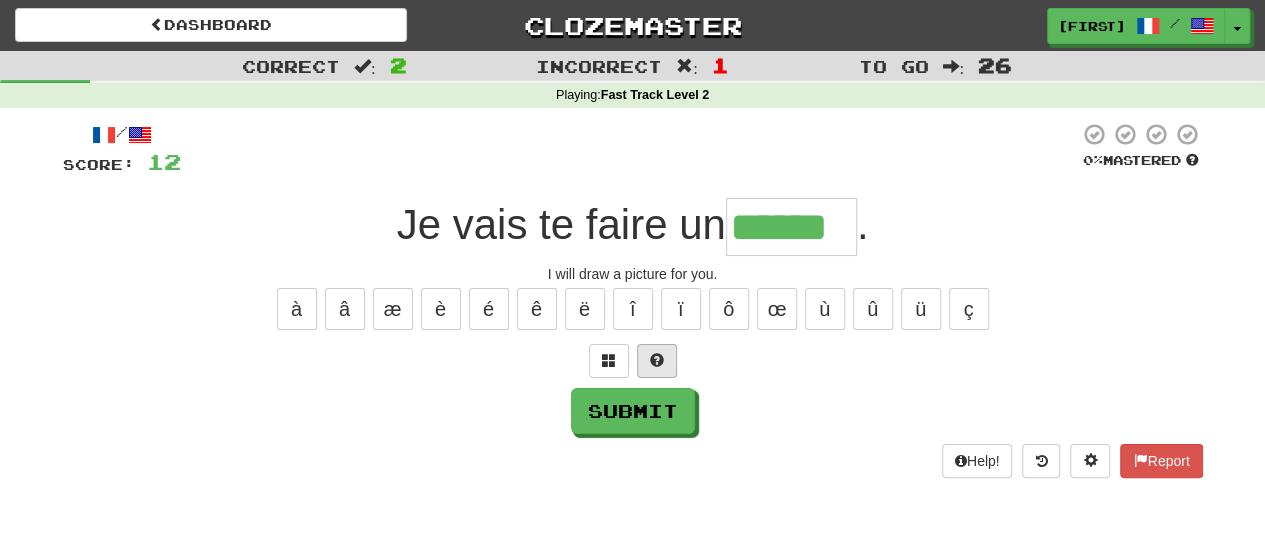 type on "******" 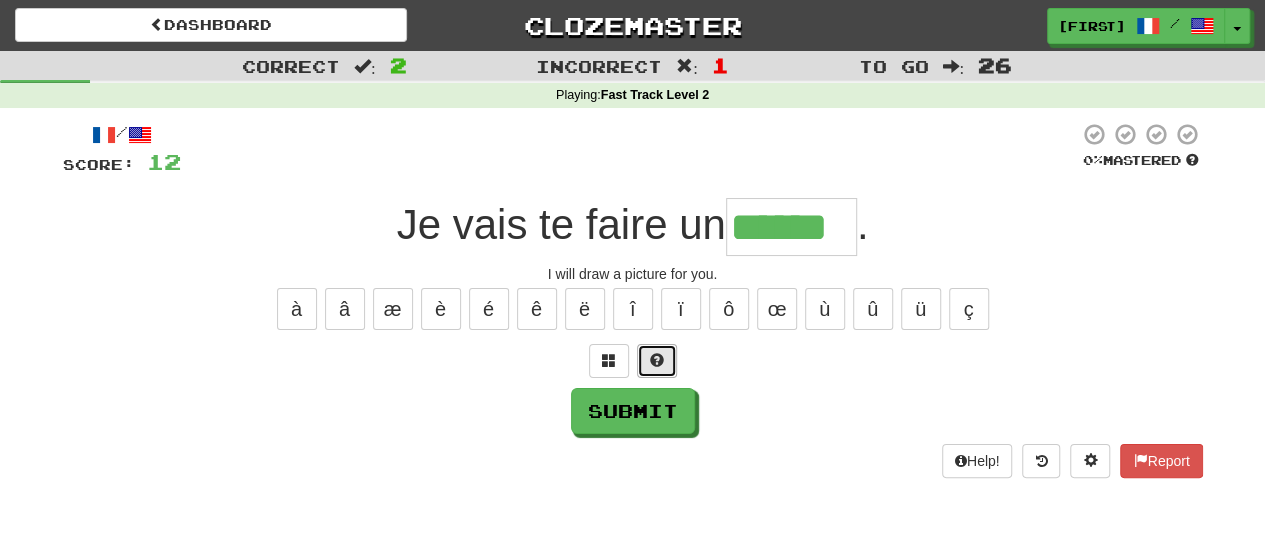 click at bounding box center (657, 361) 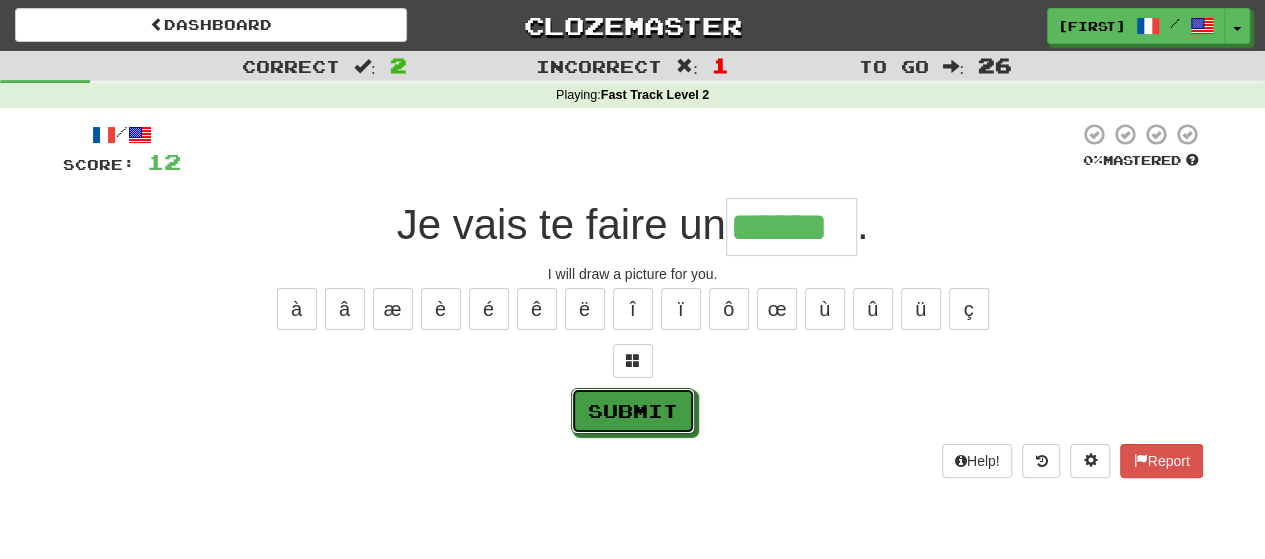 click on "Submit" at bounding box center (633, 411) 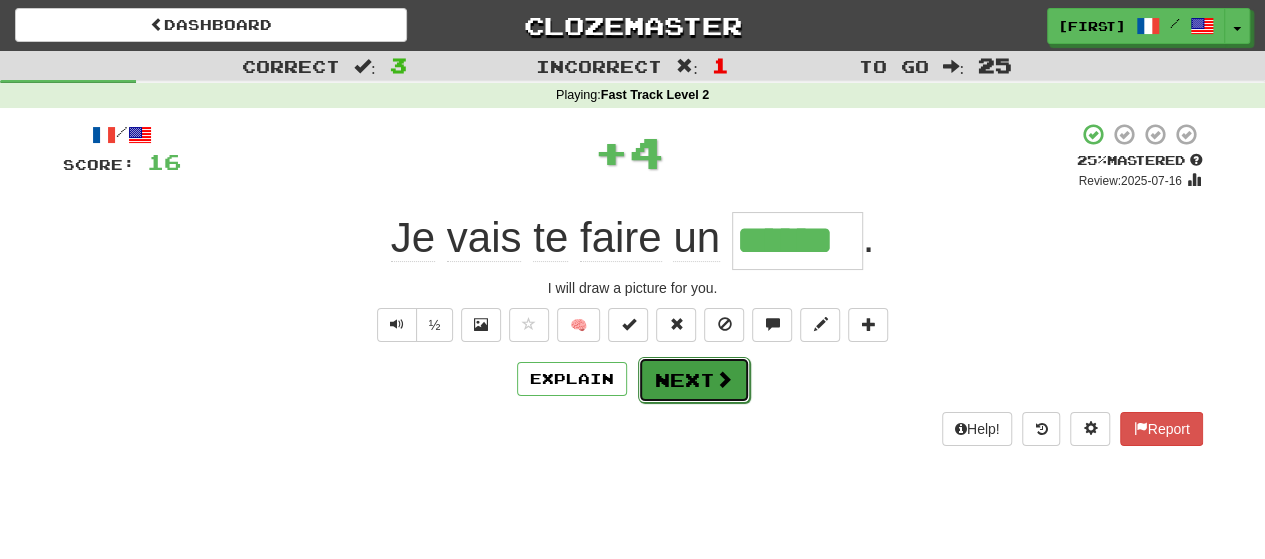 click on "Next" at bounding box center [694, 380] 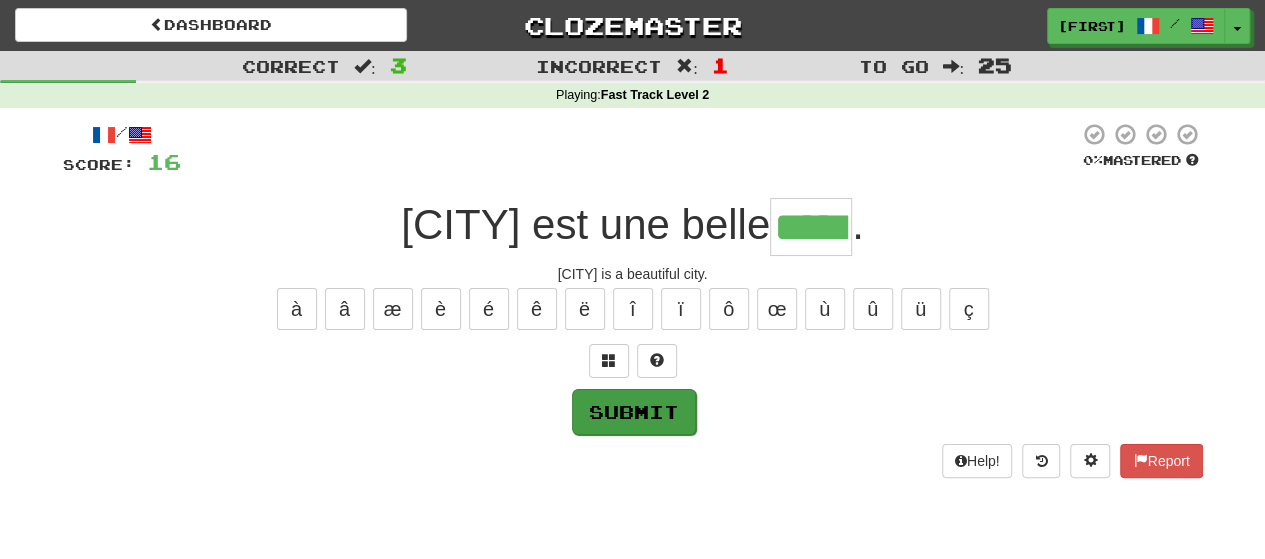 type on "*****" 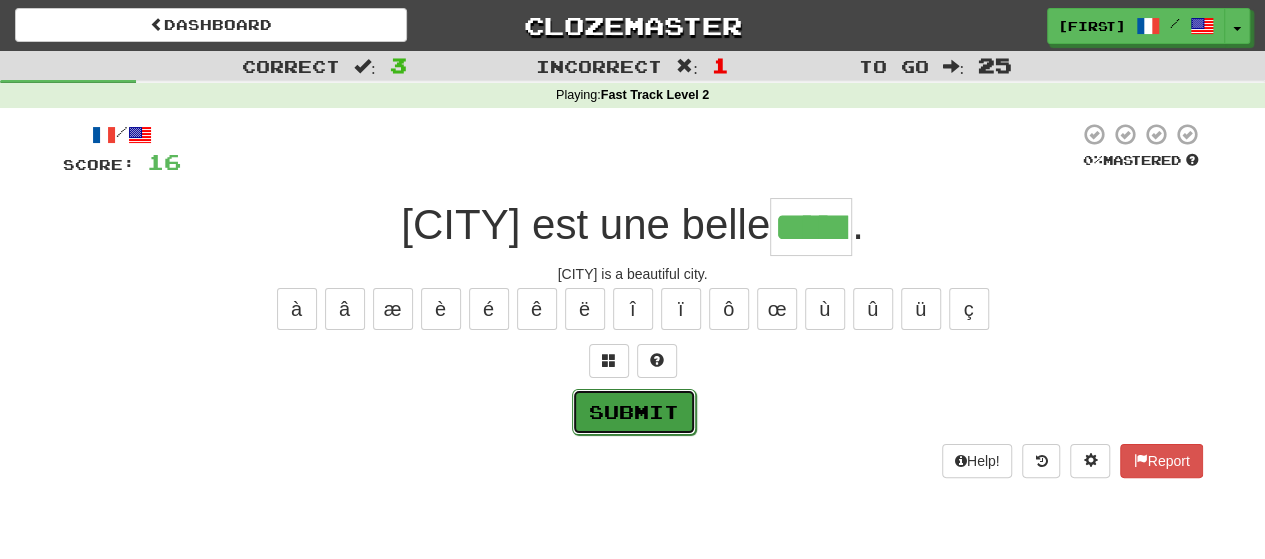 click on "Submit" at bounding box center [634, 412] 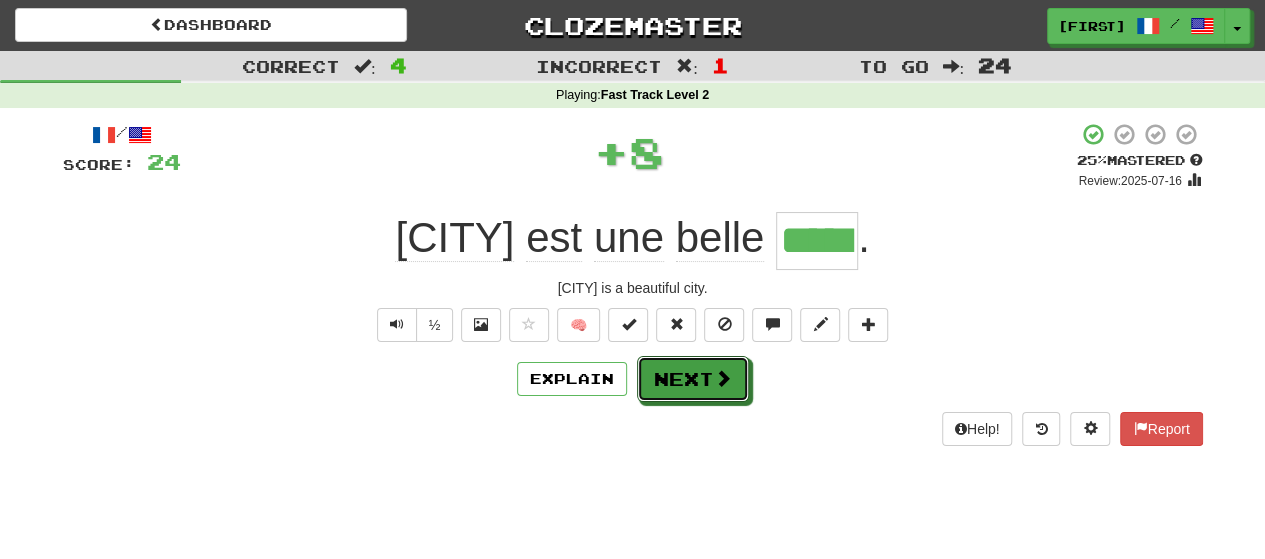 click on "Next" at bounding box center (693, 379) 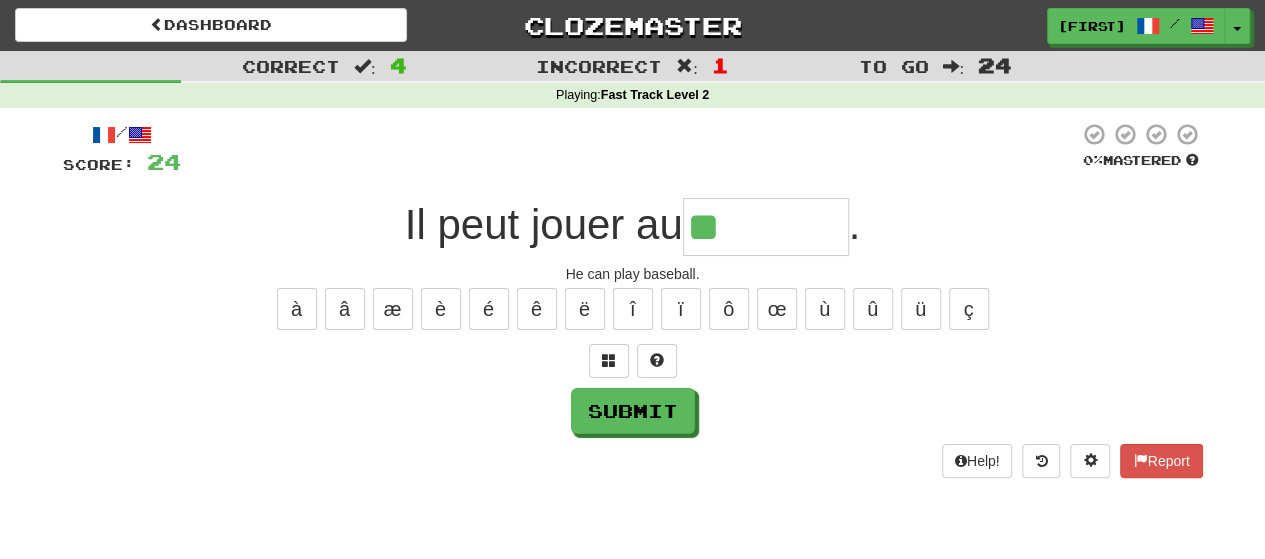 type on "*" 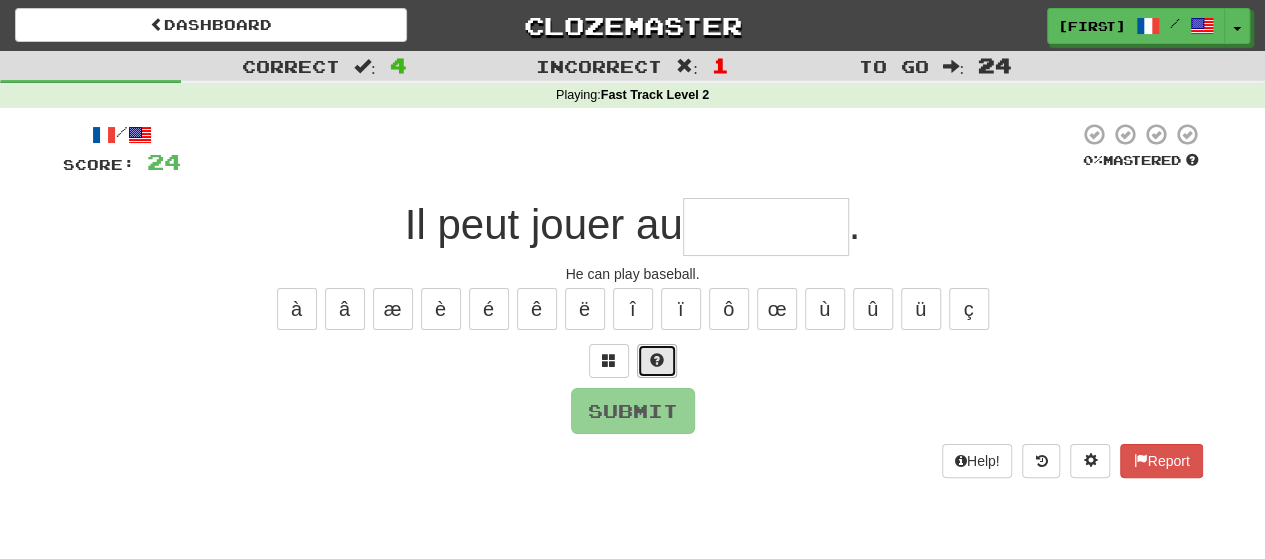 click at bounding box center (657, 361) 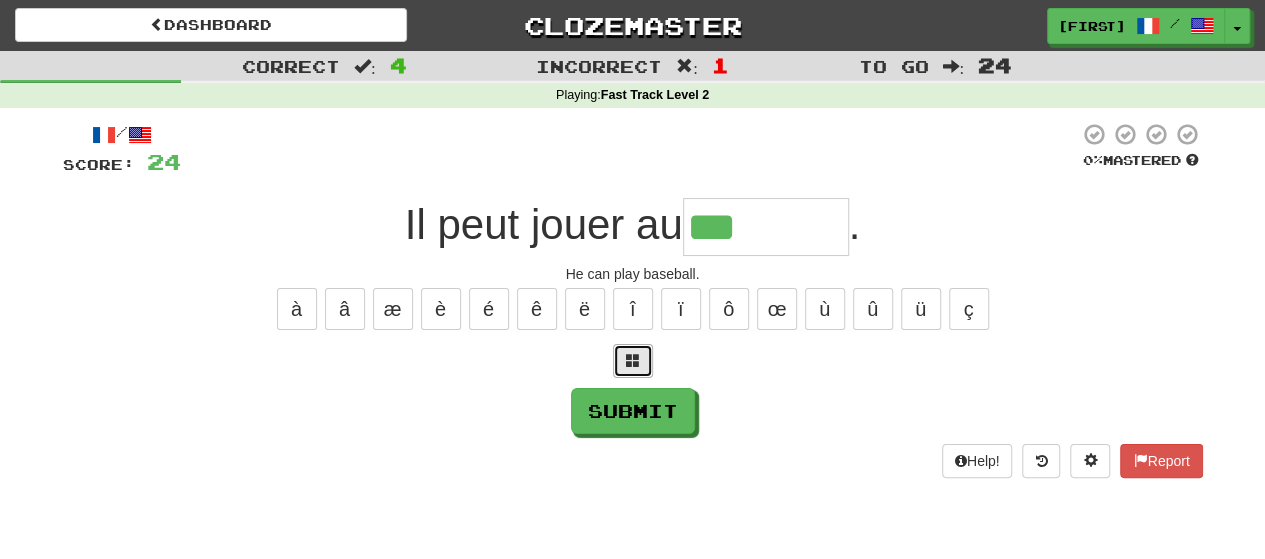 click at bounding box center [633, 361] 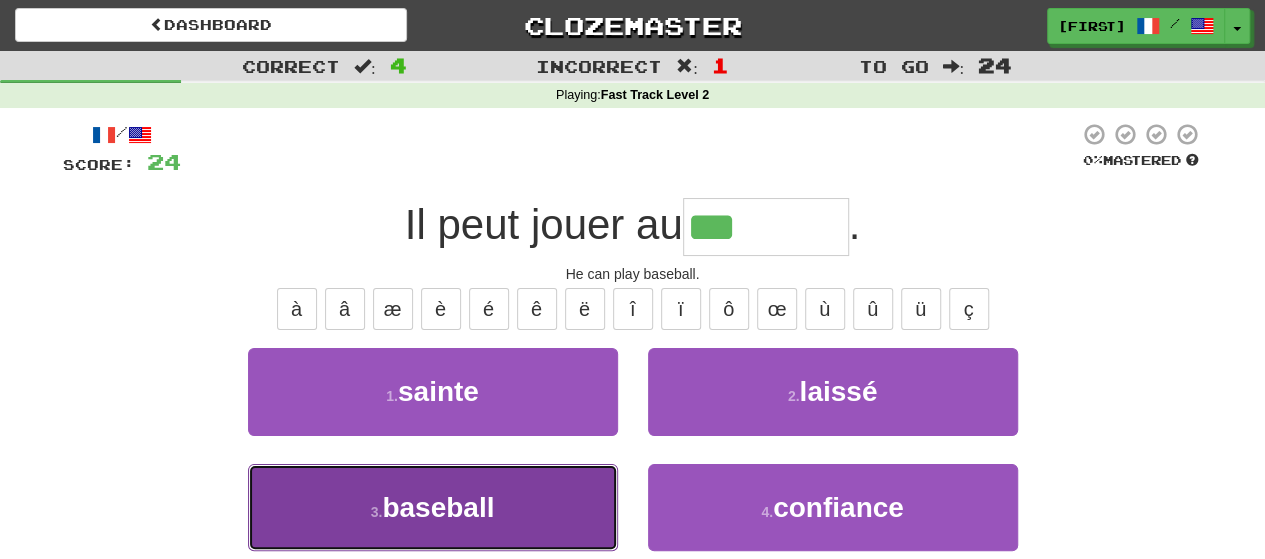 click on "3 .  baseball" at bounding box center (433, 507) 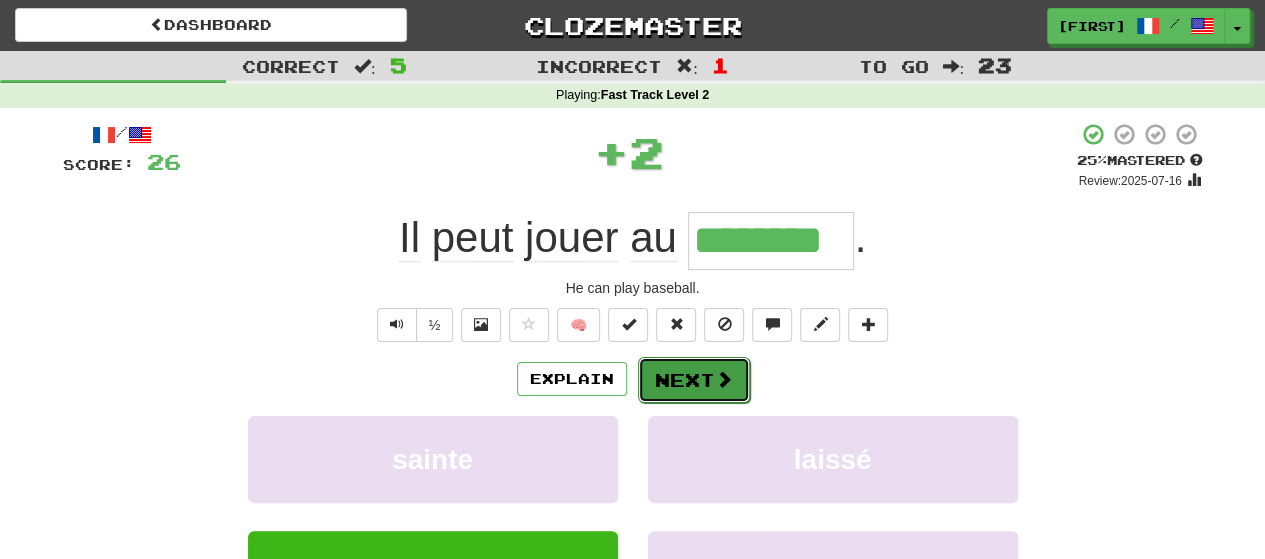 click on "Next" at bounding box center (694, 380) 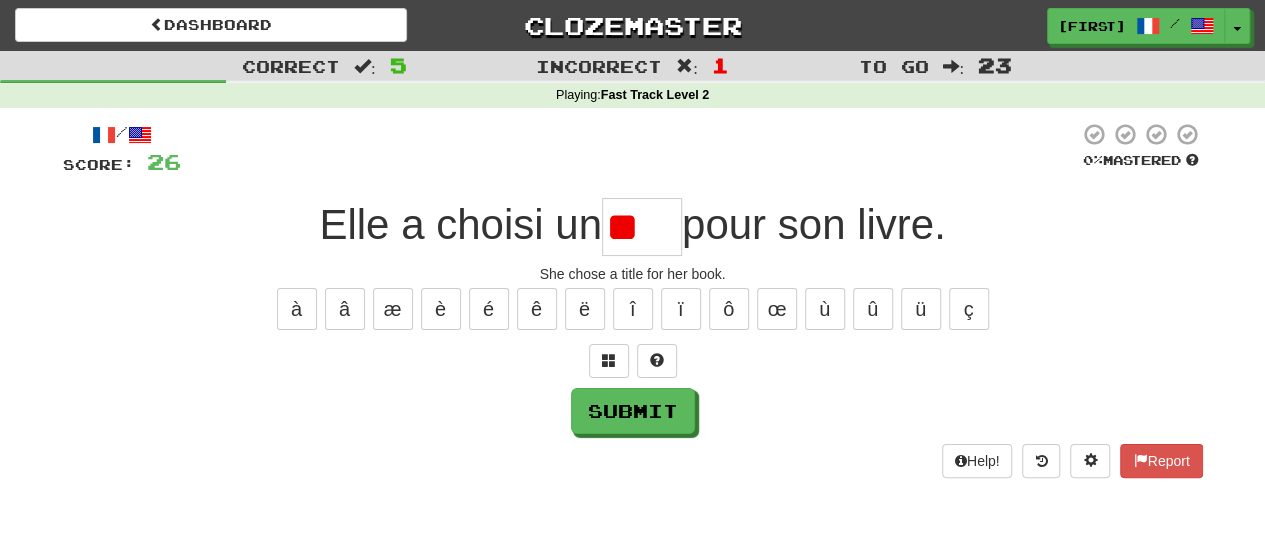 type on "*" 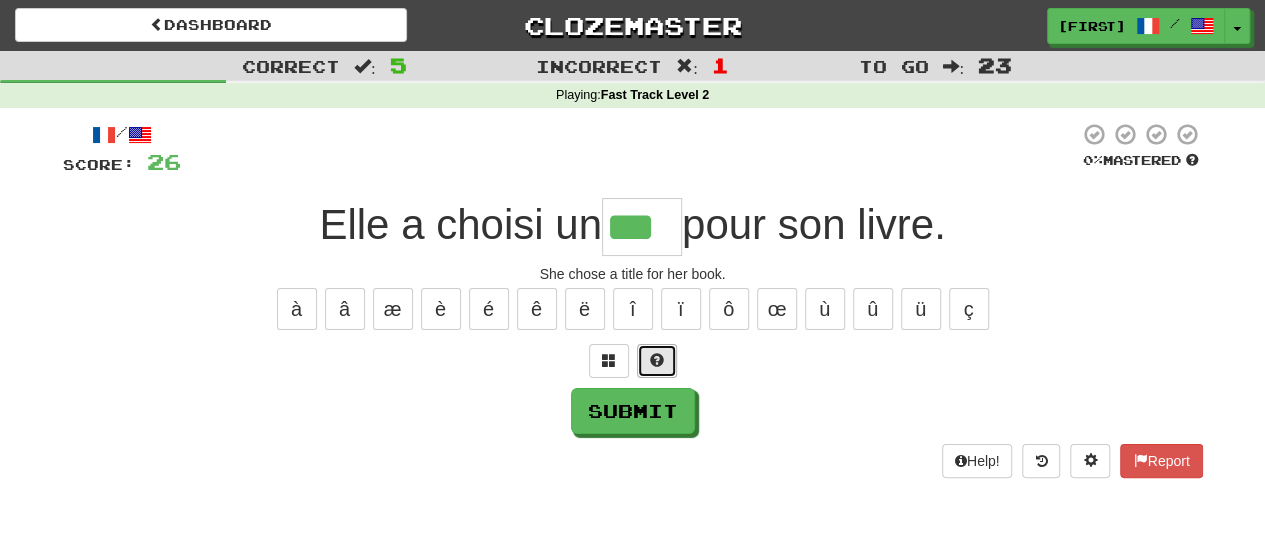 click at bounding box center [657, 360] 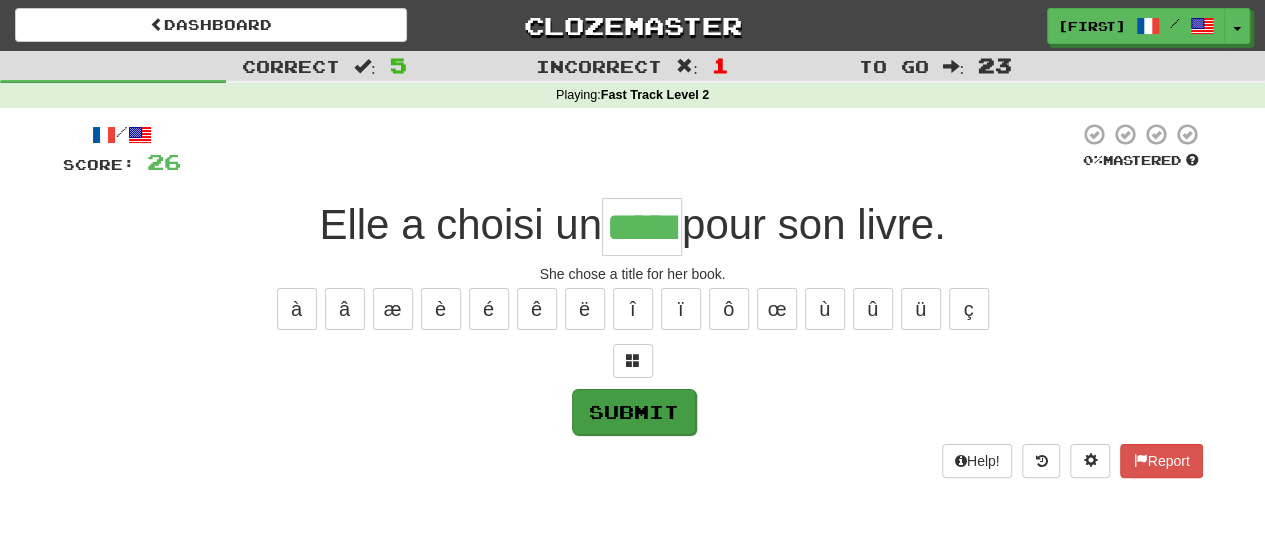 type on "*****" 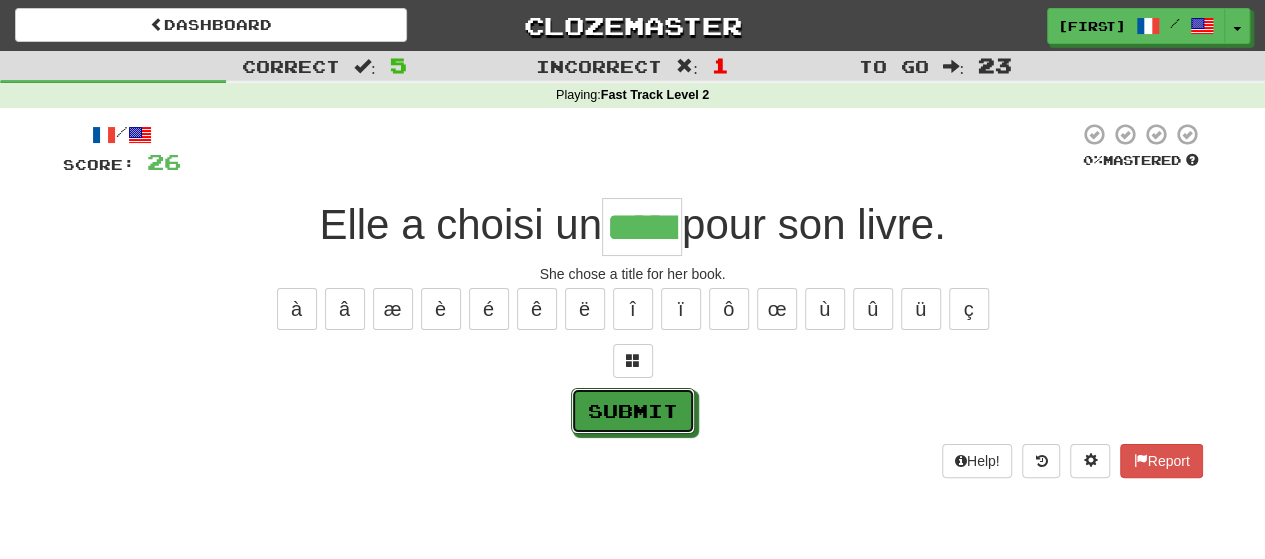 click on "Submit" at bounding box center (633, 411) 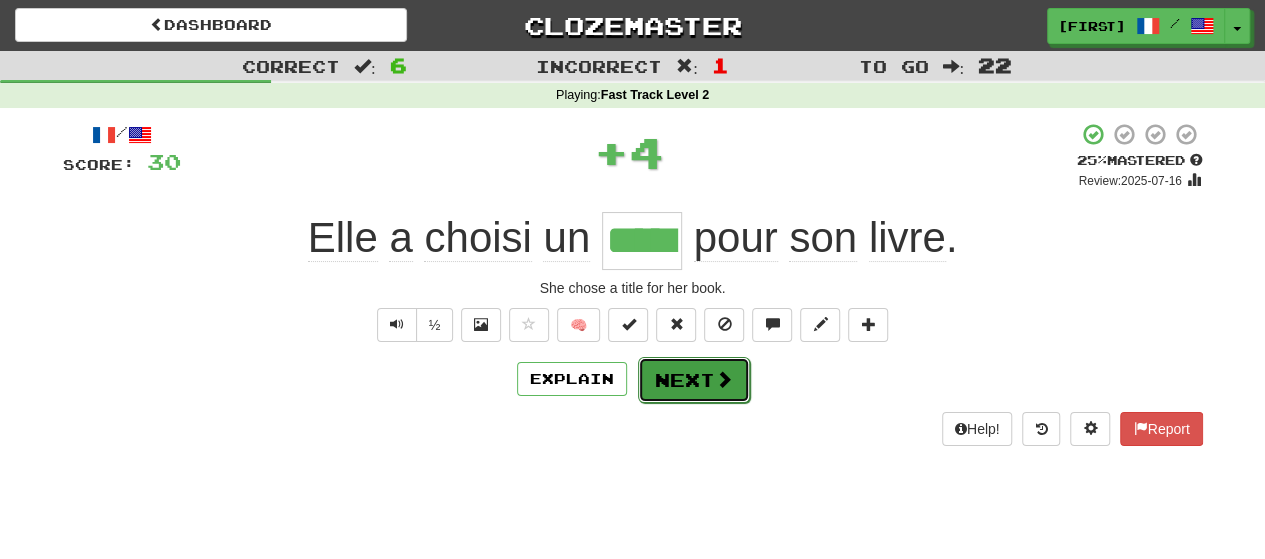 click at bounding box center (724, 379) 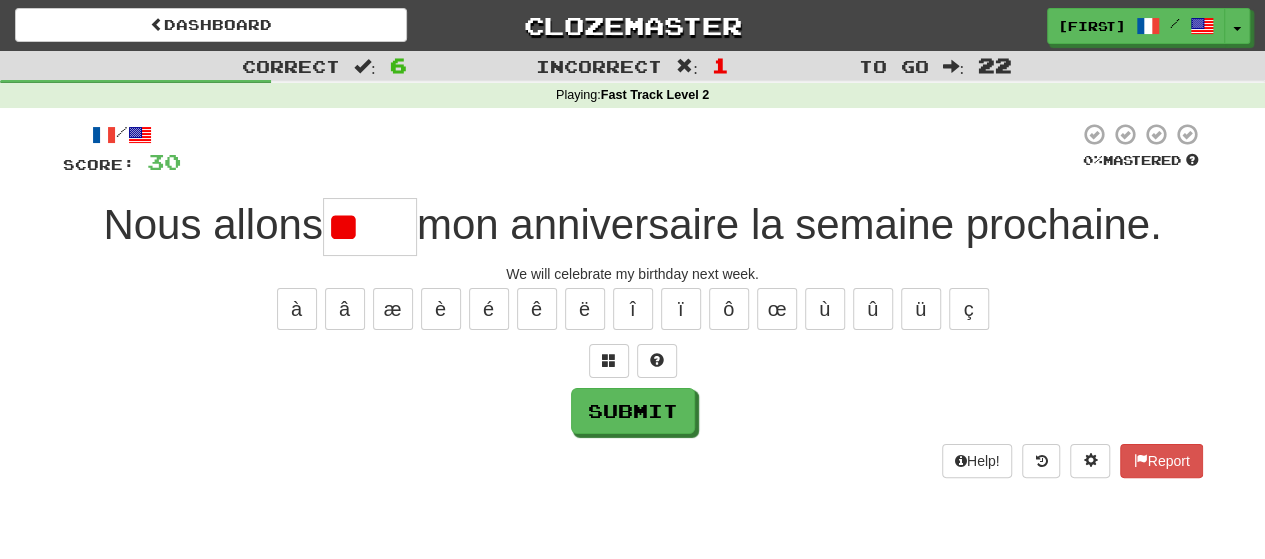 type on "*" 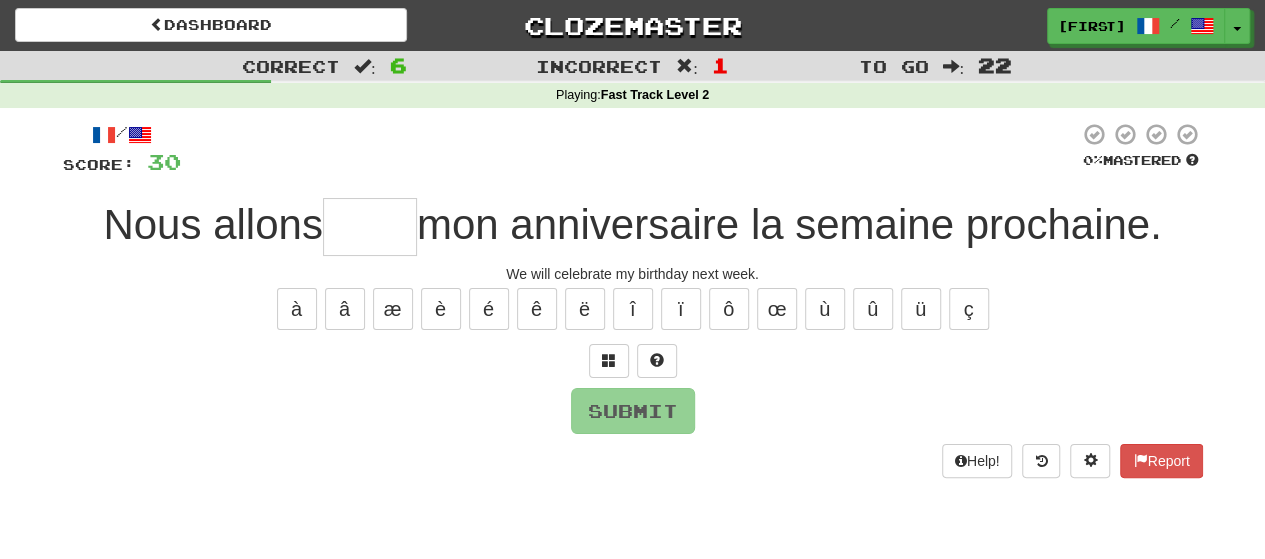 click at bounding box center [370, 227] 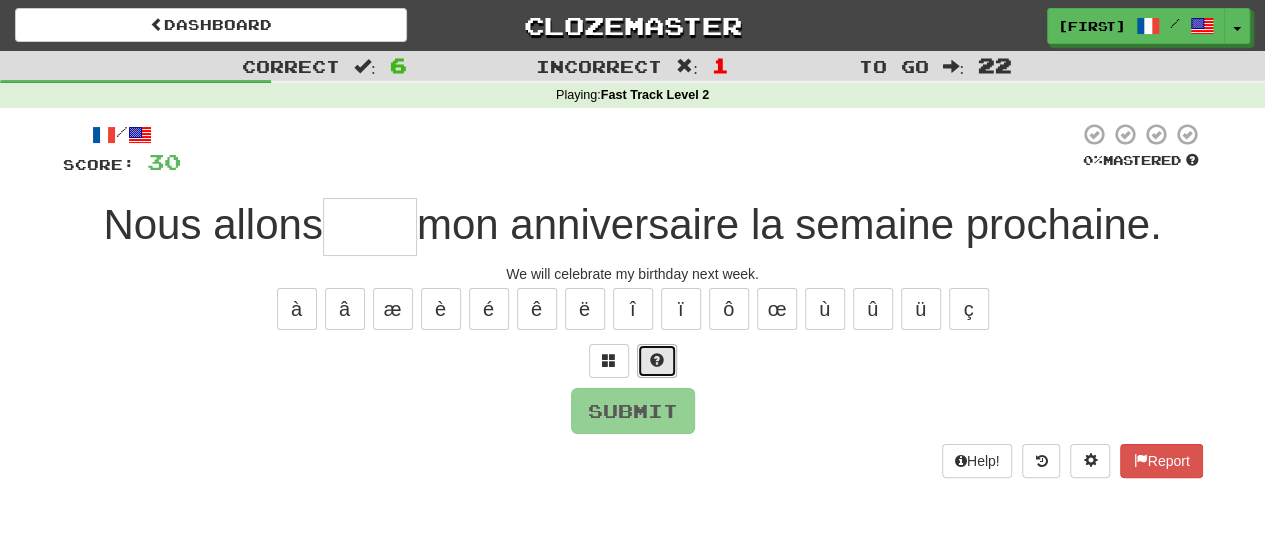 click at bounding box center (657, 360) 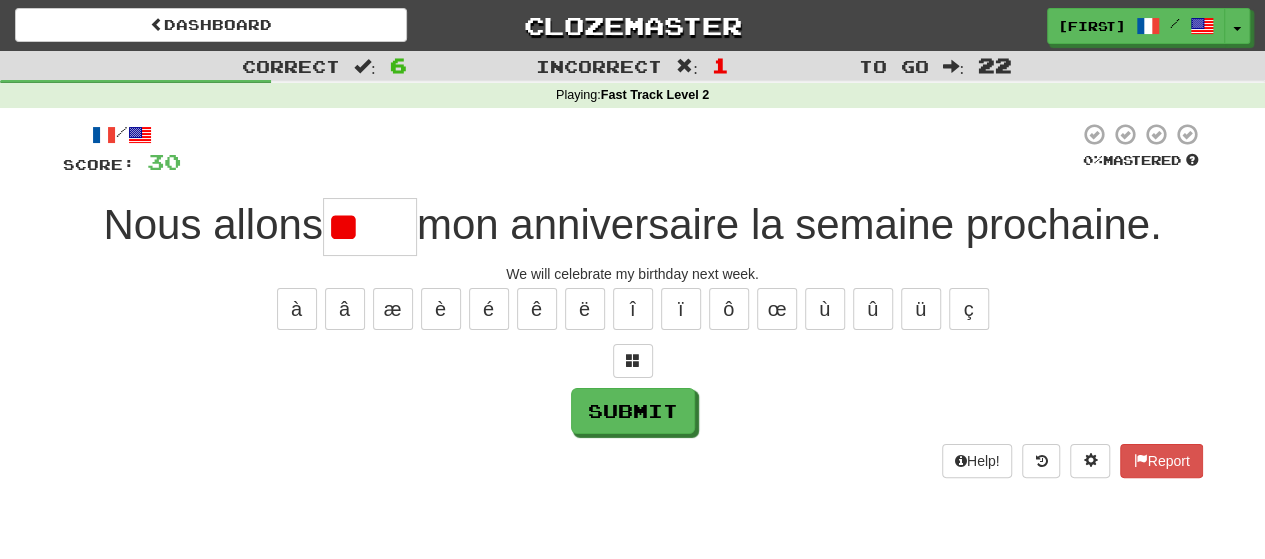 type on "*" 